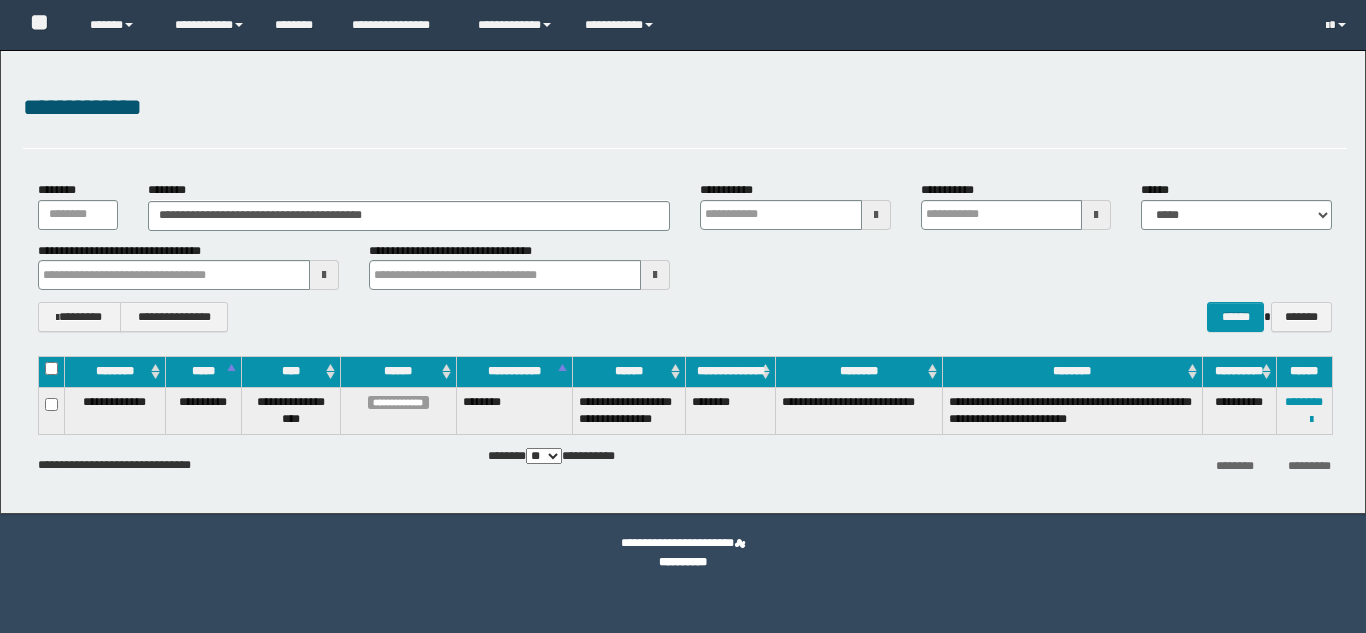 scroll, scrollTop: 0, scrollLeft: 0, axis: both 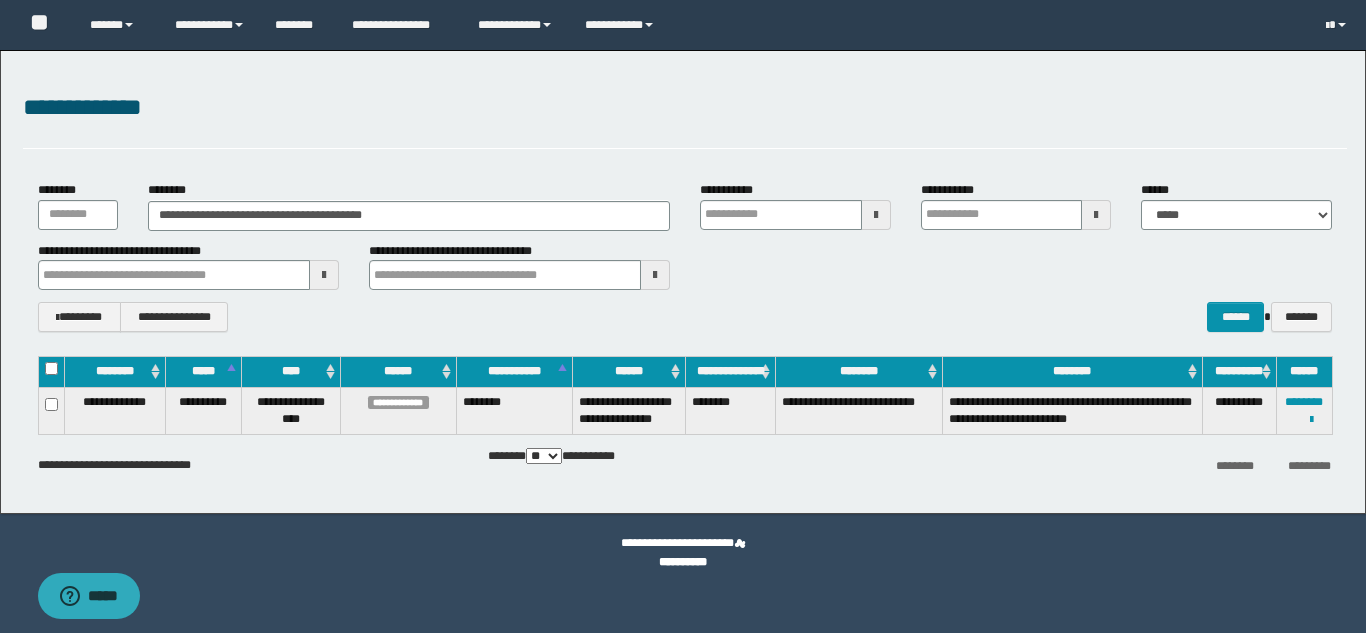 click on "**********" at bounding box center [409, 205] 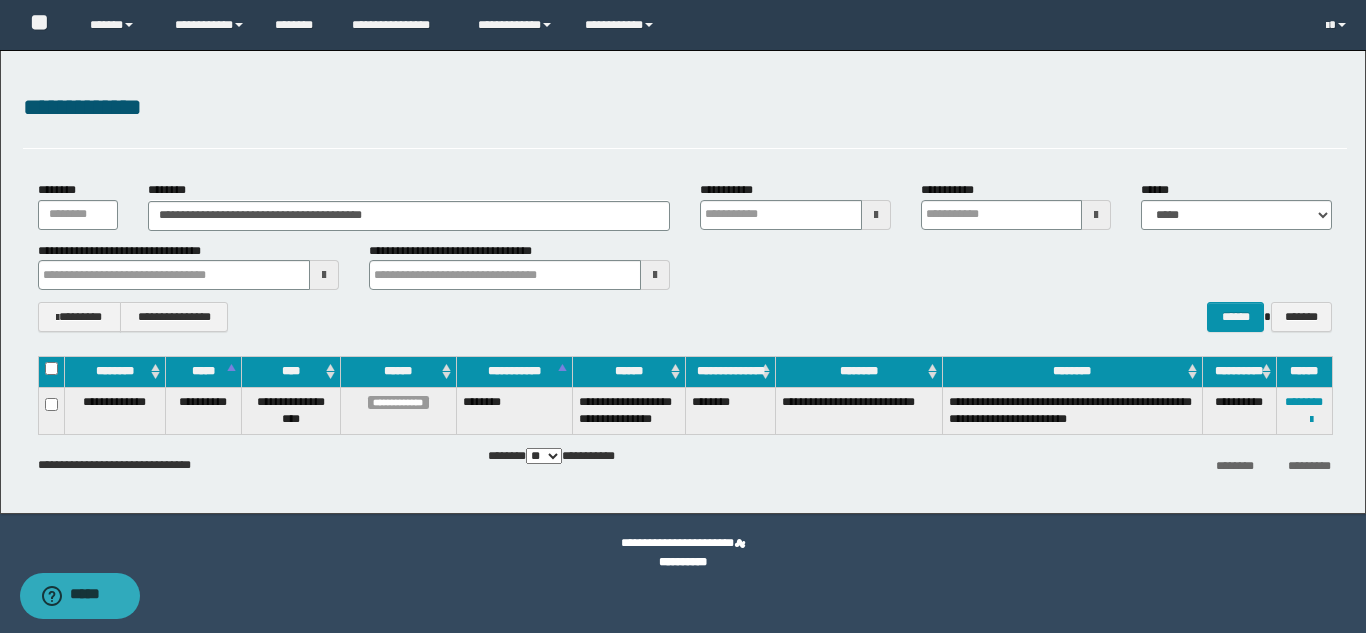 scroll, scrollTop: 0, scrollLeft: 0, axis: both 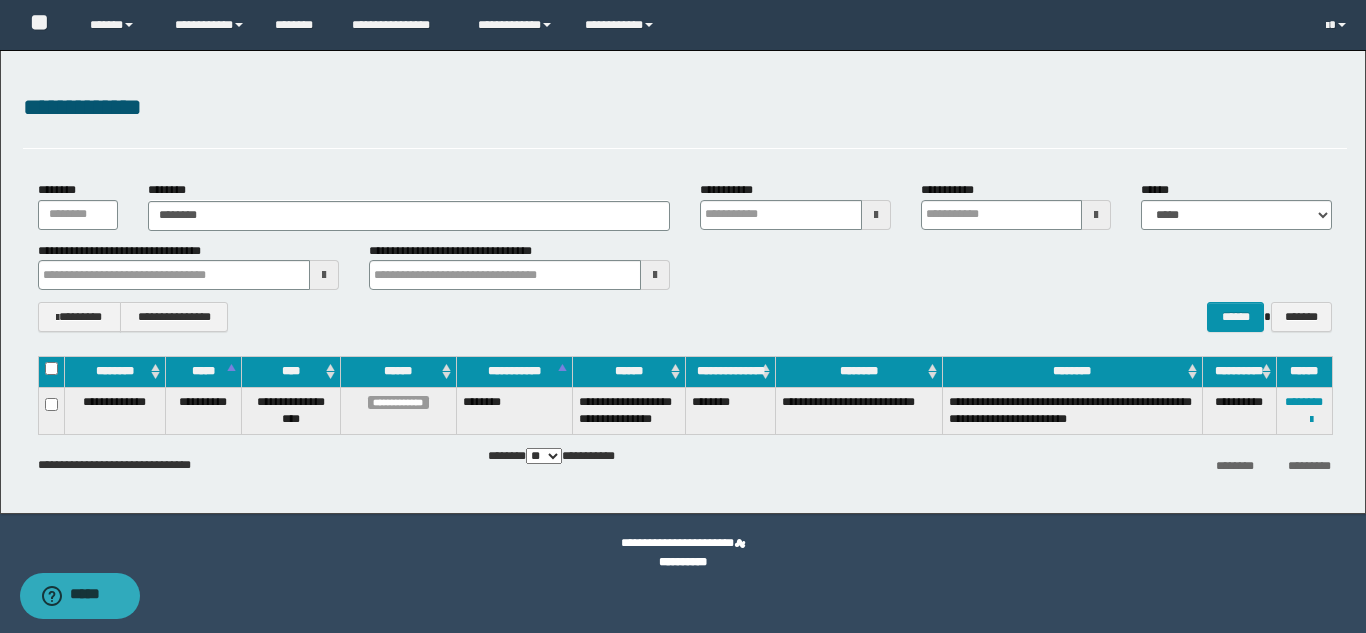 type on "********" 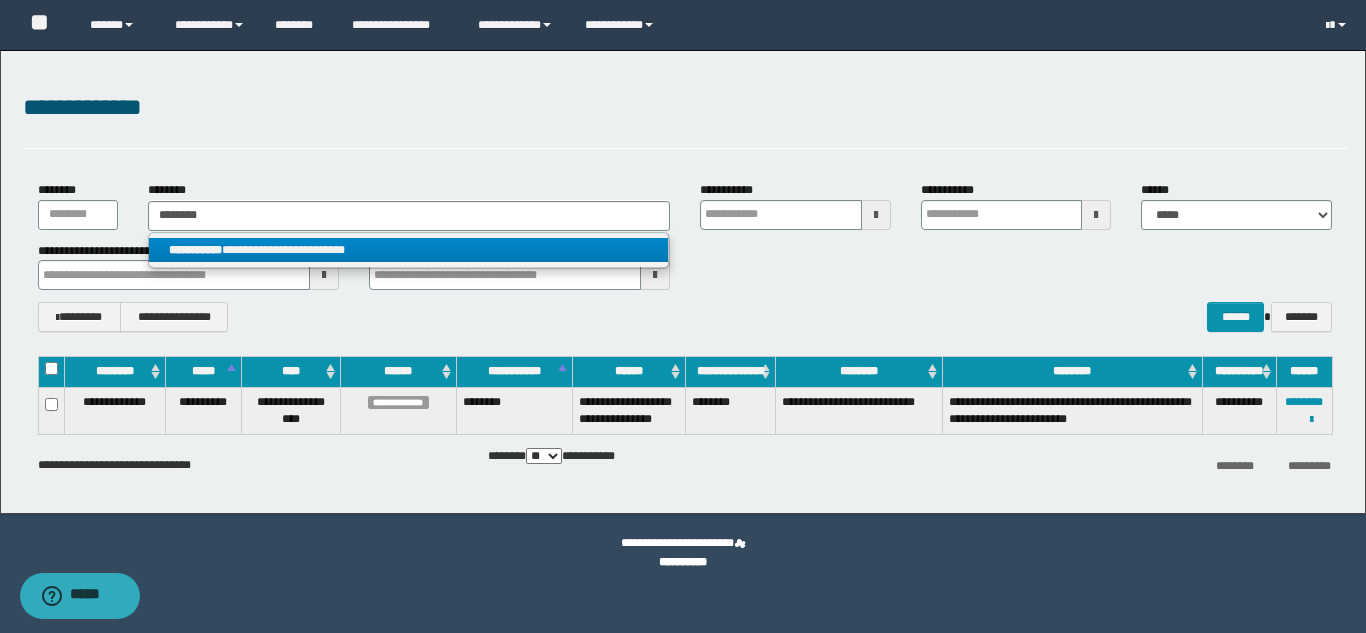 type on "********" 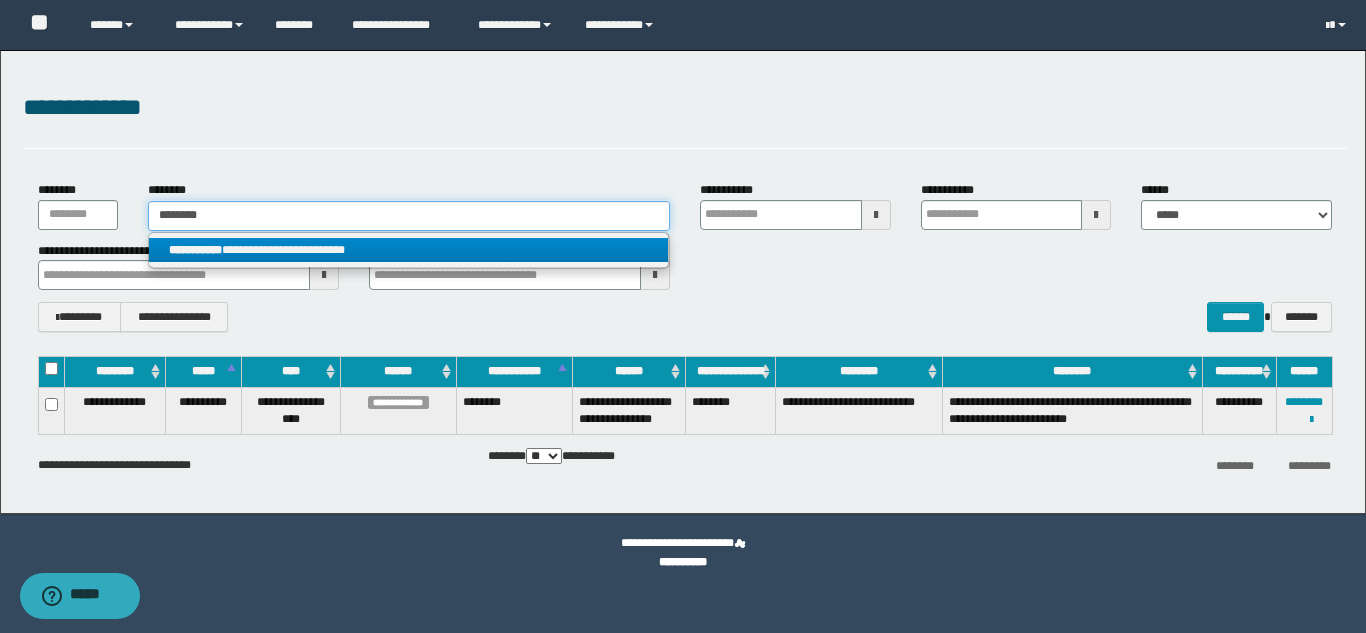 type 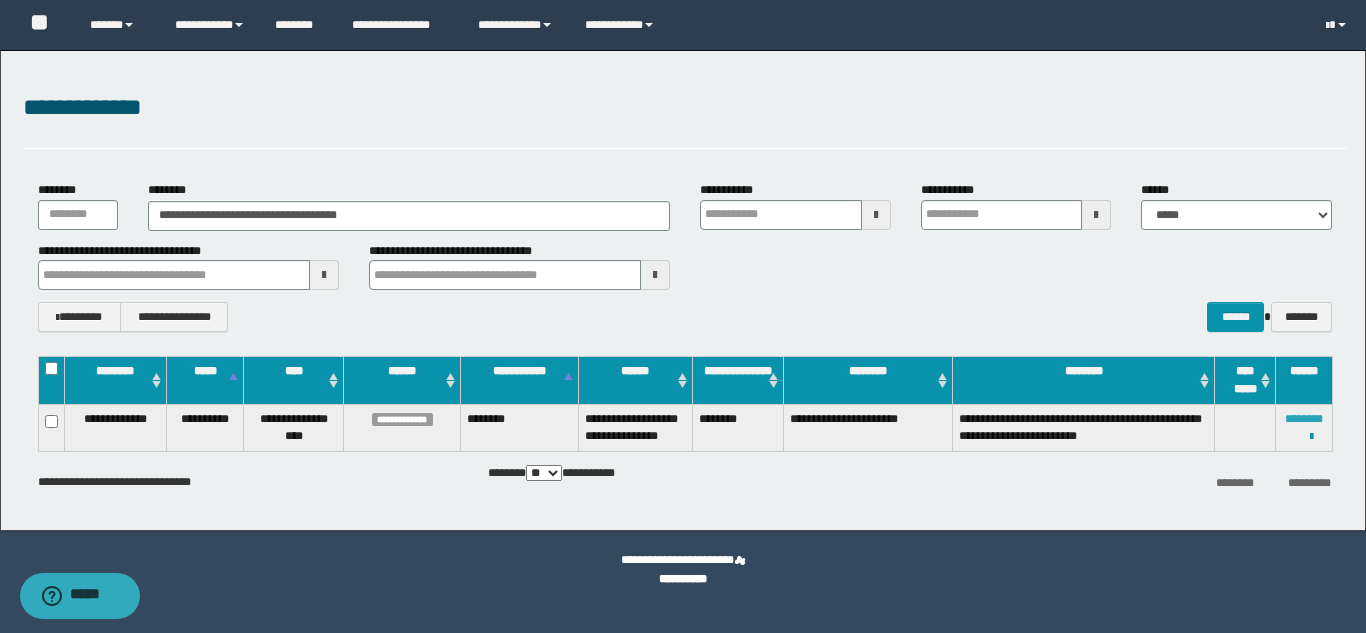 click on "********" at bounding box center (1304, 419) 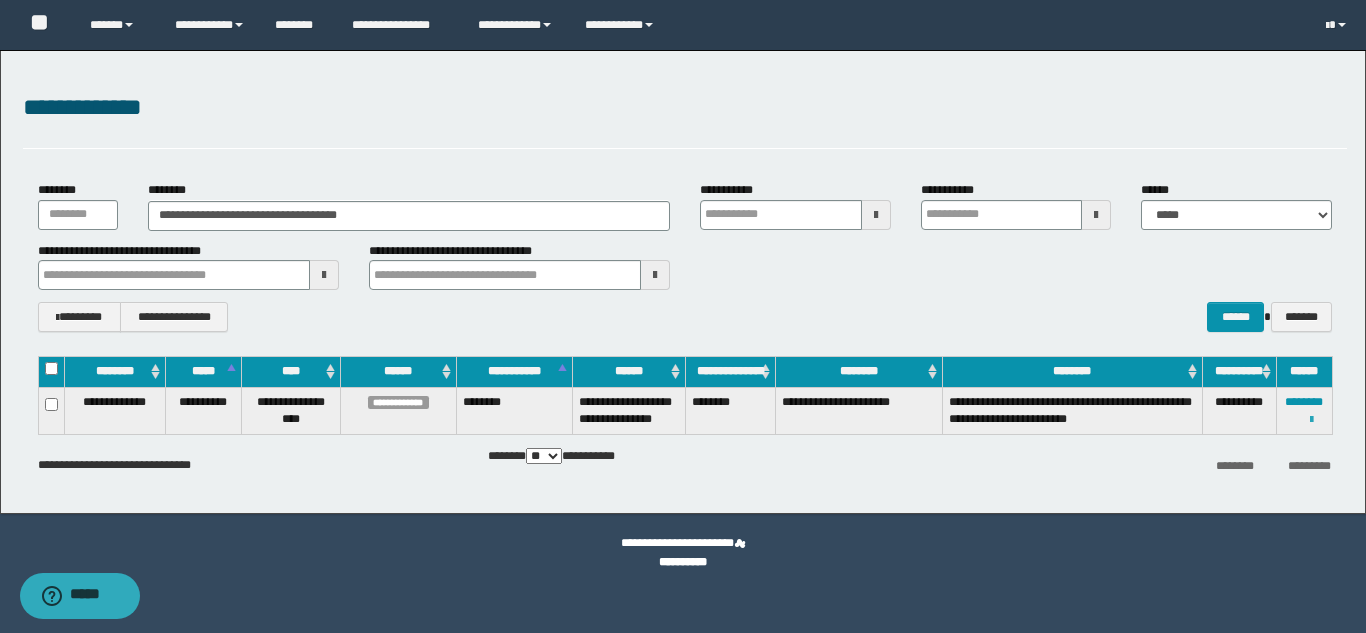 click at bounding box center (1311, 420) 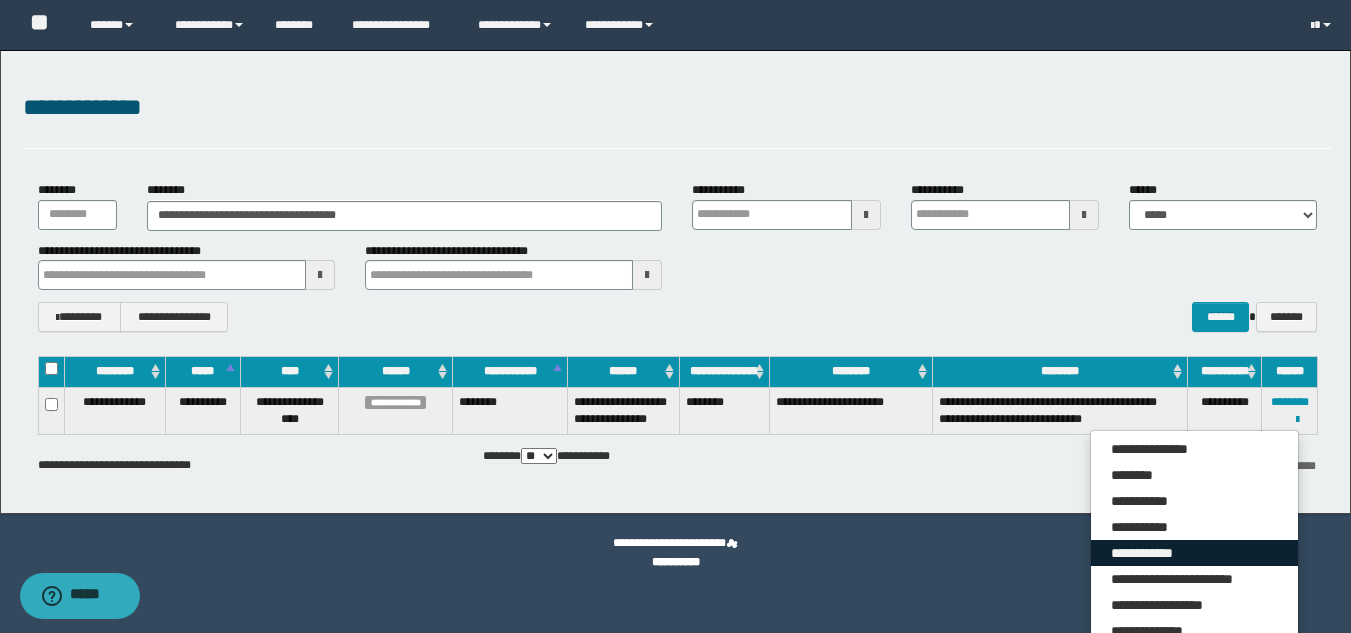 click on "**********" at bounding box center [1194, 553] 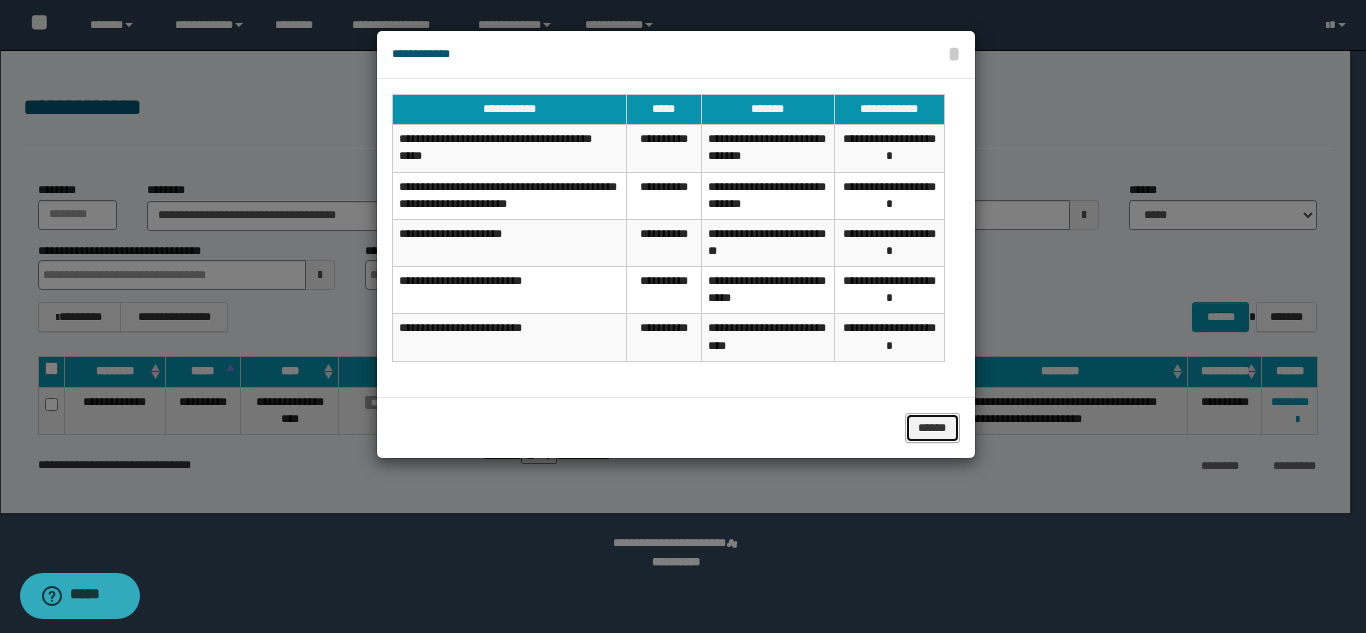 click on "******" at bounding box center (932, 428) 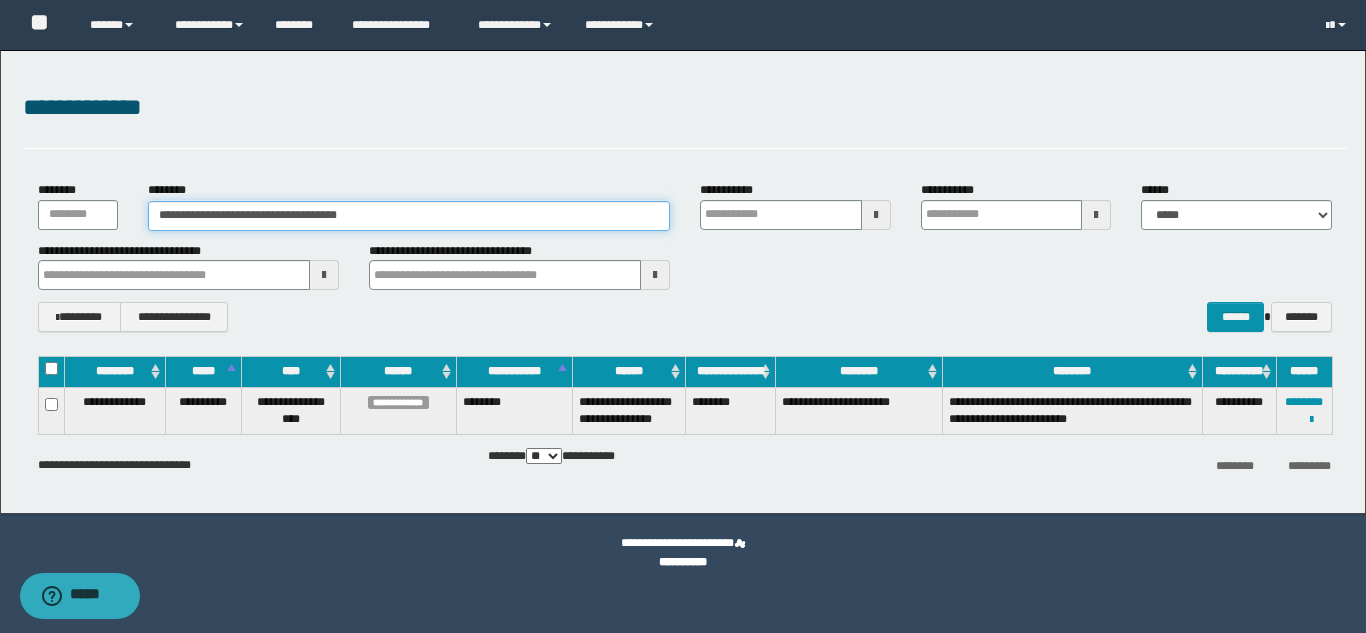 drag, startPoint x: 408, startPoint y: 220, endPoint x: 164, endPoint y: 216, distance: 244.03279 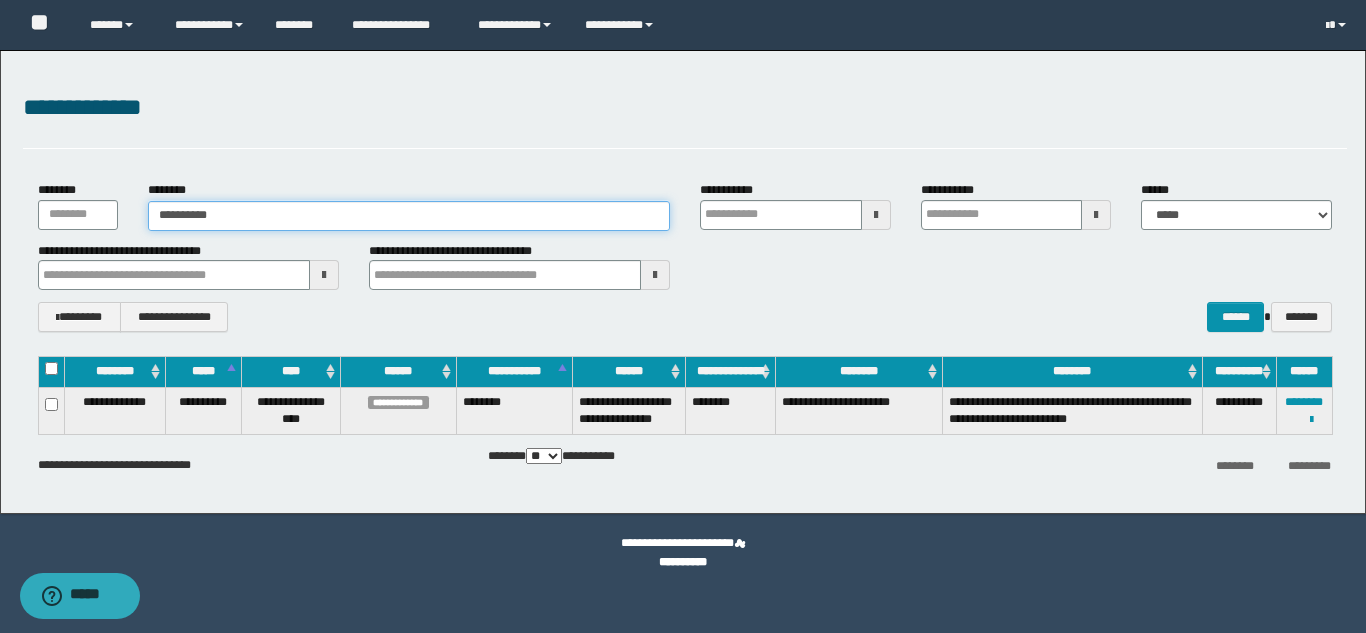 type on "**********" 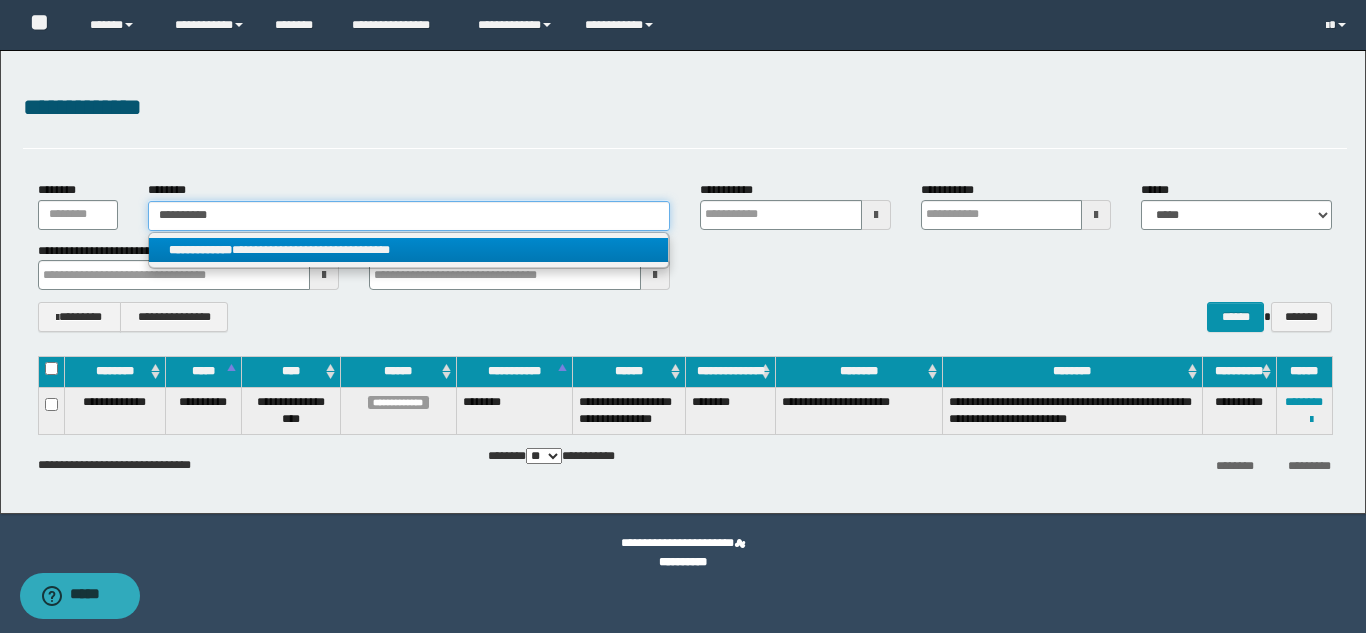 type on "**********" 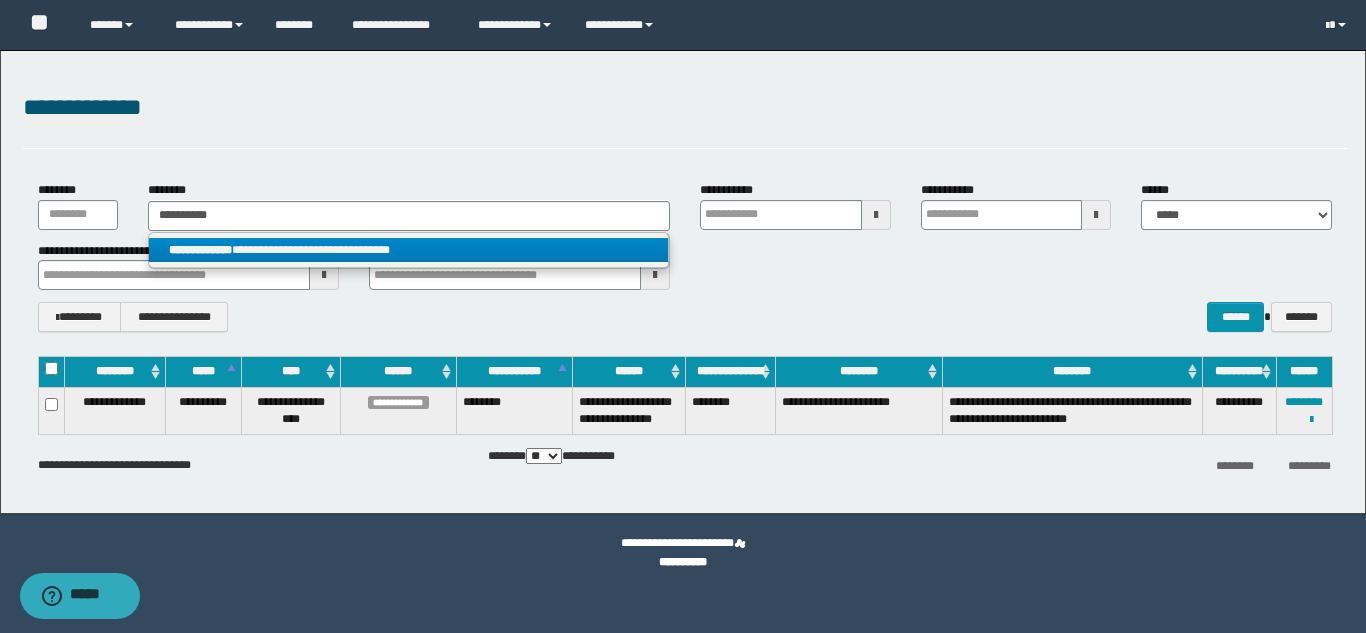 click on "**********" at bounding box center (408, 250) 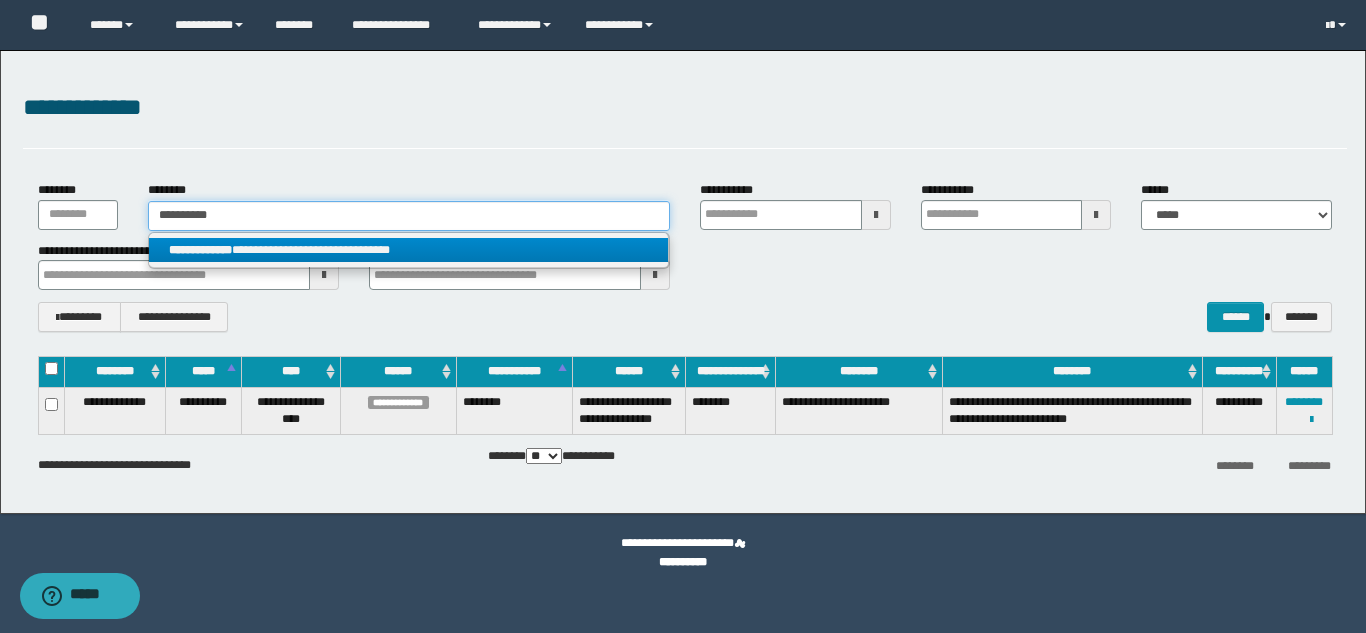 type 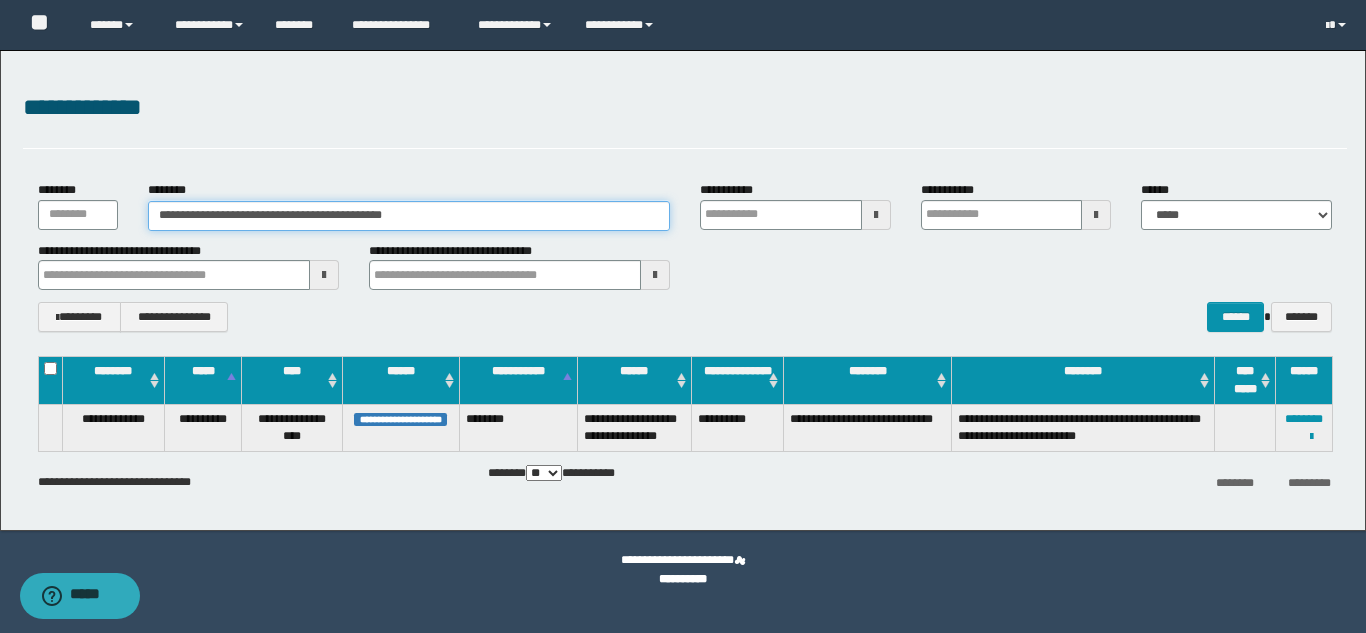 drag, startPoint x: 453, startPoint y: 220, endPoint x: 214, endPoint y: 211, distance: 239.1694 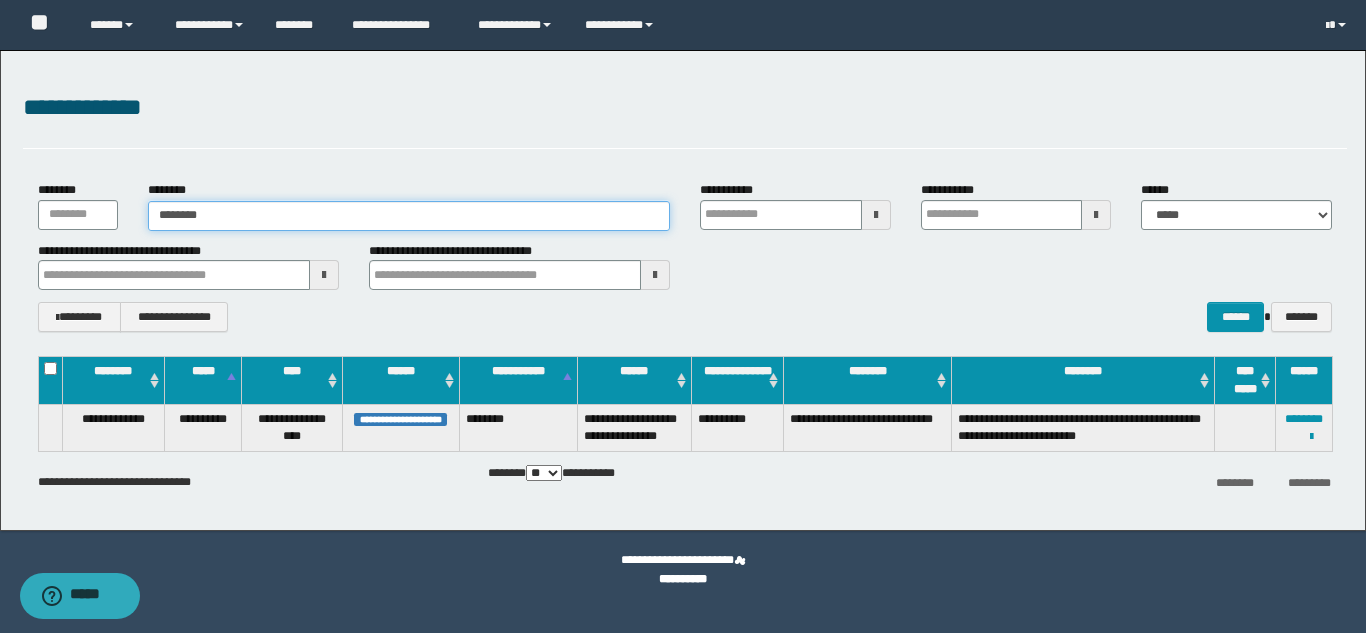 type on "********" 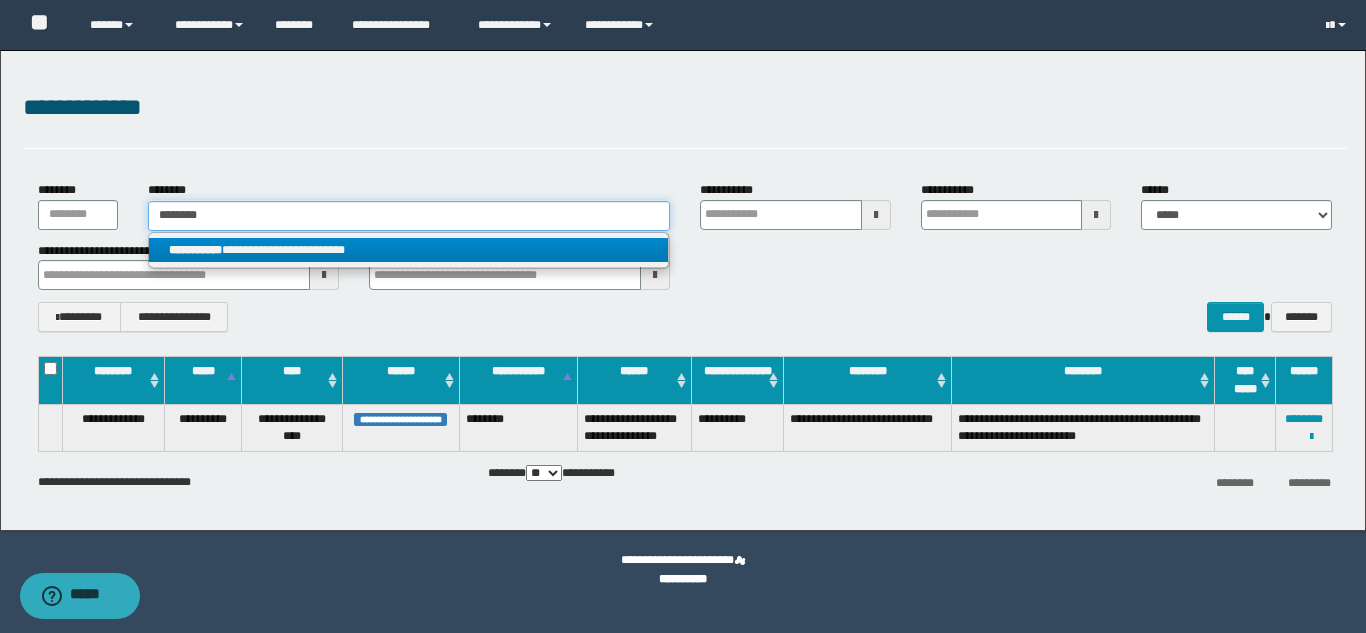 type on "********" 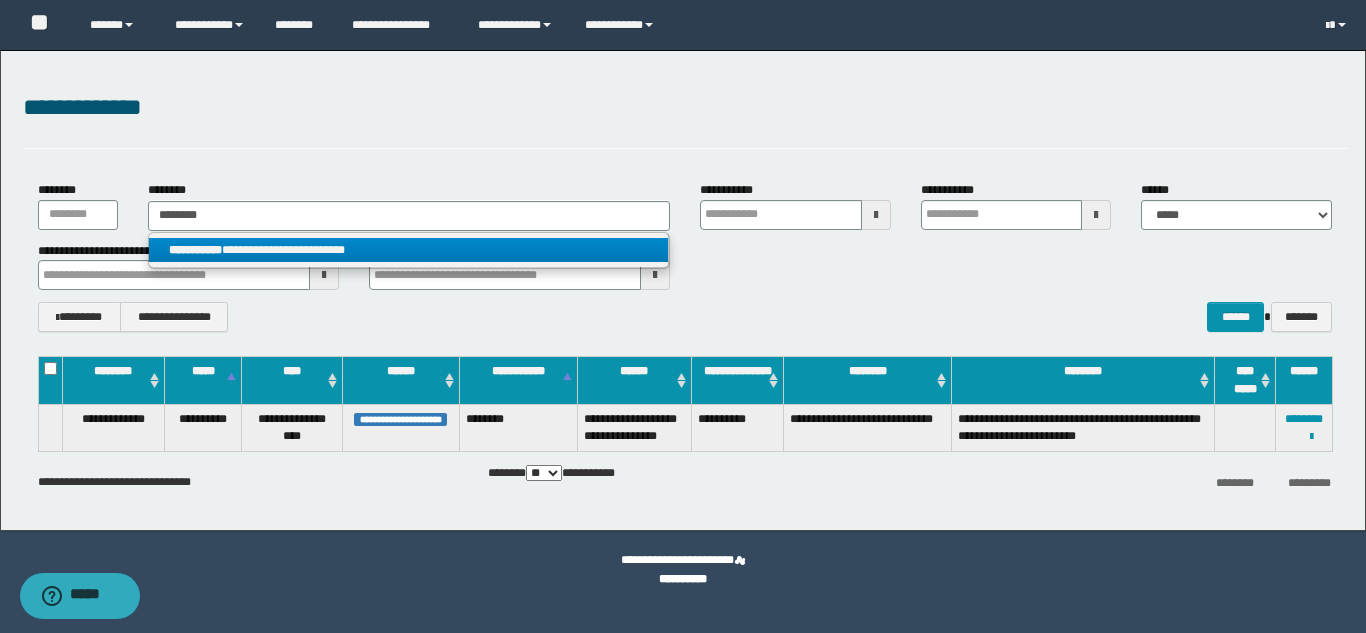 click on "**********" at bounding box center (408, 250) 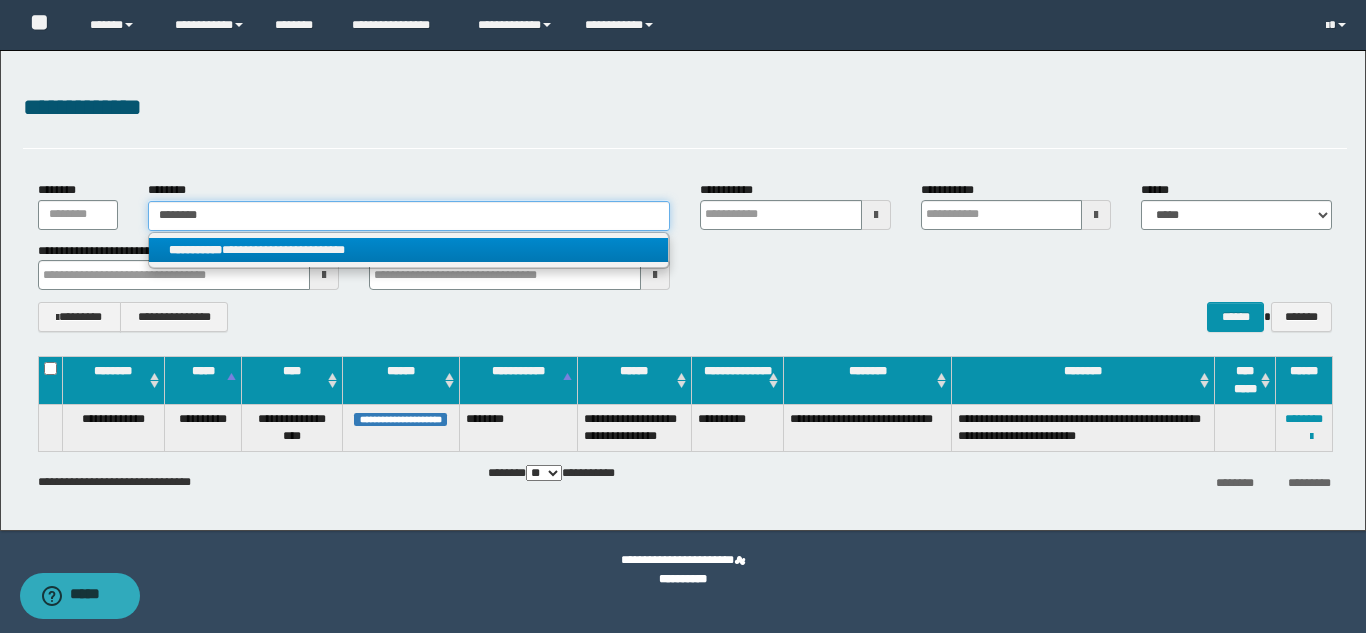 type 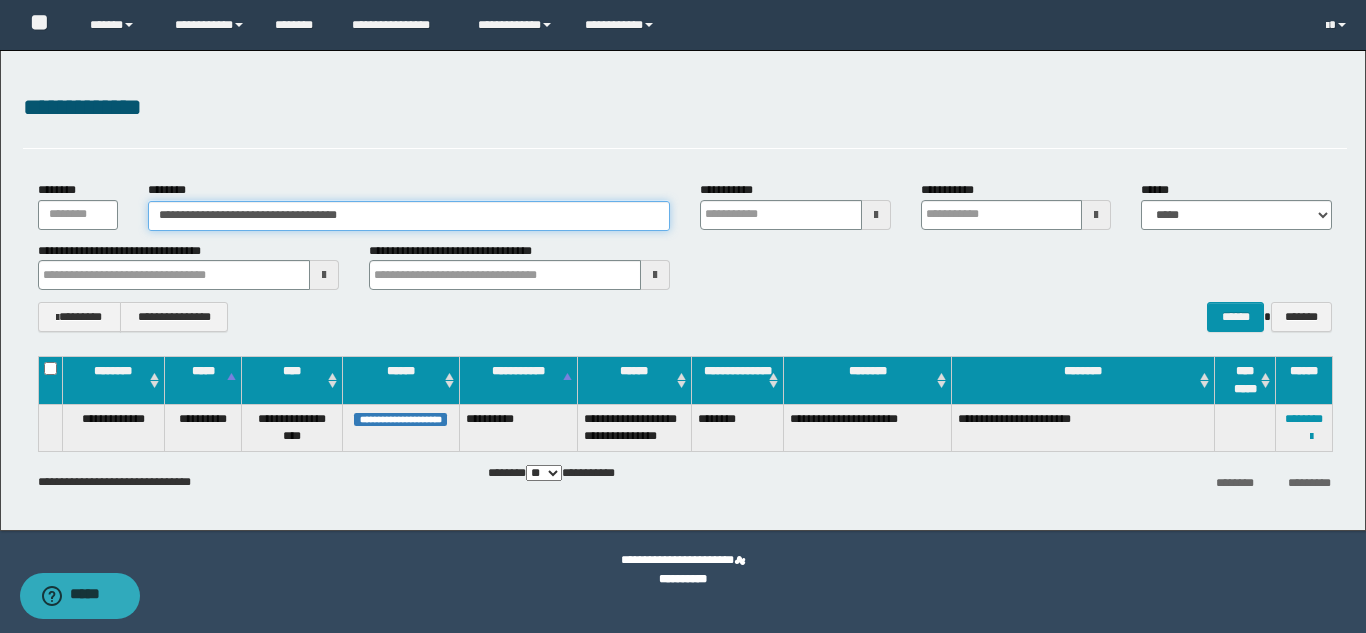 drag, startPoint x: 334, startPoint y: 214, endPoint x: 102, endPoint y: 214, distance: 232 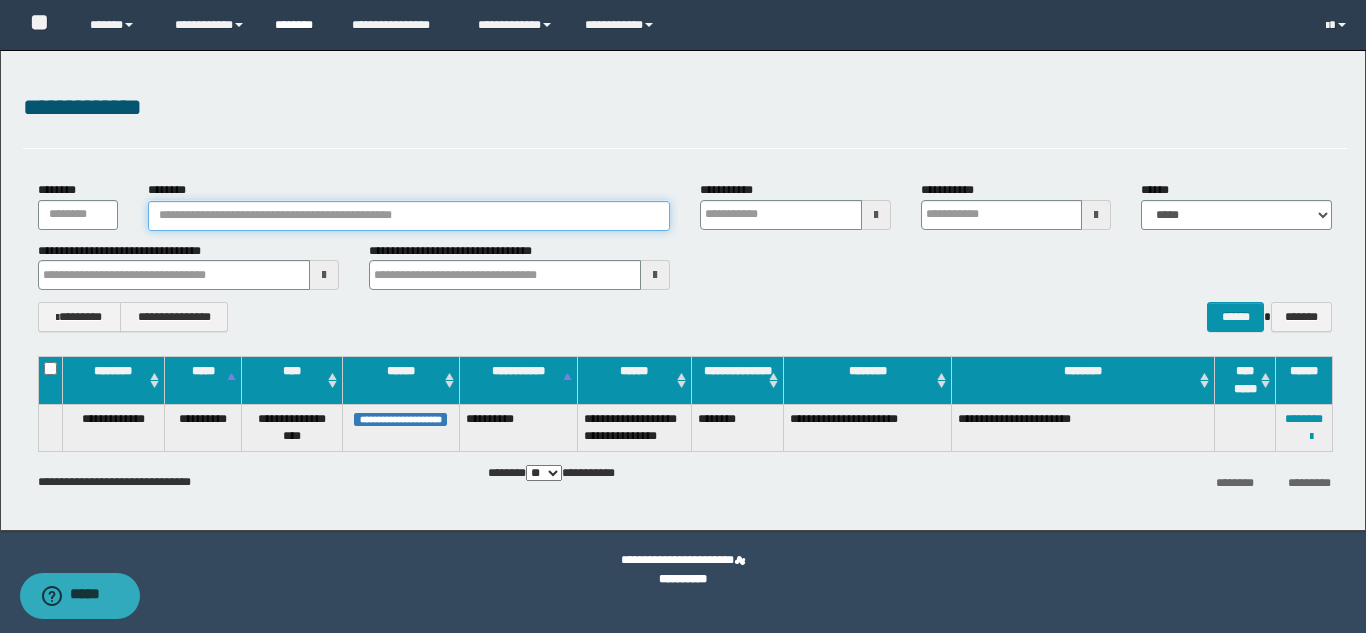 type 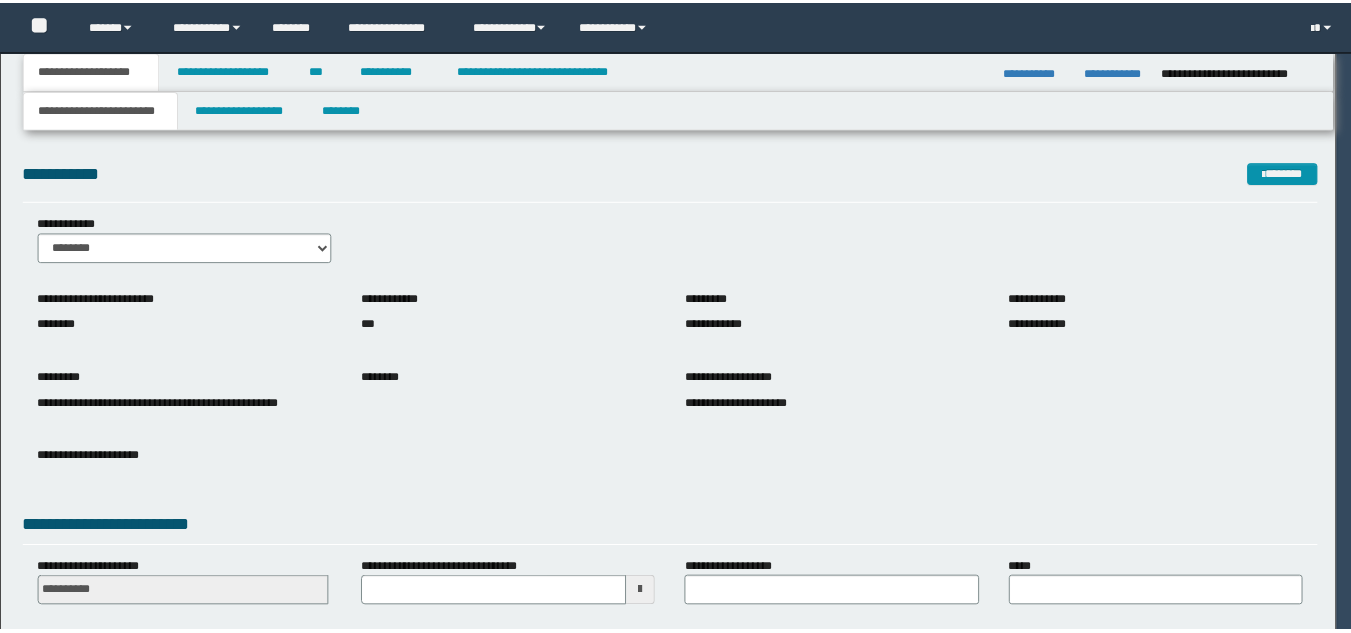 scroll, scrollTop: 0, scrollLeft: 0, axis: both 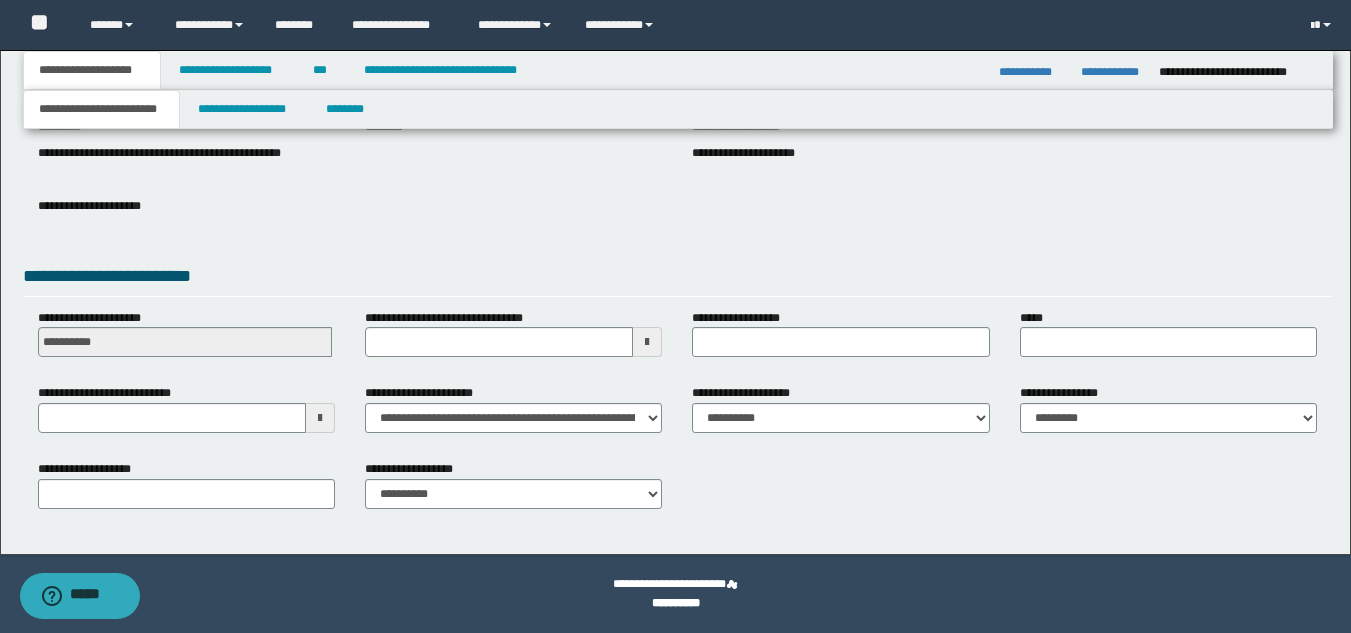 click at bounding box center (320, 418) 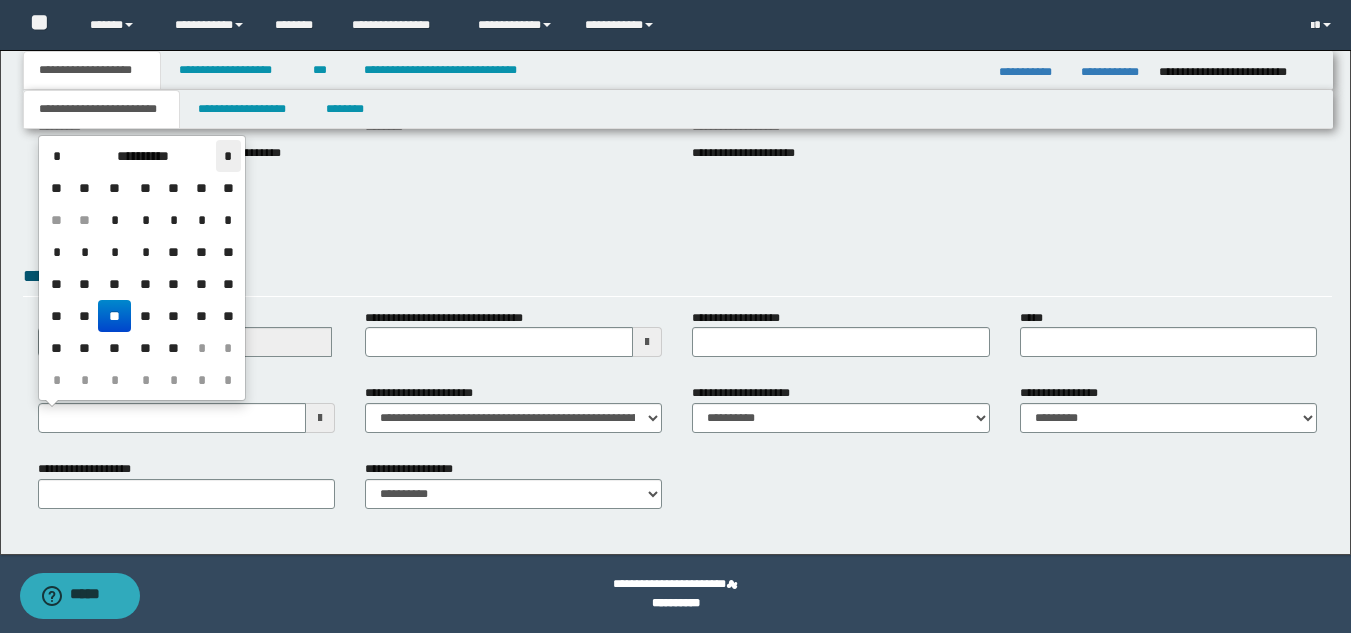 click on "*" at bounding box center (228, 156) 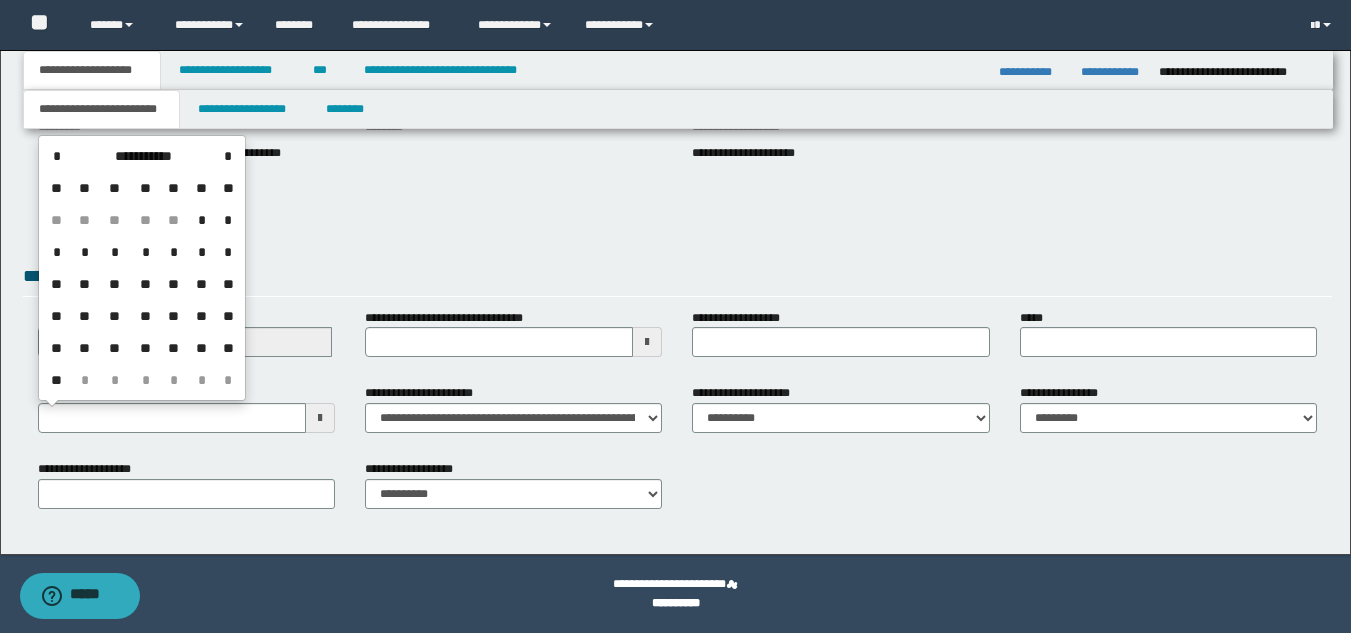 click on "**" at bounding box center (145, 284) 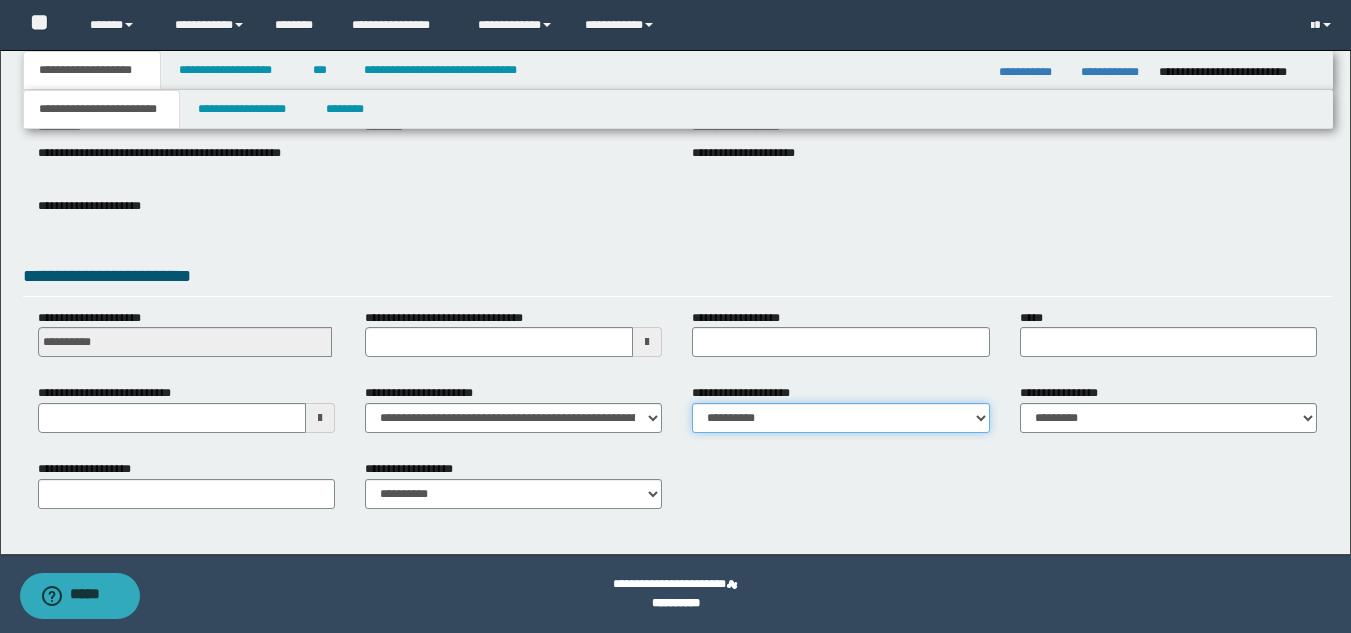 click on "**********" at bounding box center [840, 418] 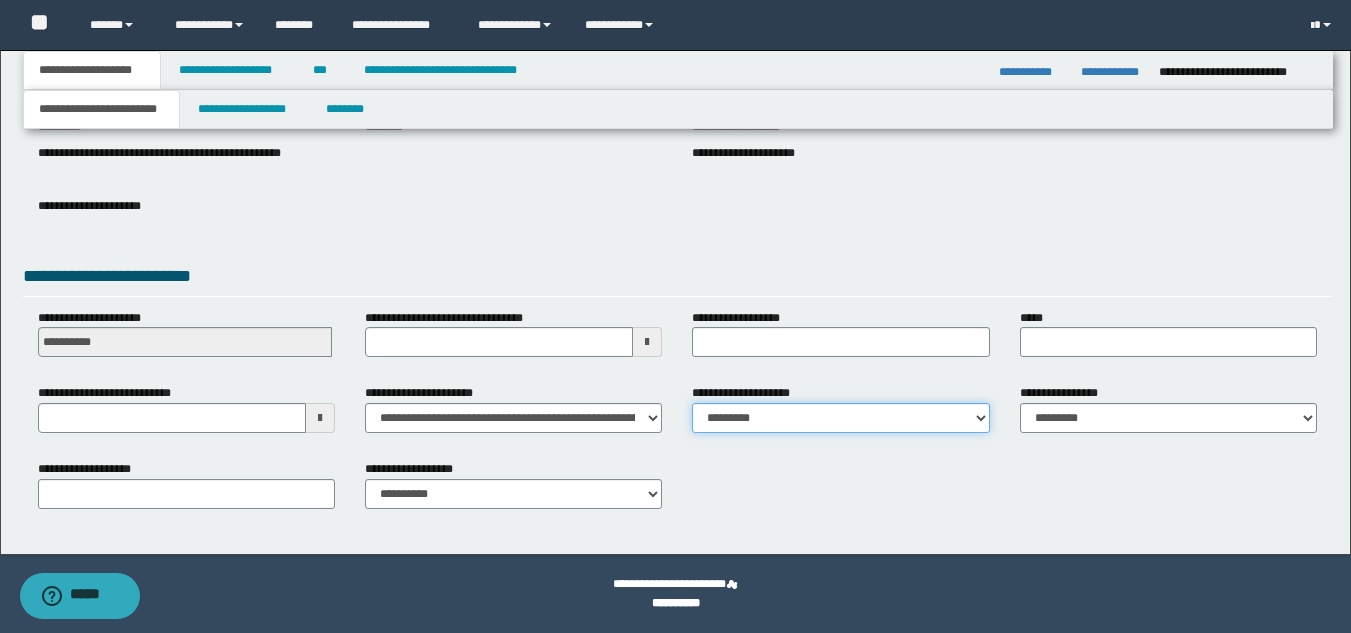 click on "**********" at bounding box center [840, 418] 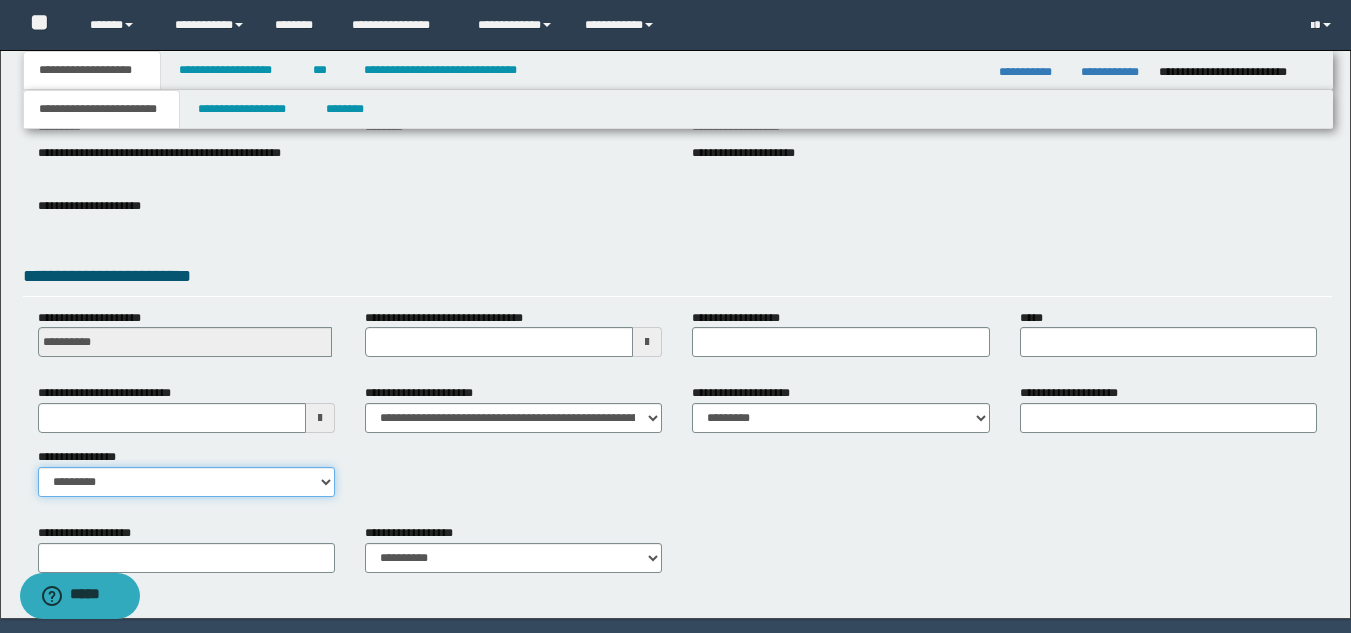 click on "**********" at bounding box center (186, 482) 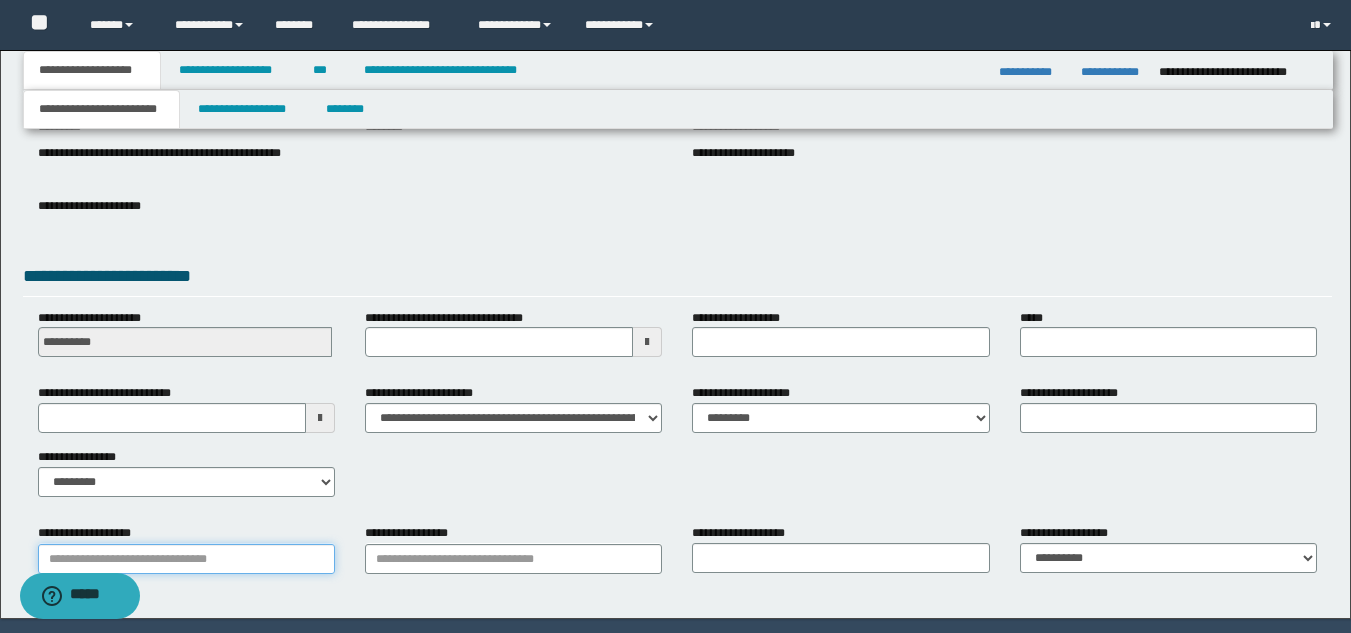 click on "**********" at bounding box center [186, 559] 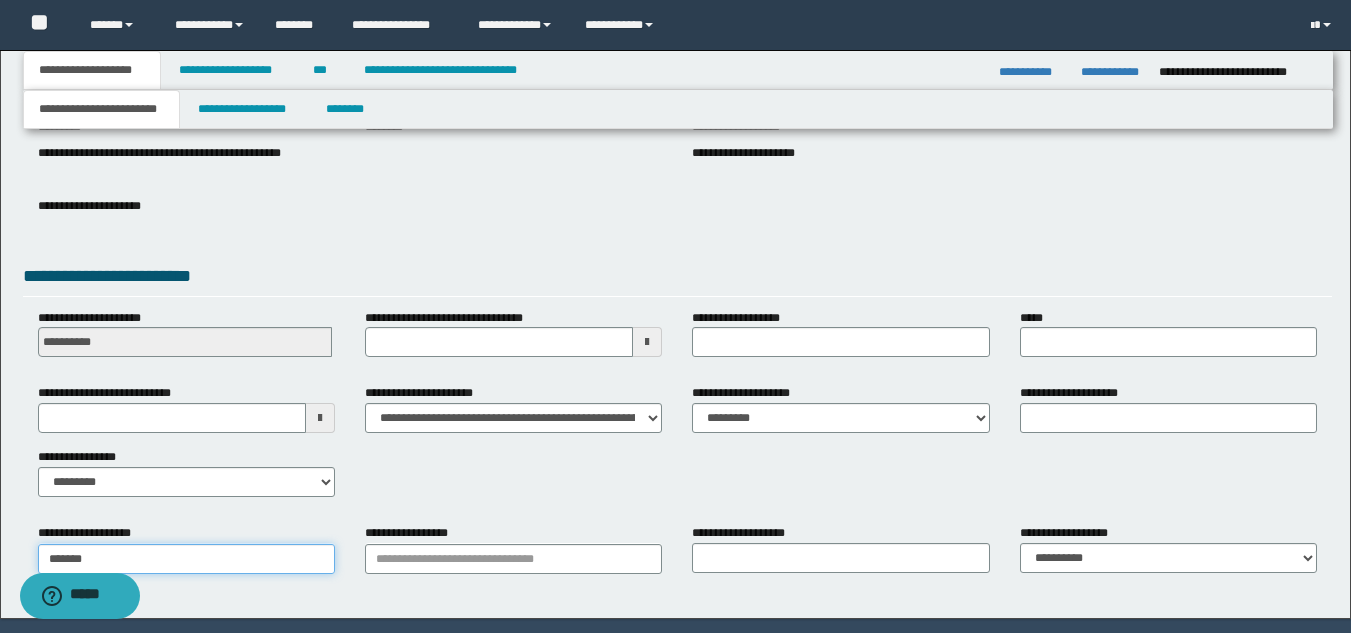 type on "********" 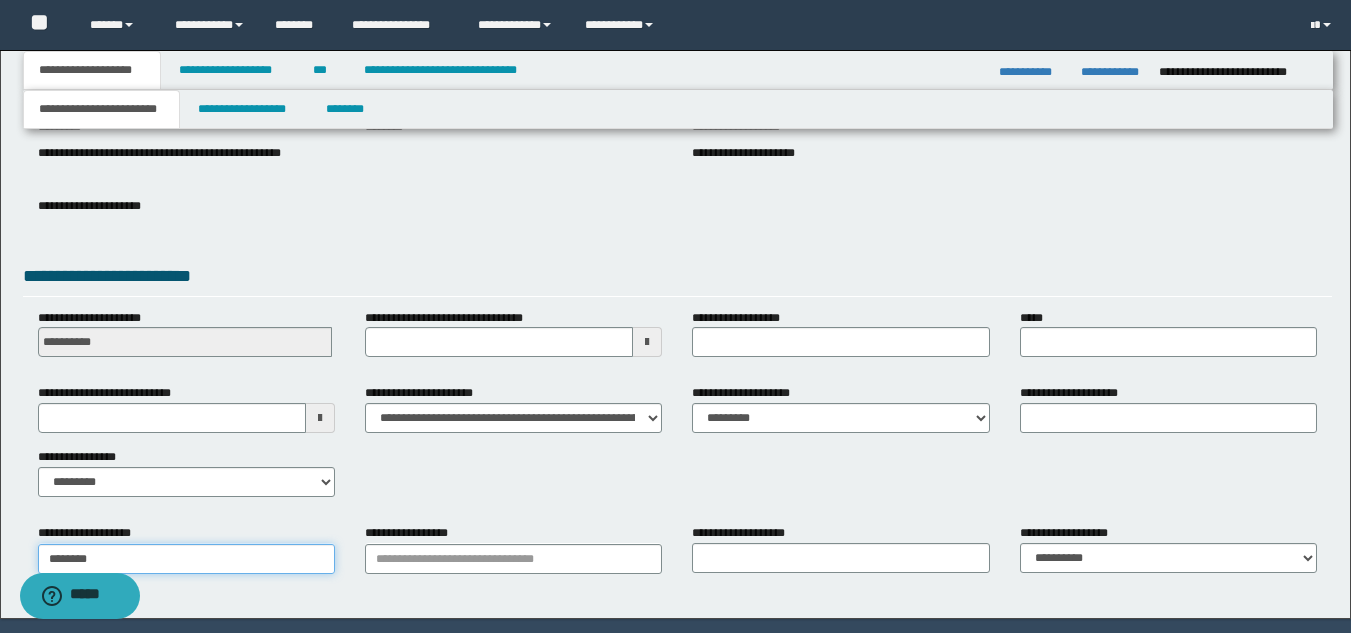 type on "********" 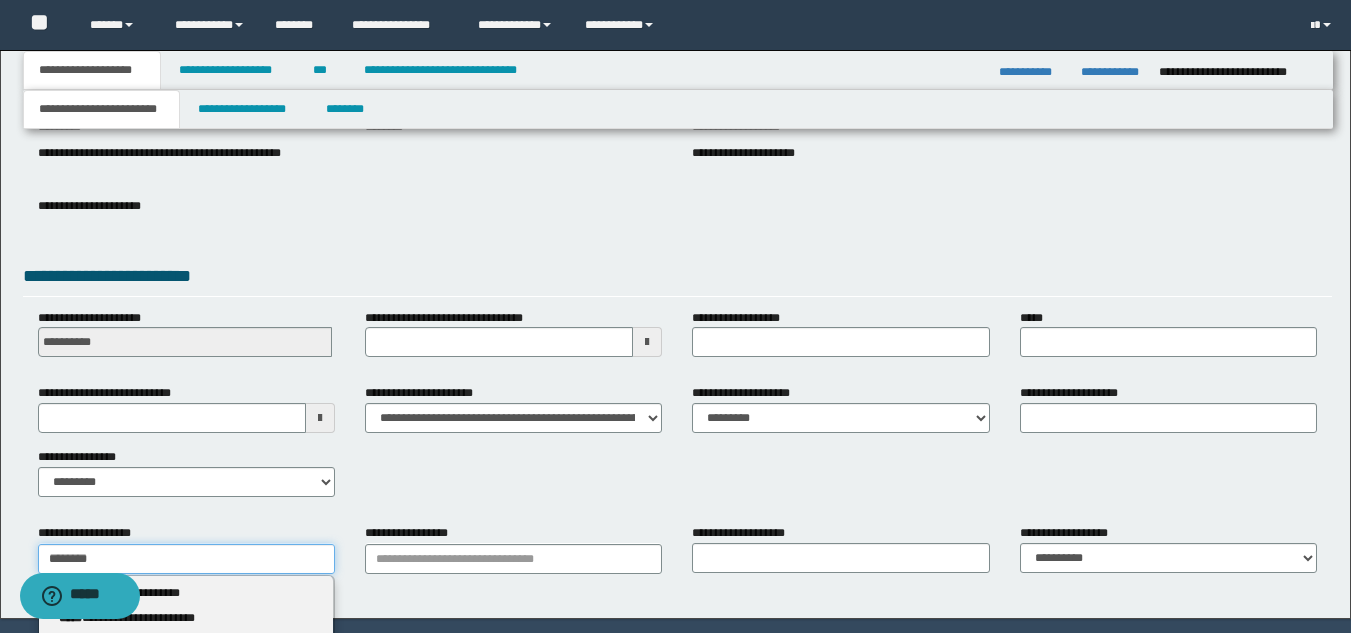 type on "********" 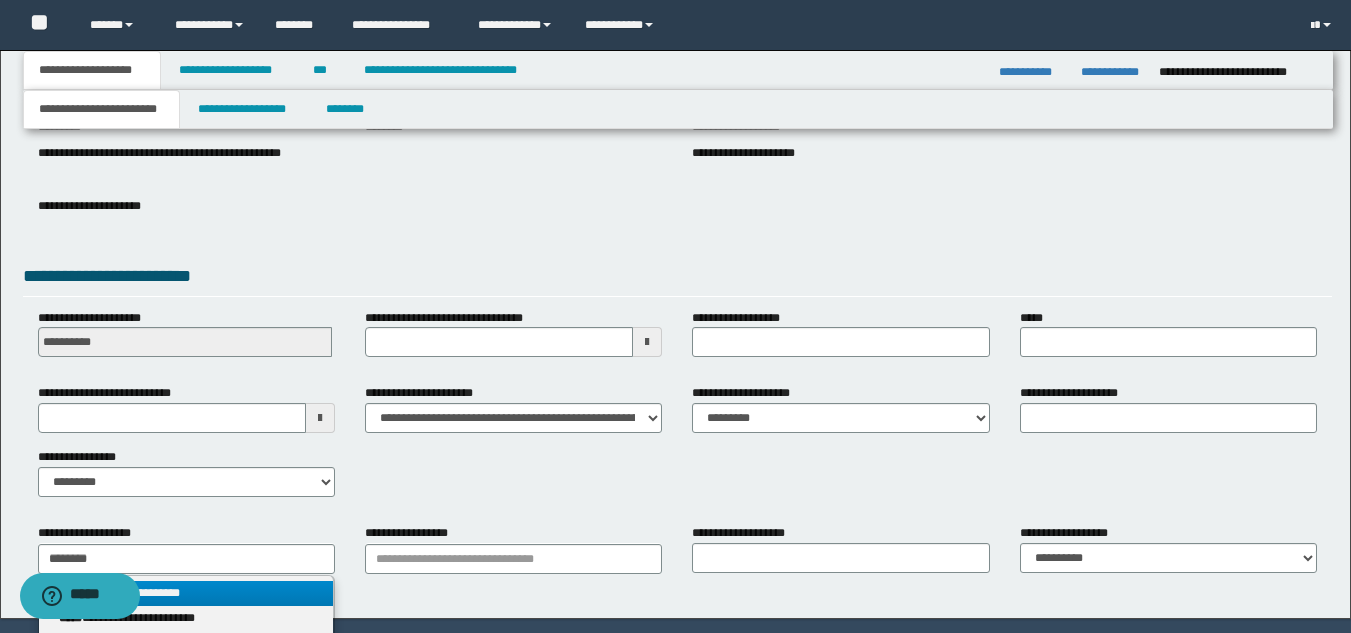 click on "**********" at bounding box center (186, 593) 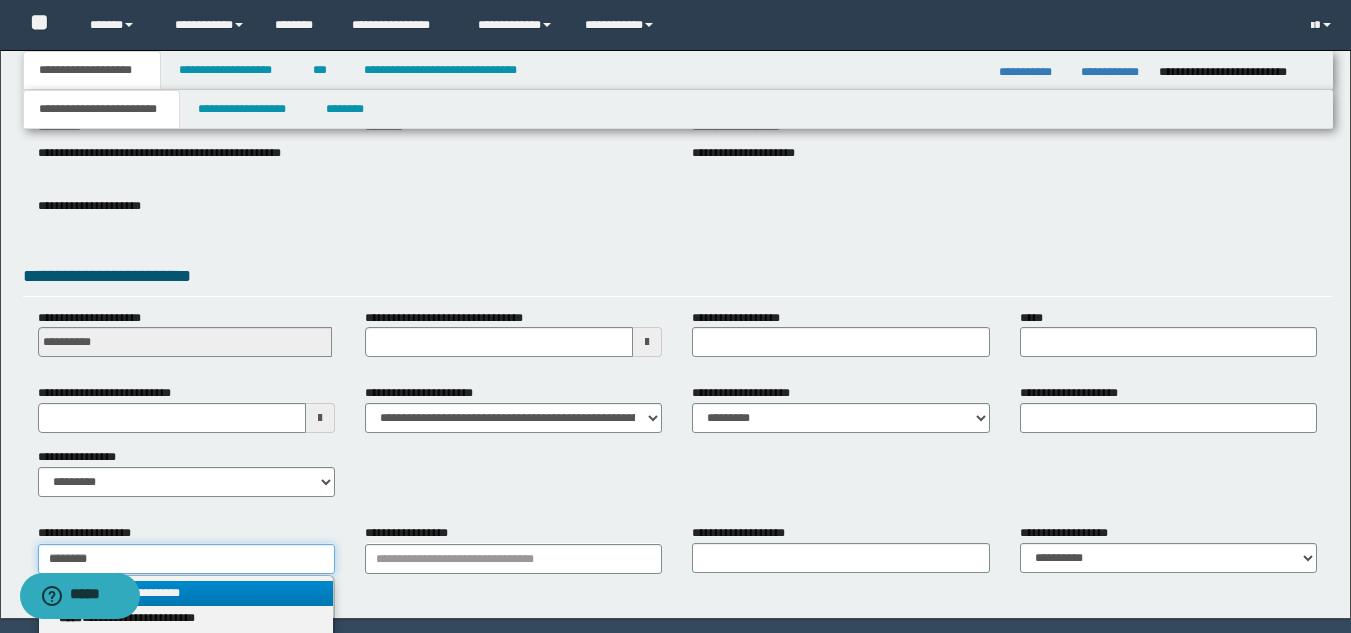 type 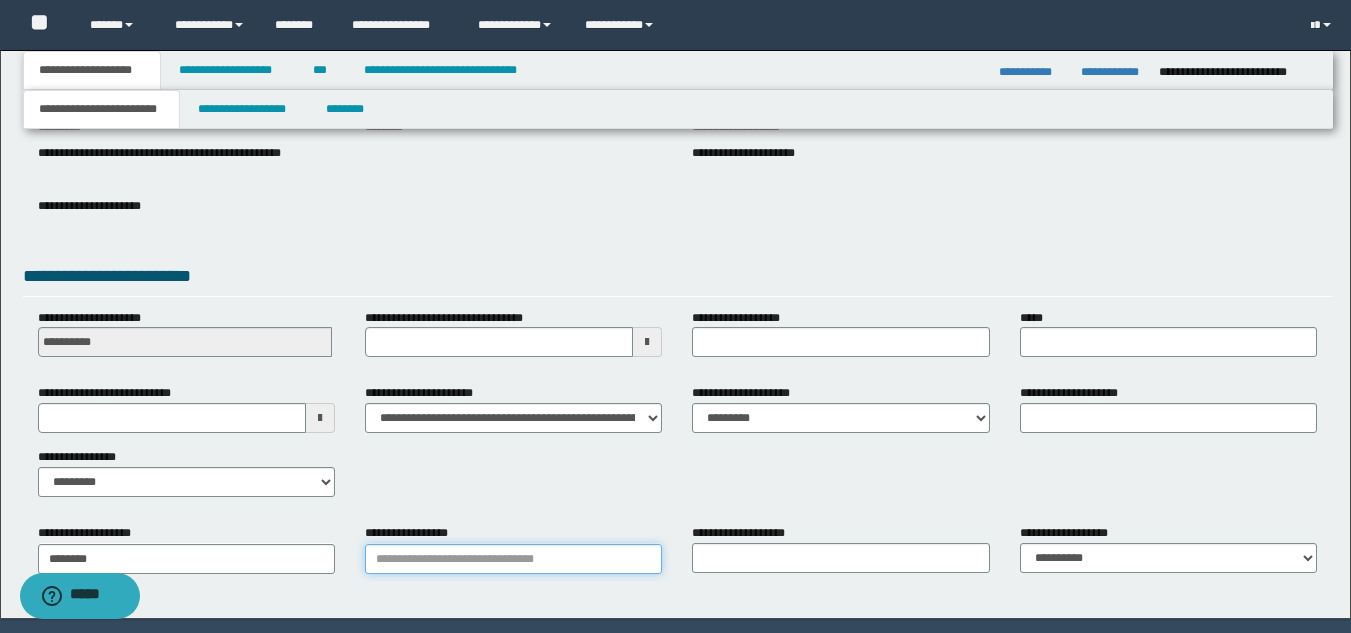 click on "**********" at bounding box center (513, 559) 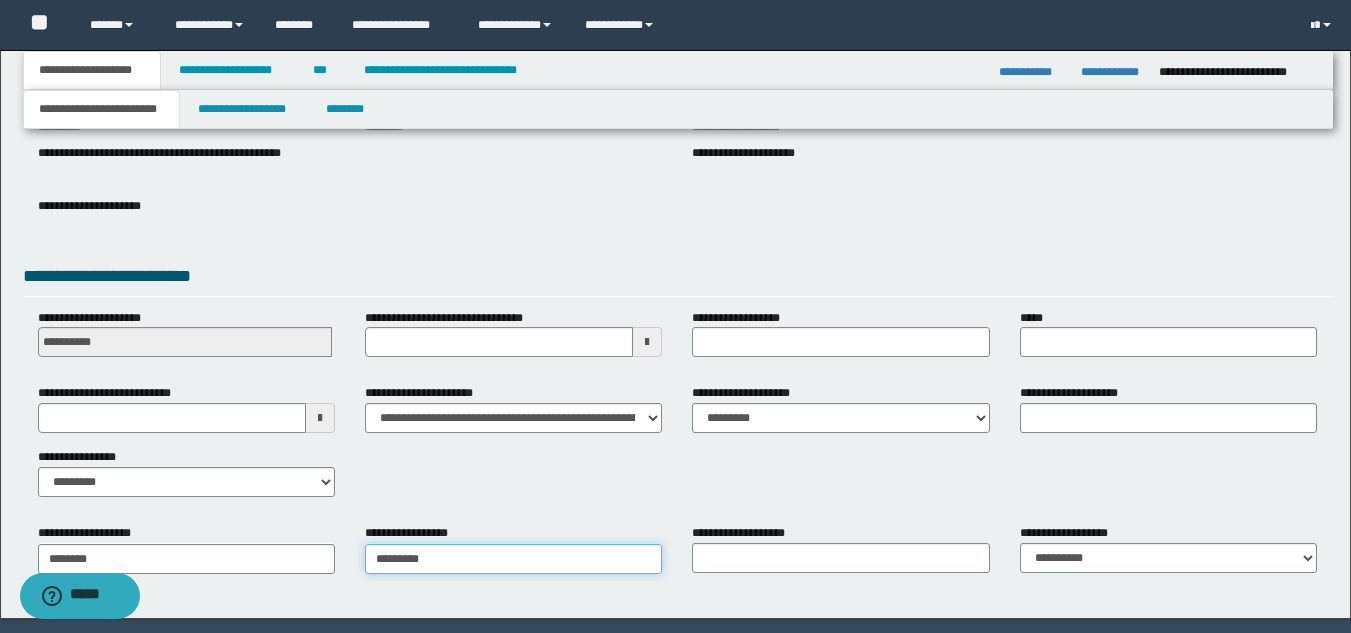 type on "**********" 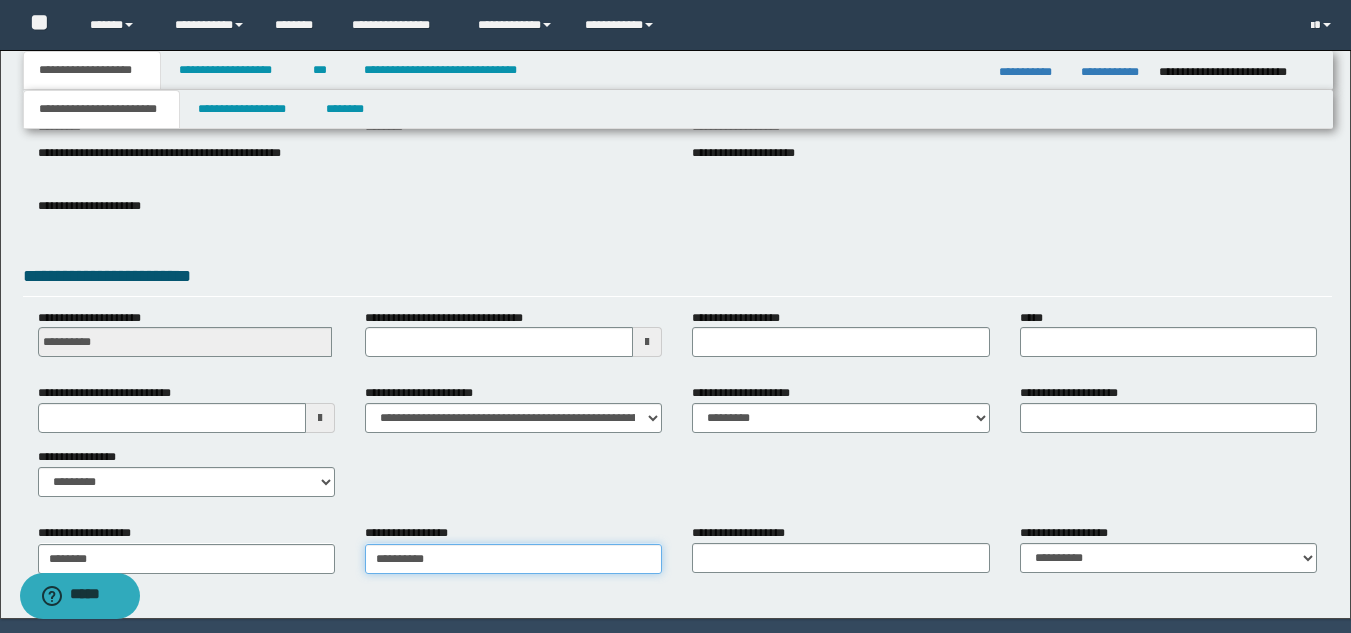 type on "**********" 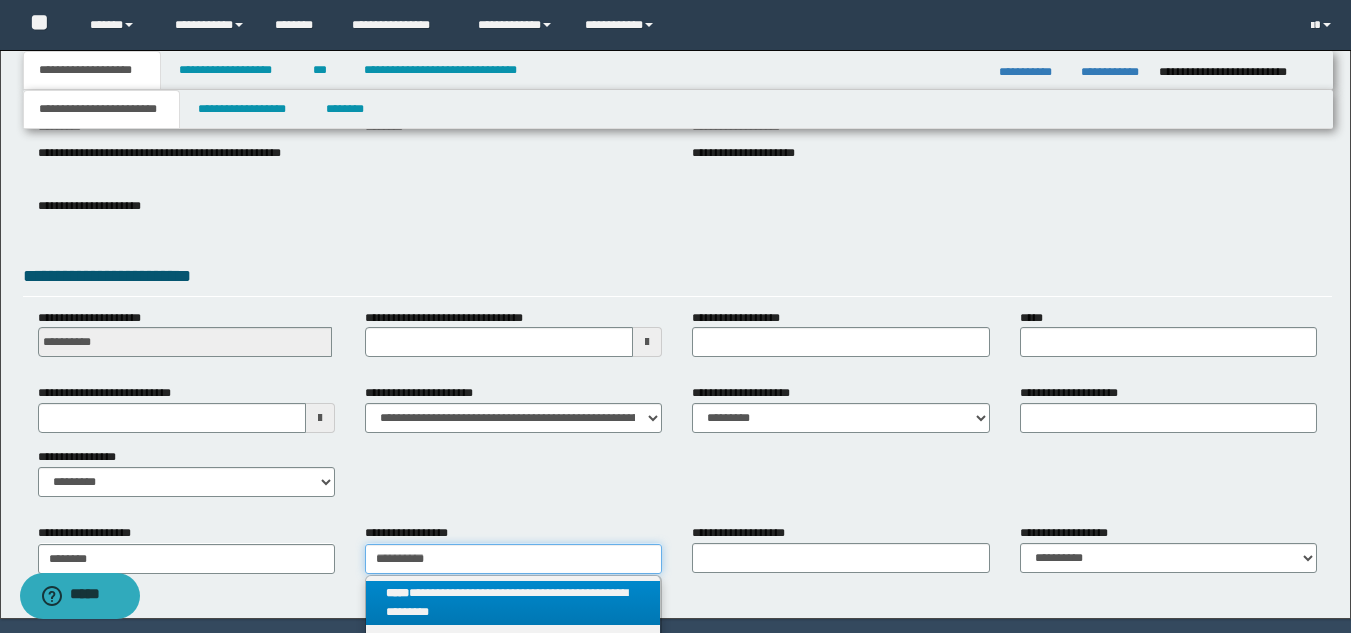 type on "**********" 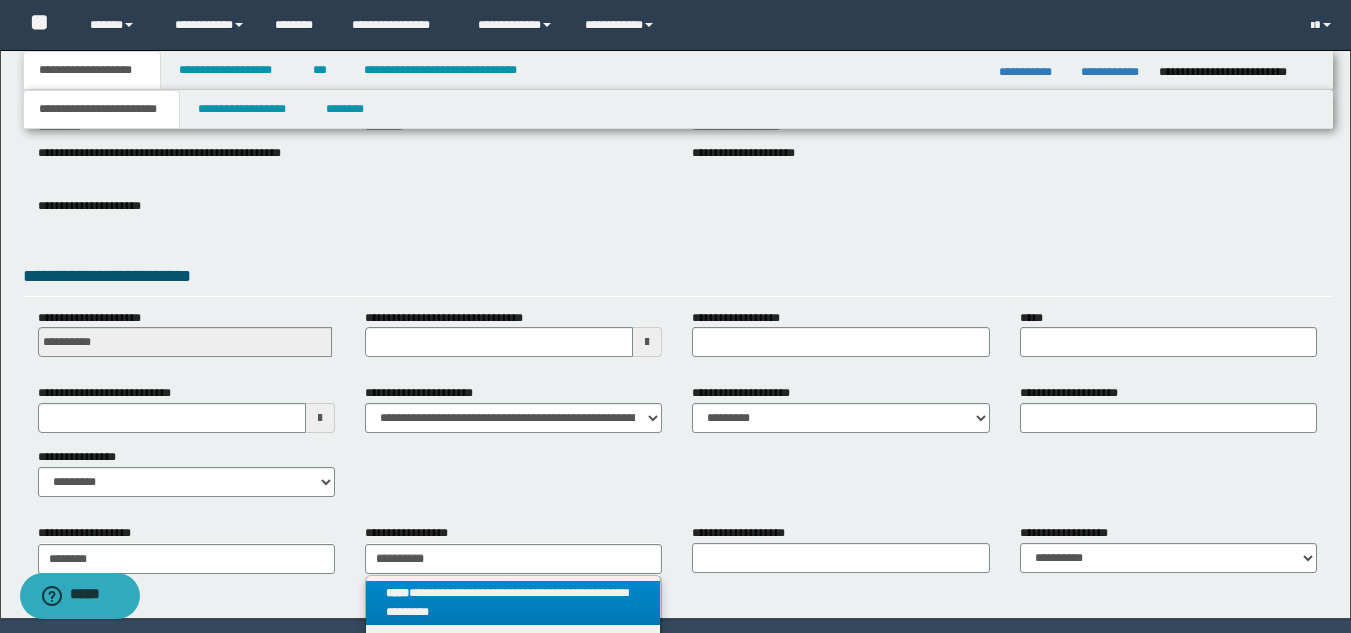 click on "**********" at bounding box center (513, 603) 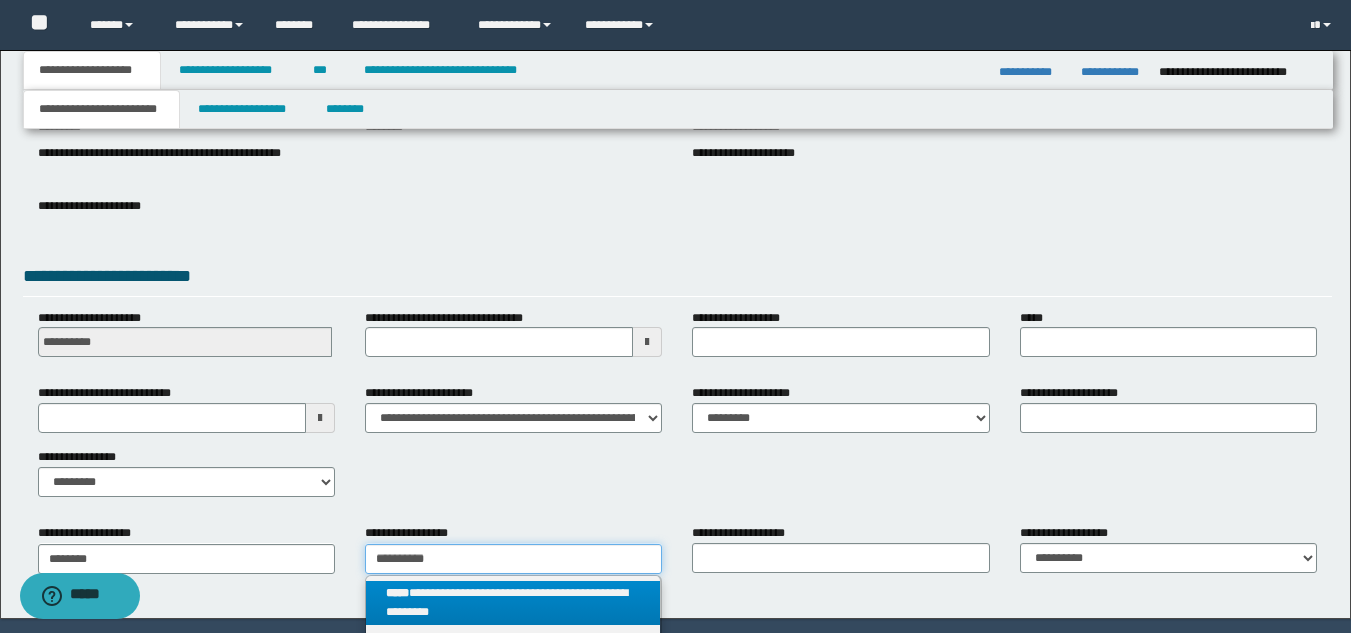 type 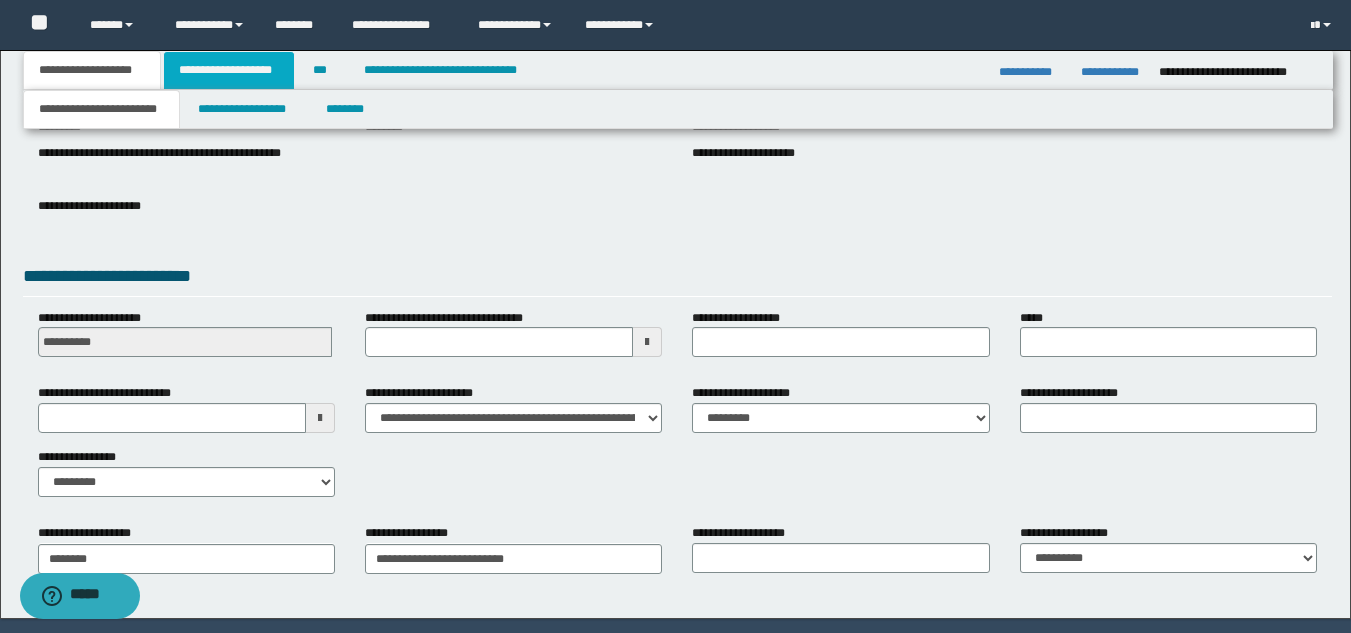 click on "**********" at bounding box center [229, 70] 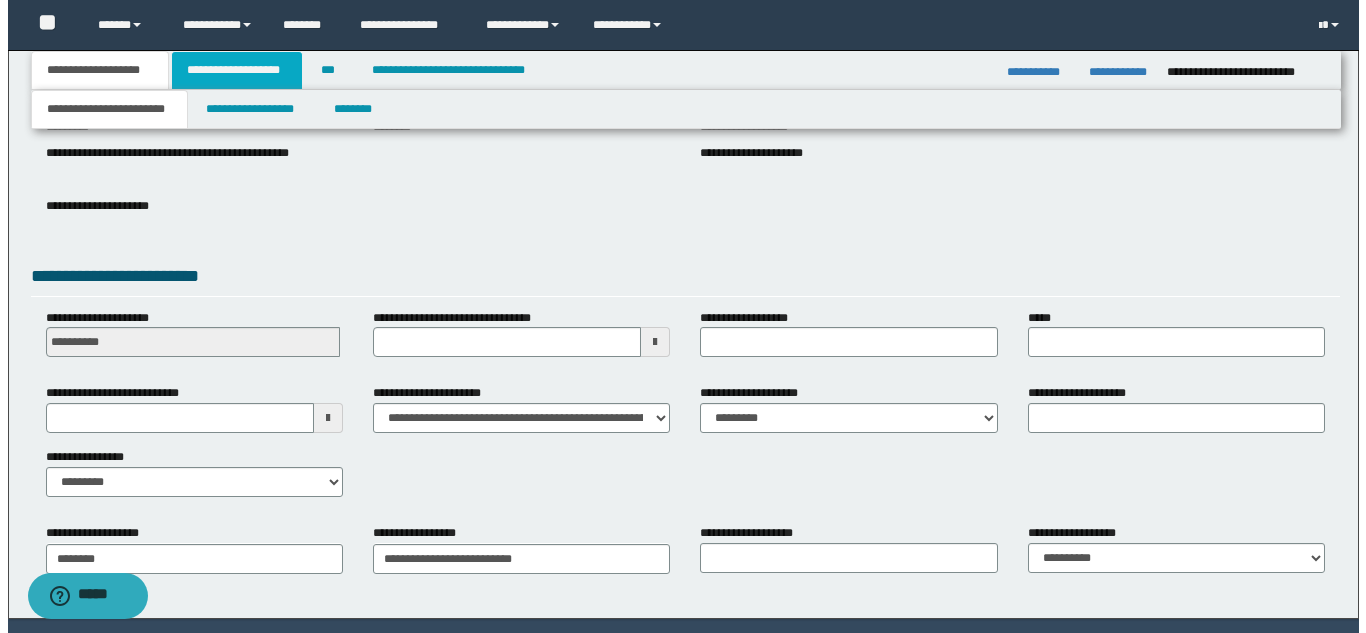 scroll, scrollTop: 0, scrollLeft: 0, axis: both 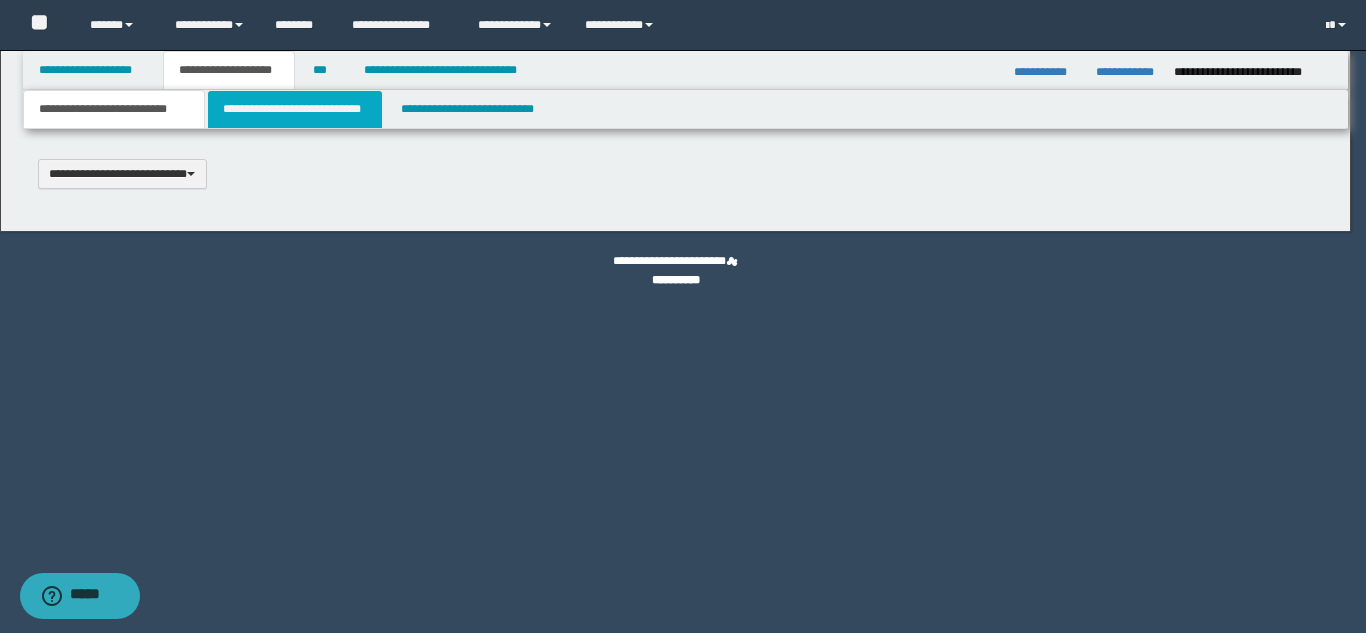 type 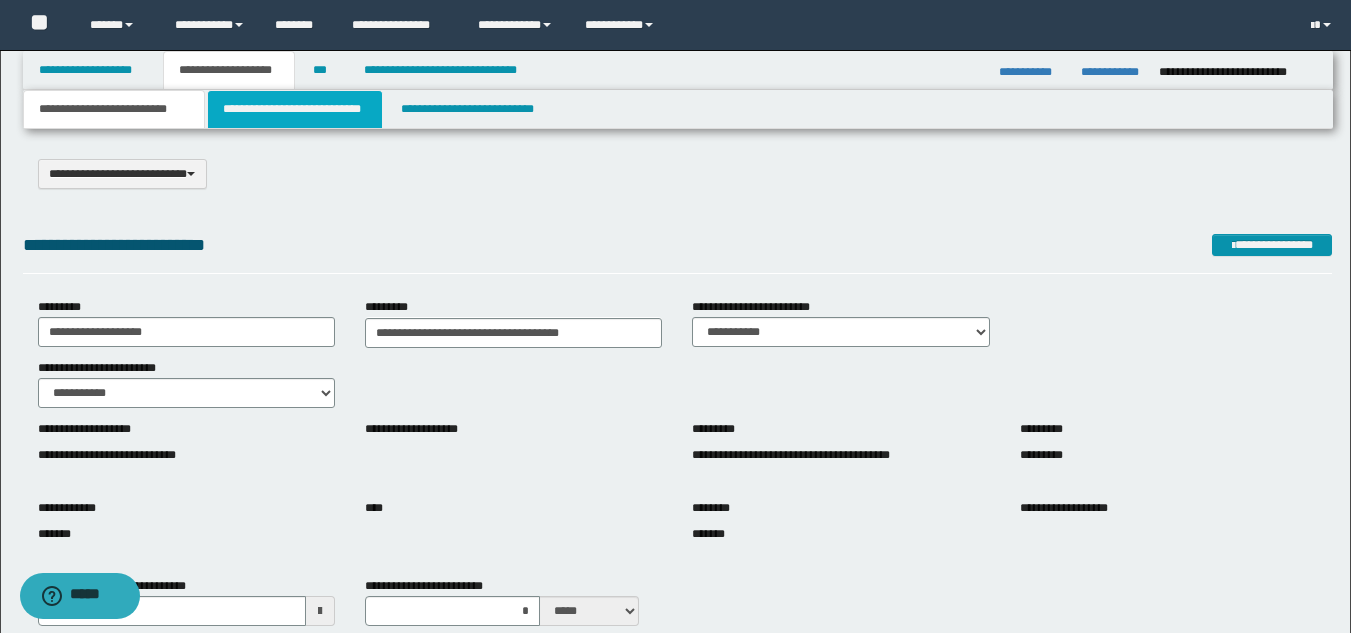 click on "**********" at bounding box center [295, 109] 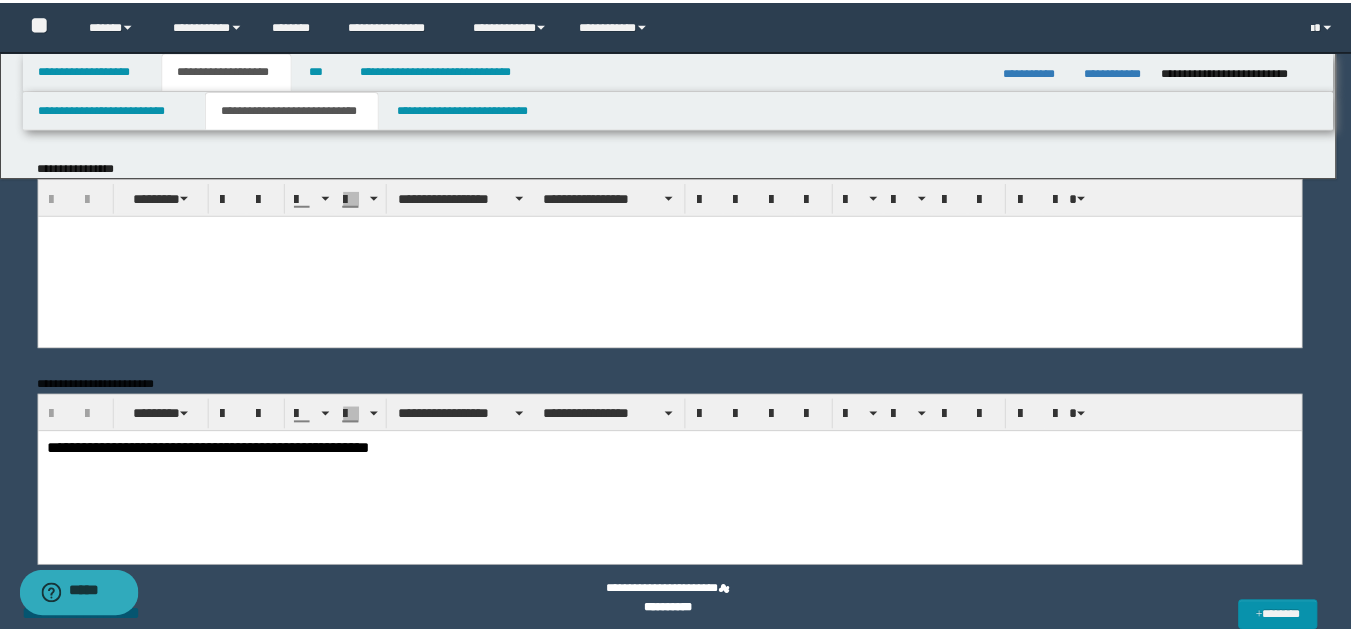 scroll, scrollTop: 0, scrollLeft: 0, axis: both 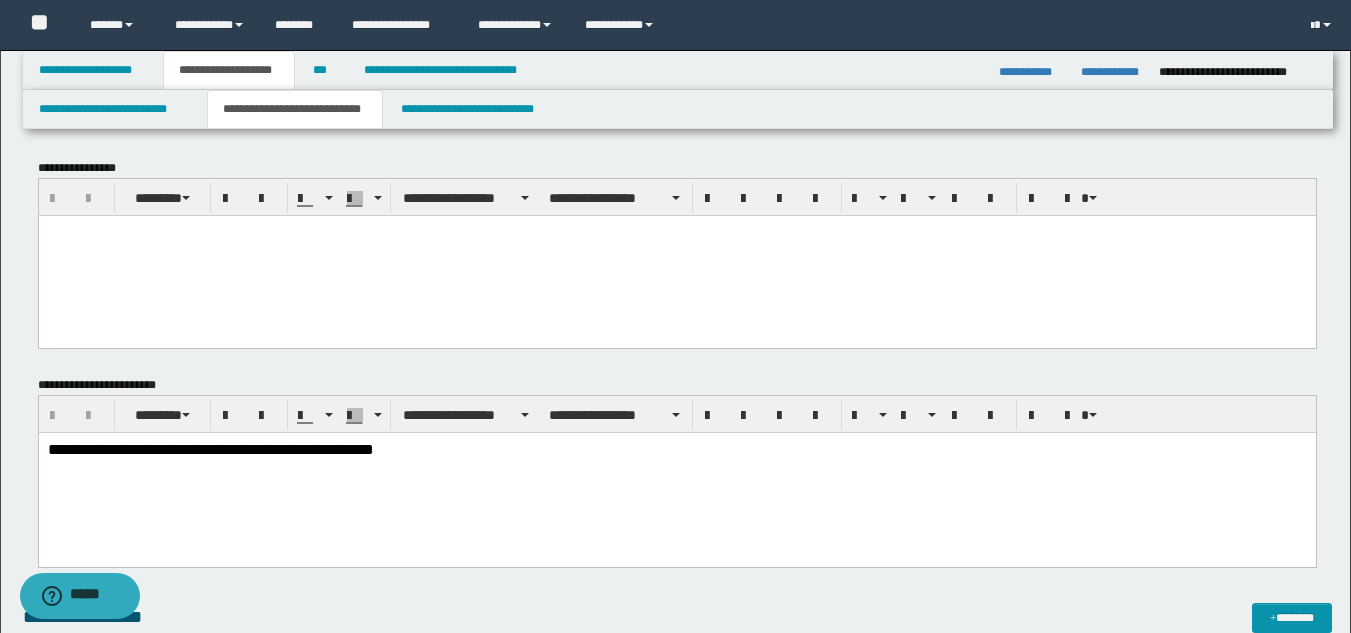 click at bounding box center (676, 255) 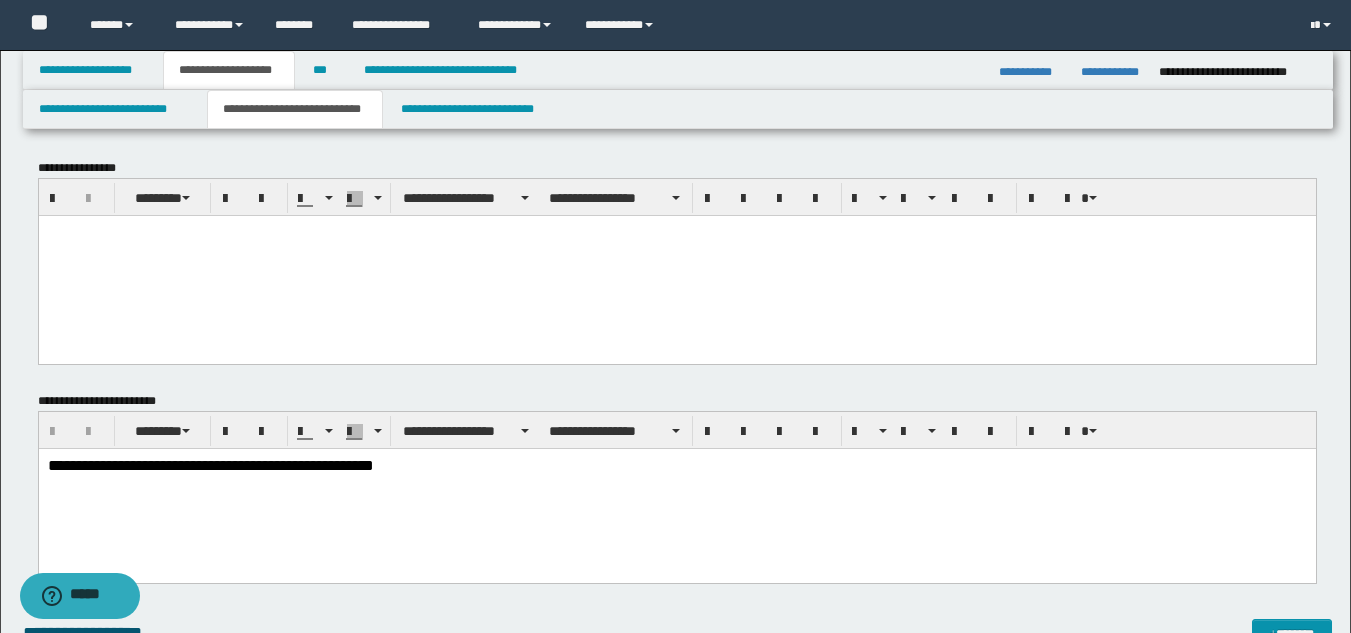 paste 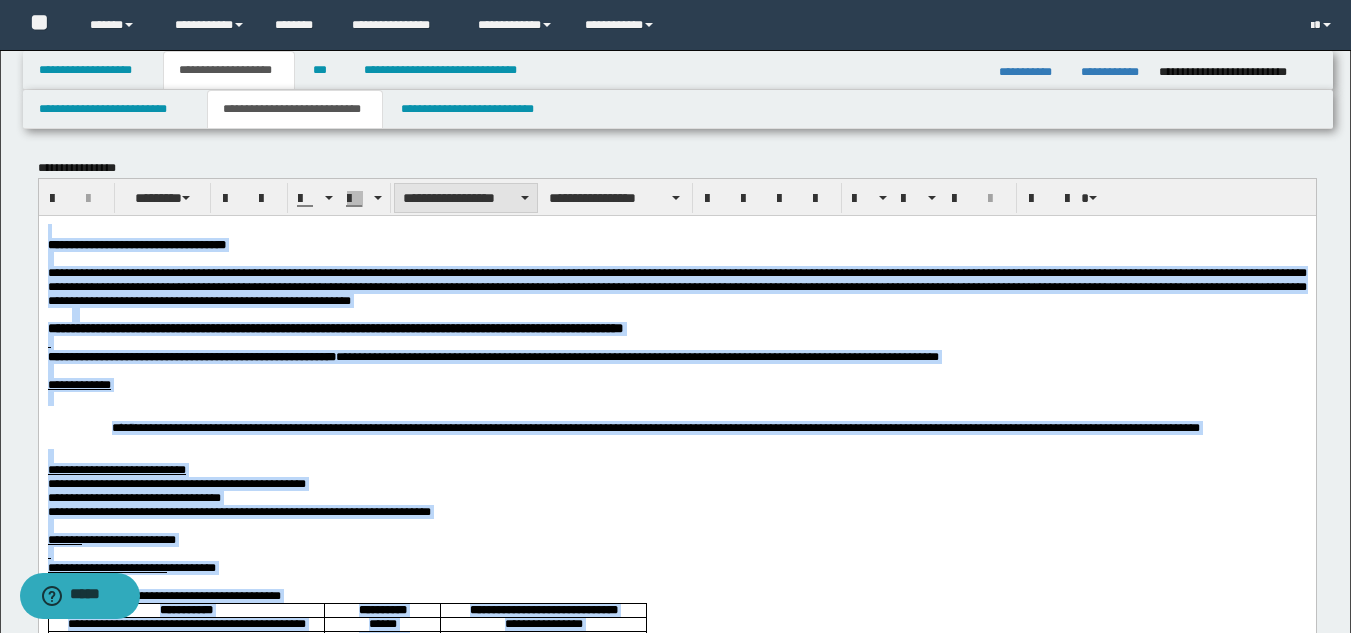 click on "**********" at bounding box center (466, 198) 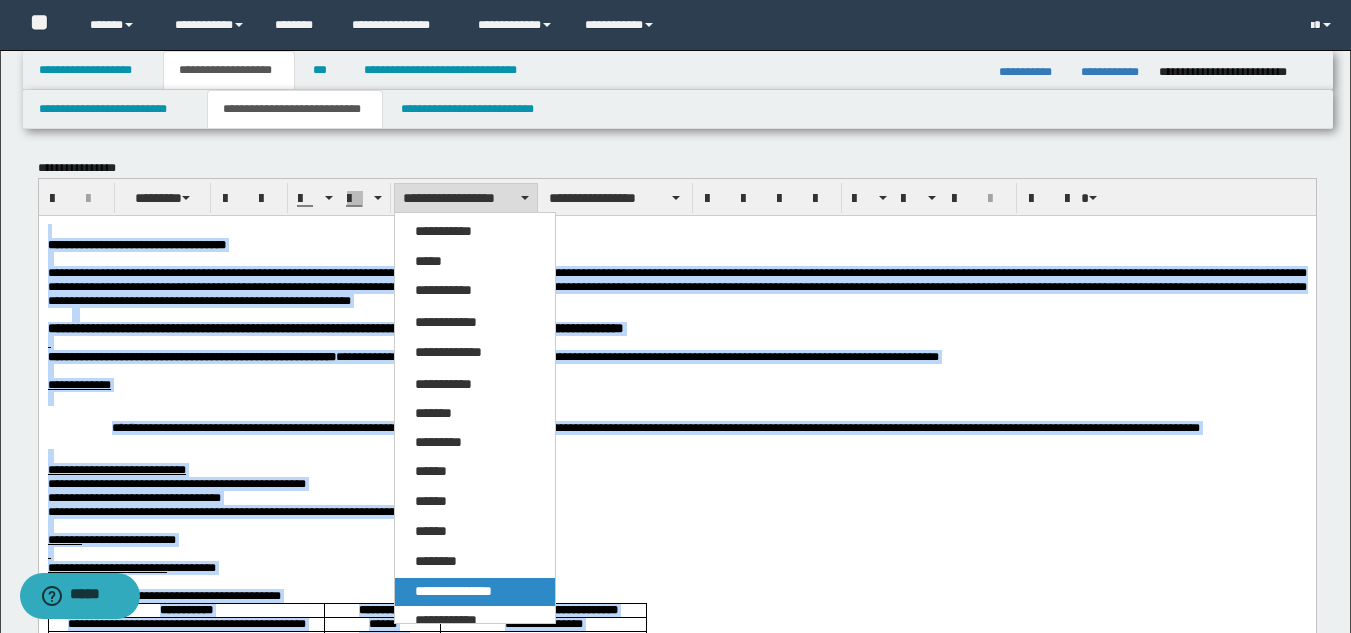 click on "**********" at bounding box center (453, 591) 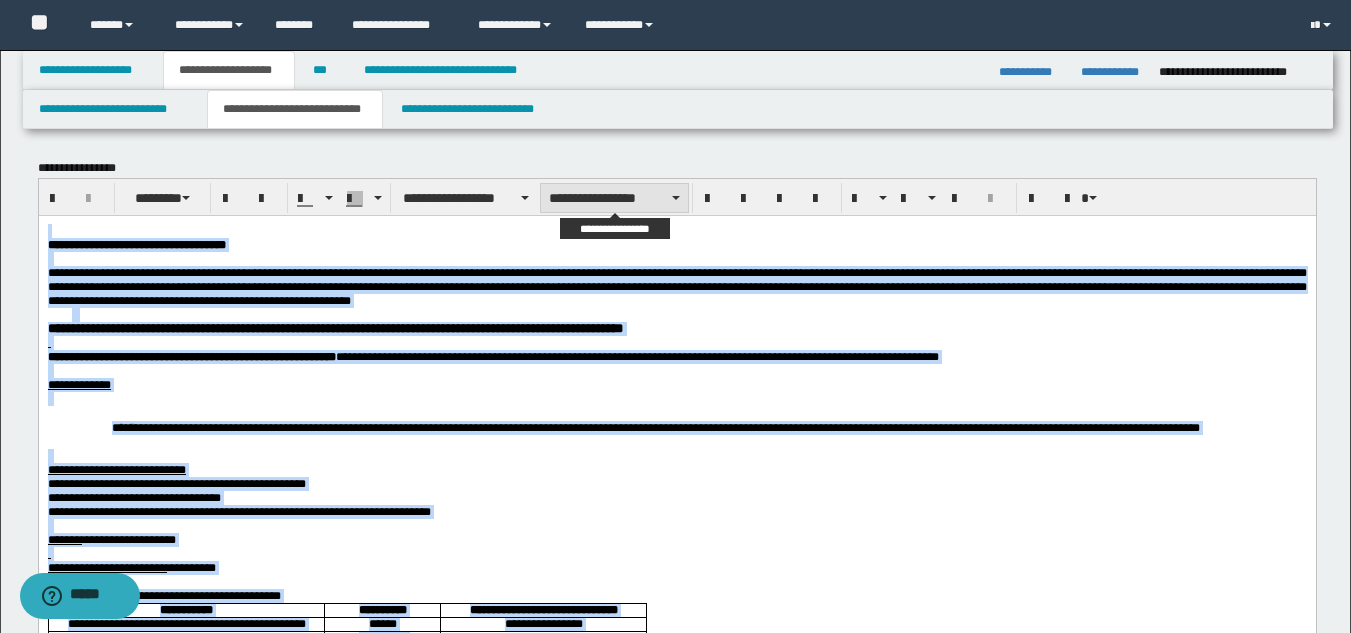 click on "**********" at bounding box center (614, 198) 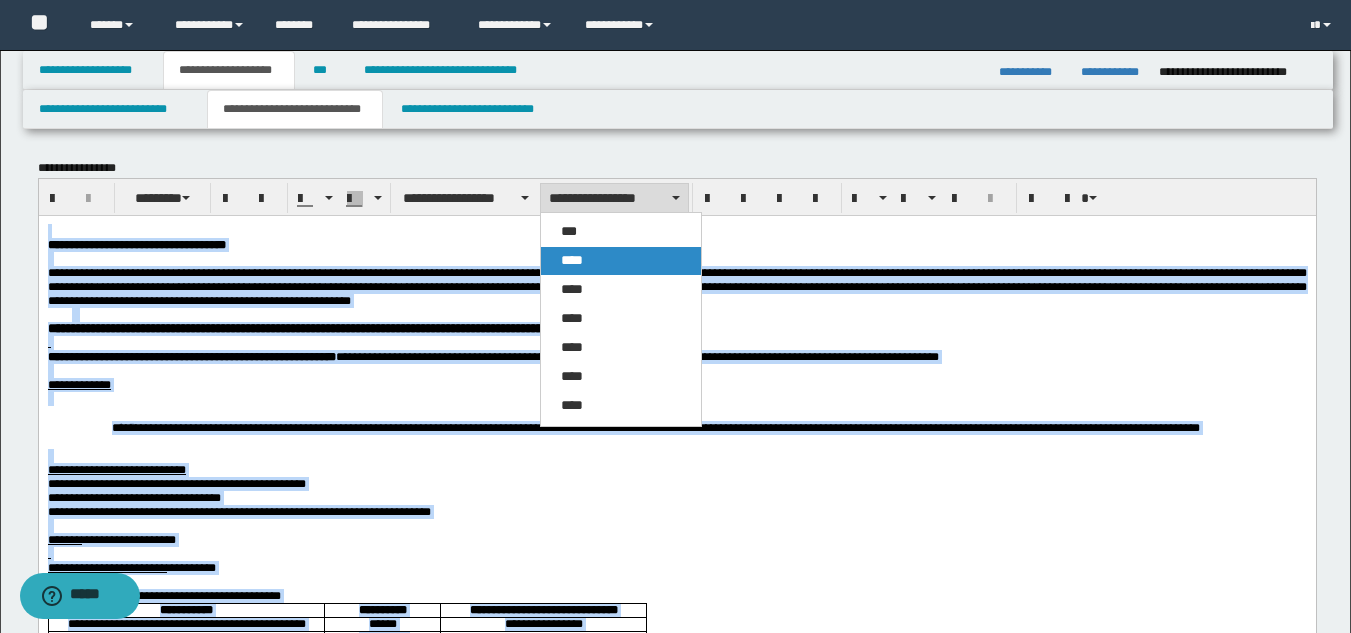 click on "****" at bounding box center [621, 261] 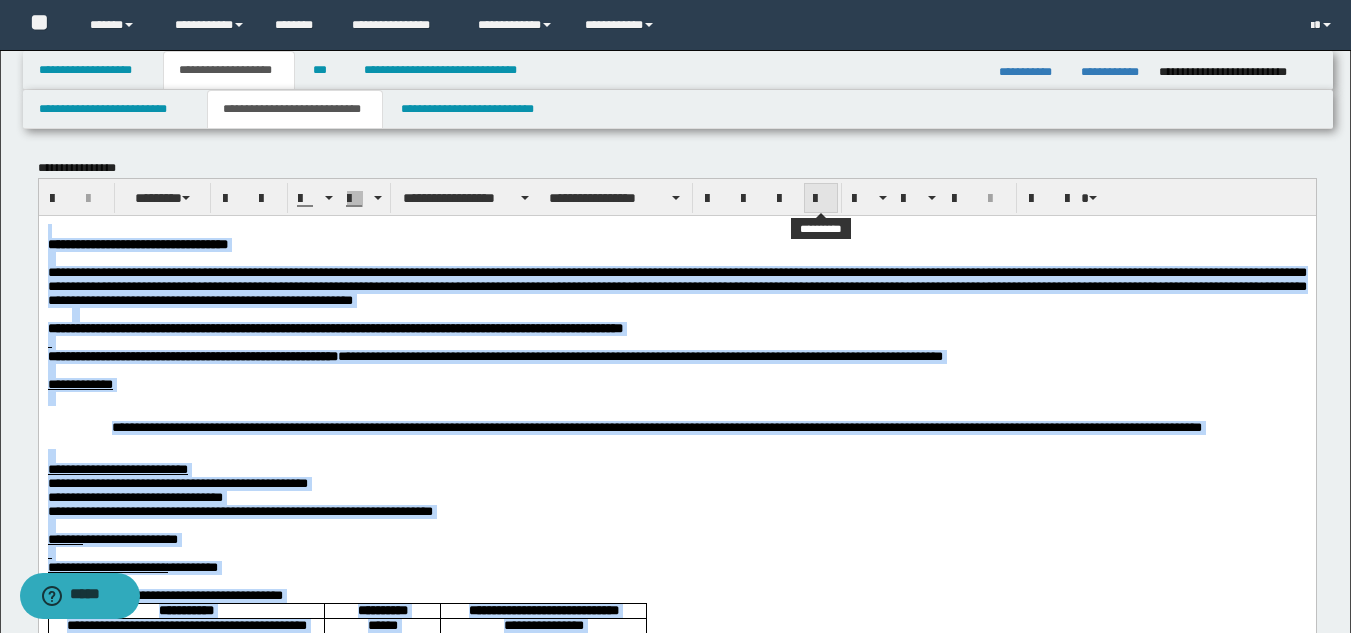 click at bounding box center (821, 199) 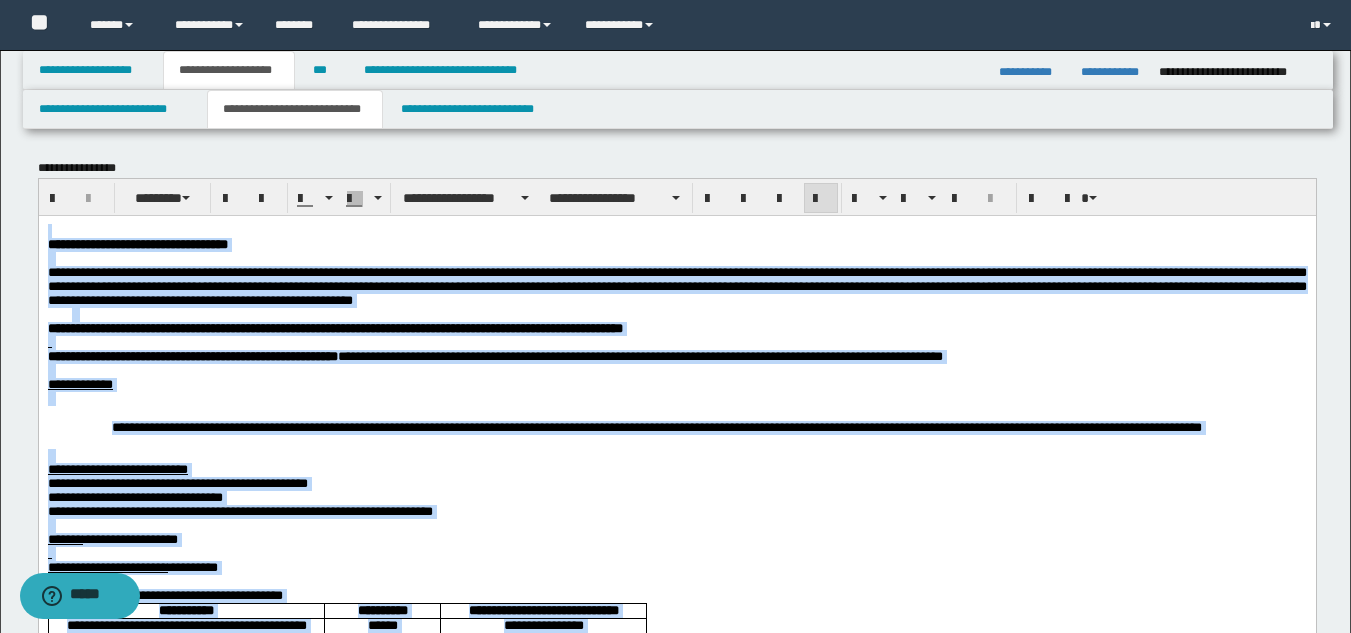 click at bounding box center [676, 398] 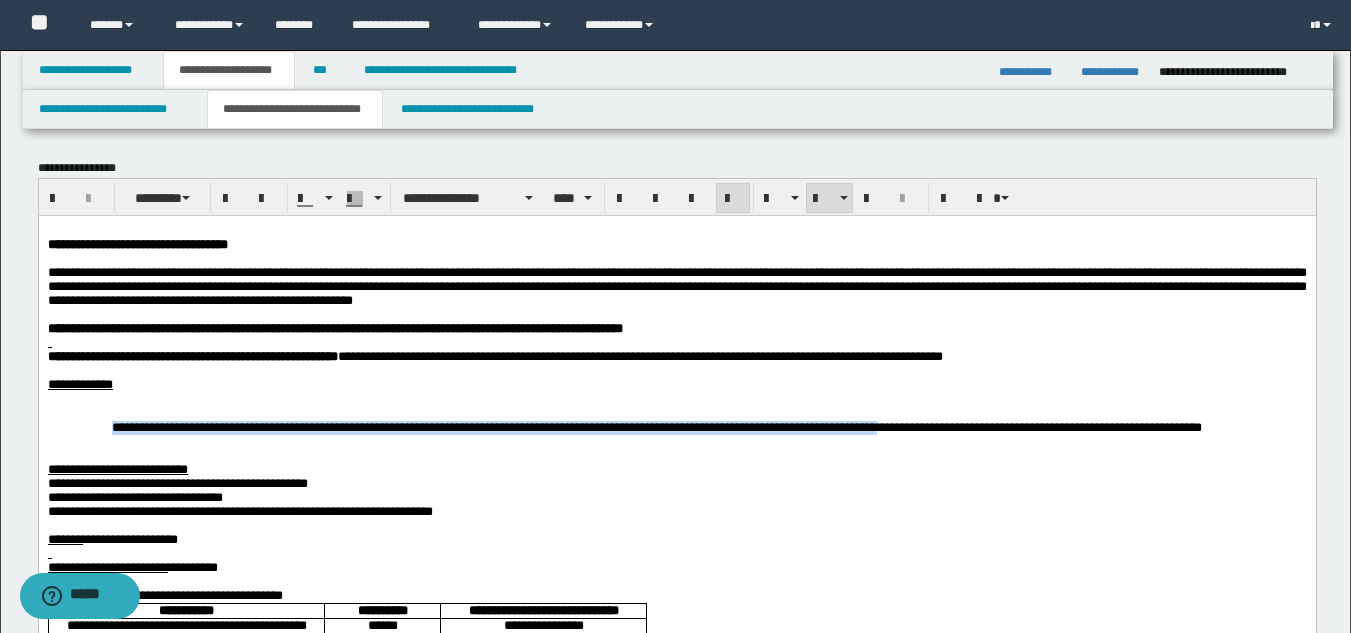 drag, startPoint x: 113, startPoint y: 451, endPoint x: 387, endPoint y: 323, distance: 302.42355 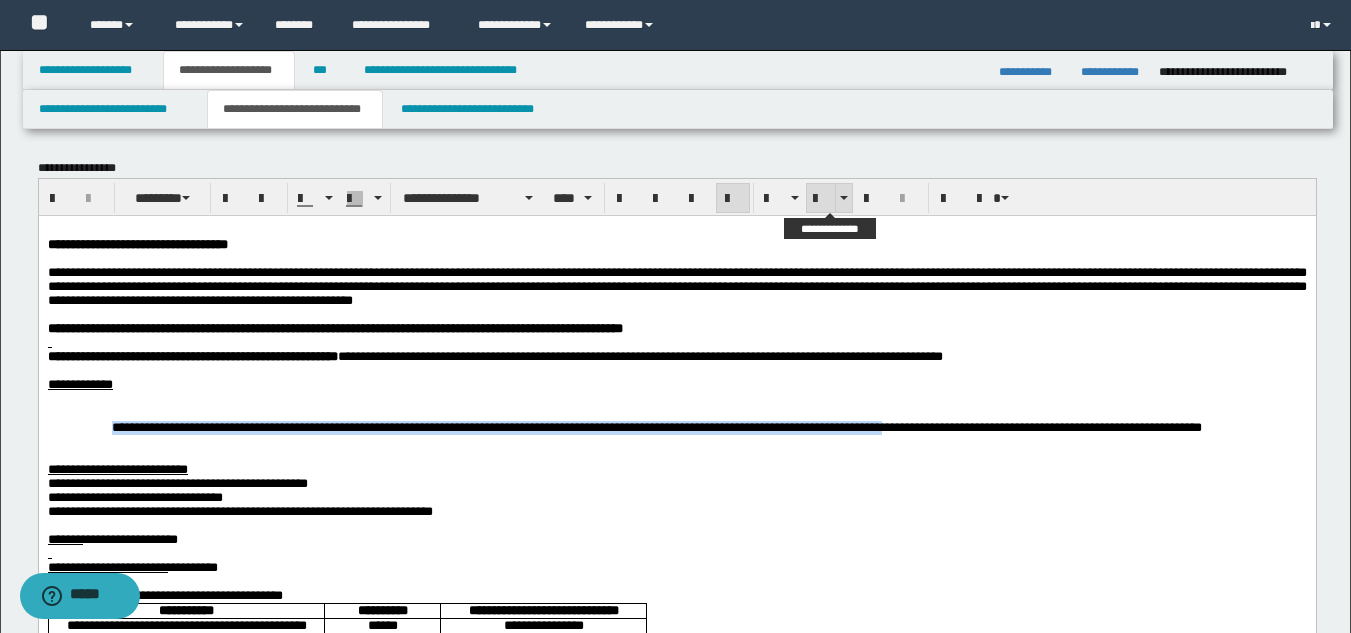 click at bounding box center [821, 199] 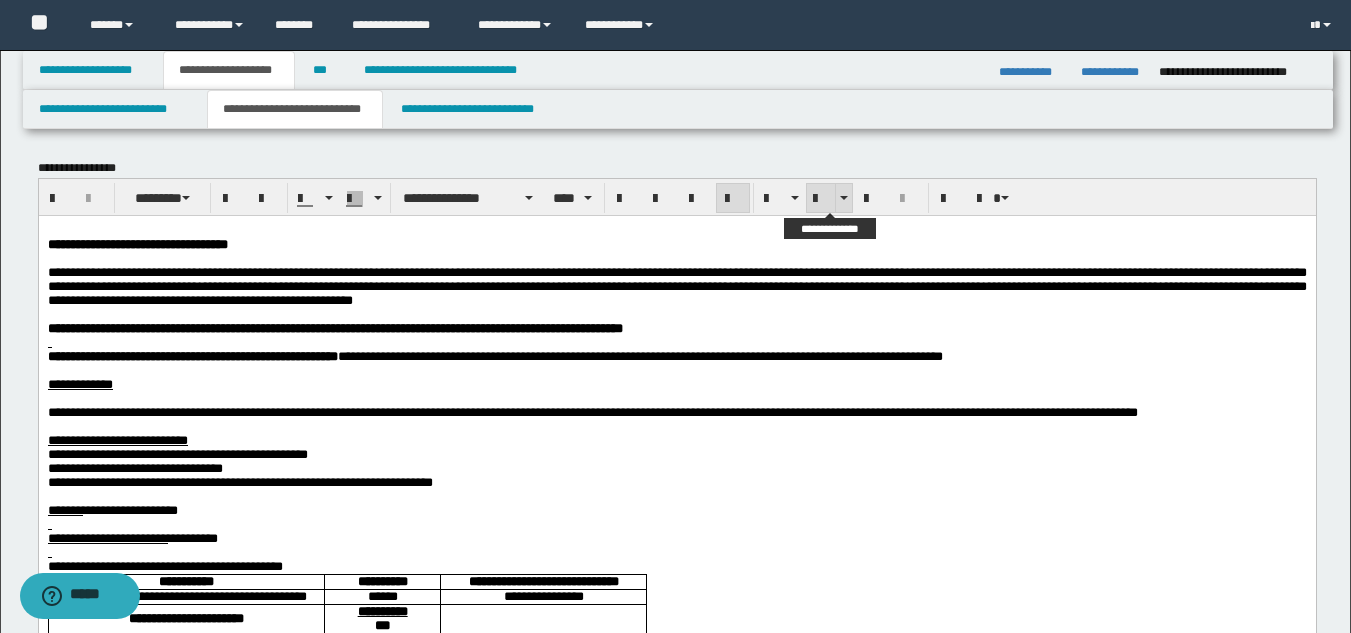 click at bounding box center [821, 199] 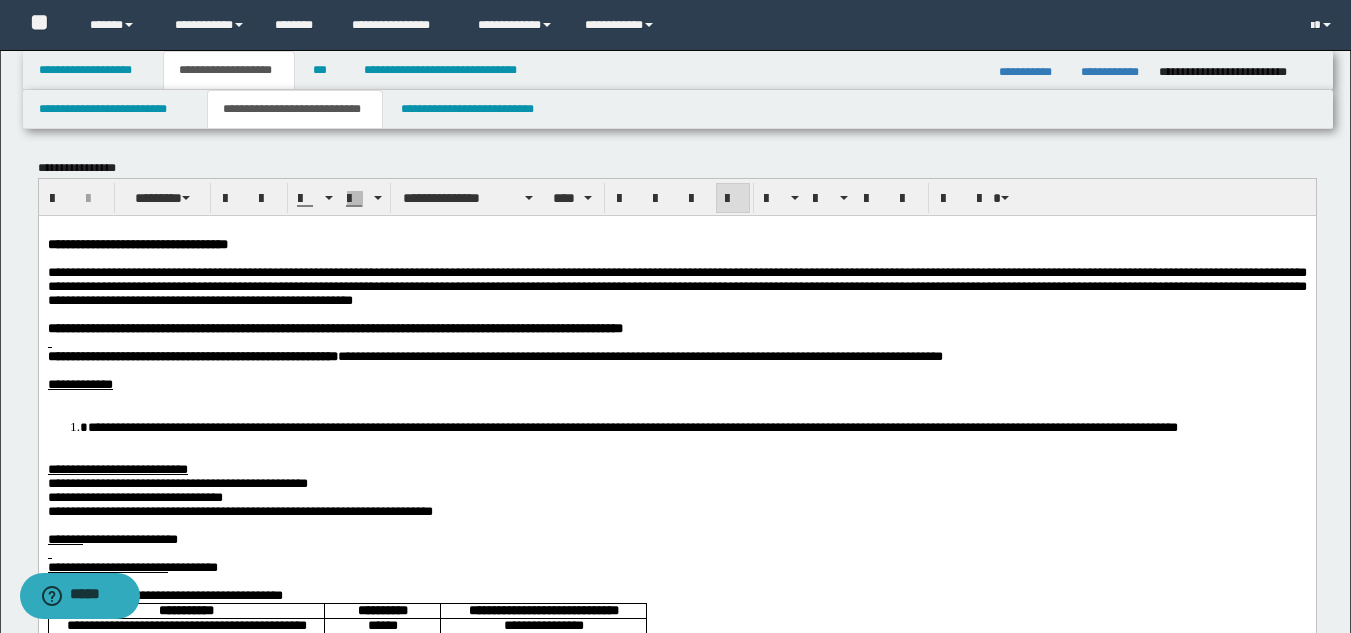 click at bounding box center [676, 398] 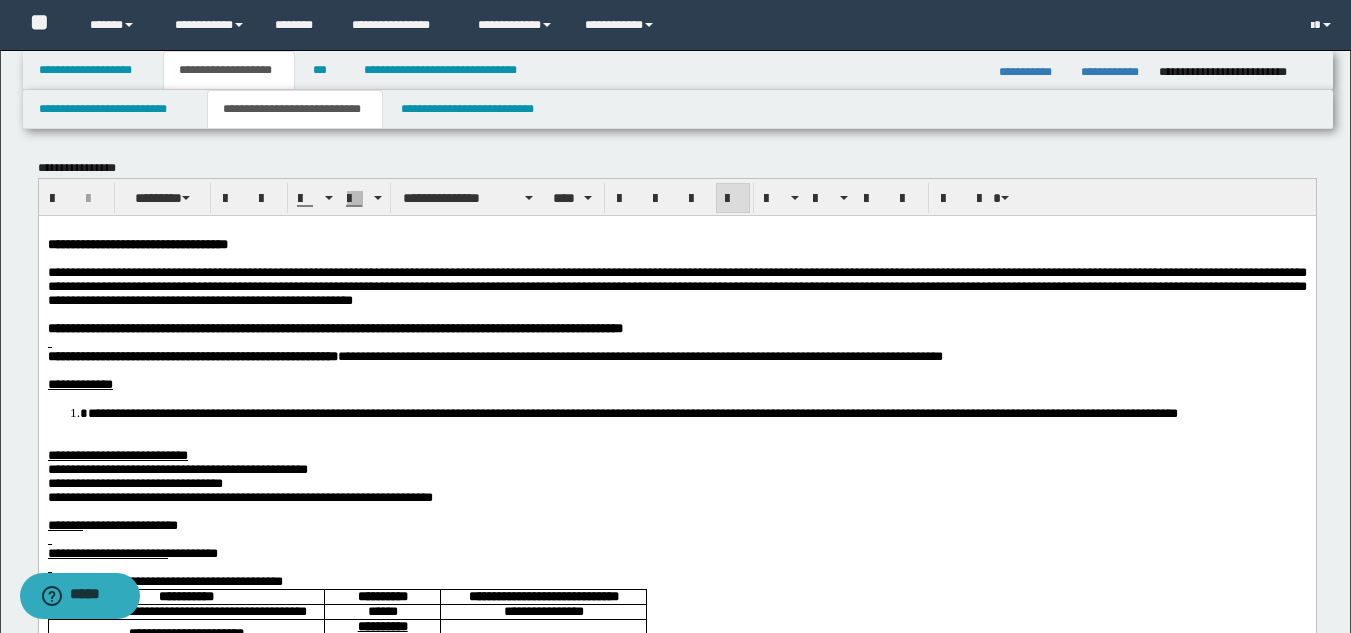 click at bounding box center [676, 342] 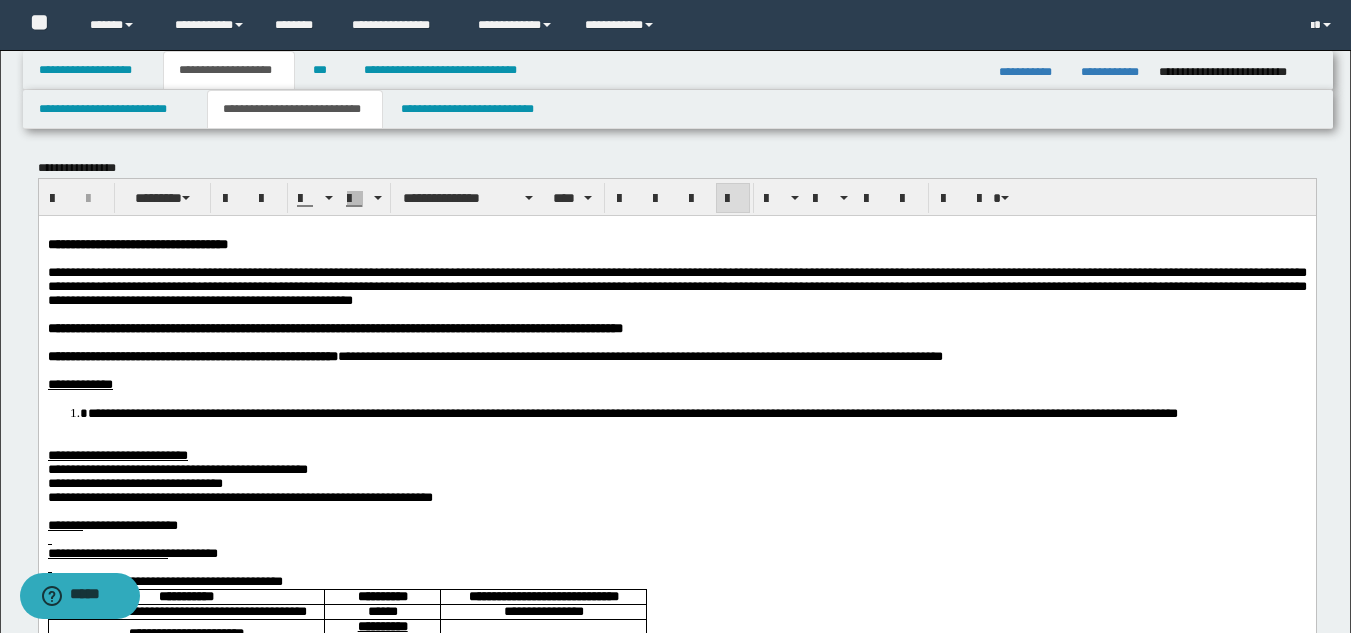 click on "**********" at bounding box center (676, 888) 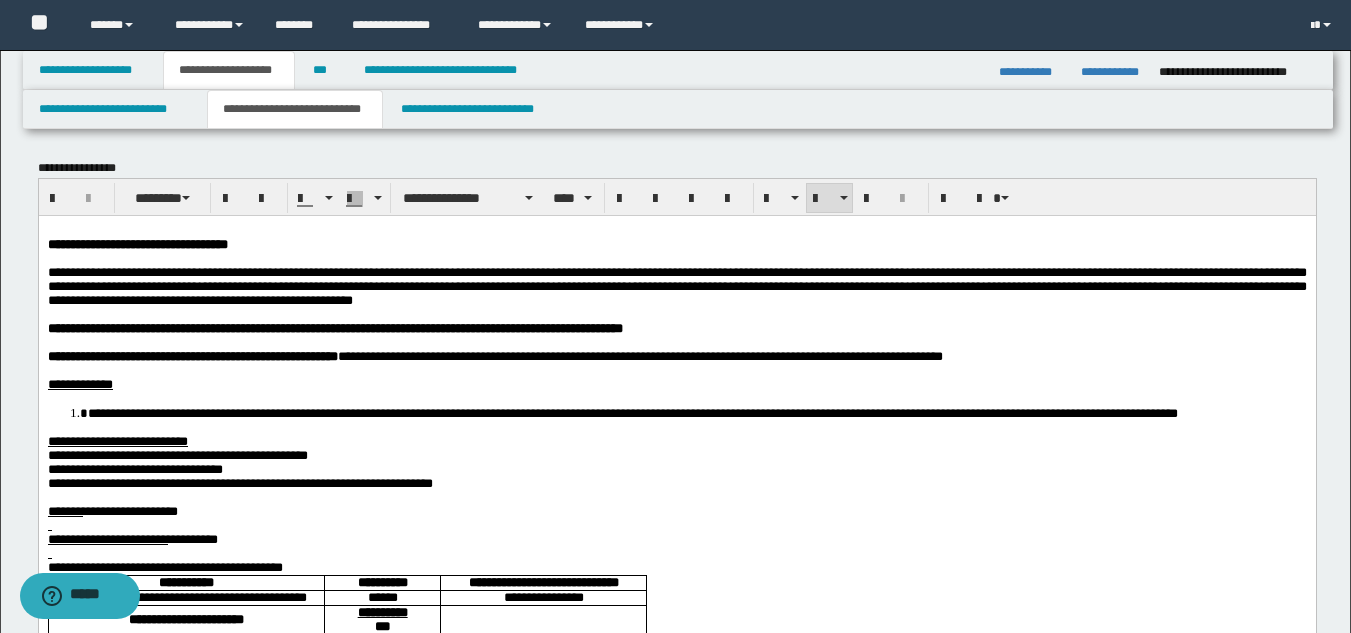 click on "**********" at bounding box center (177, 454) 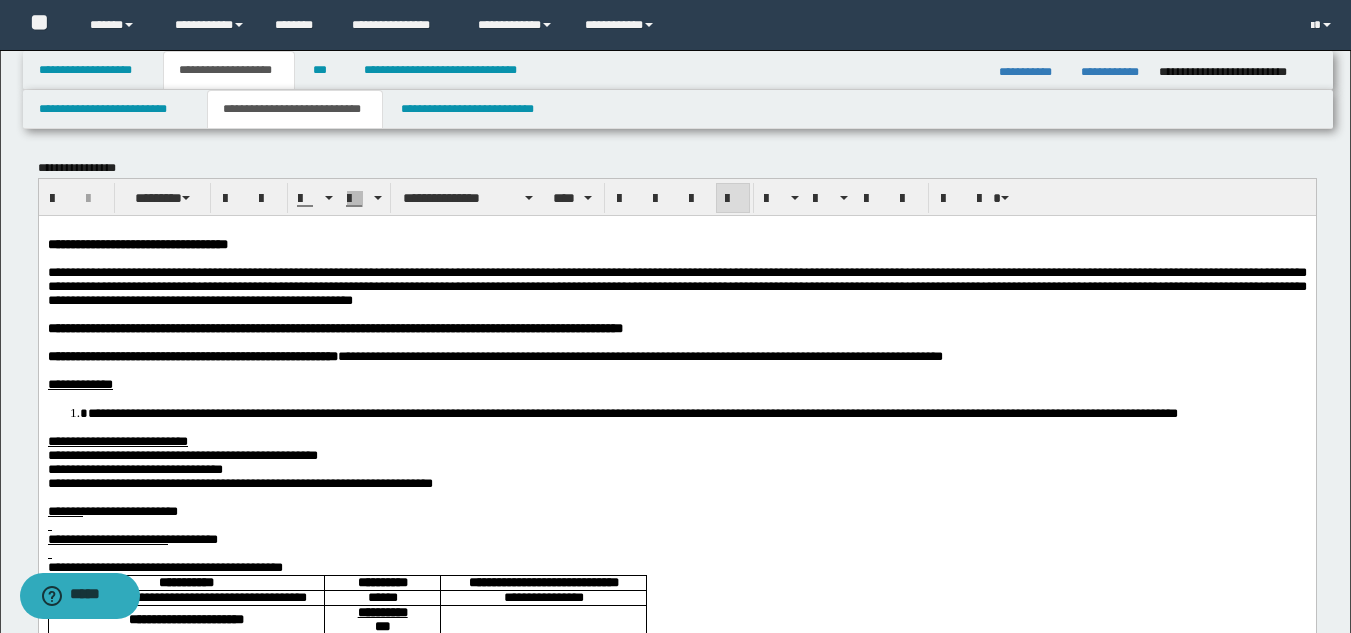 scroll, scrollTop: 200, scrollLeft: 0, axis: vertical 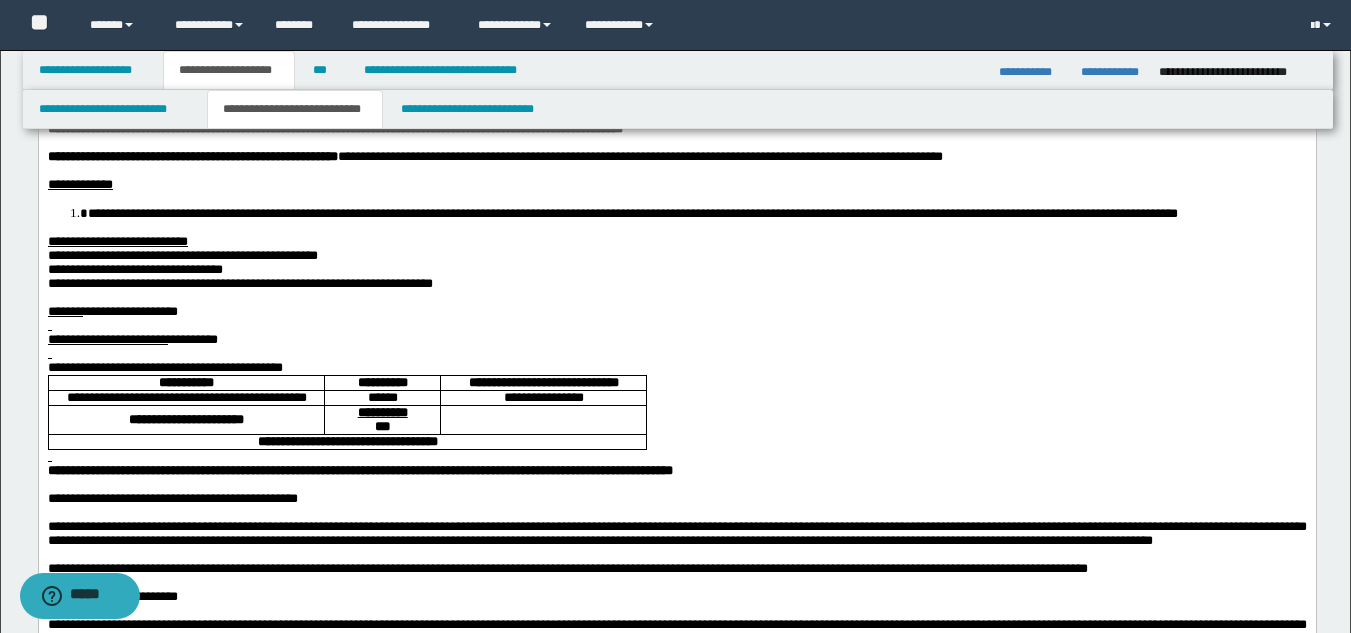 click at bounding box center [676, 353] 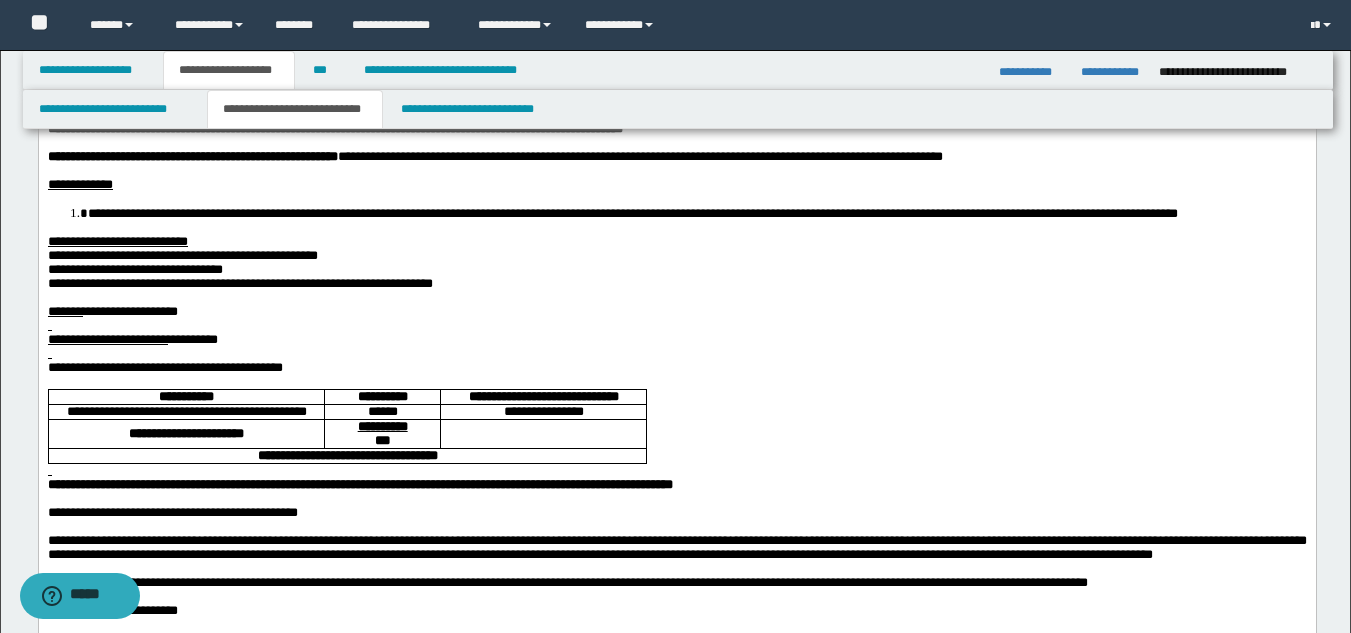 click at bounding box center [676, 353] 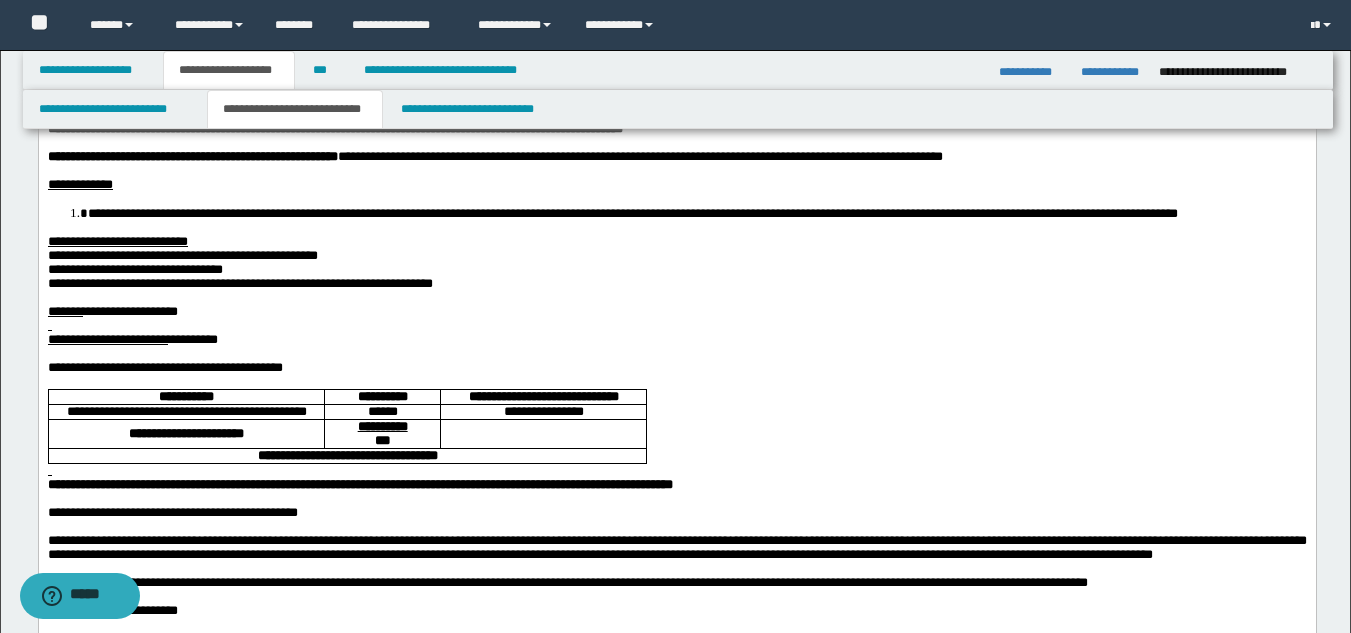click at bounding box center (676, 325) 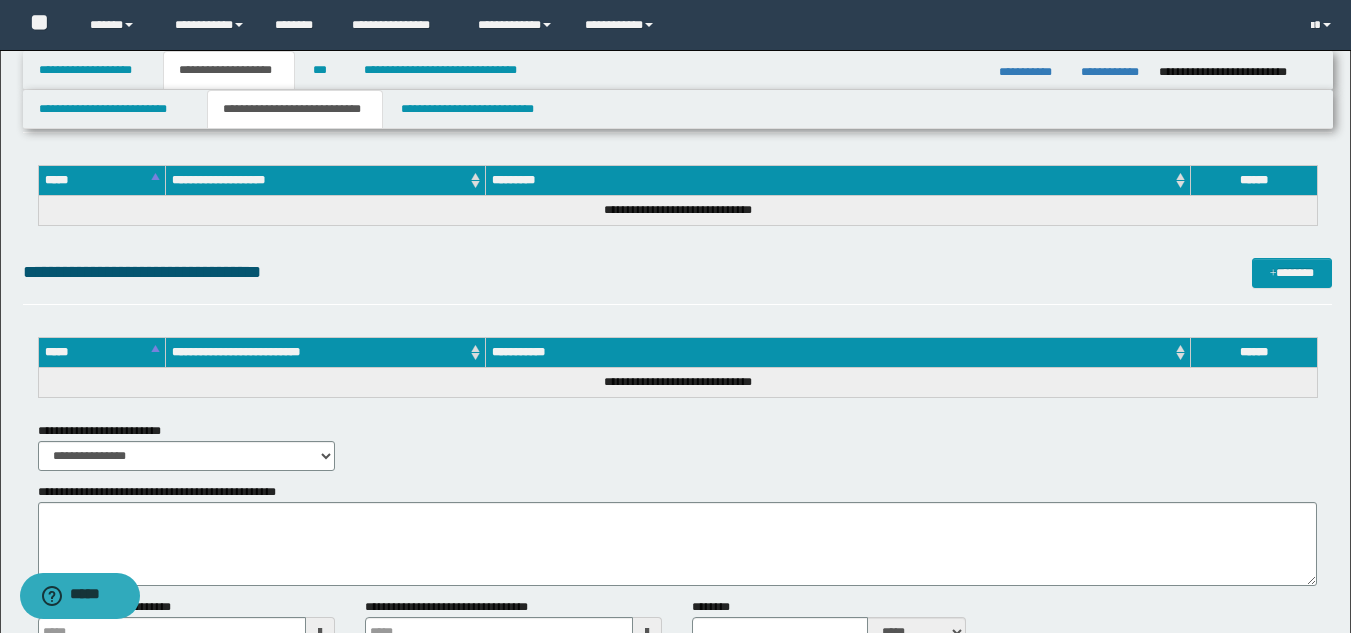 scroll, scrollTop: 2774, scrollLeft: 0, axis: vertical 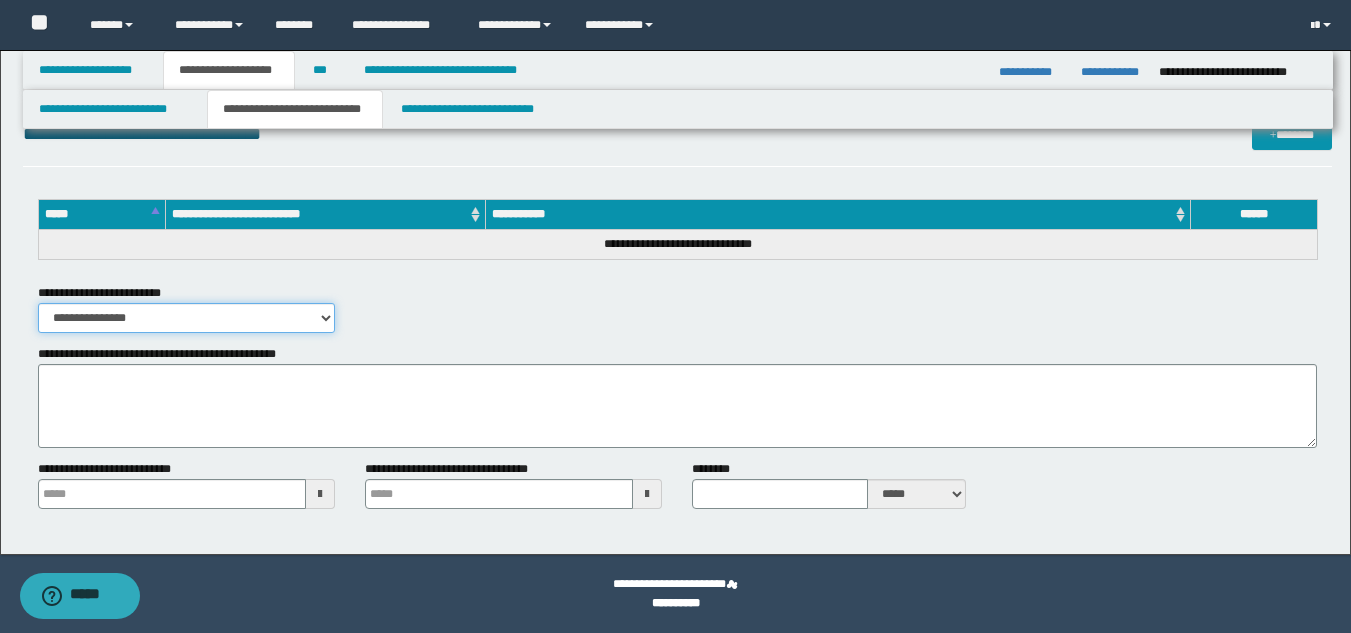 click on "**********" at bounding box center (186, 318) 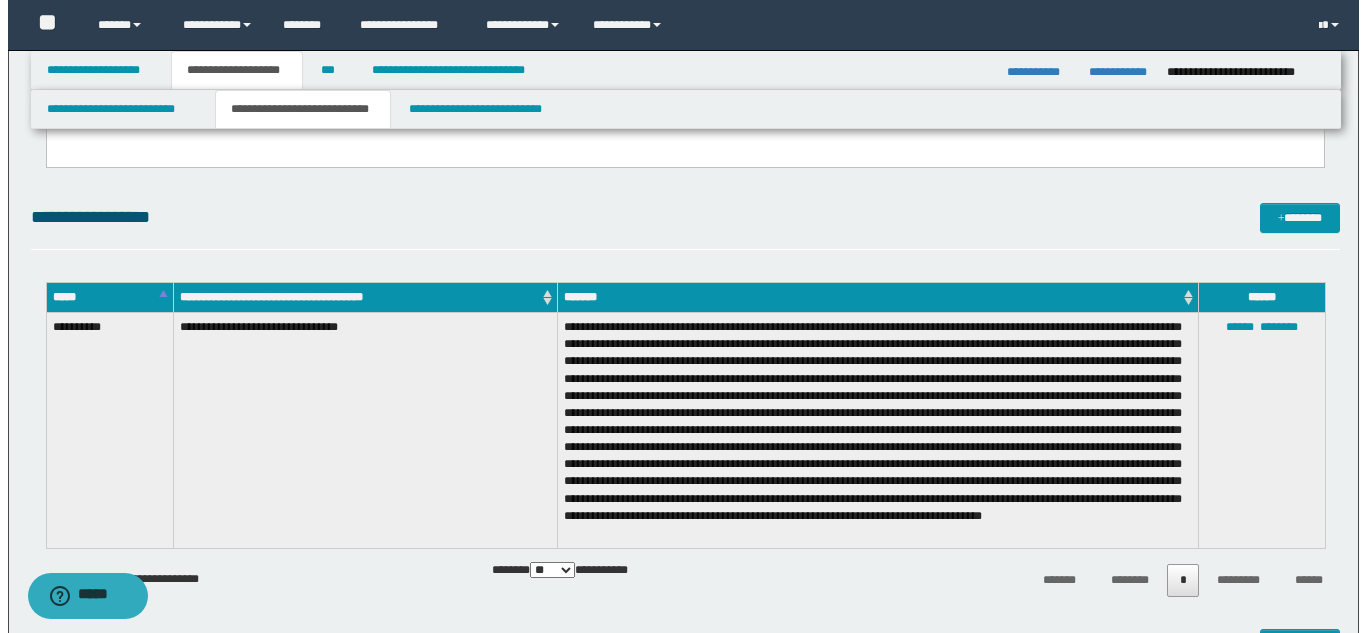 scroll, scrollTop: 1874, scrollLeft: 0, axis: vertical 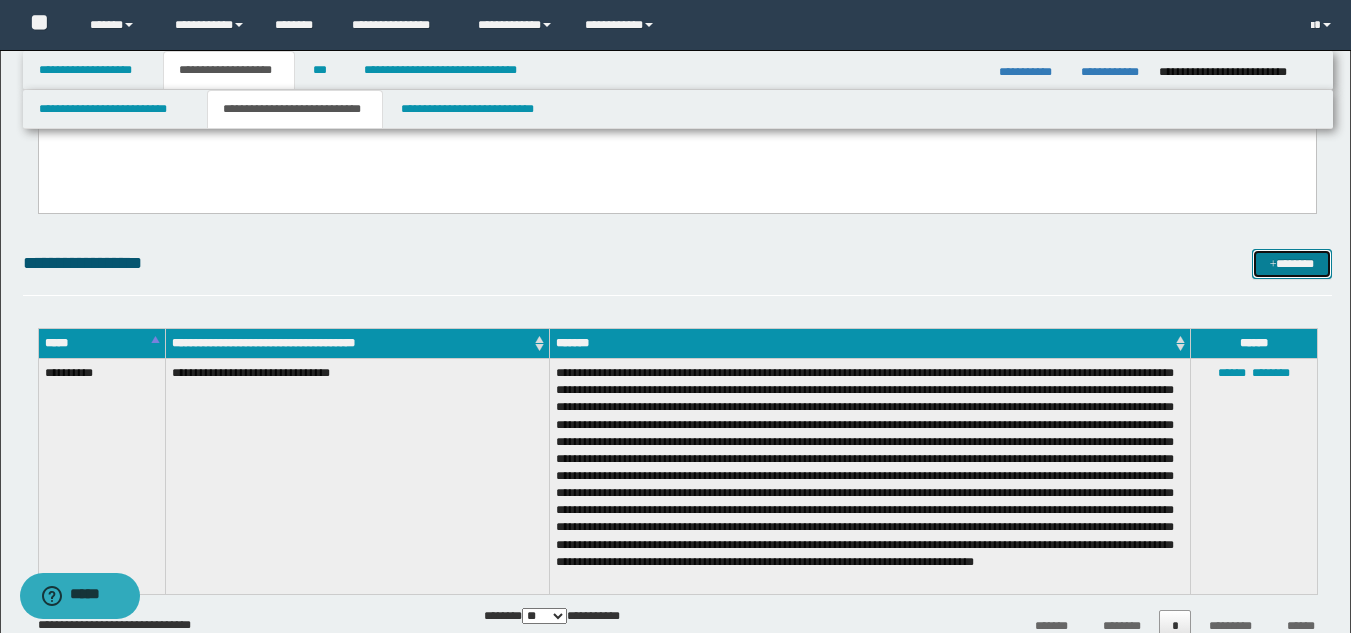 click on "*******" at bounding box center (1292, 264) 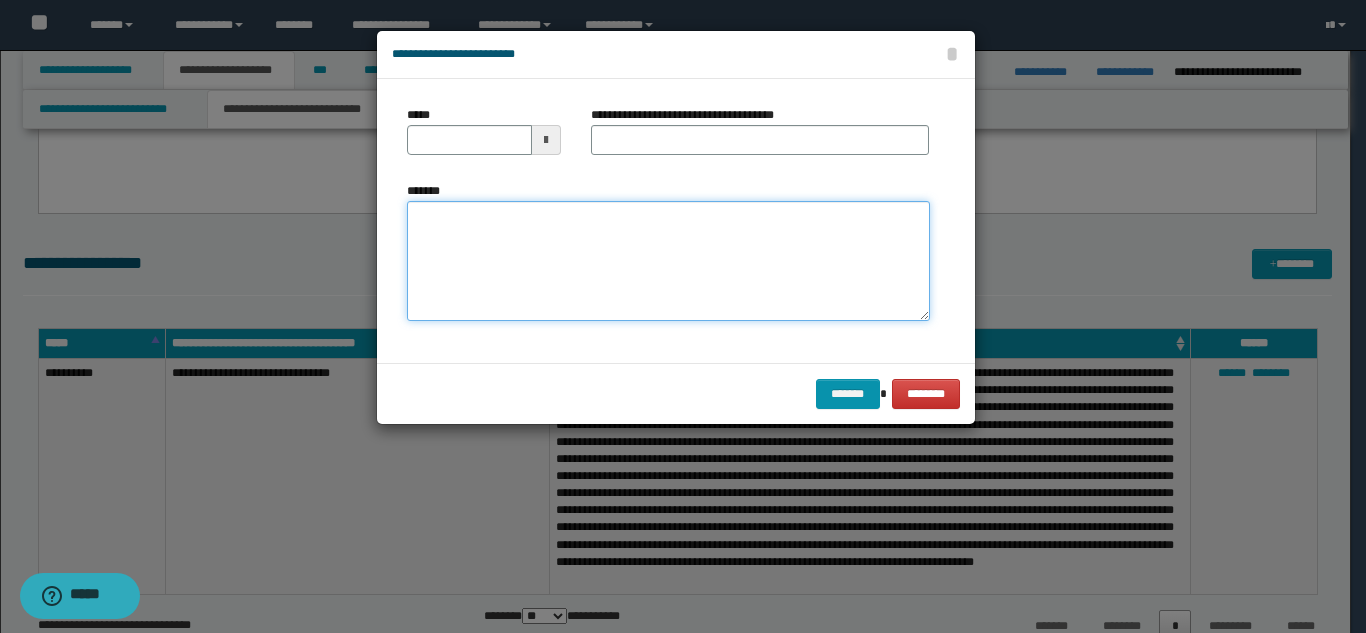 click on "*******" at bounding box center [668, 261] 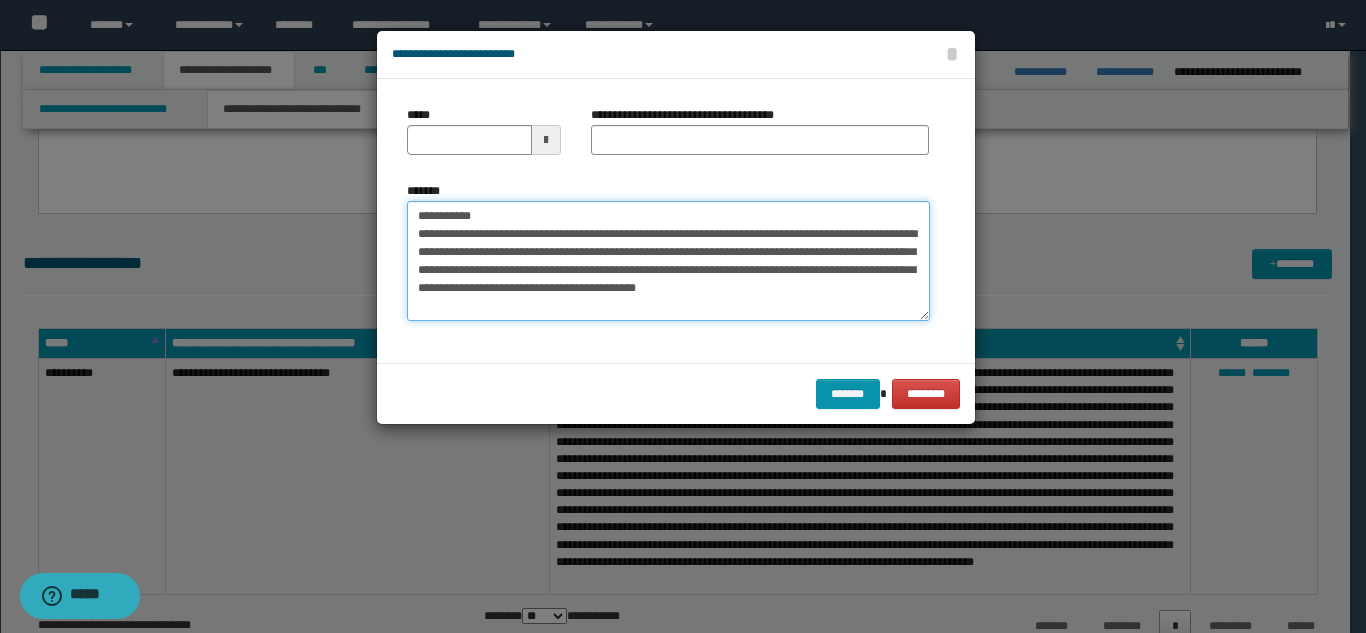 drag, startPoint x: 534, startPoint y: 220, endPoint x: 614, endPoint y: 154, distance: 103.711136 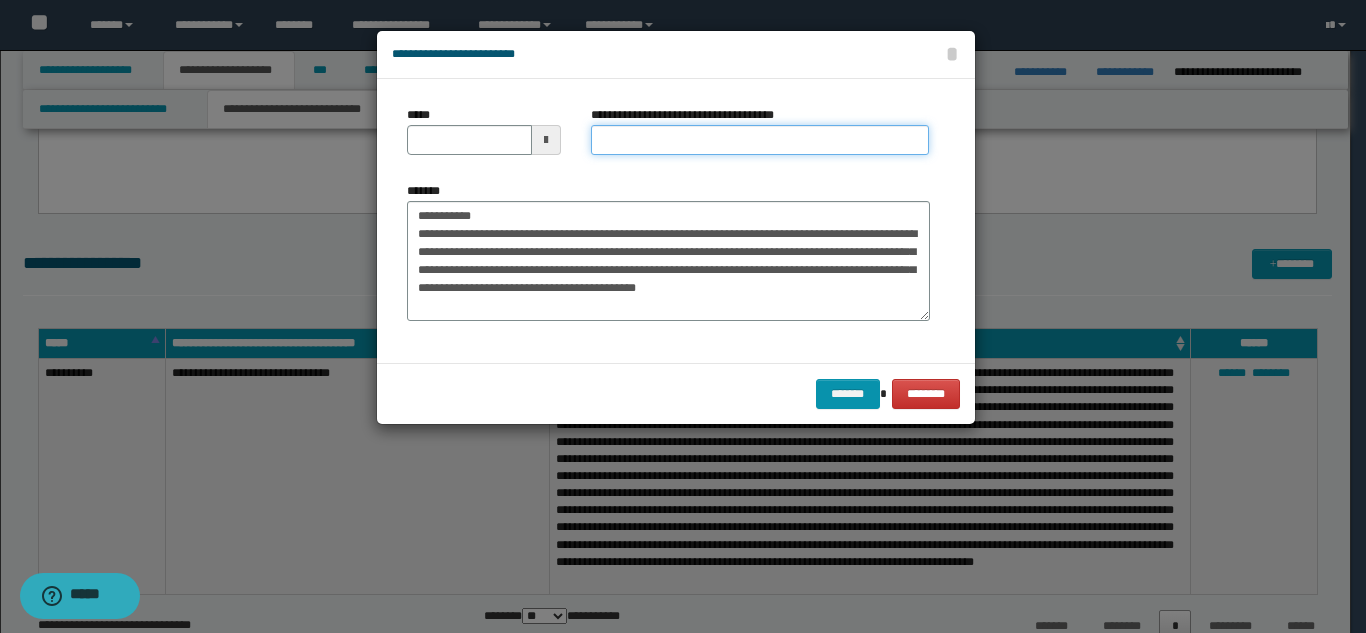 drag, startPoint x: 627, startPoint y: 145, endPoint x: 608, endPoint y: 154, distance: 21.023796 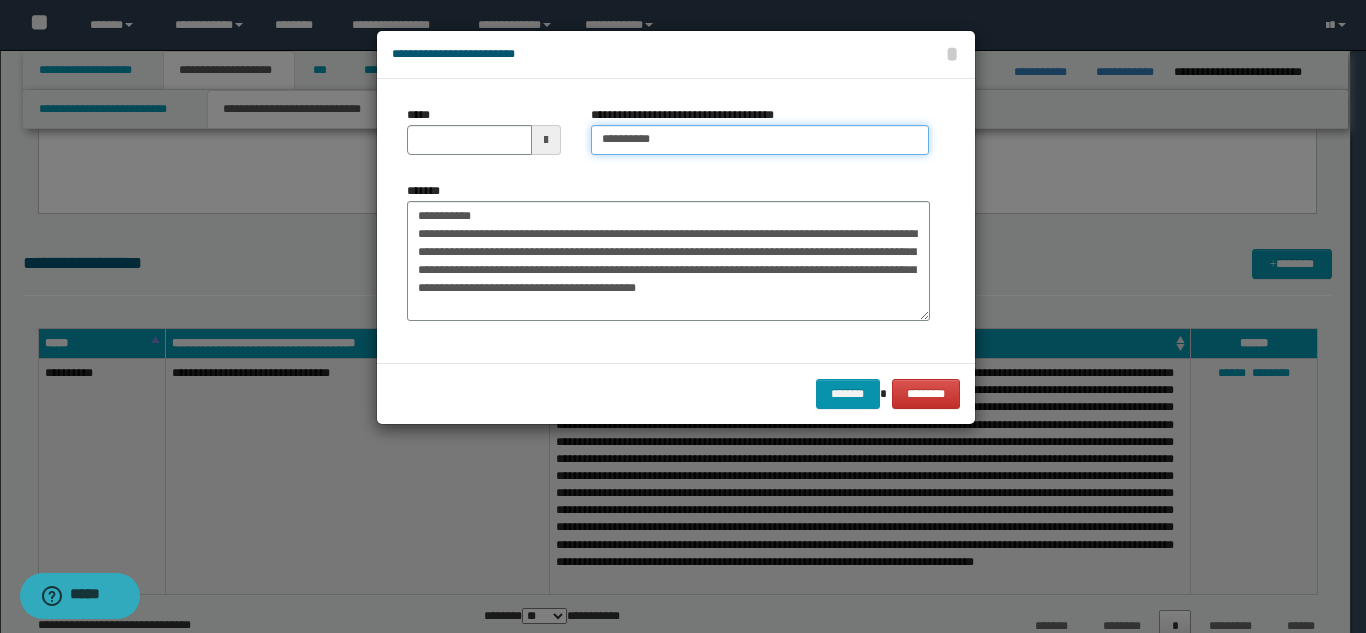 type on "*********" 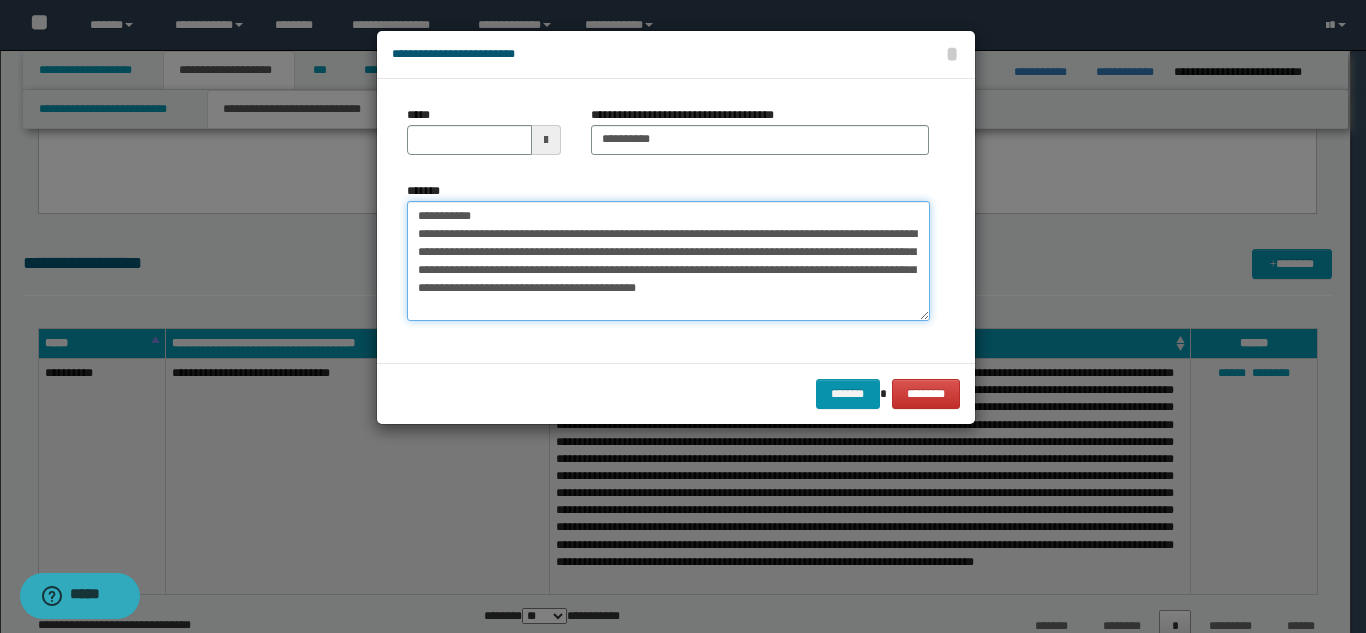 drag, startPoint x: 499, startPoint y: 216, endPoint x: 397, endPoint y: 213, distance: 102.044106 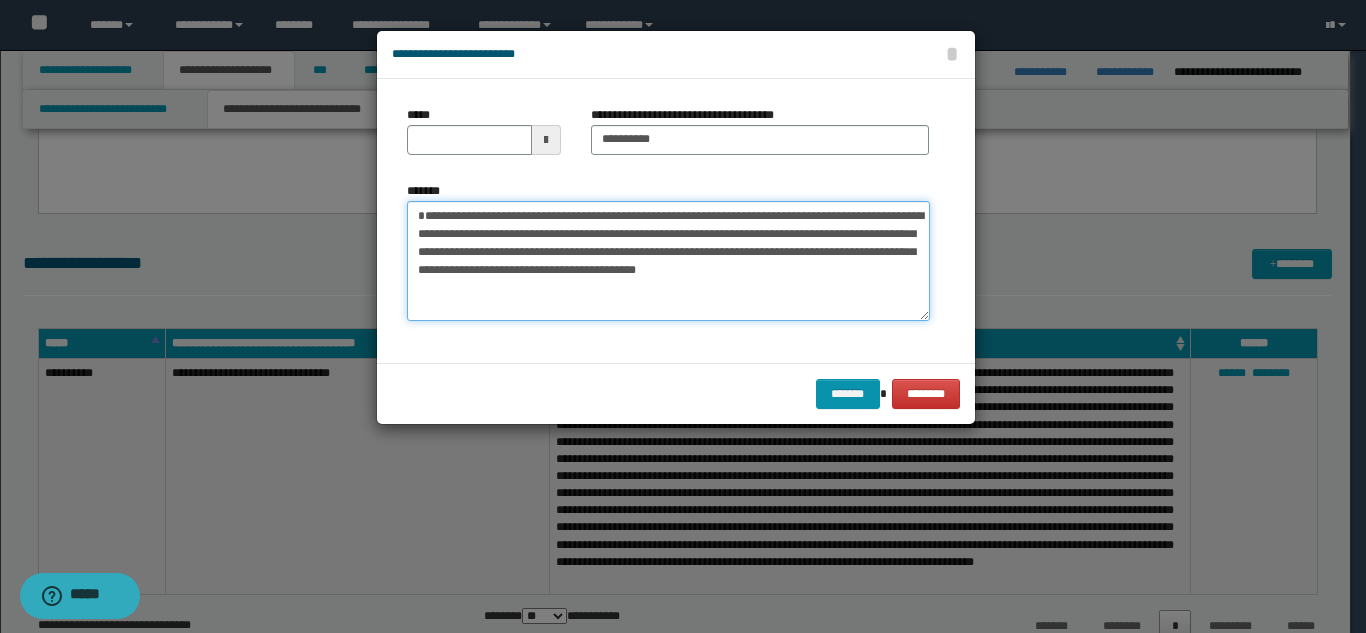 type 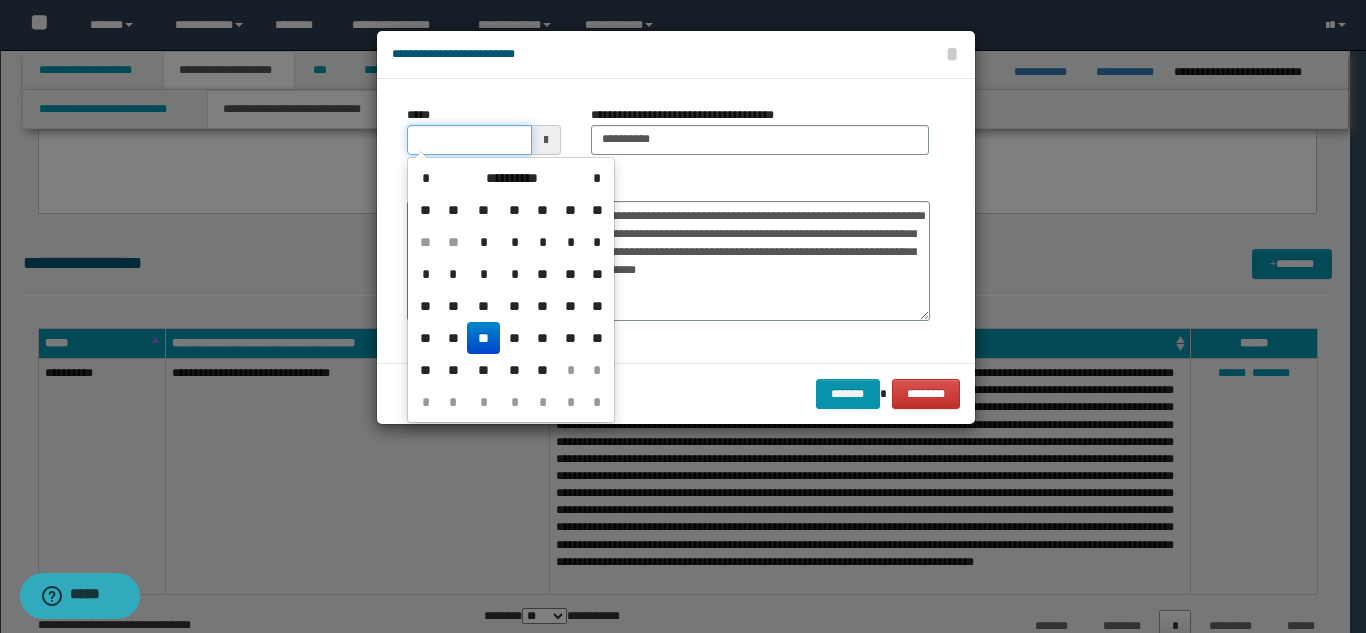 click on "*****" at bounding box center (469, 140) 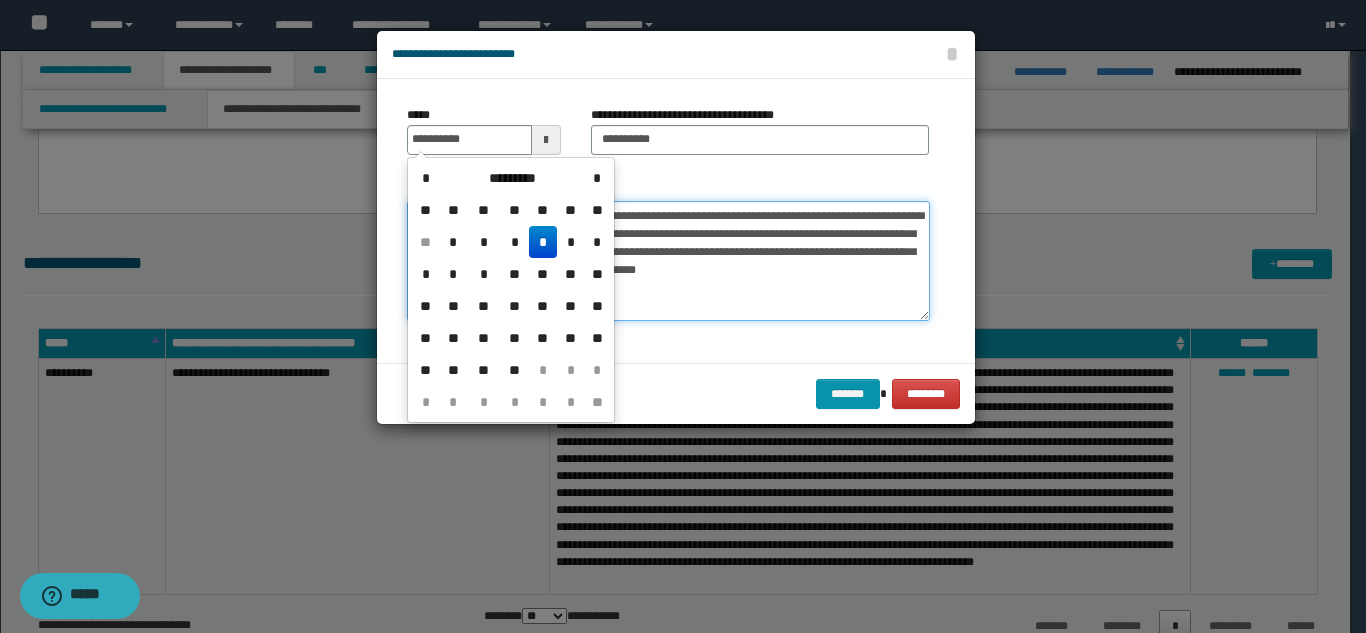 type on "**********" 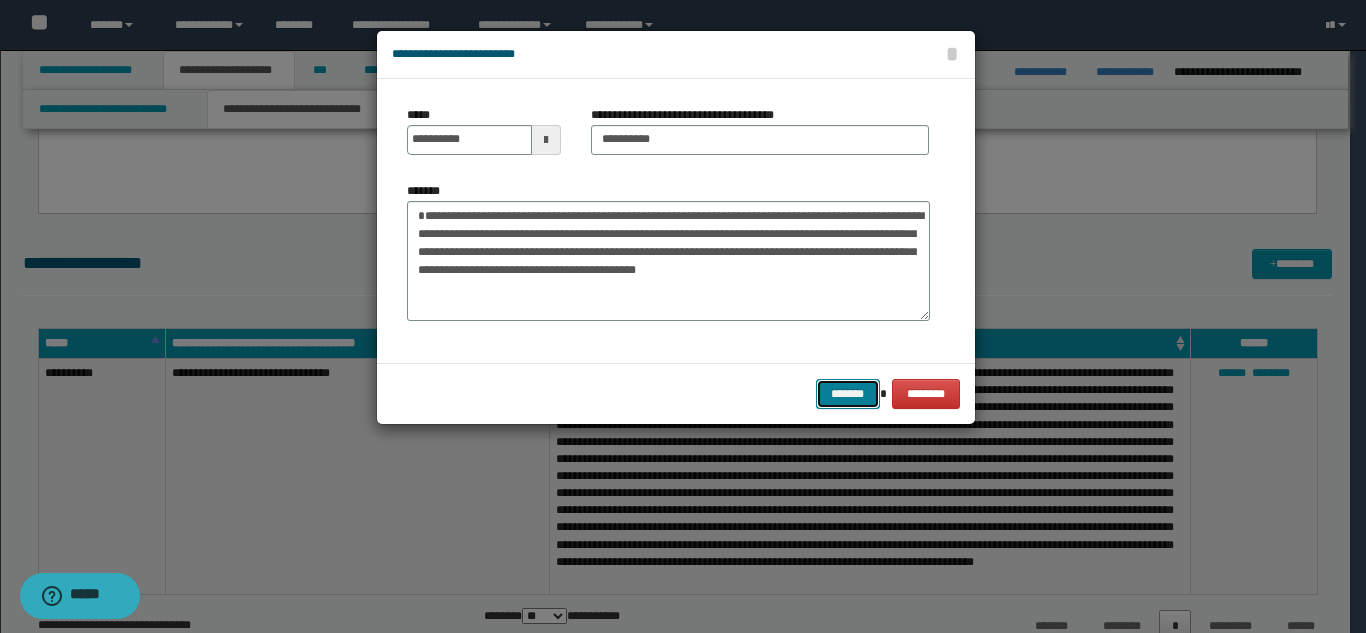 click on "*******" at bounding box center (848, 394) 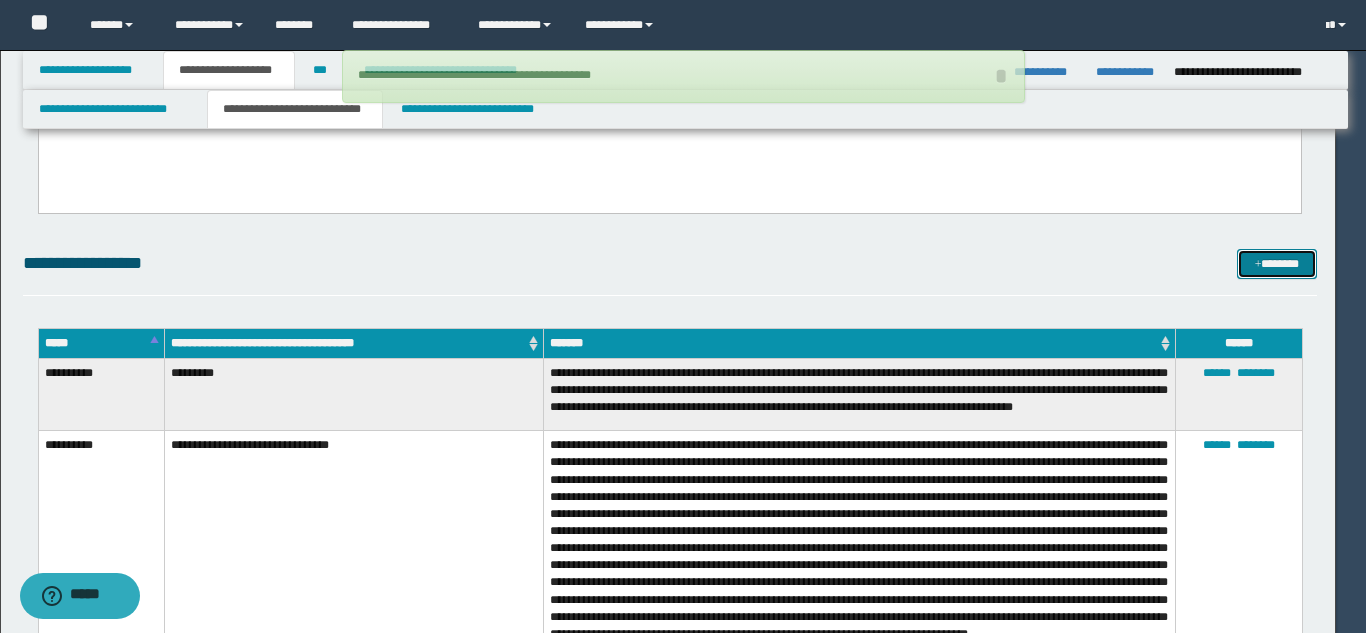 type 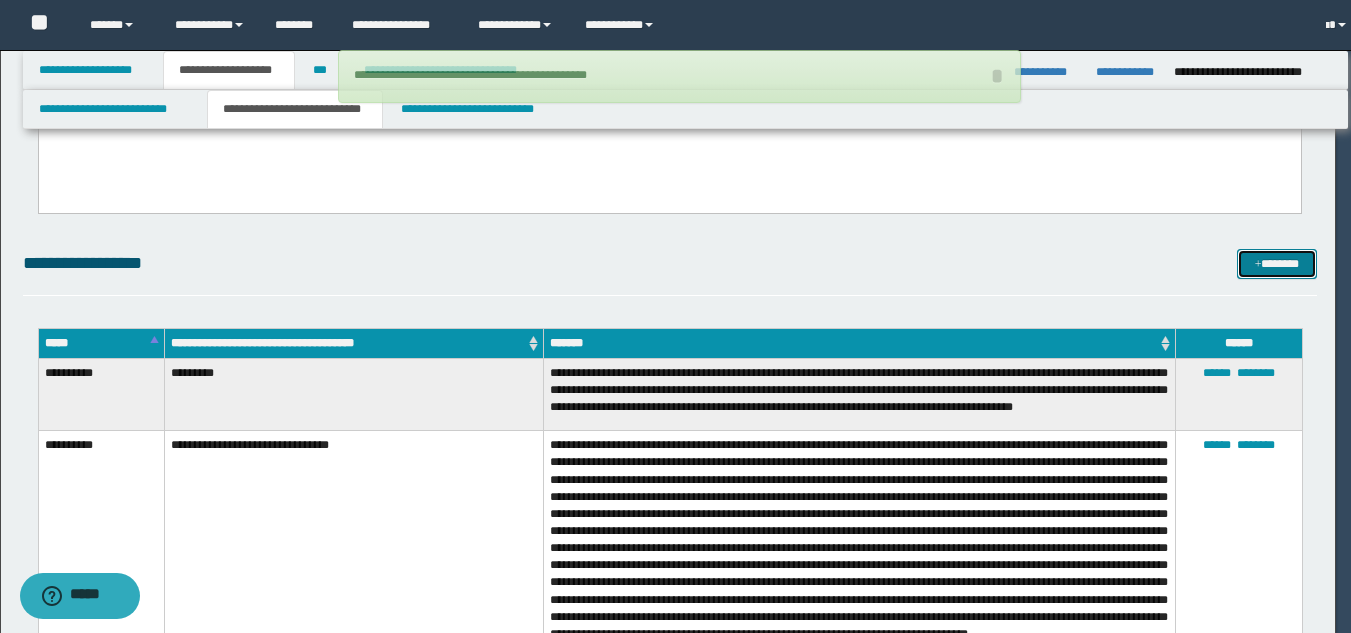 click at bounding box center (1258, 265) 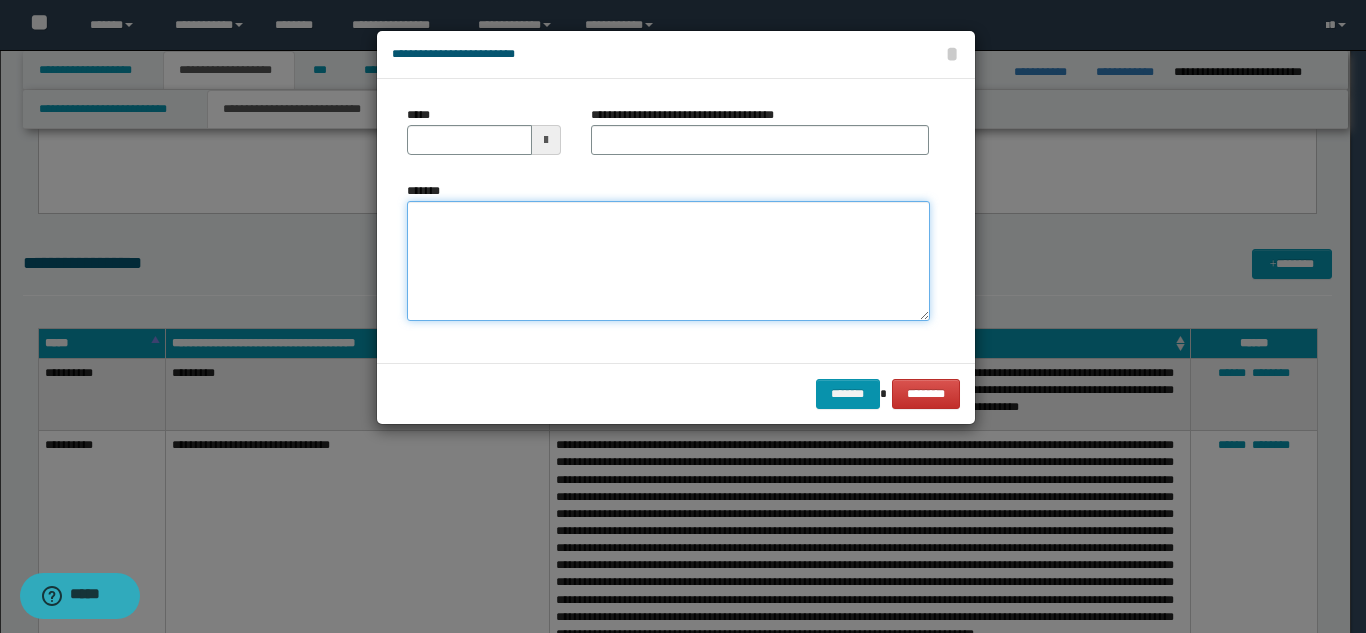click on "*******" at bounding box center [668, 261] 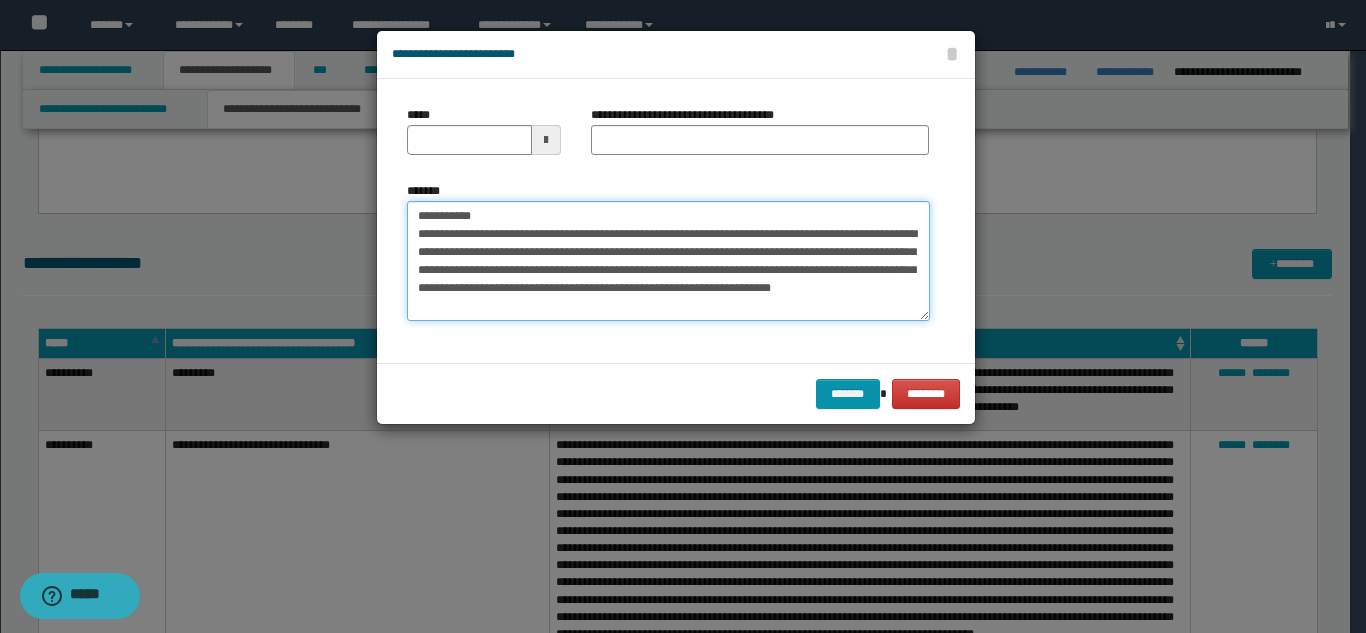 drag, startPoint x: 532, startPoint y: 213, endPoint x: 483, endPoint y: 211, distance: 49.0408 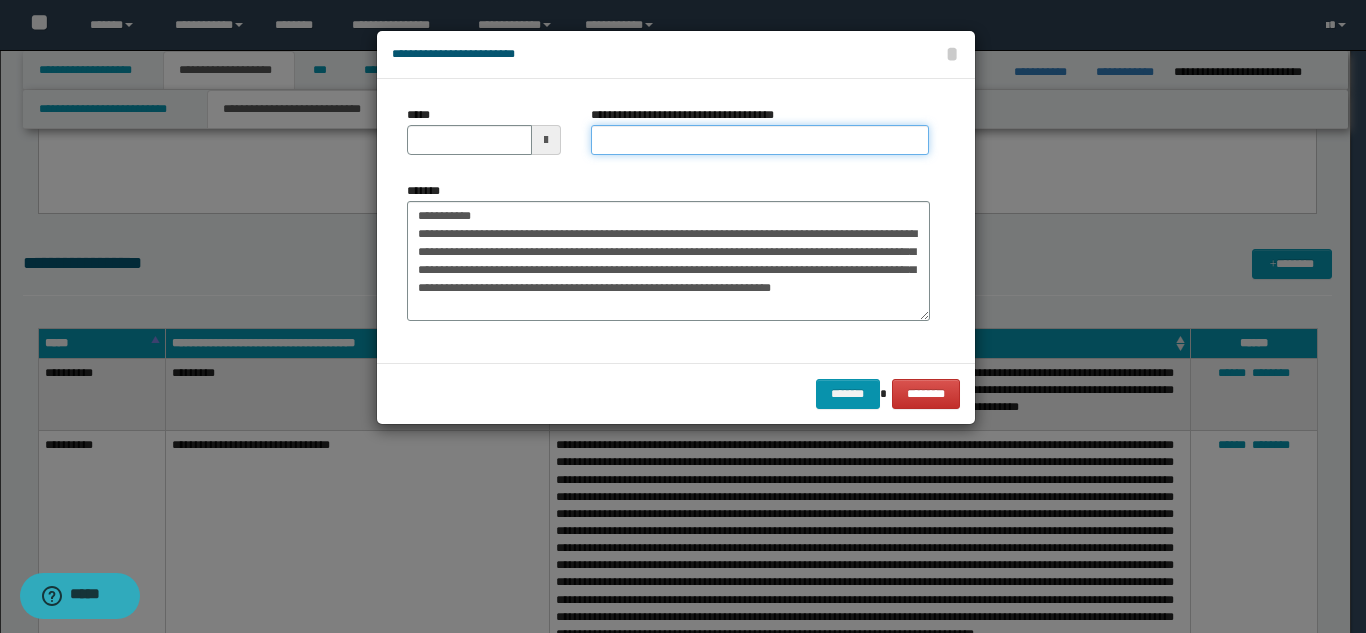 click on "**********" at bounding box center (760, 140) 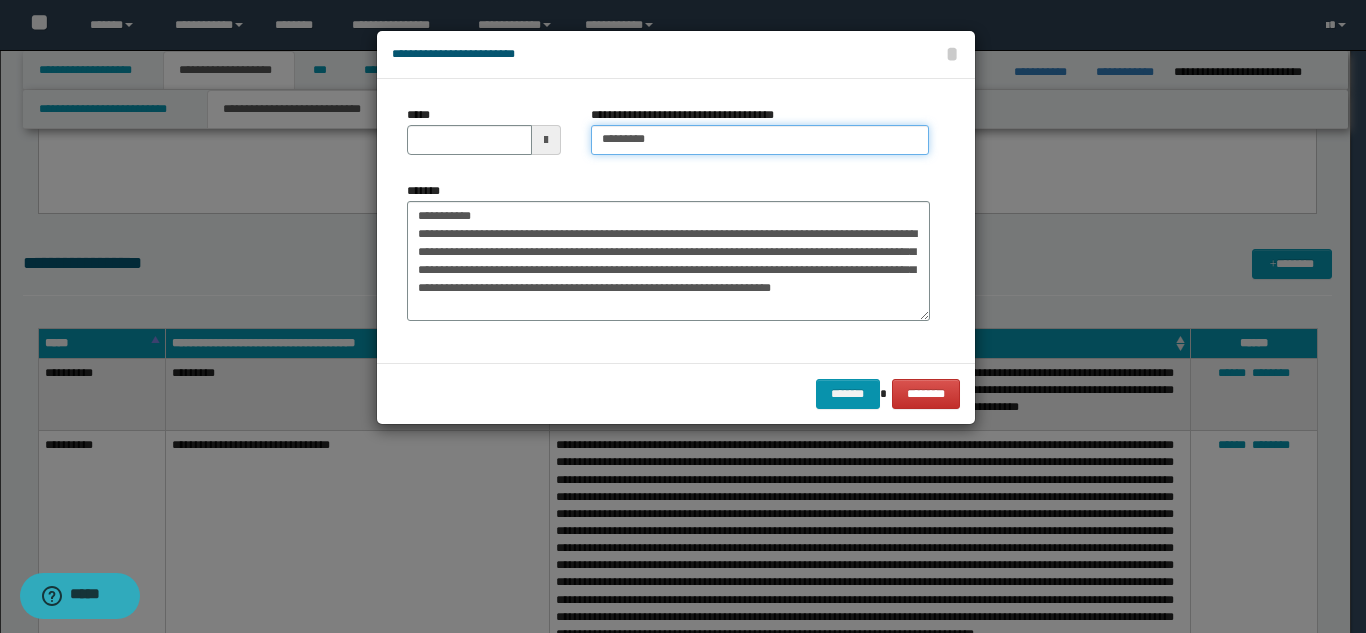type on "*********" 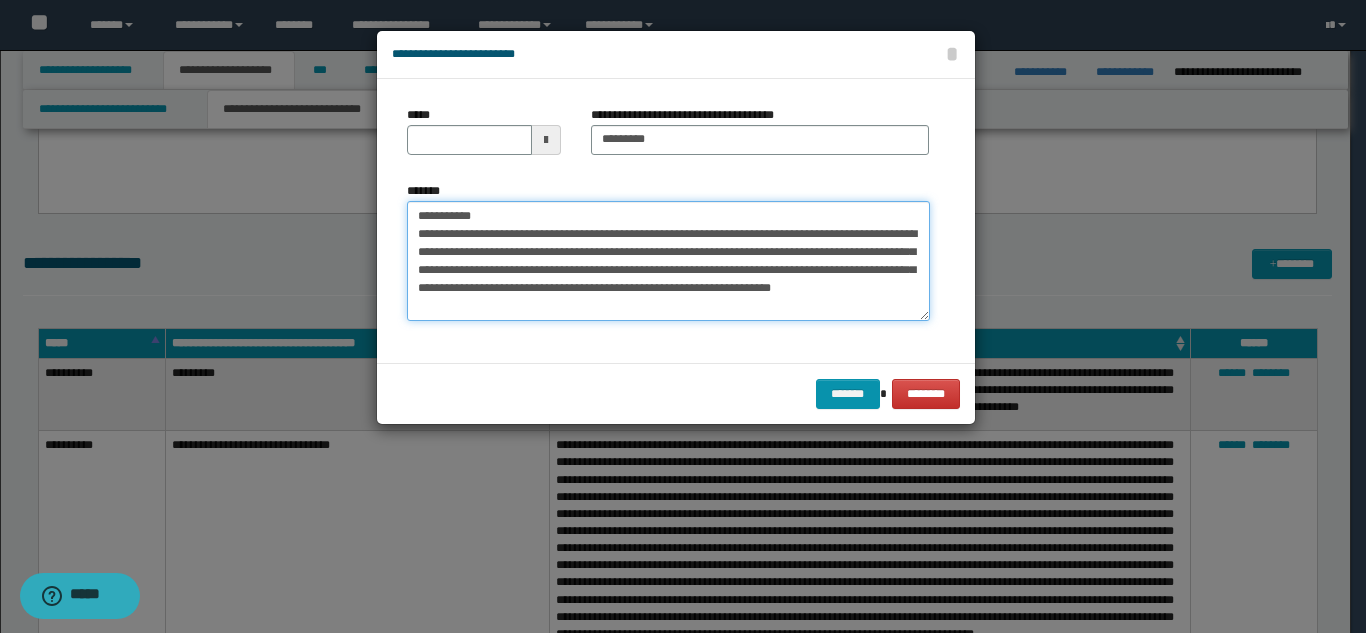 drag, startPoint x: 506, startPoint y: 203, endPoint x: 421, endPoint y: 182, distance: 87.555695 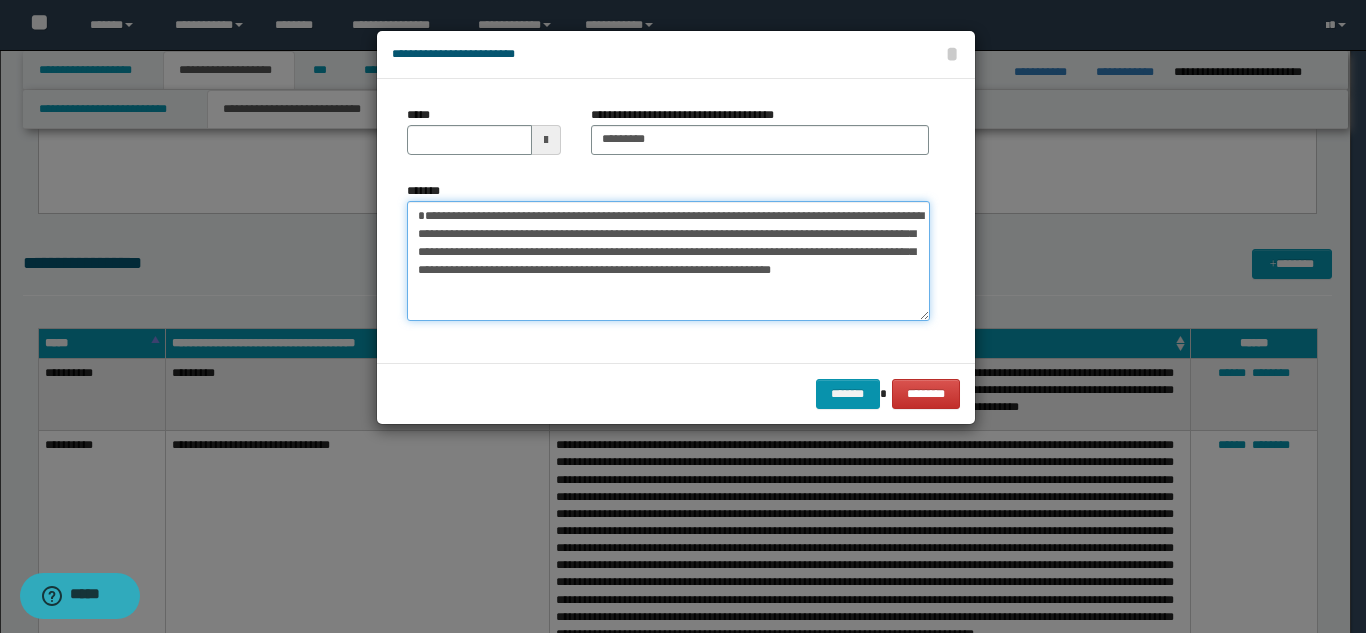 type 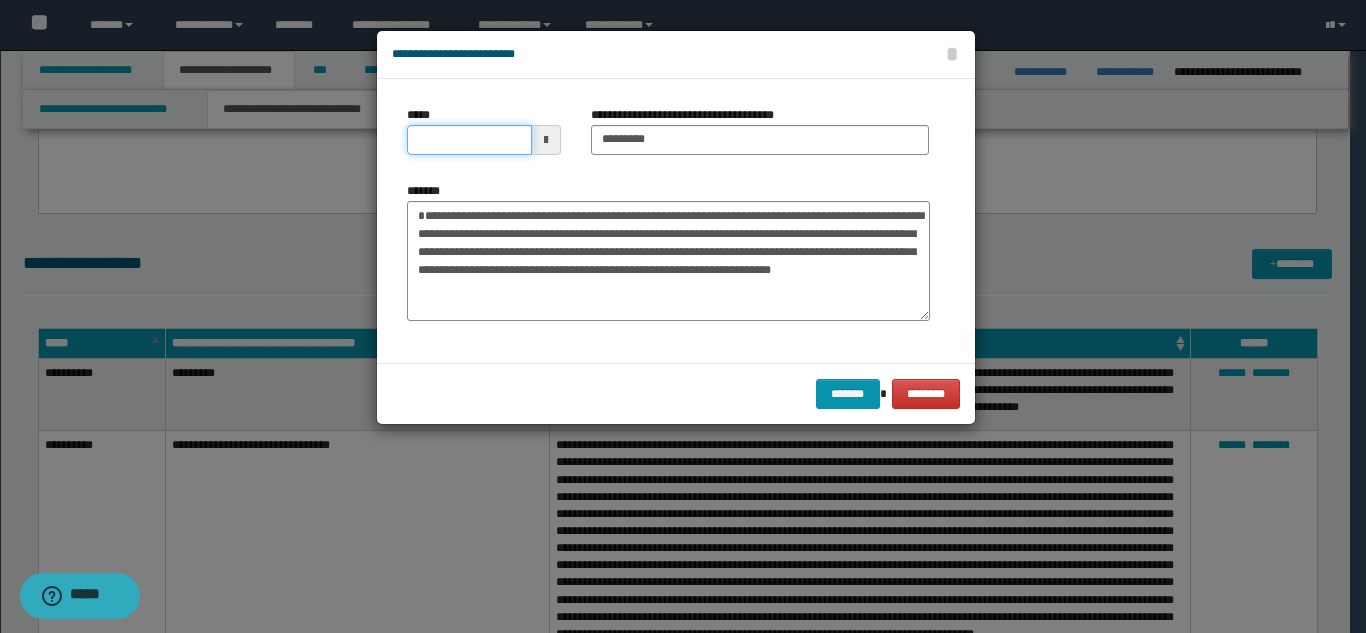 click on "*****" at bounding box center [469, 140] 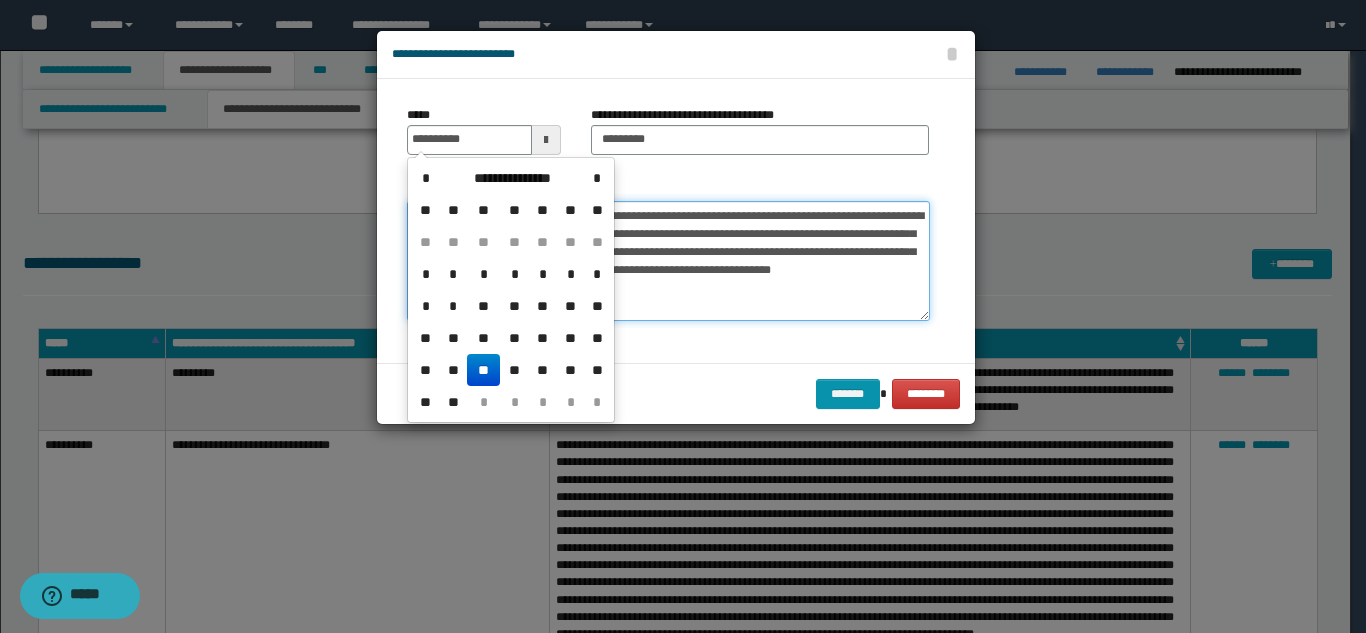type on "**********" 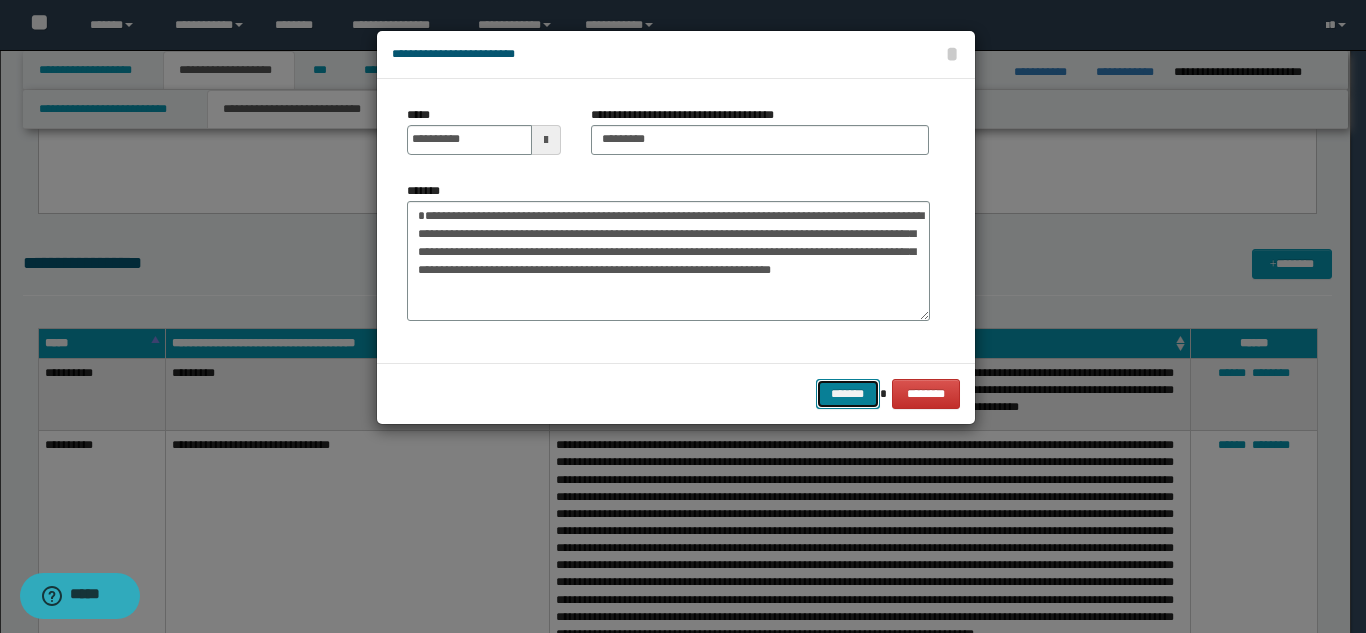 click on "*******" at bounding box center [848, 394] 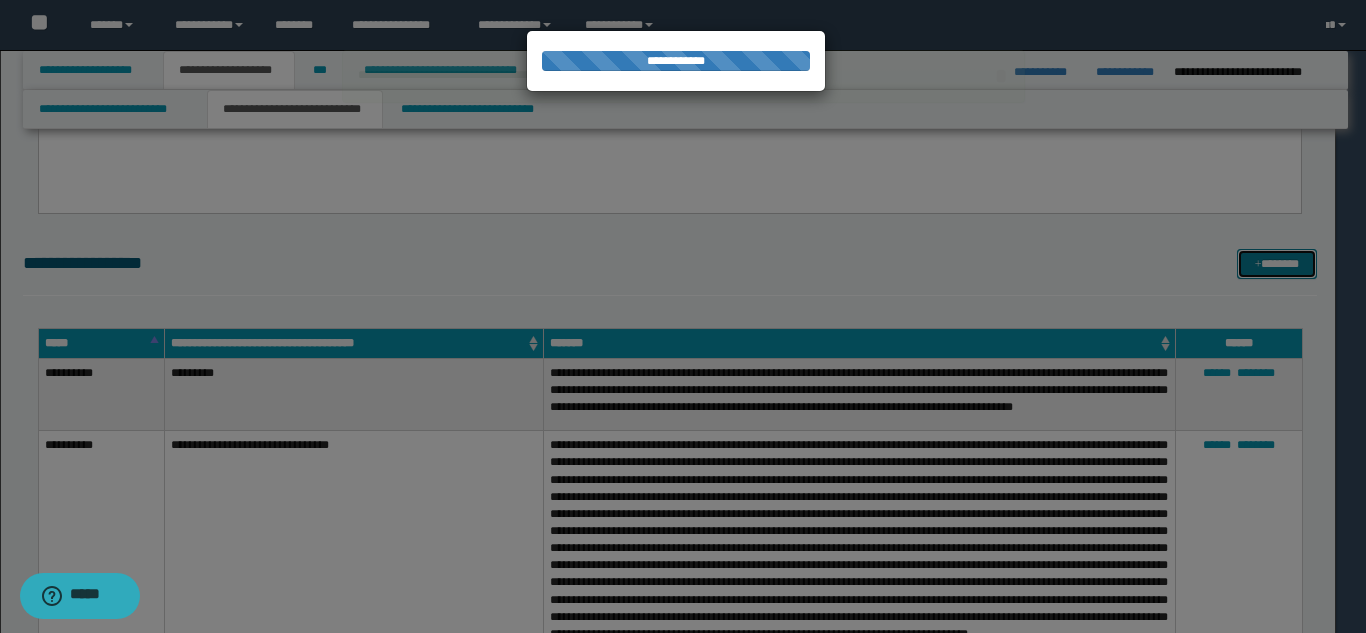 type 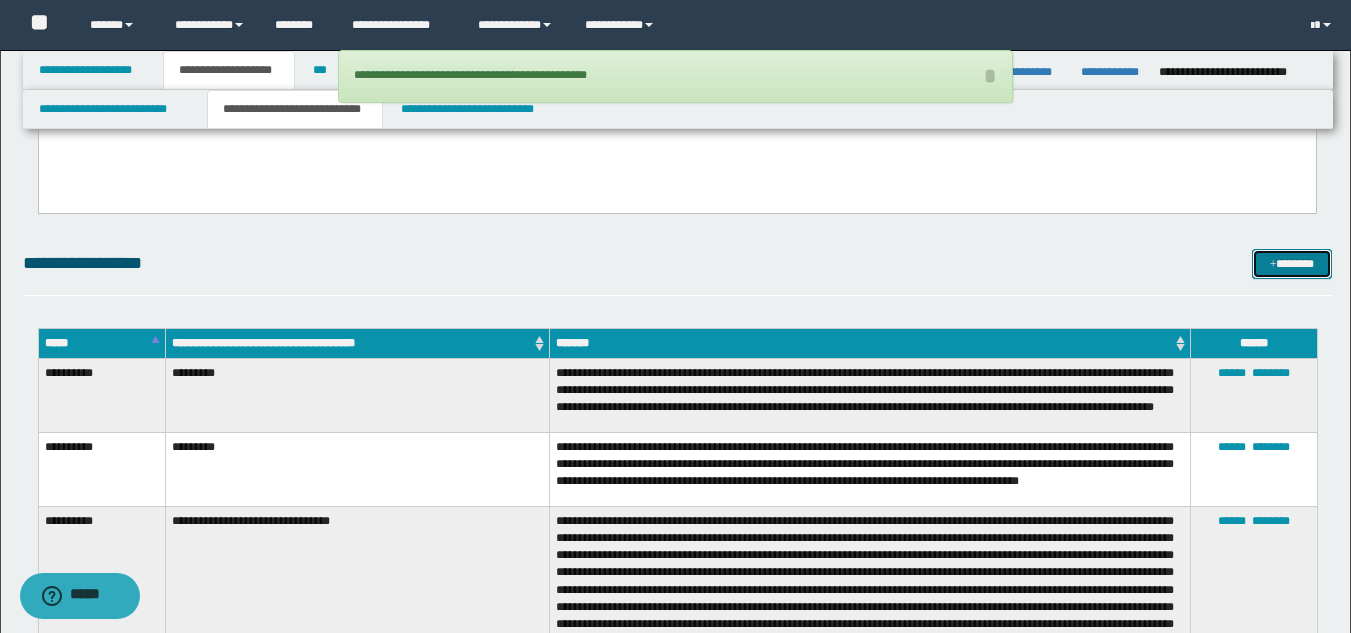 click at bounding box center [1273, 265] 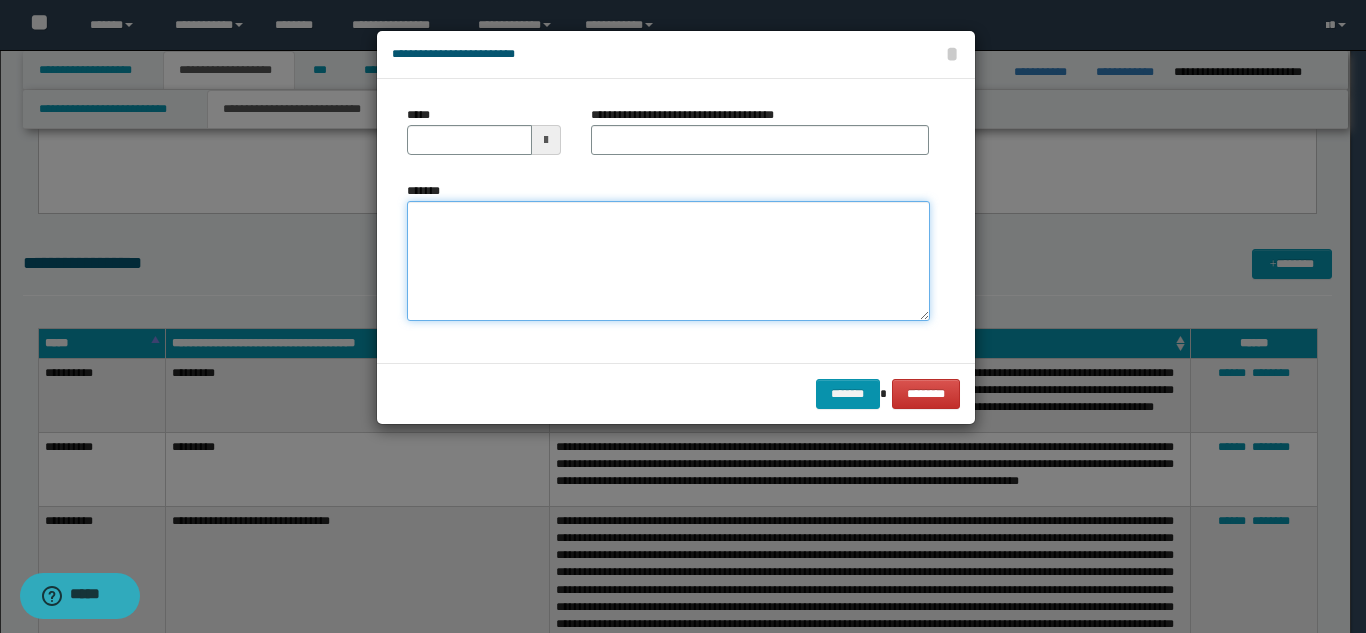 click on "*******" at bounding box center [668, 261] 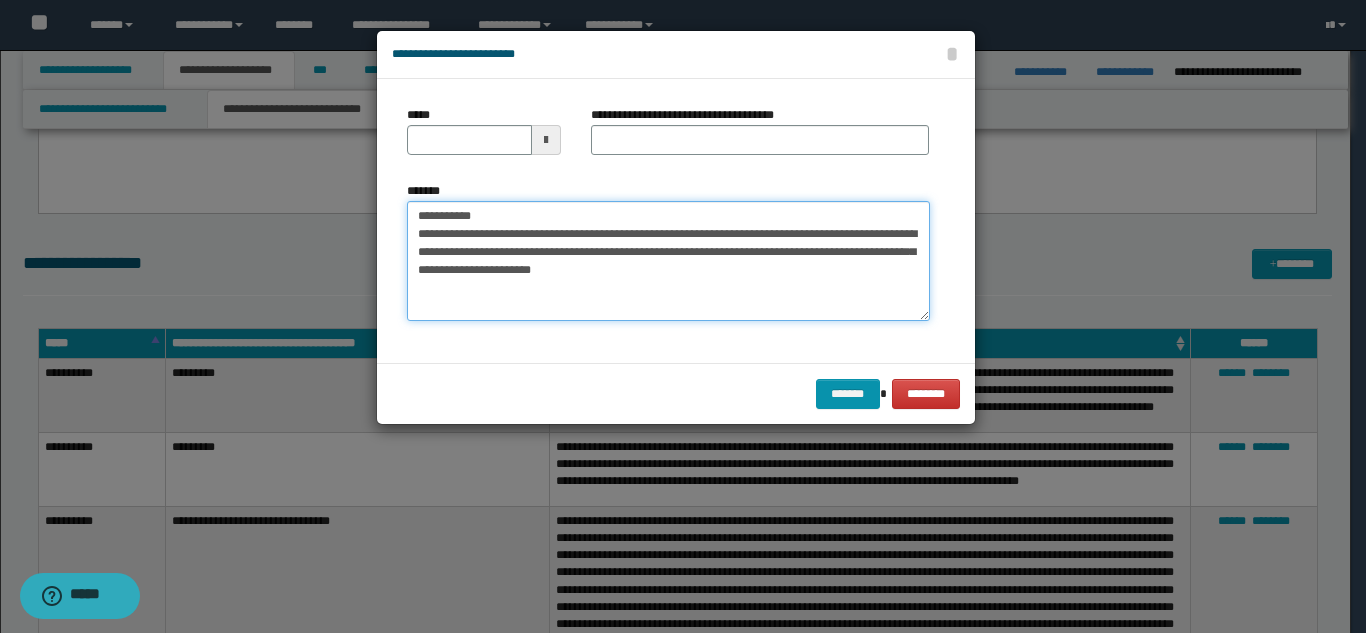 drag, startPoint x: 689, startPoint y: 212, endPoint x: 574, endPoint y: 169, distance: 122.77622 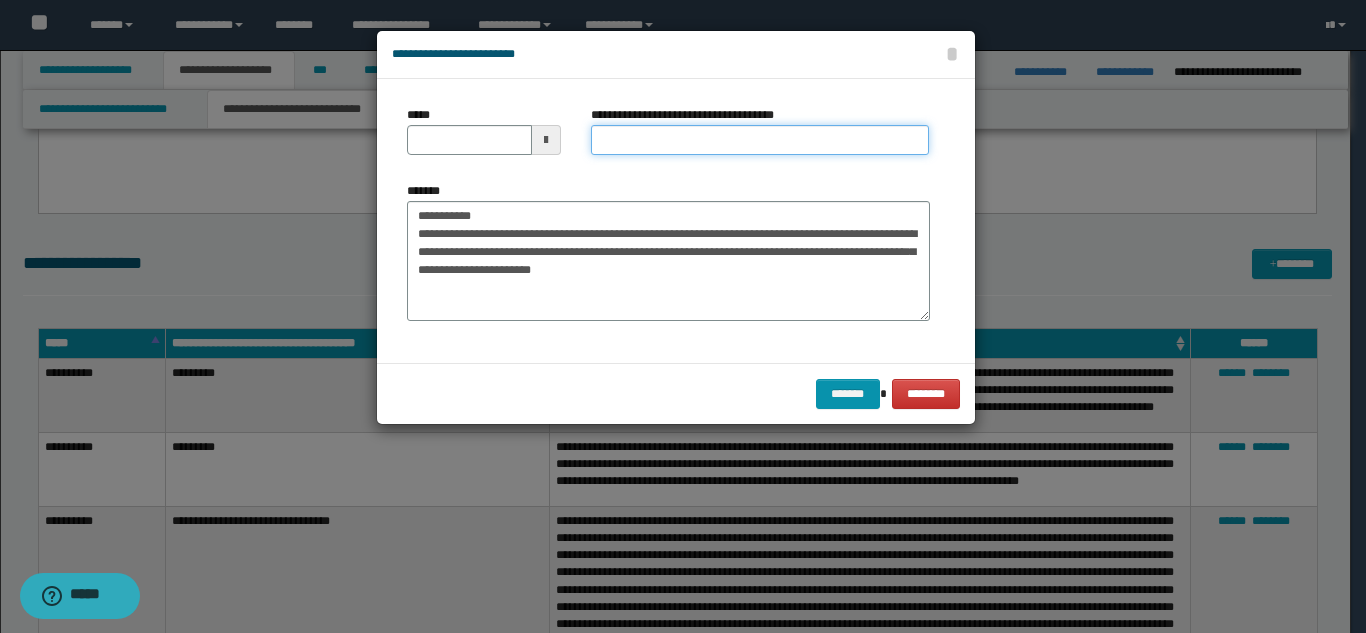 click on "**********" at bounding box center [760, 140] 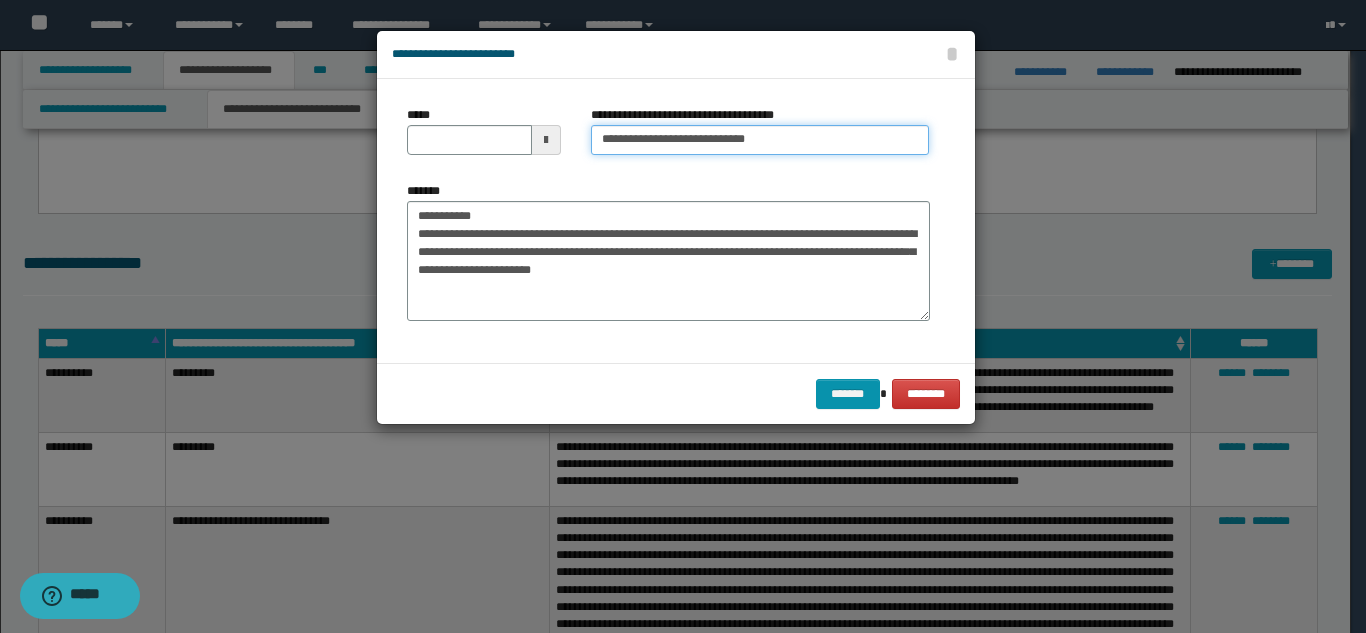 type on "**********" 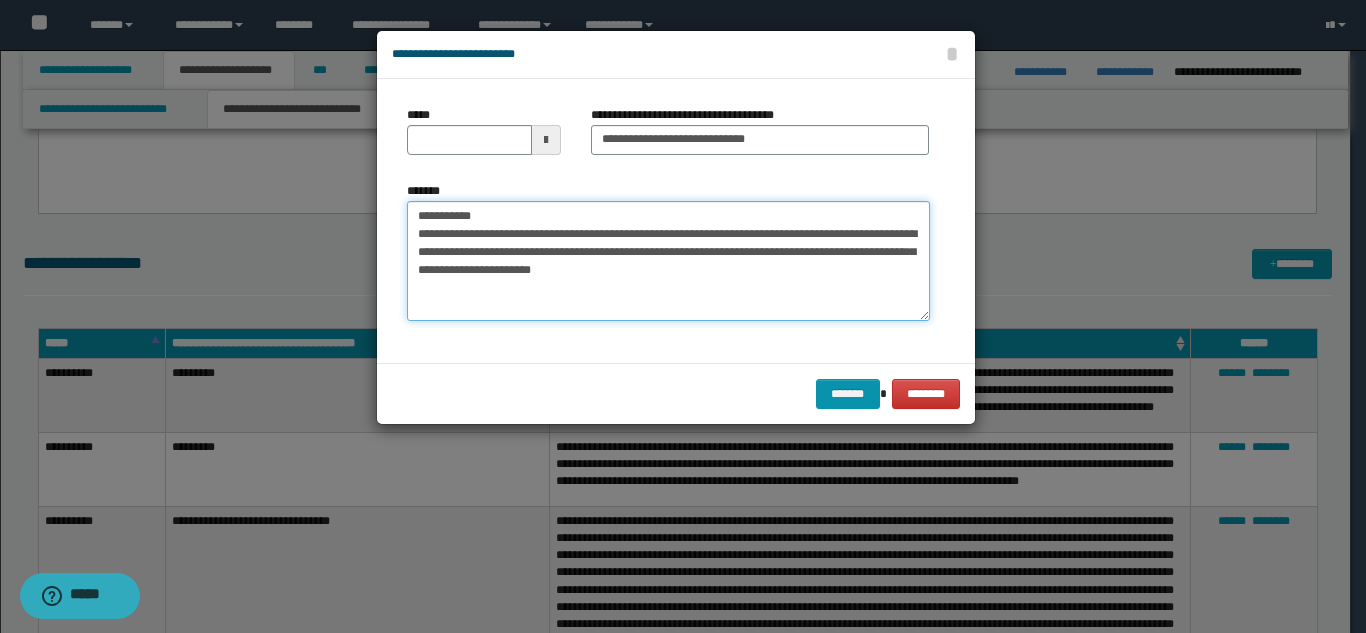 drag, startPoint x: 497, startPoint y: 219, endPoint x: 365, endPoint y: 203, distance: 132.96616 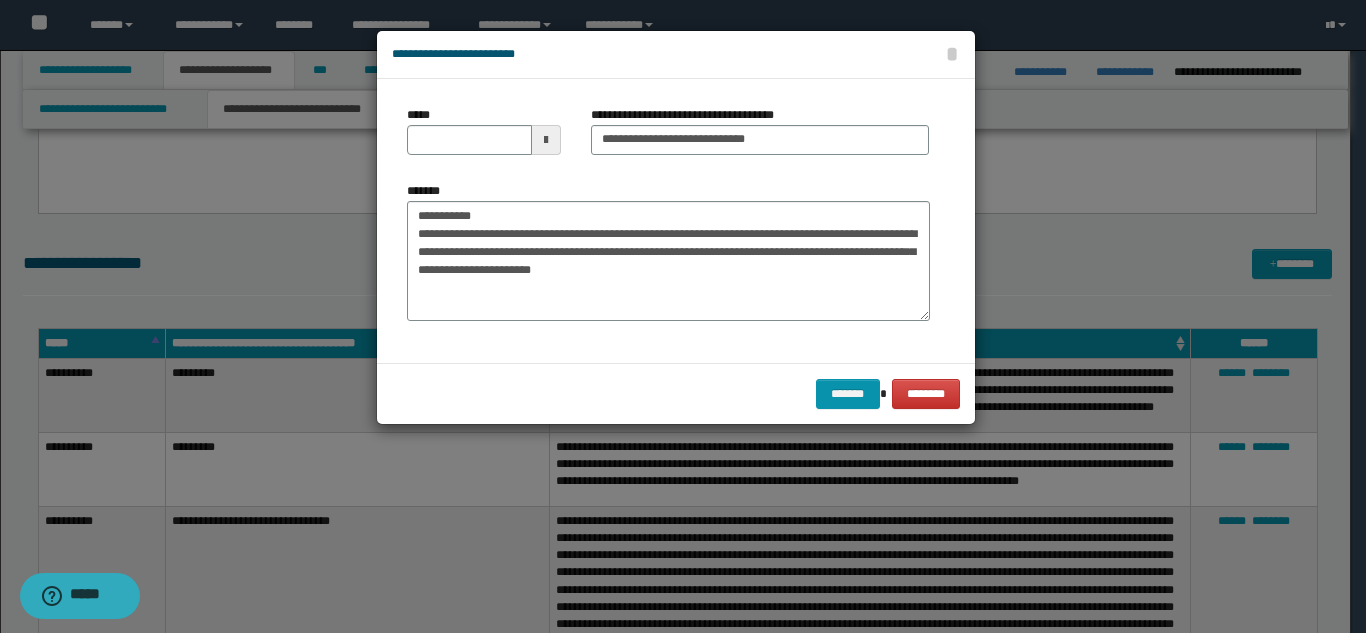 click at bounding box center [683, 316] 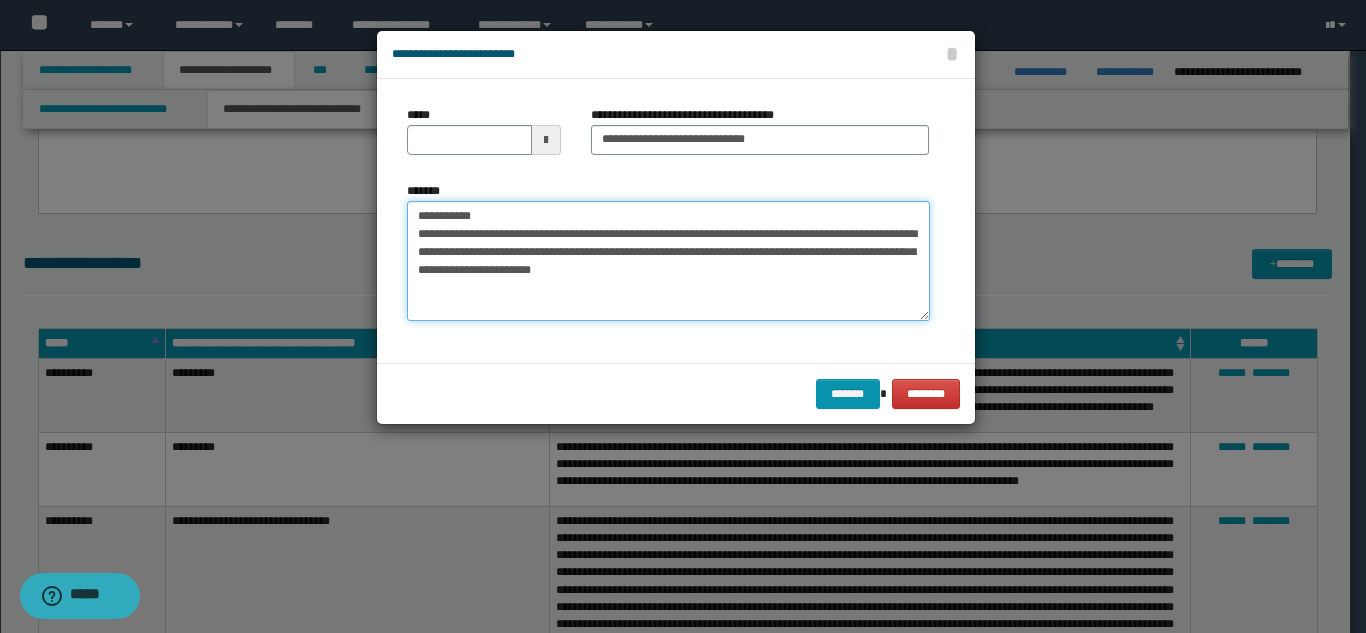 type on "**********" 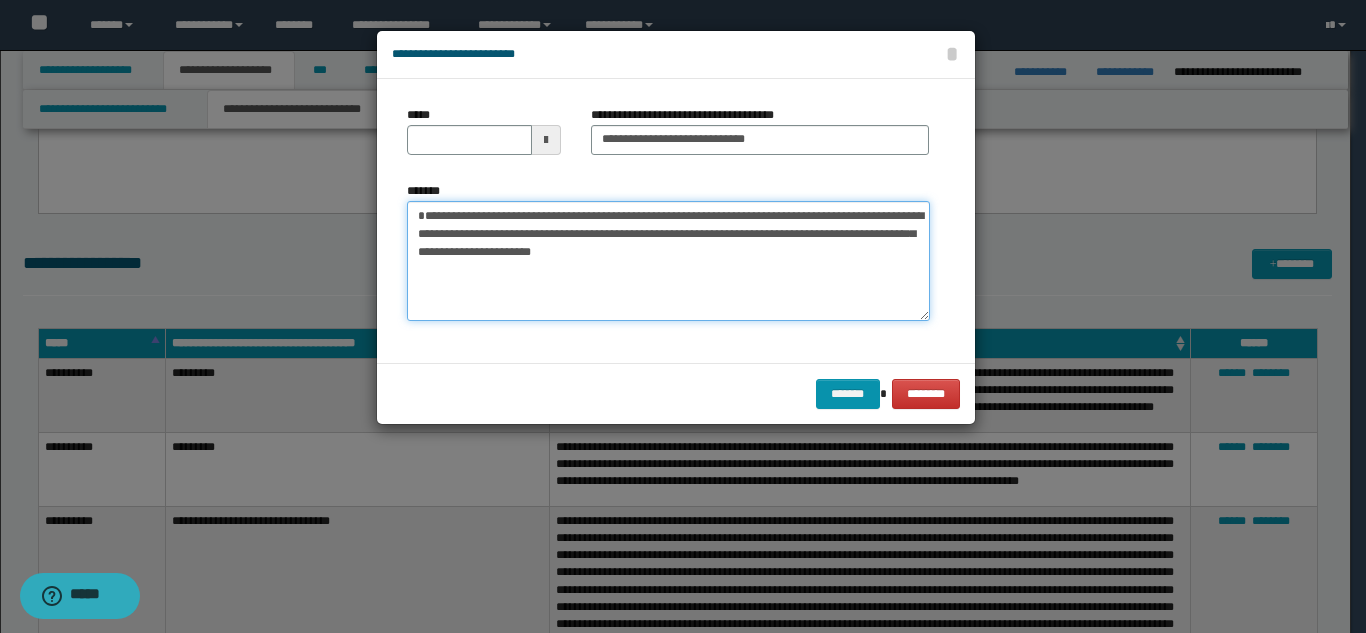 drag, startPoint x: 475, startPoint y: 216, endPoint x: 427, endPoint y: 157, distance: 76.05919 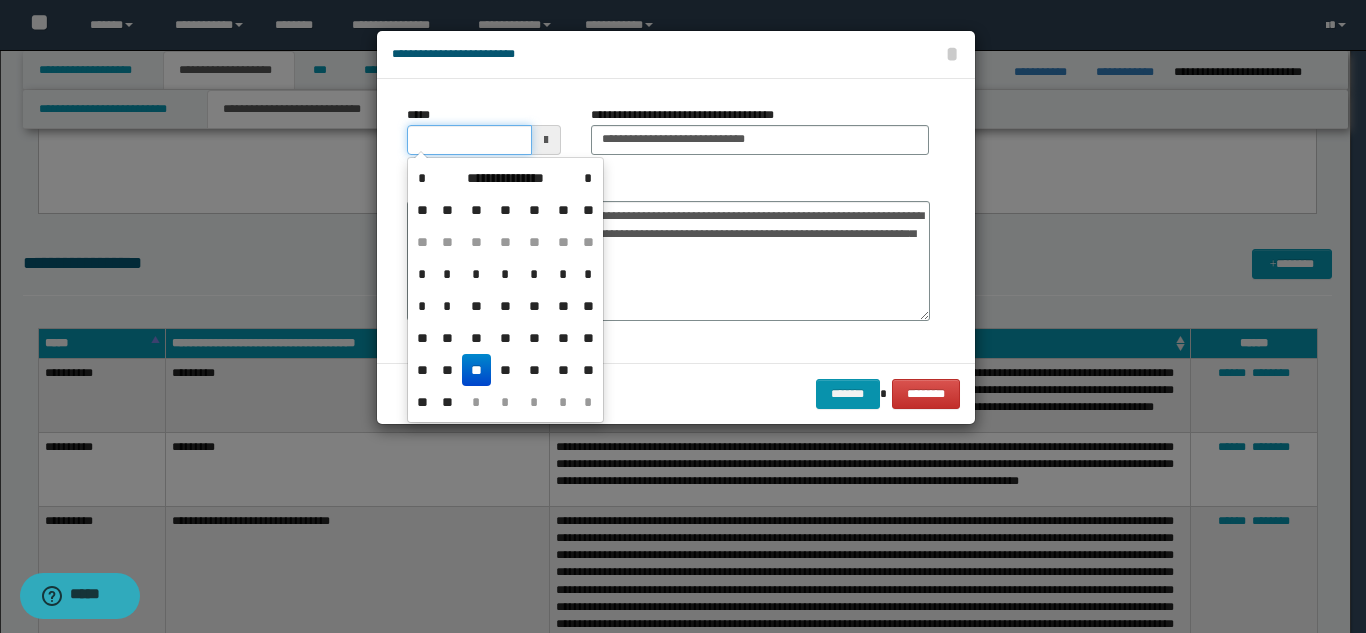 click on "*****" at bounding box center [469, 140] 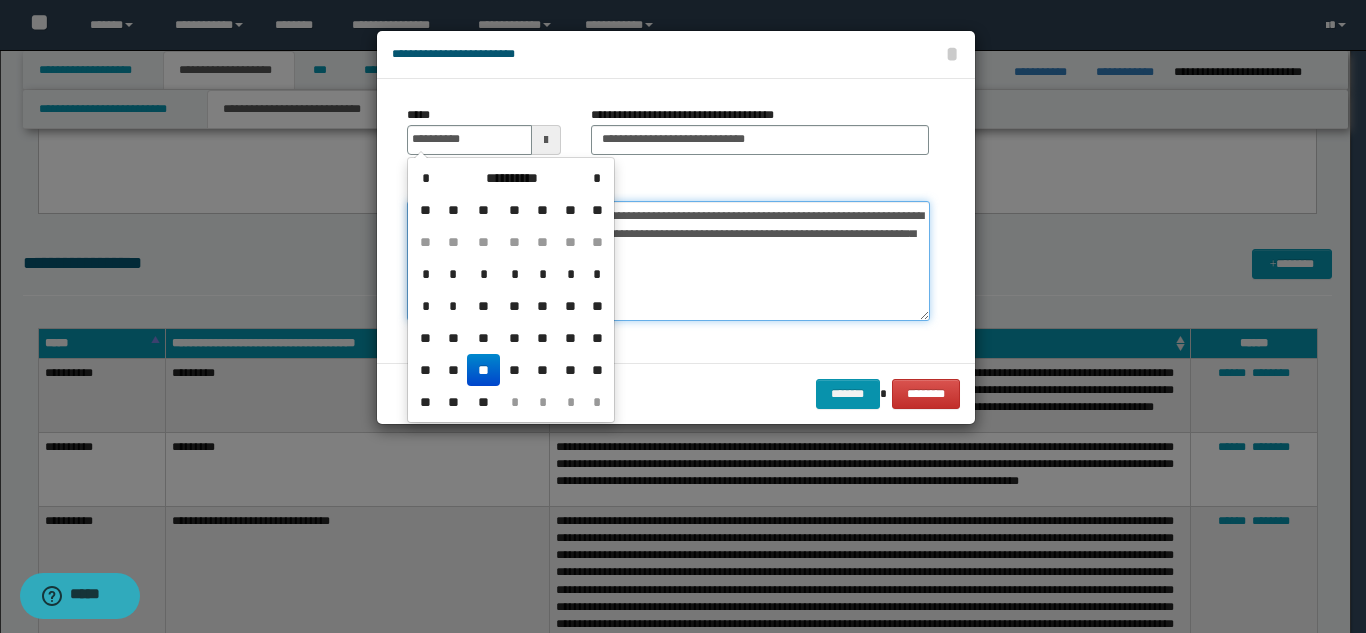 type on "**********" 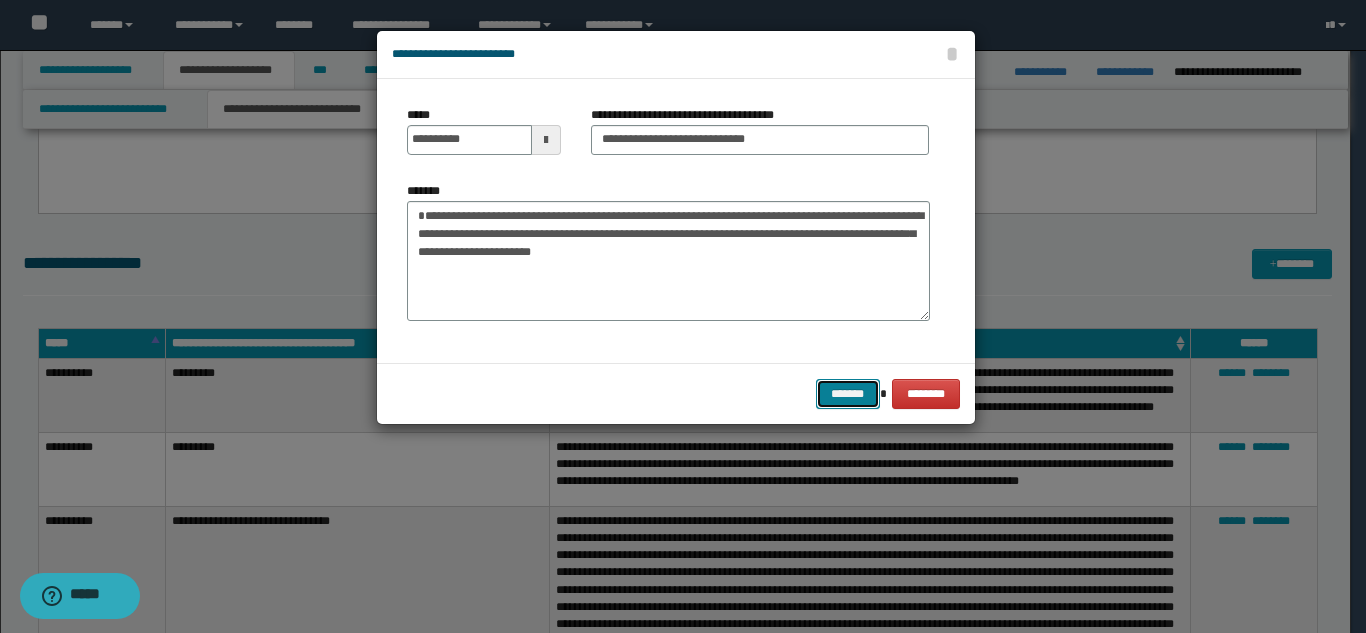 click on "*******" at bounding box center [848, 394] 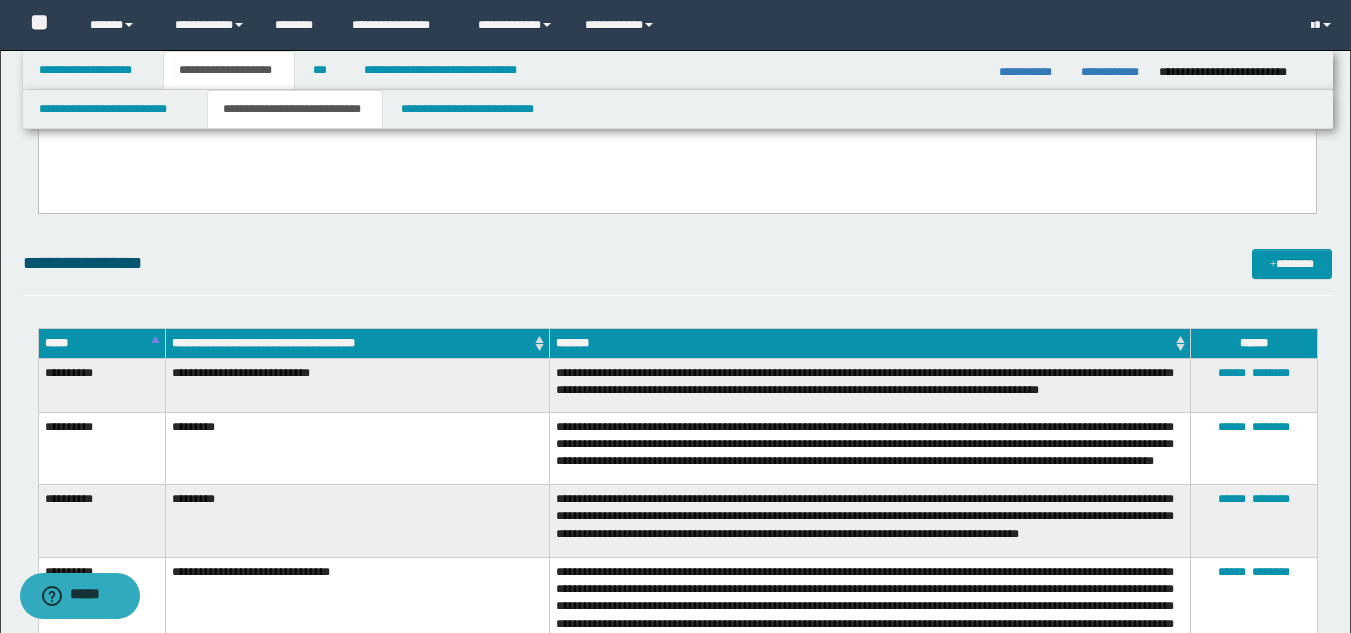 click on "**********" at bounding box center (677, 263) 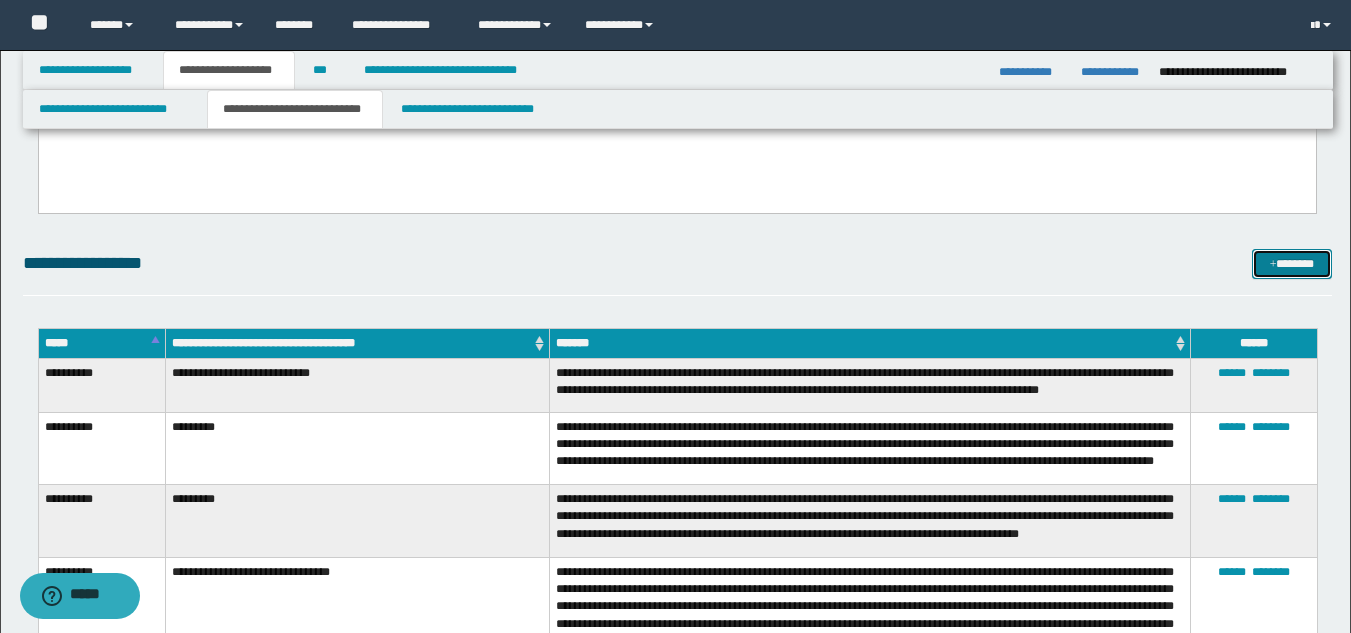click at bounding box center (1273, 265) 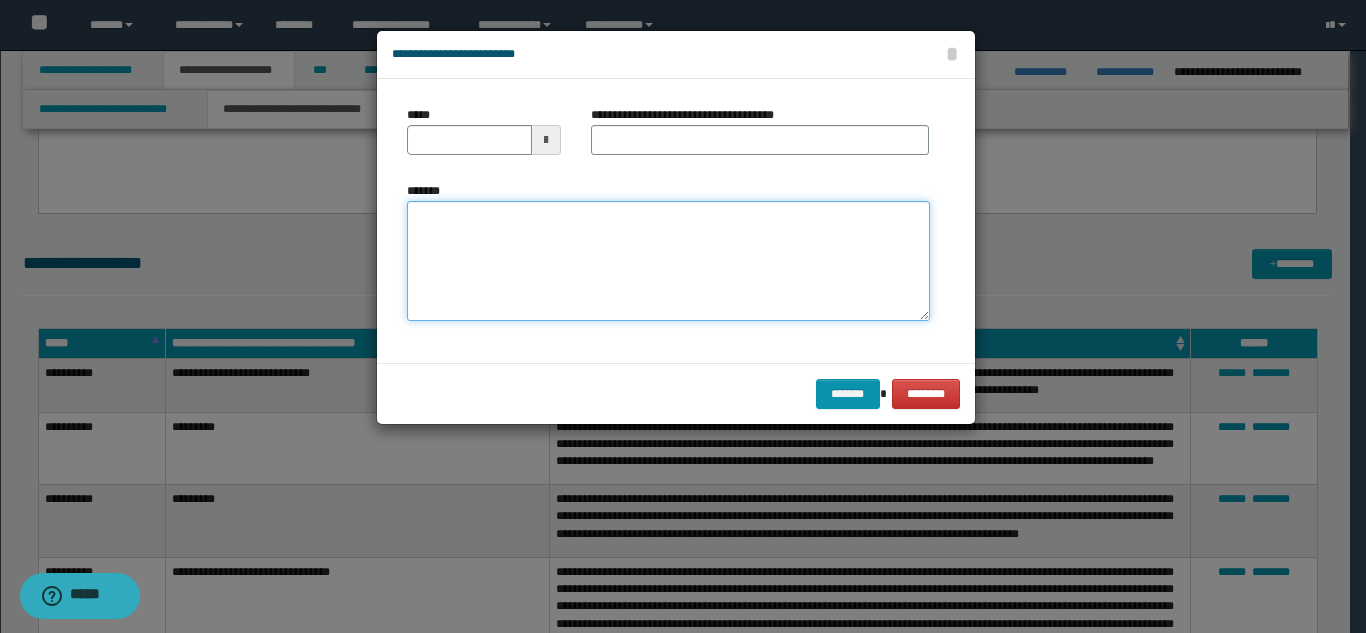 click on "*******" at bounding box center [668, 261] 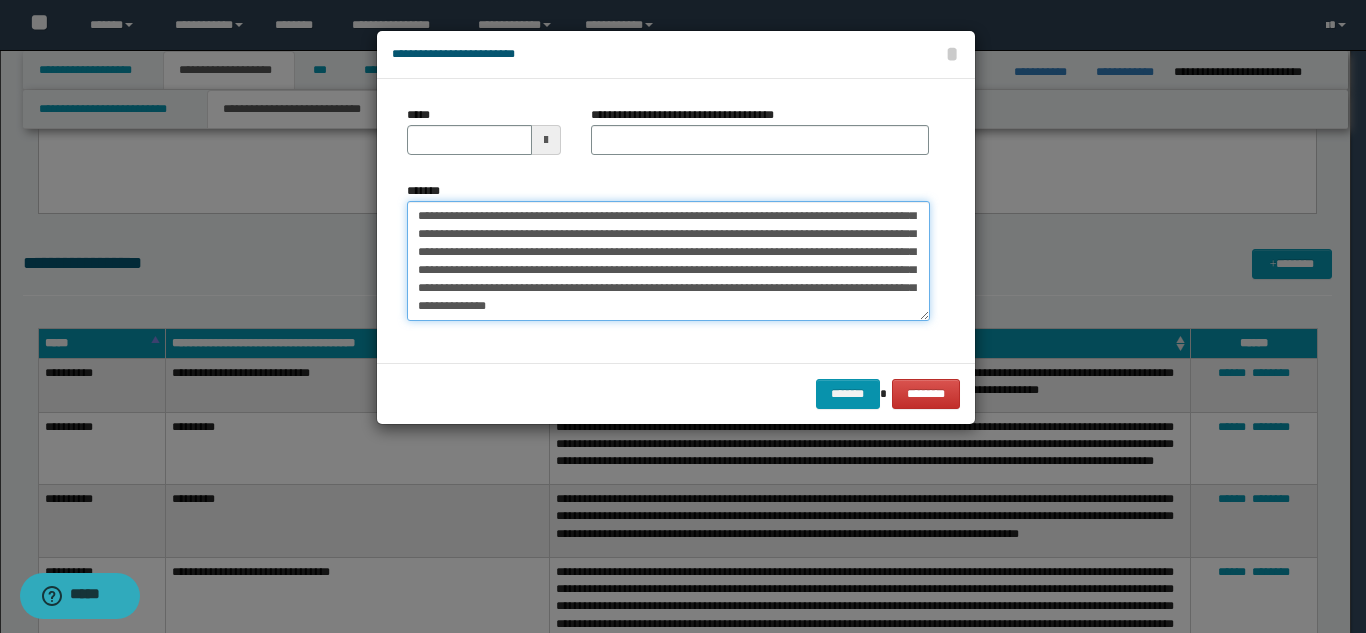scroll, scrollTop: 0, scrollLeft: 0, axis: both 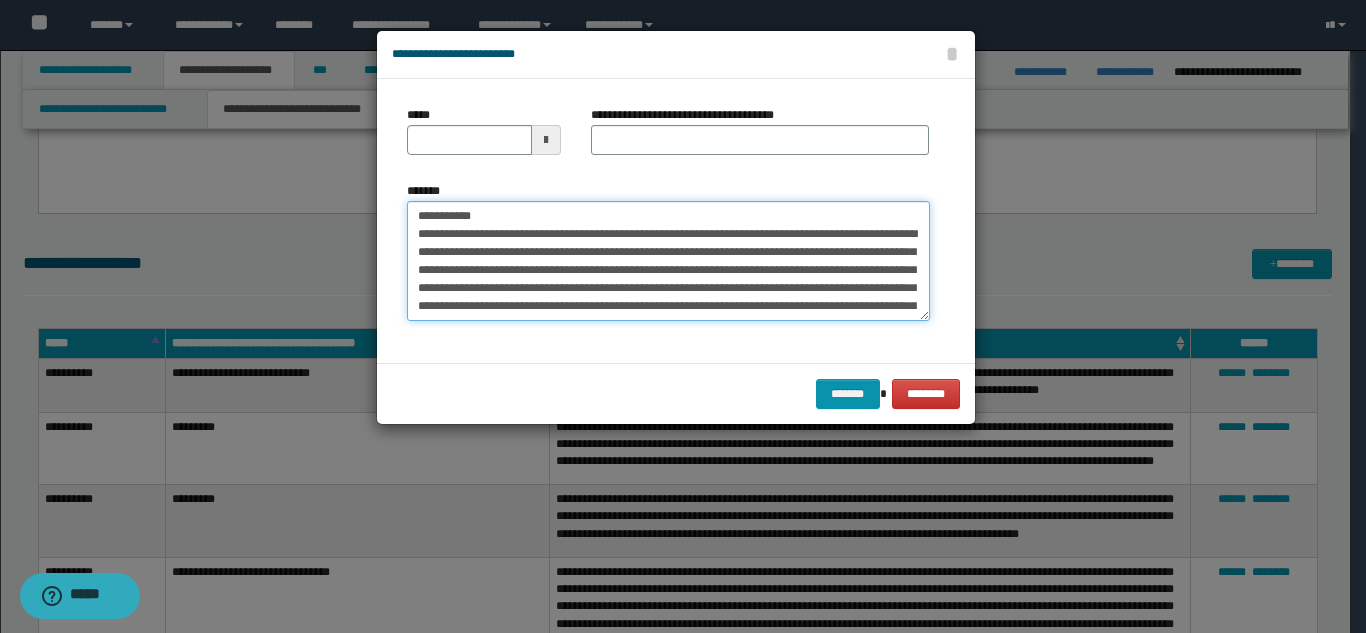 drag, startPoint x: 602, startPoint y: 220, endPoint x: 502, endPoint y: 202, distance: 101.607086 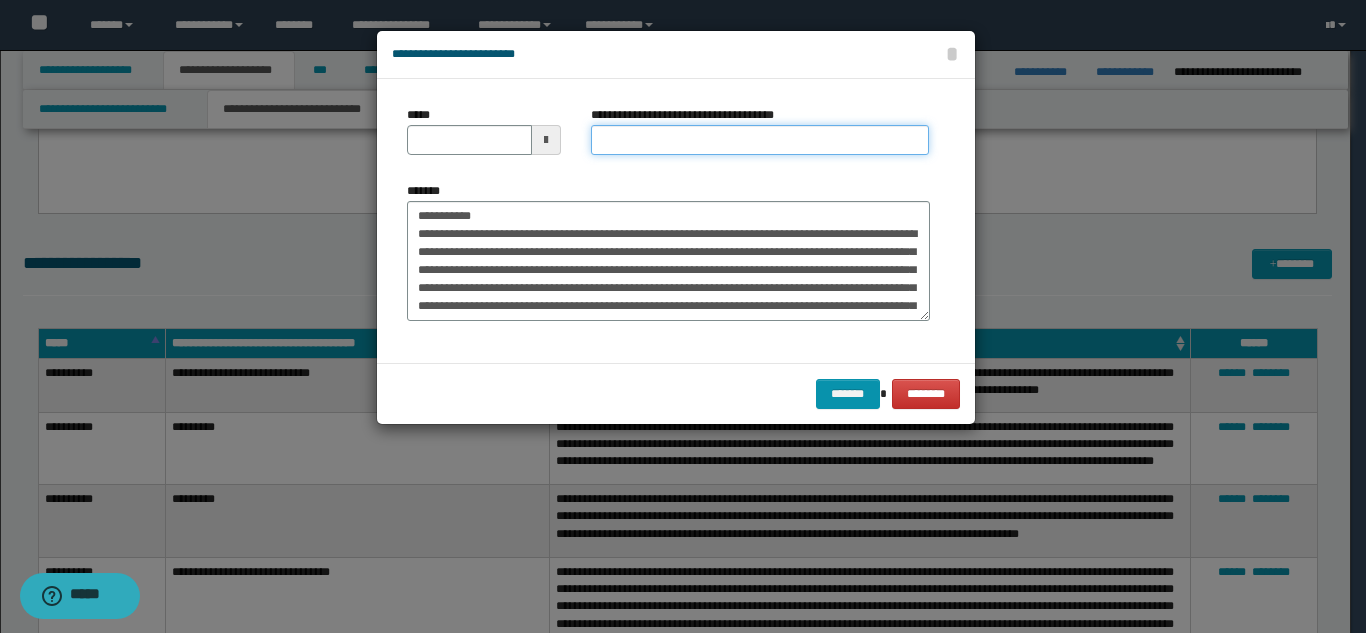 drag, startPoint x: 653, startPoint y: 150, endPoint x: 627, endPoint y: 154, distance: 26.305893 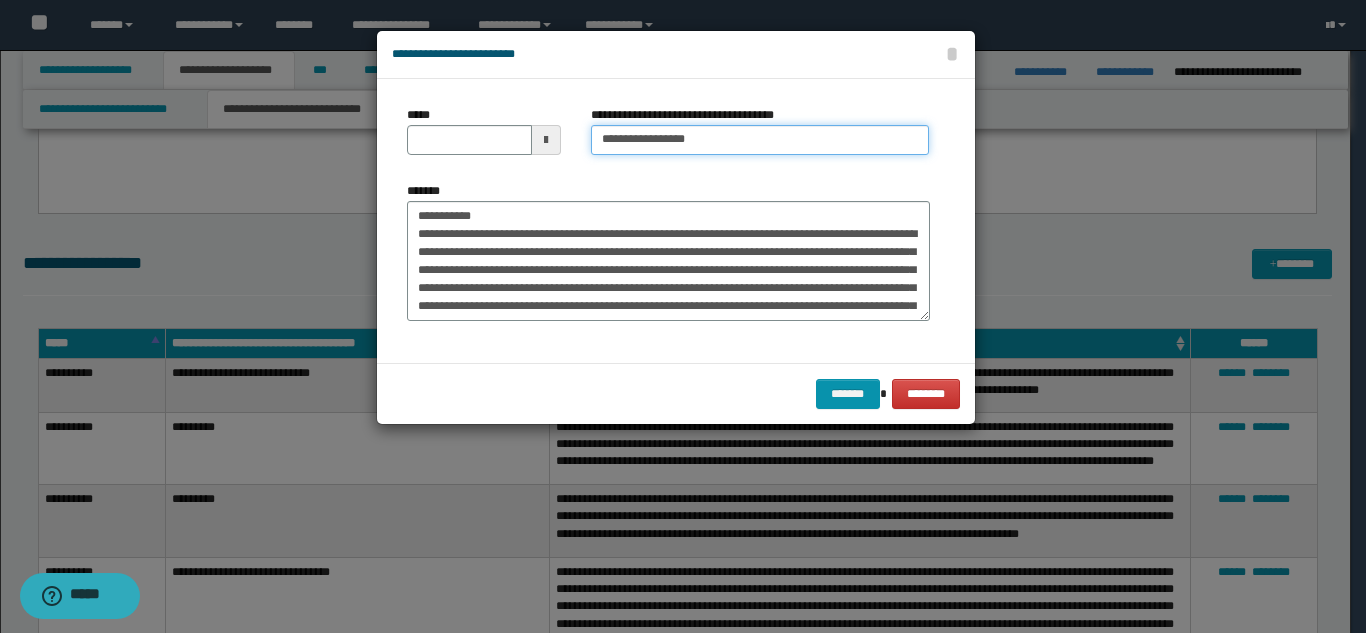 type on "**********" 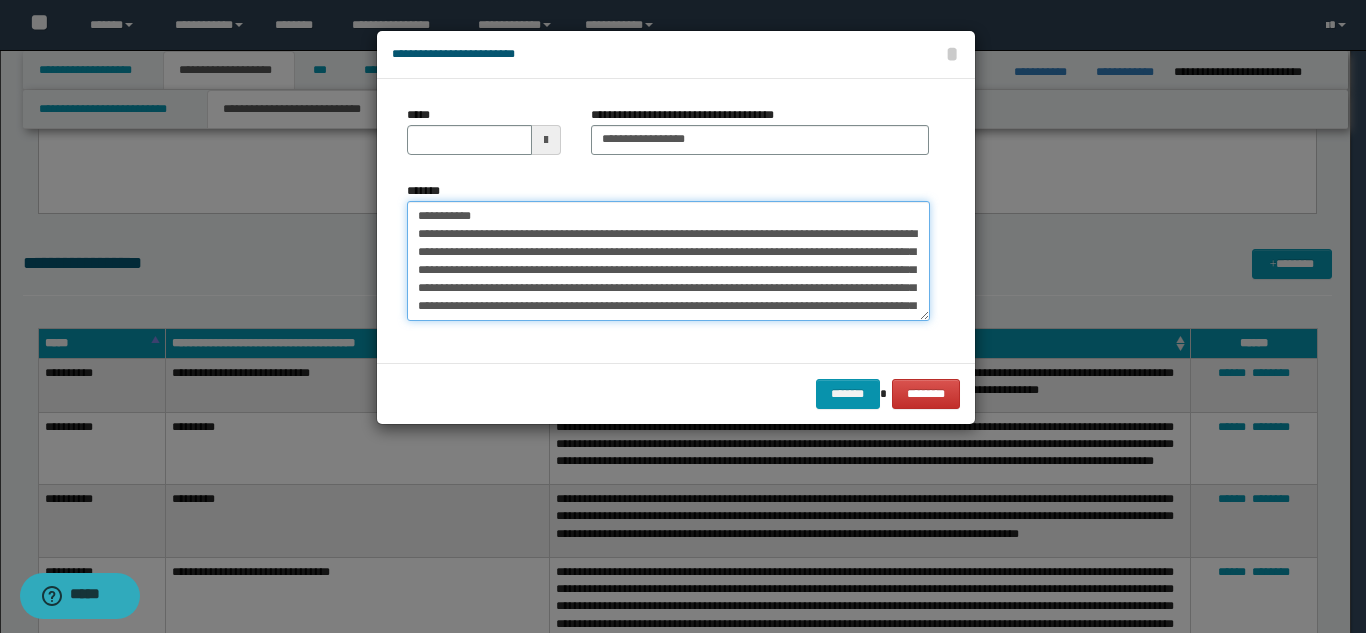 drag, startPoint x: 471, startPoint y: 214, endPoint x: 414, endPoint y: 171, distance: 71.40028 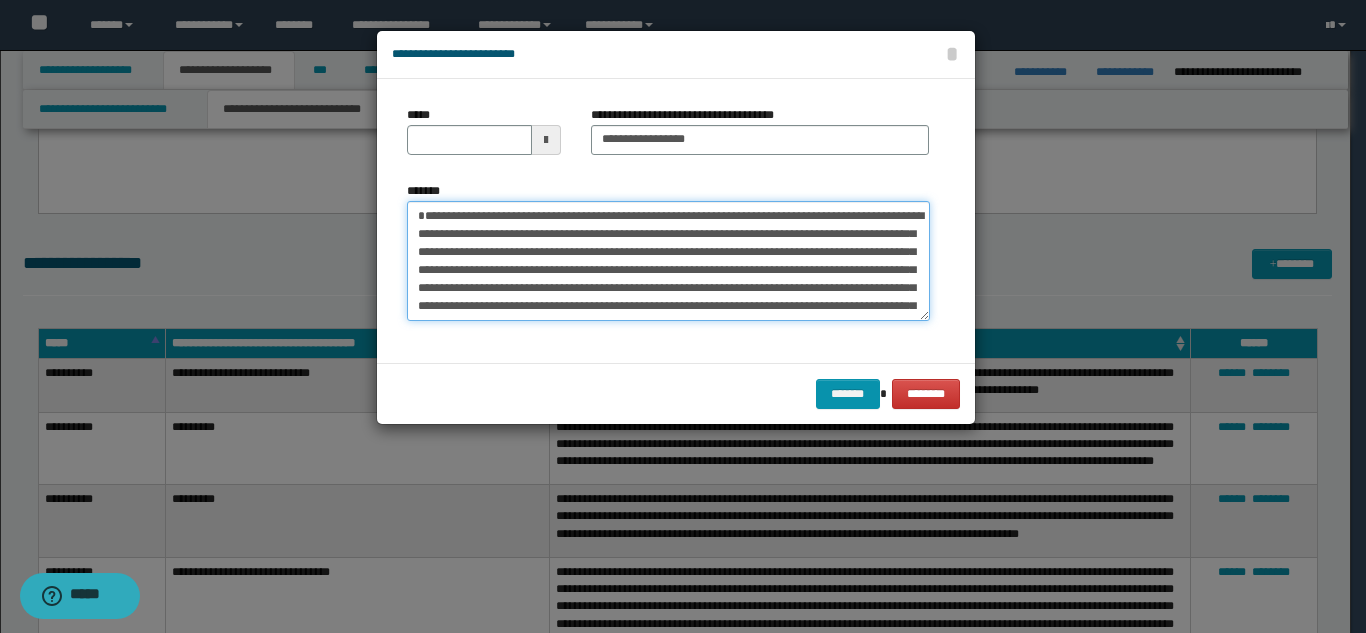 type 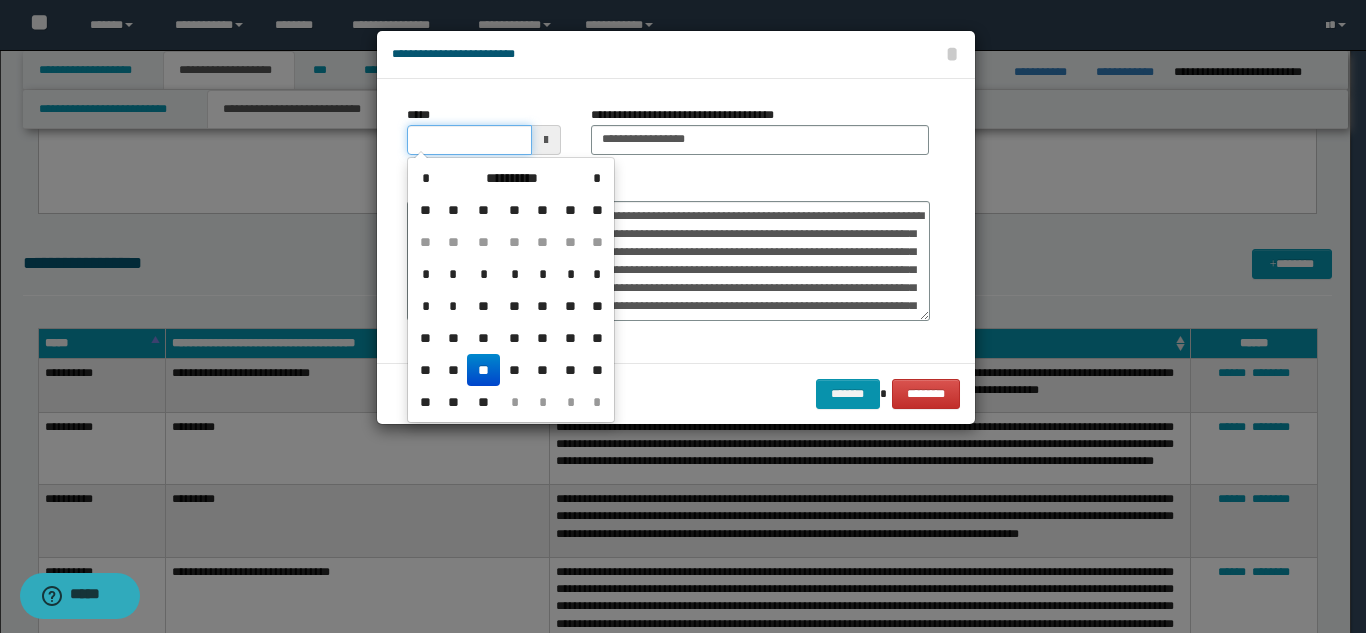 click on "*****" at bounding box center (469, 140) 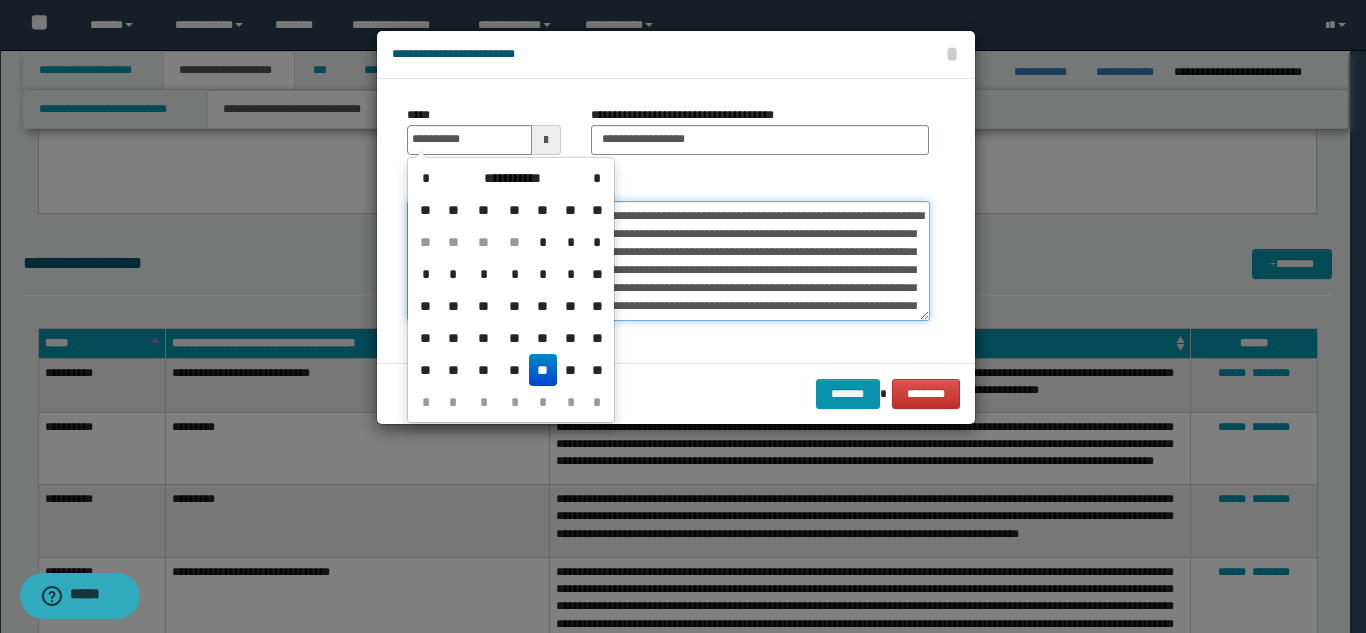 type on "**********" 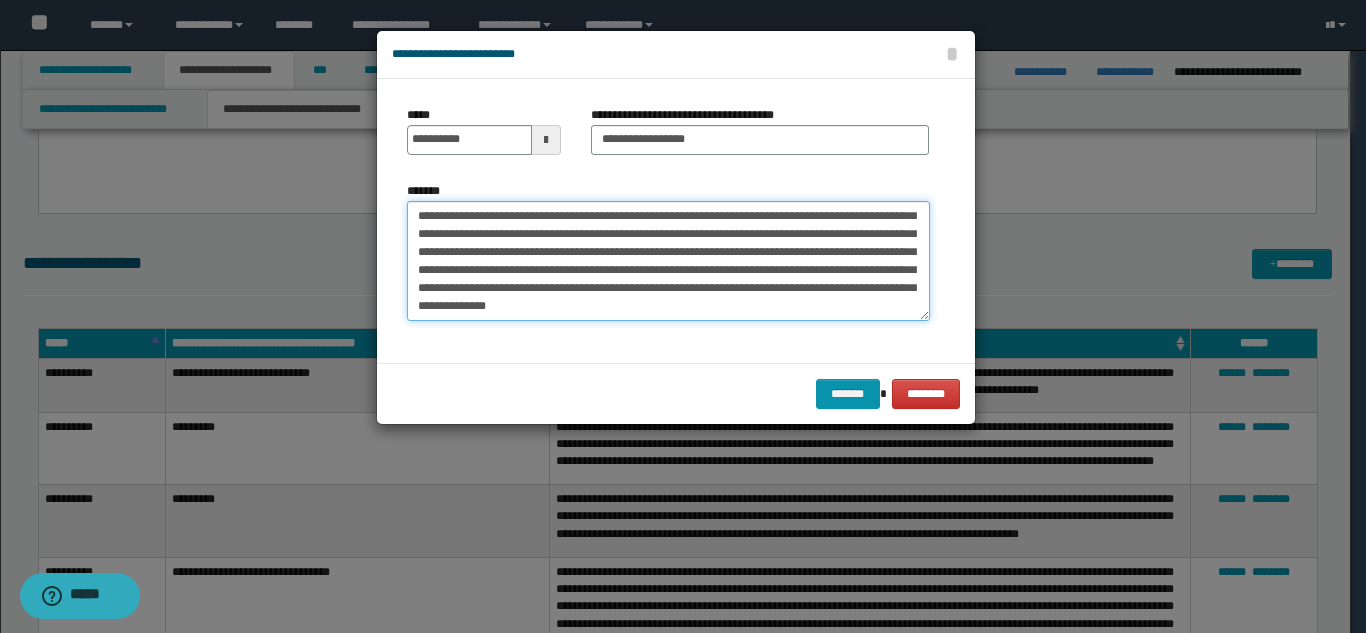 scroll, scrollTop: 90, scrollLeft: 0, axis: vertical 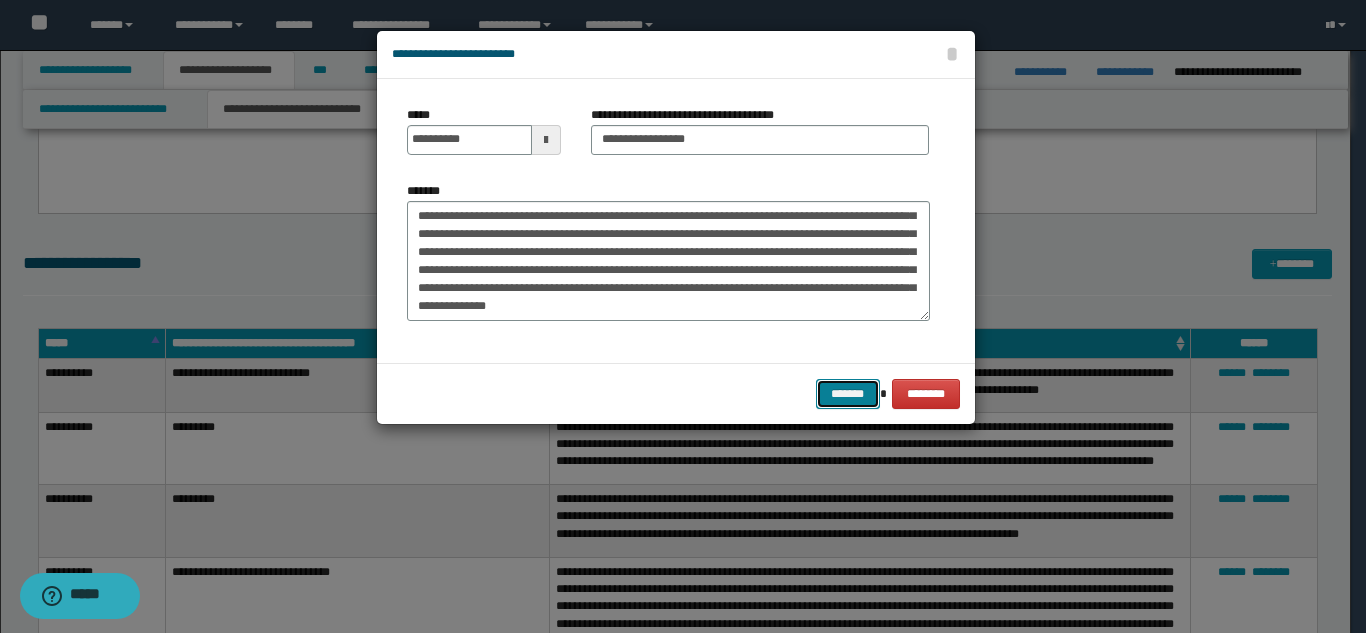 click on "*******" at bounding box center [848, 394] 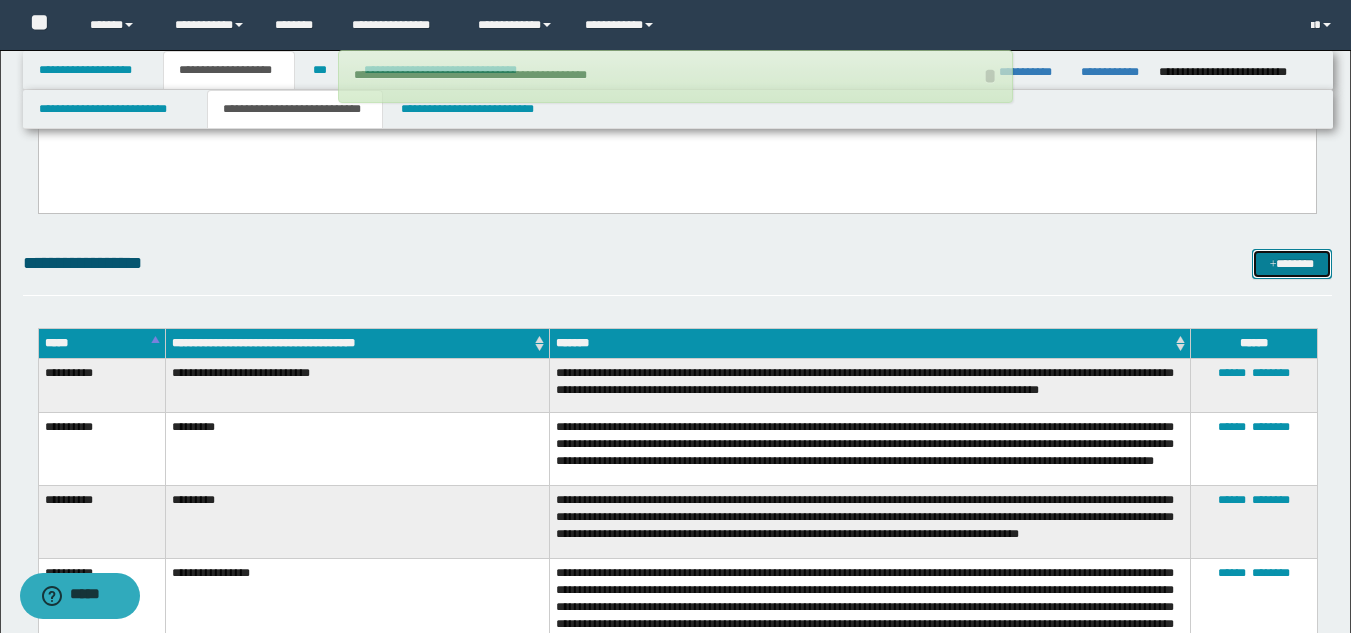 type 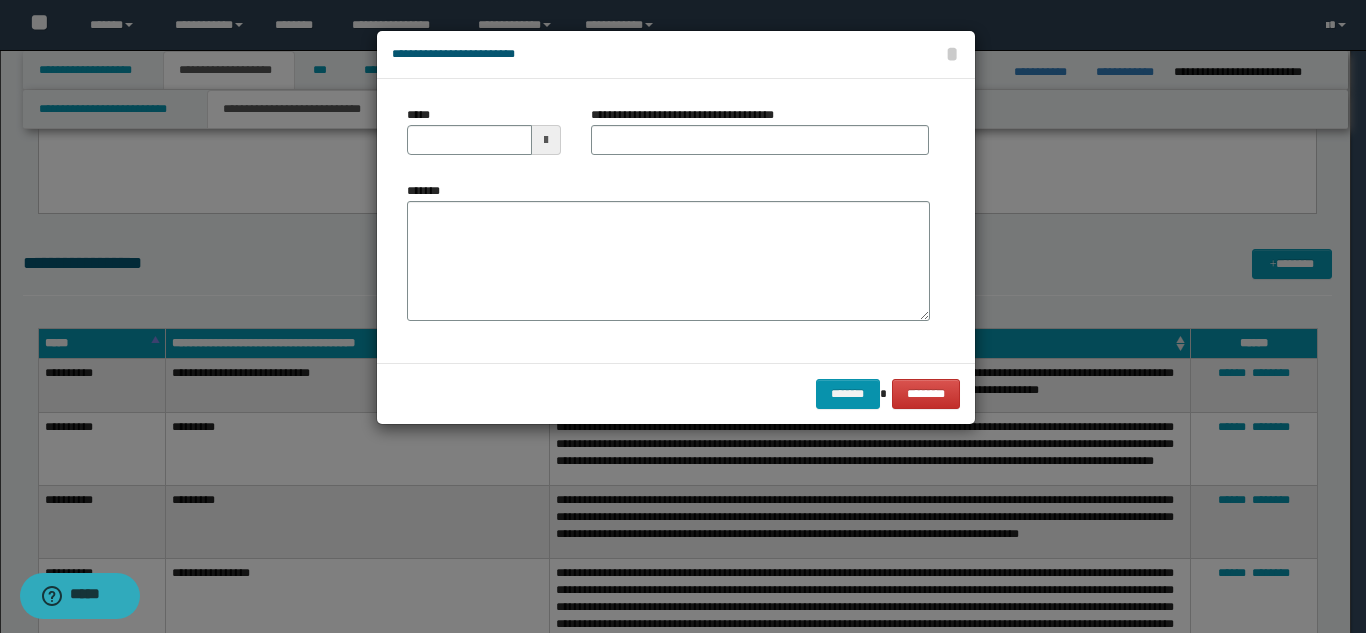 scroll, scrollTop: 0, scrollLeft: 0, axis: both 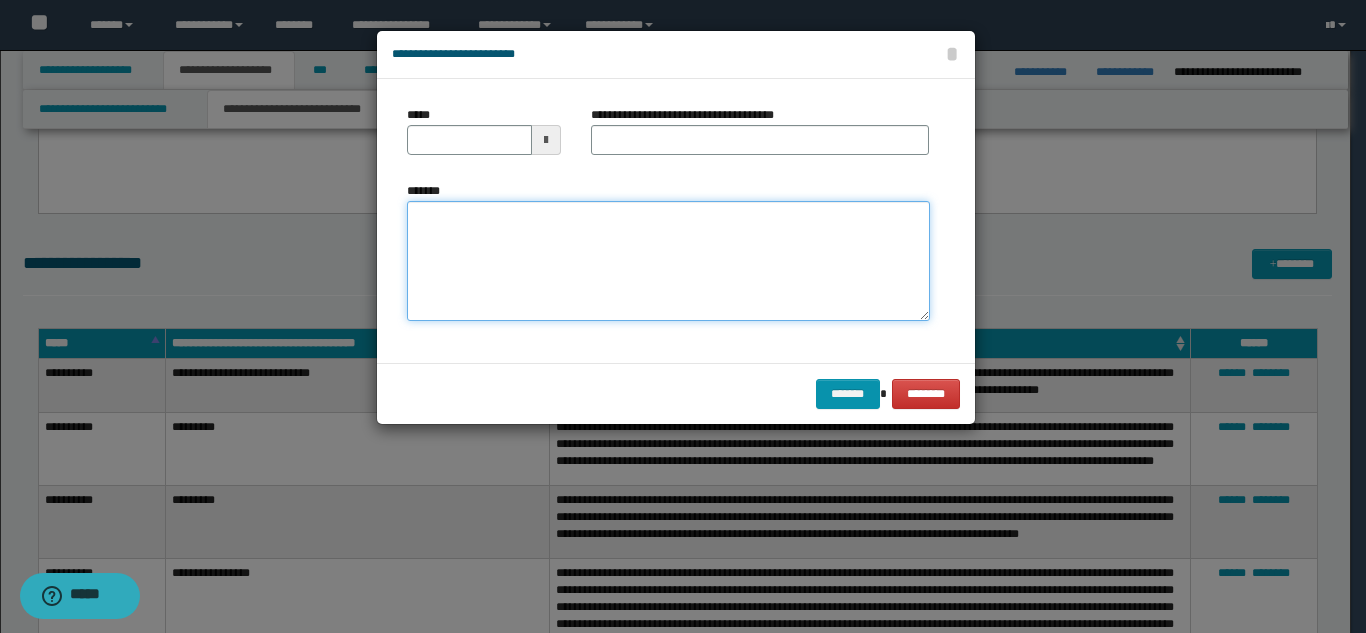 click on "*******" at bounding box center (668, 261) 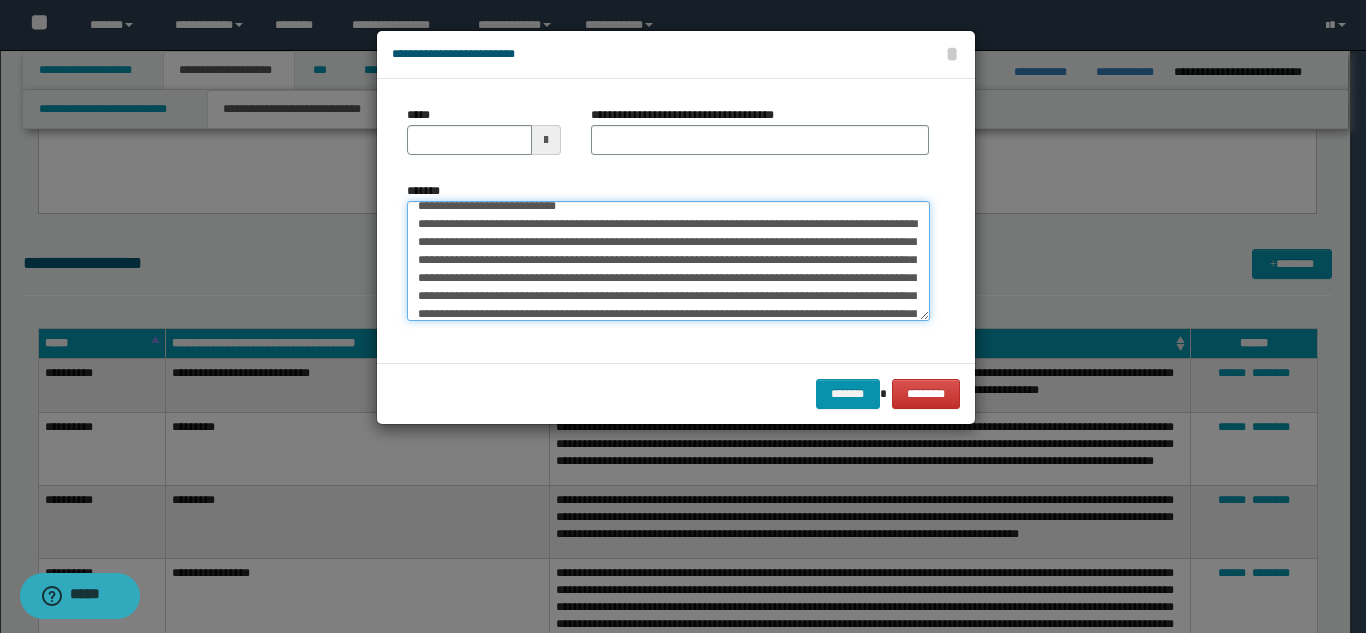 scroll, scrollTop: 0, scrollLeft: 0, axis: both 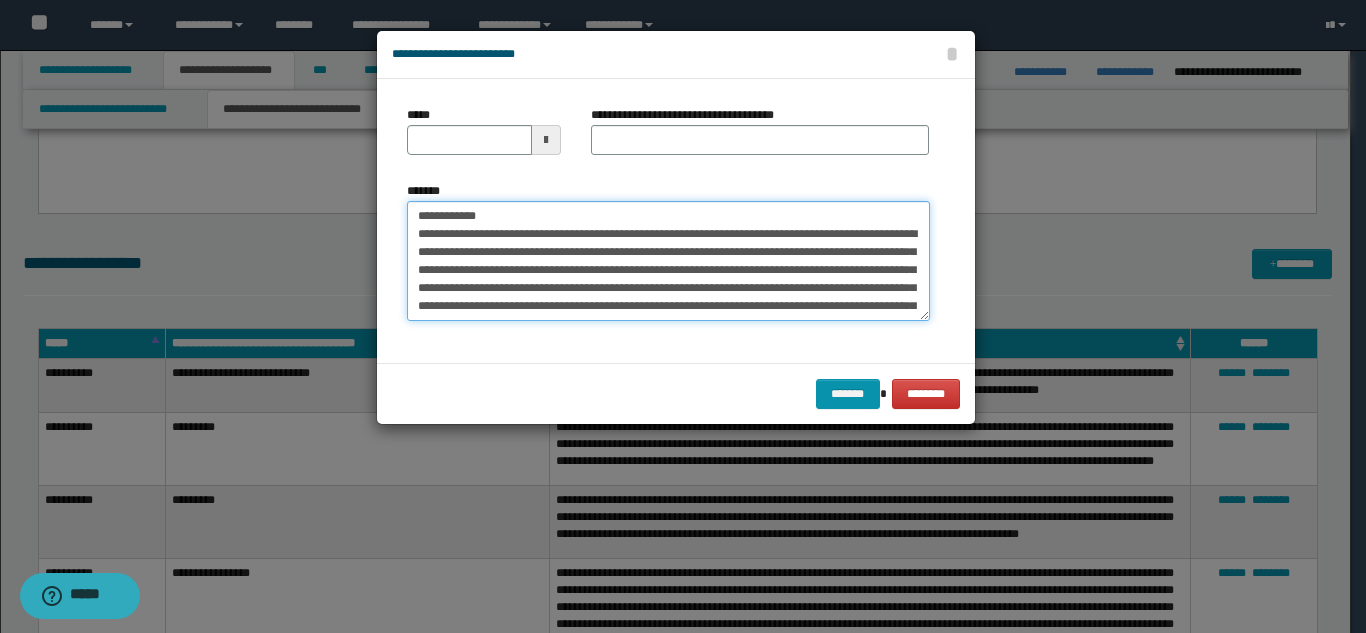 drag, startPoint x: 589, startPoint y: 216, endPoint x: 481, endPoint y: 207, distance: 108.37435 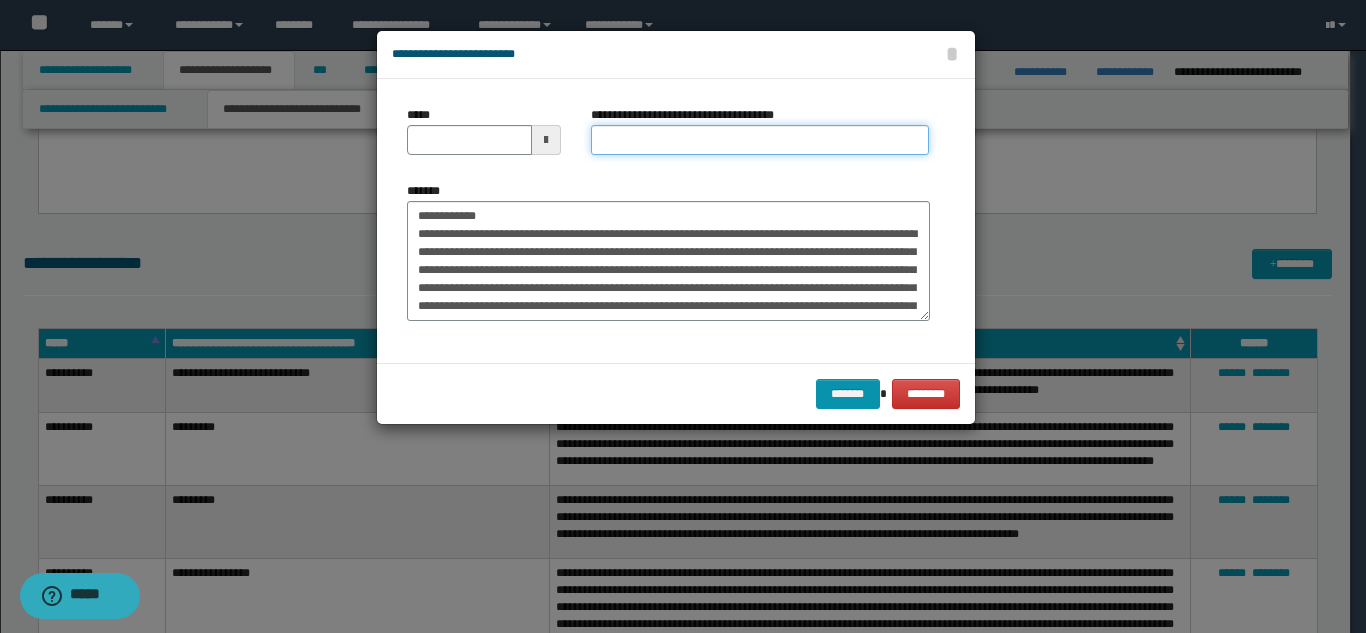 drag, startPoint x: 645, startPoint y: 150, endPoint x: 615, endPoint y: 155, distance: 30.413813 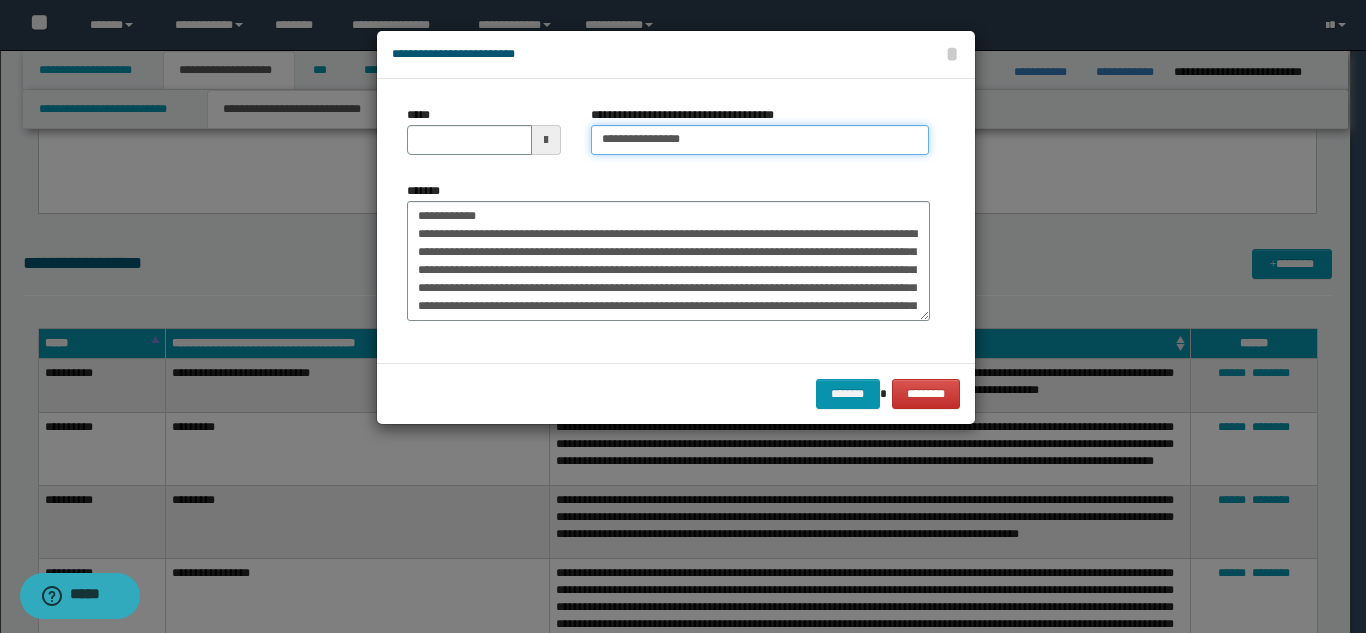 type on "**********" 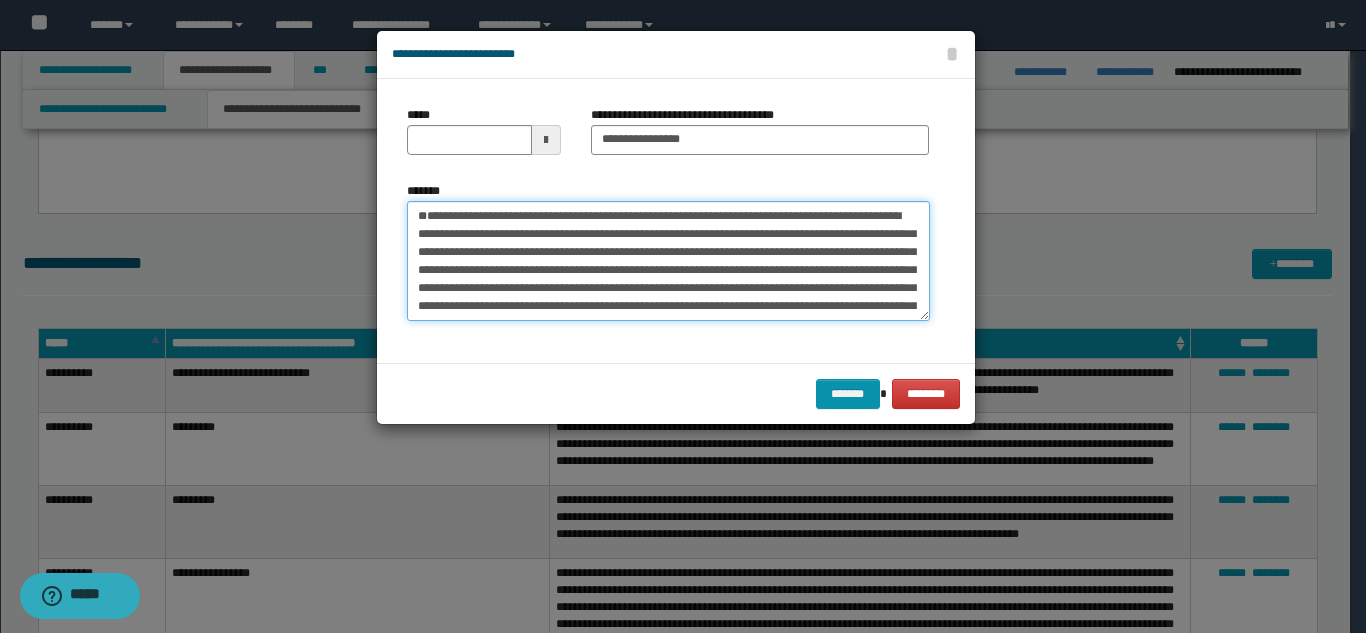 drag, startPoint x: 477, startPoint y: 214, endPoint x: 404, endPoint y: 202, distance: 73.97973 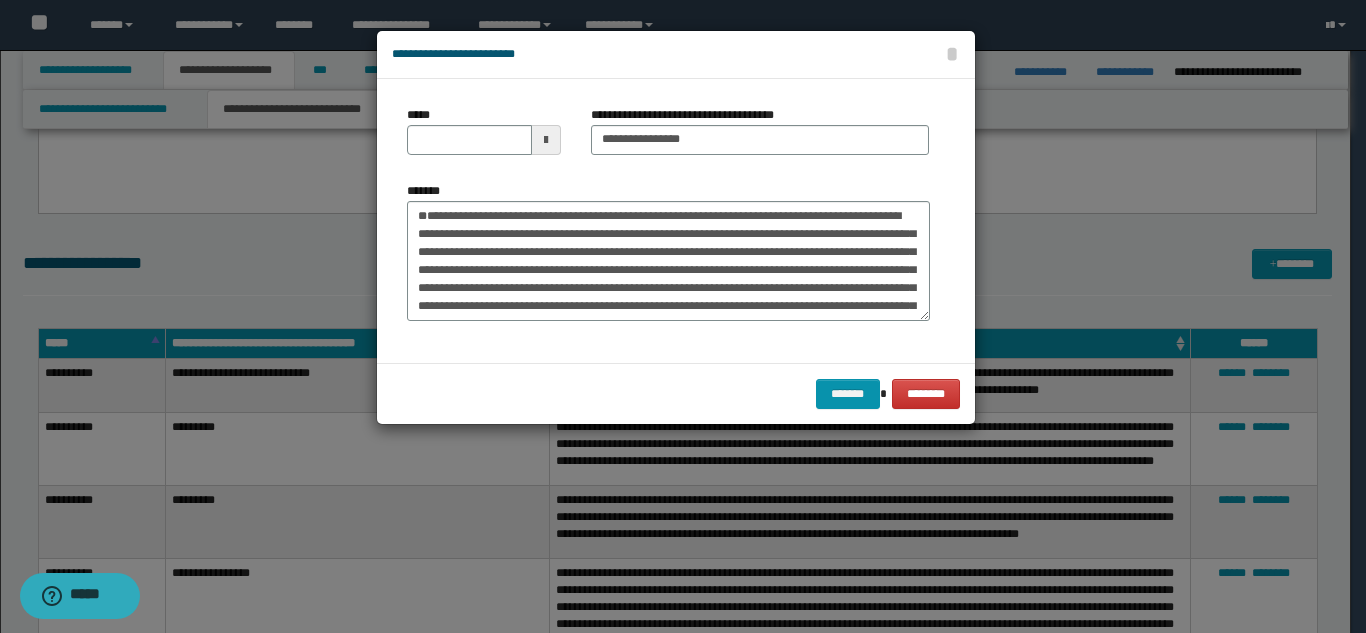 click on "**********" at bounding box center (668, 259) 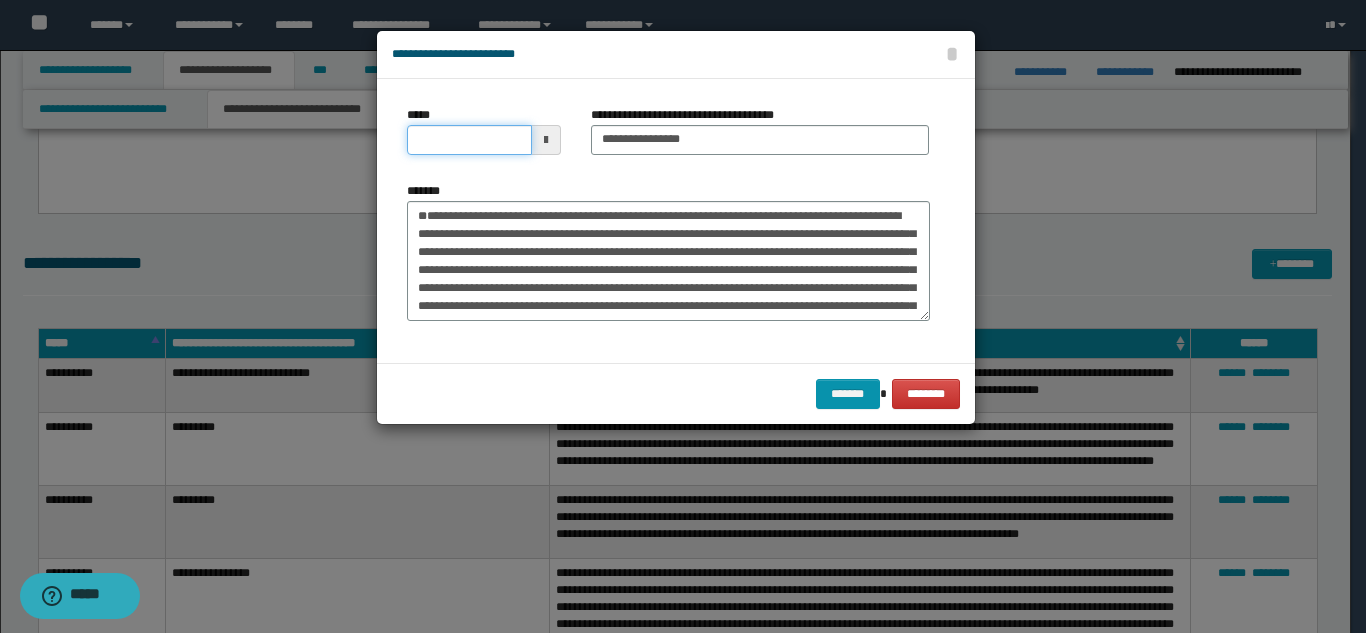 click on "*****" at bounding box center (469, 140) 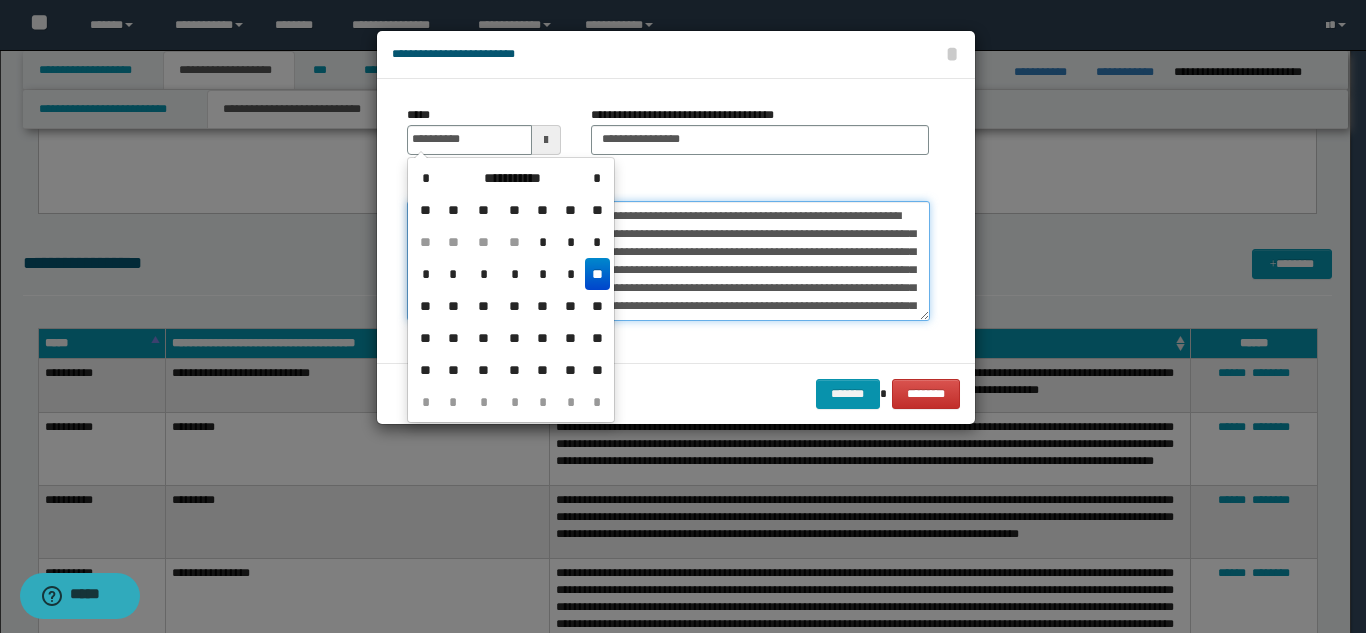 type on "**********" 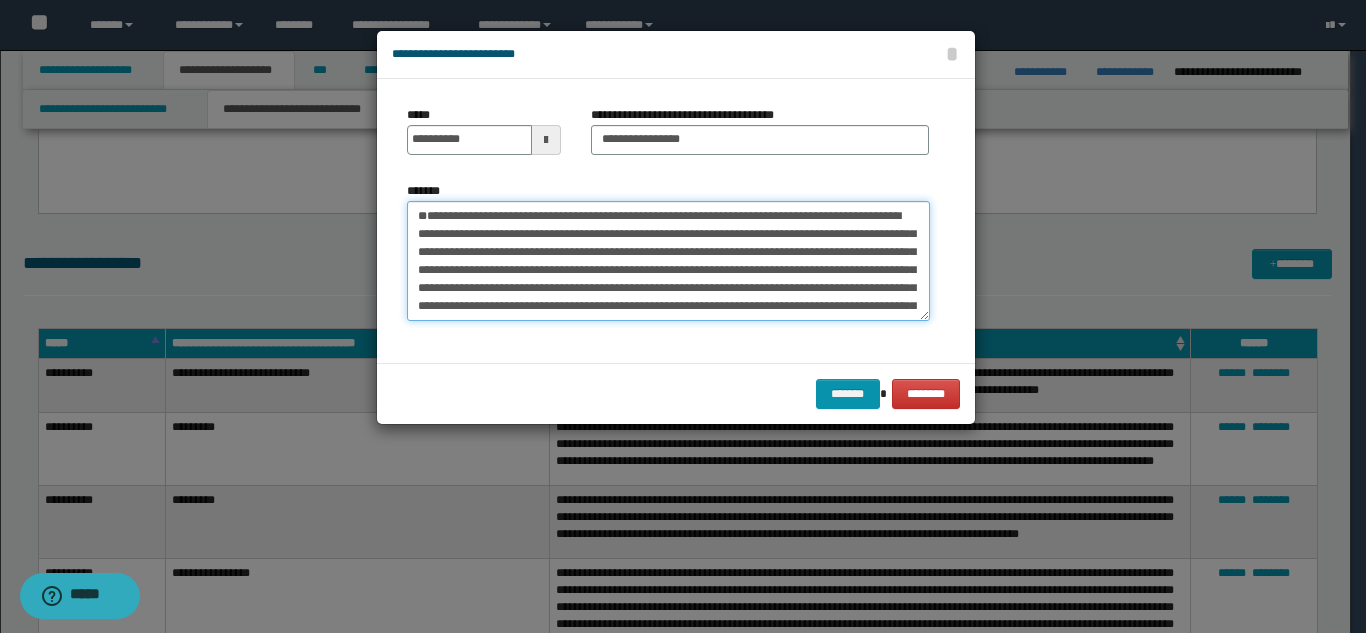 scroll, scrollTop: 72, scrollLeft: 0, axis: vertical 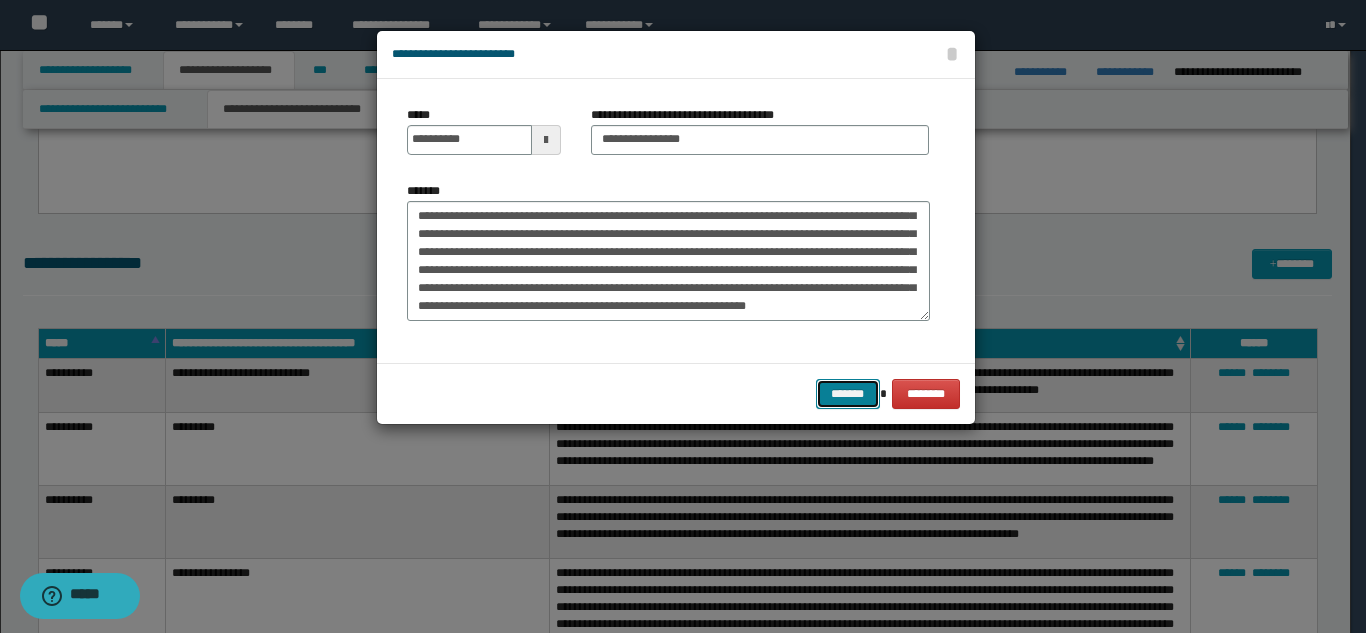 click on "*******" at bounding box center [848, 394] 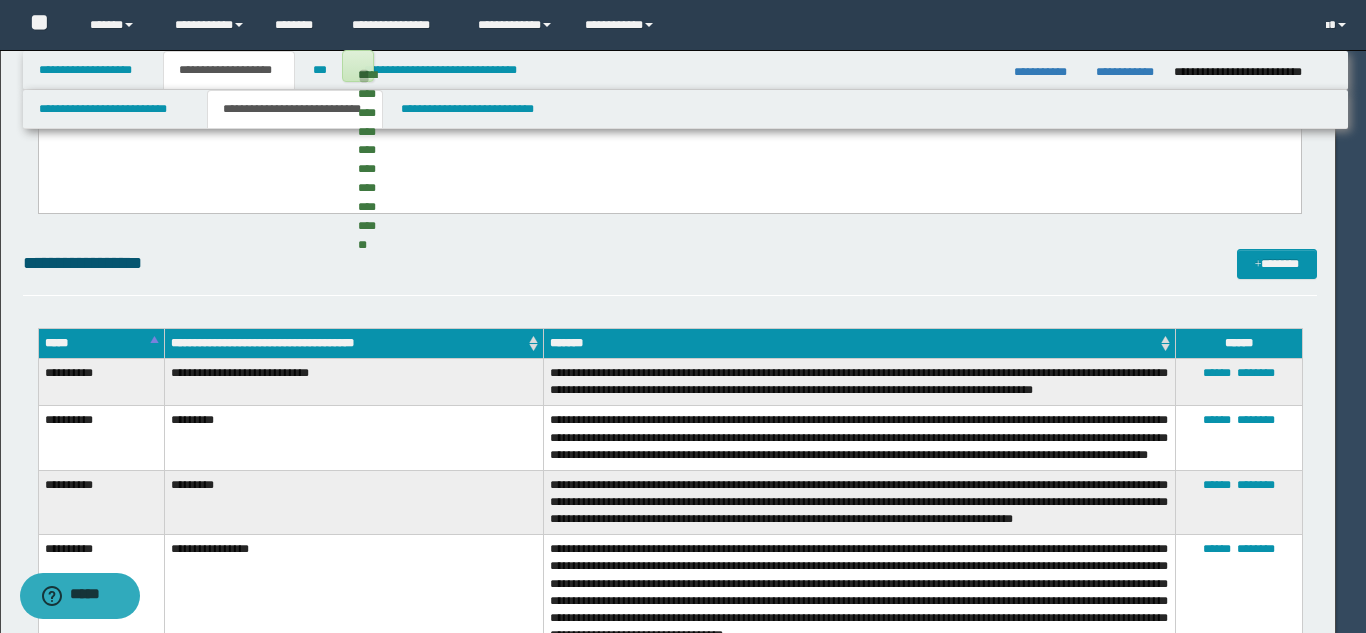 type 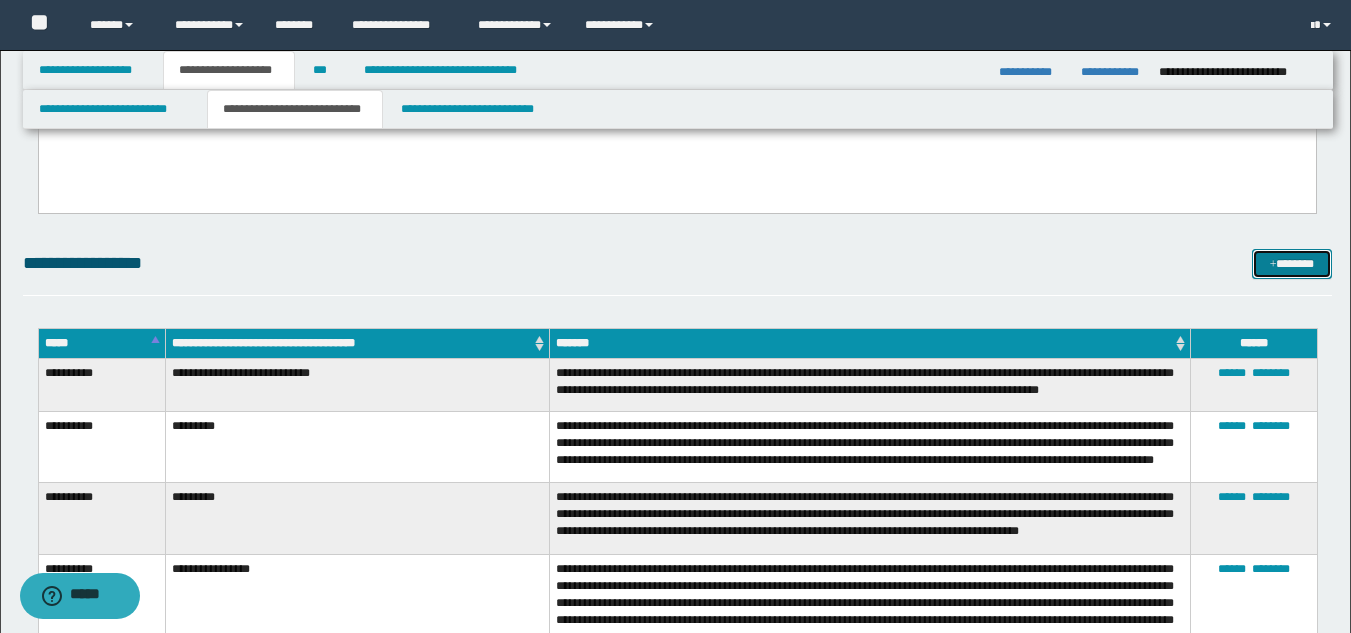 click on "*******" at bounding box center (1292, 264) 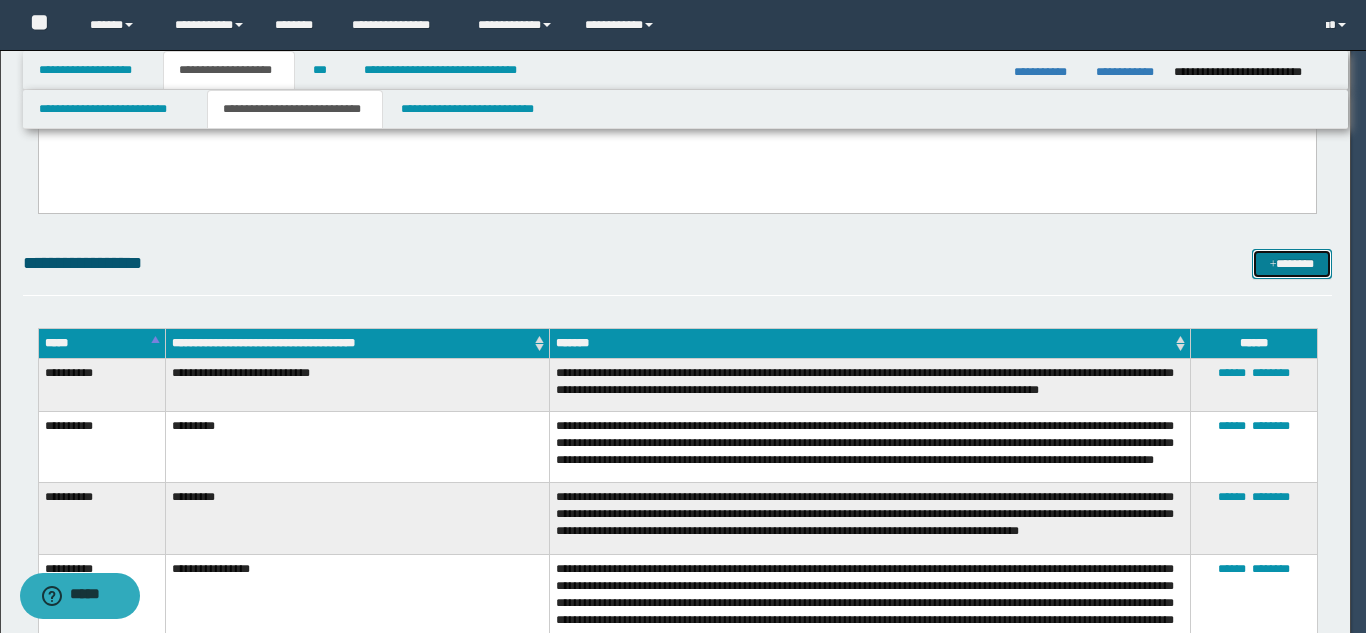 scroll, scrollTop: 0, scrollLeft: 0, axis: both 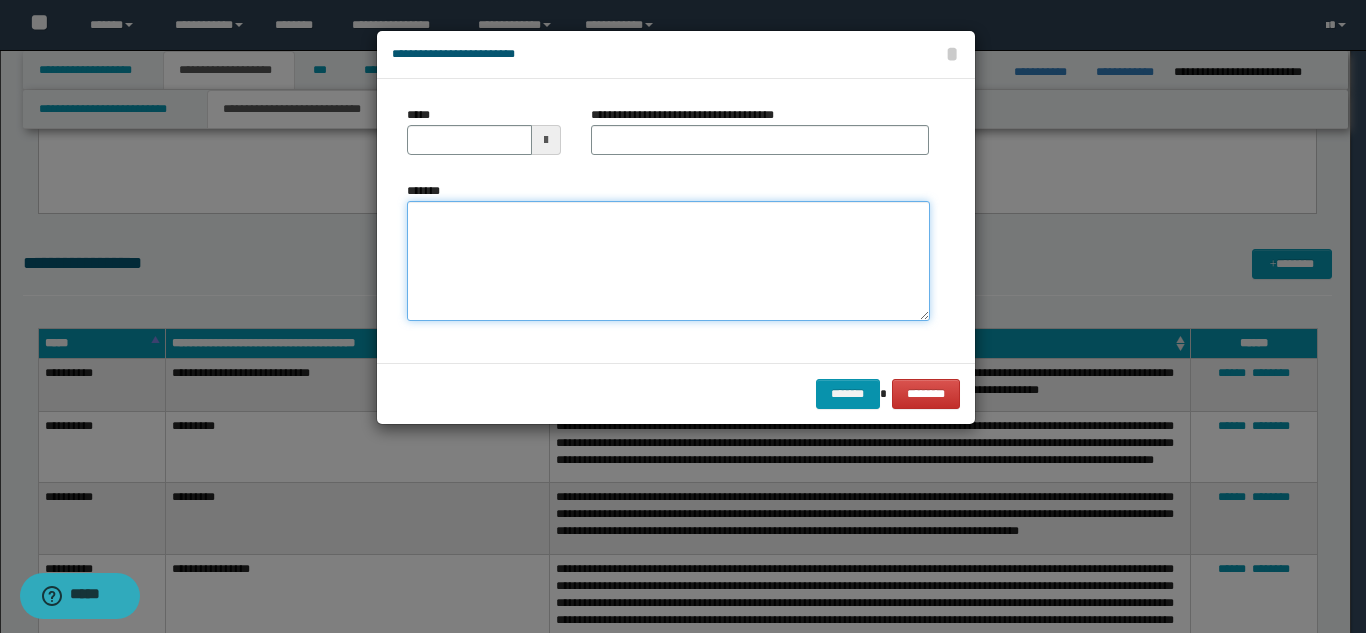 click on "*******" at bounding box center [668, 261] 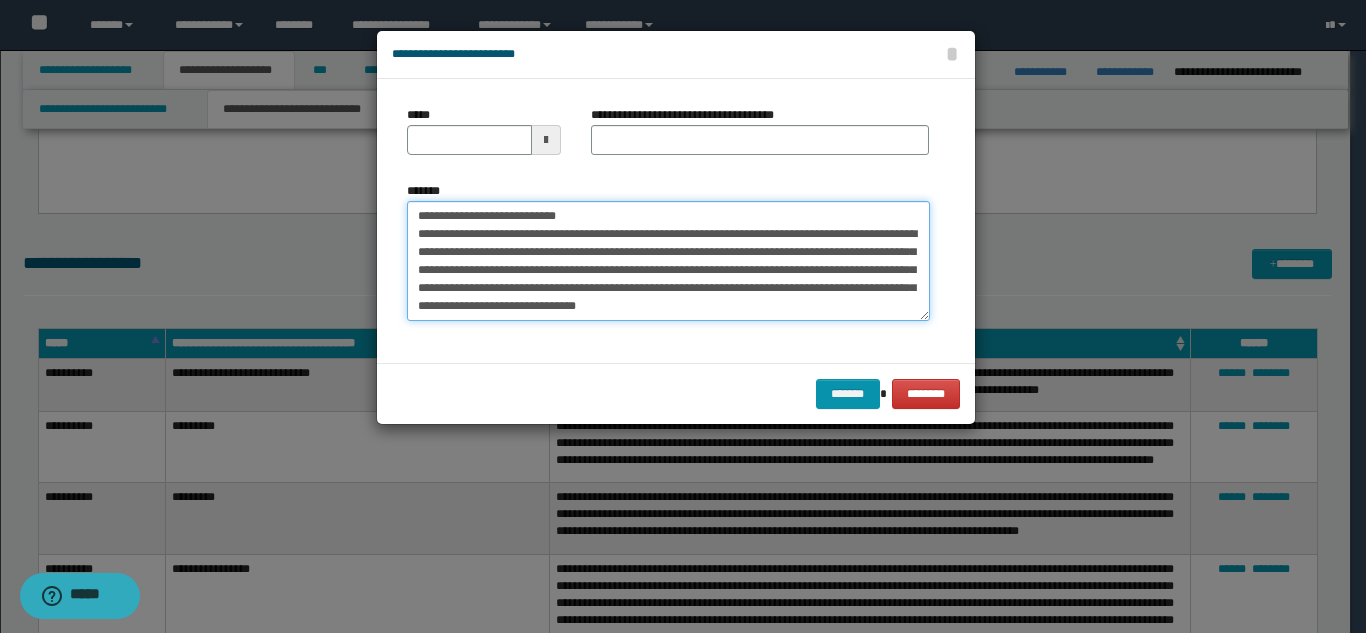 scroll, scrollTop: 0, scrollLeft: 0, axis: both 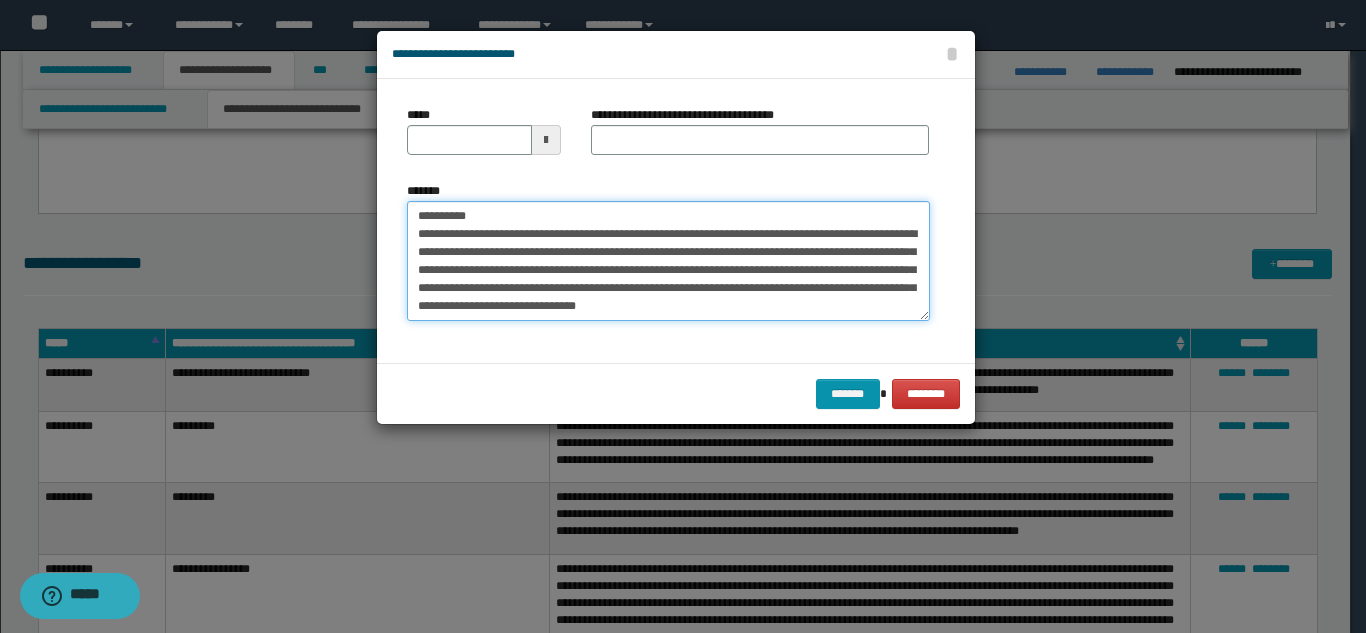 drag, startPoint x: 568, startPoint y: 217, endPoint x: 601, endPoint y: 161, distance: 65 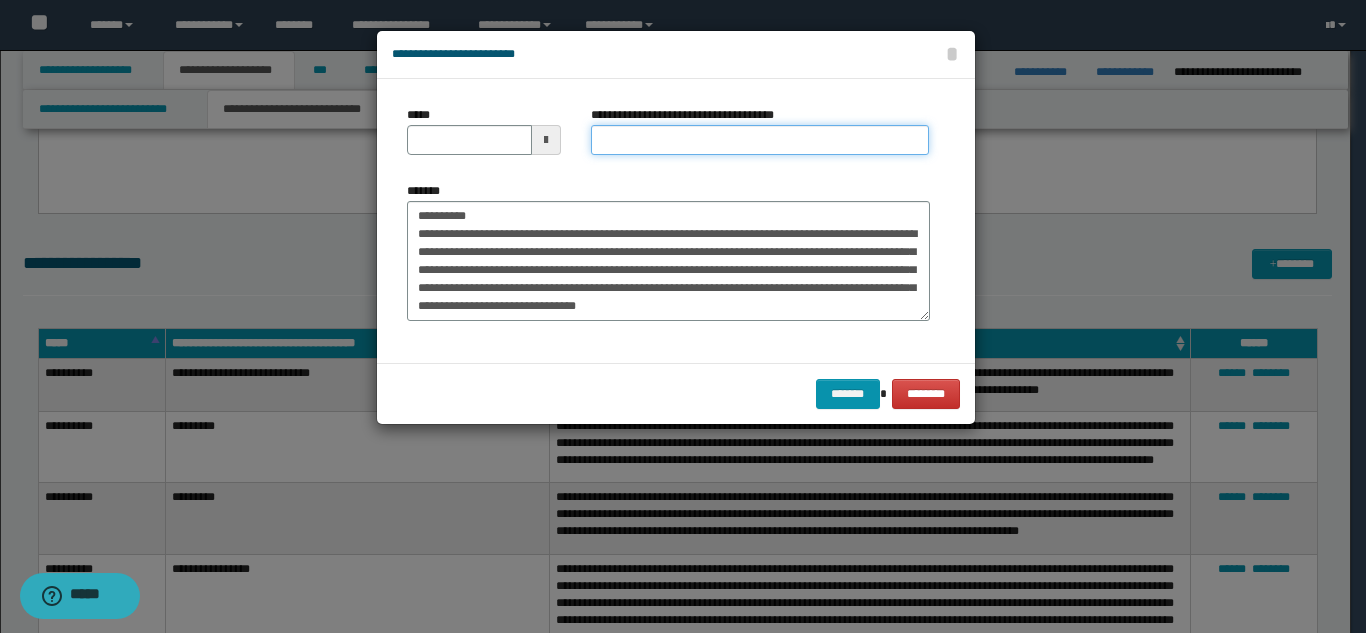 click on "**********" at bounding box center [760, 140] 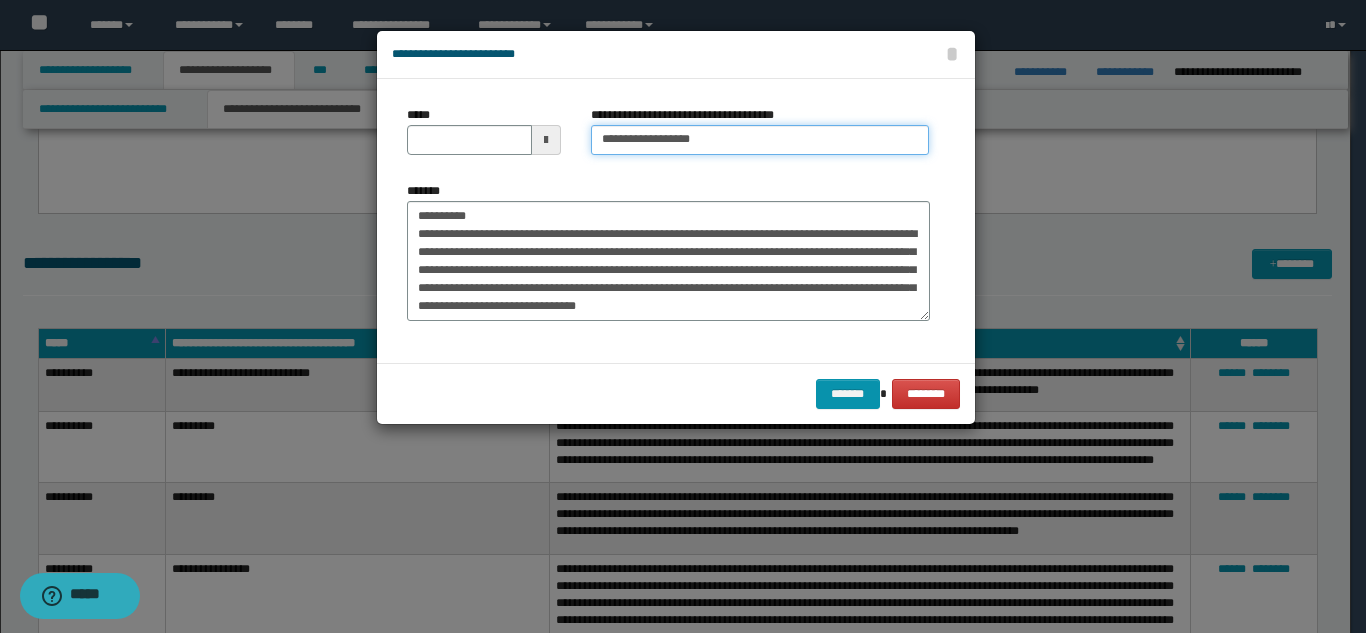 type on "**********" 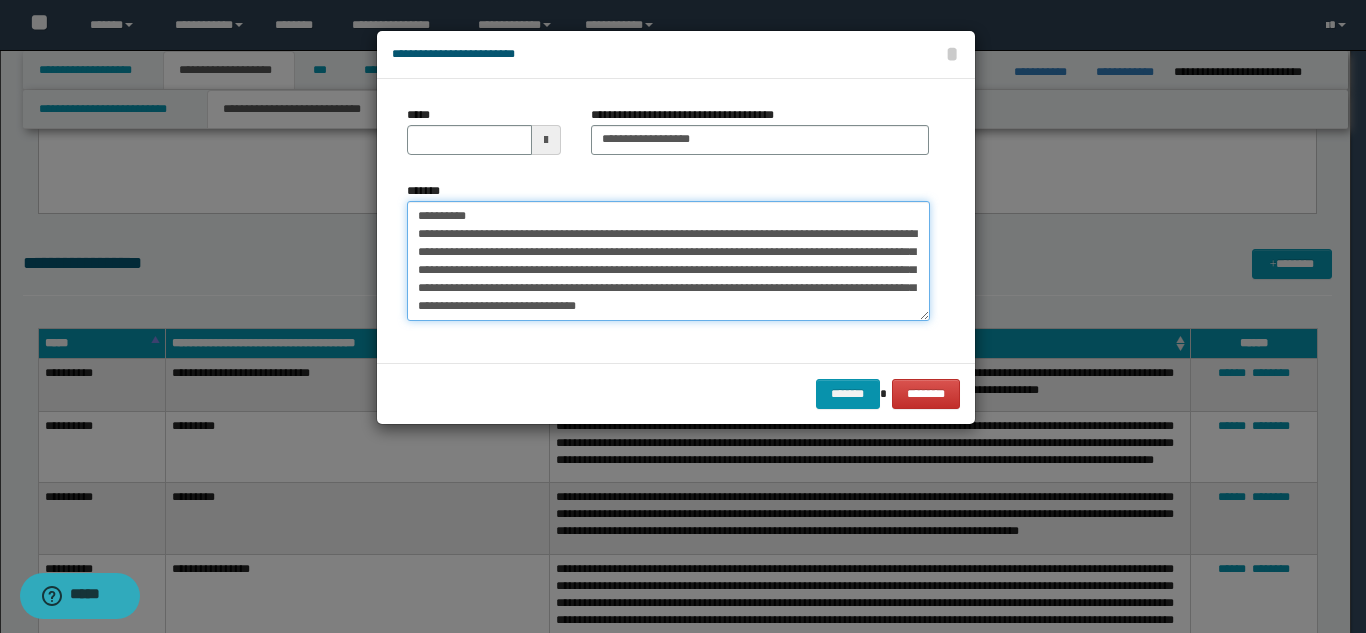 drag, startPoint x: 507, startPoint y: 210, endPoint x: 405, endPoint y: 163, distance: 112.30761 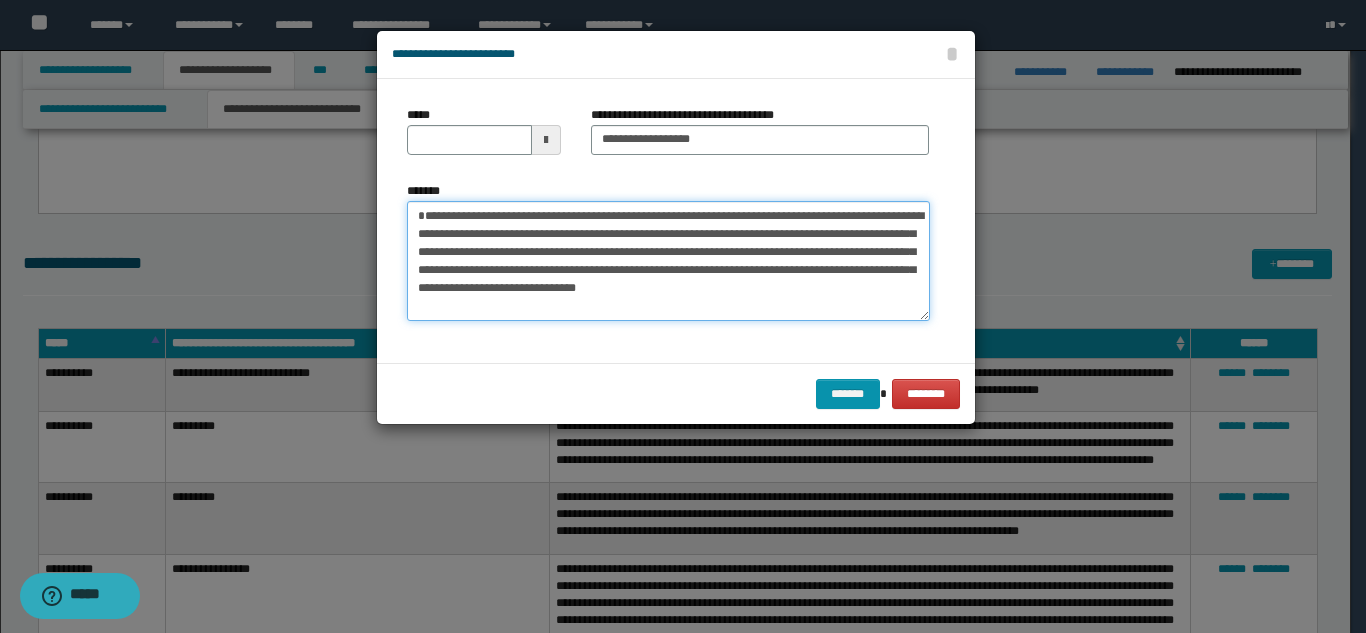 type 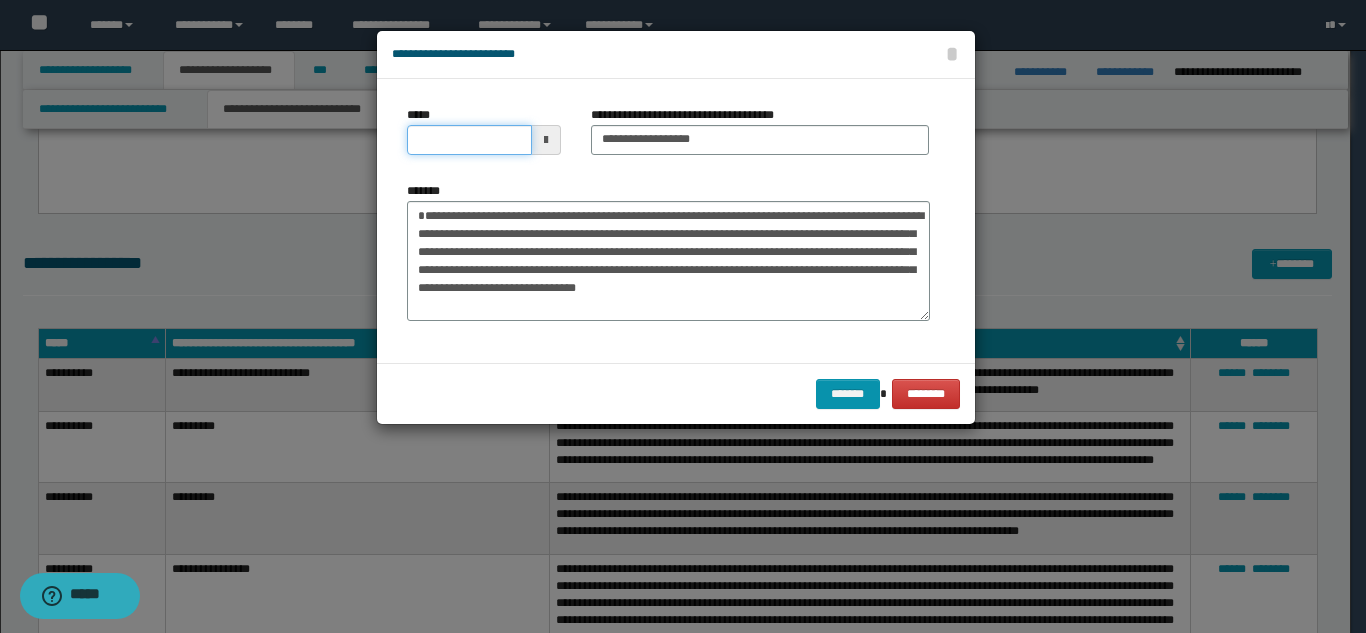 click on "*****" at bounding box center [469, 140] 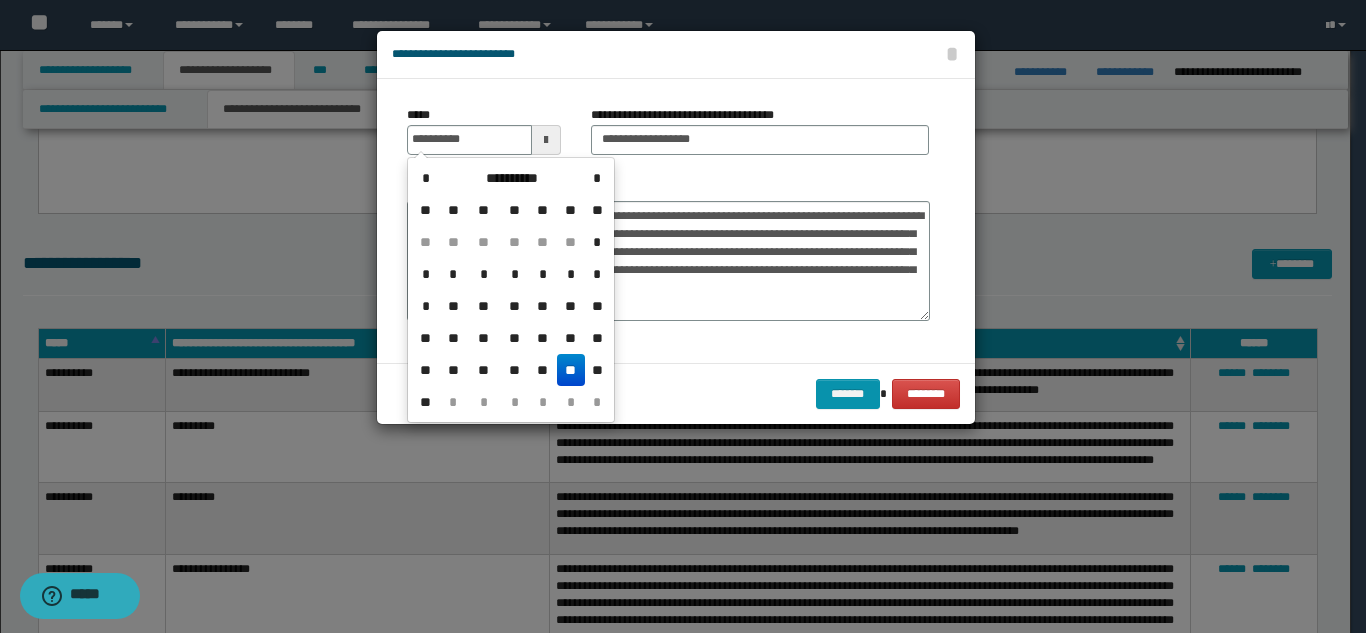 type on "**********" 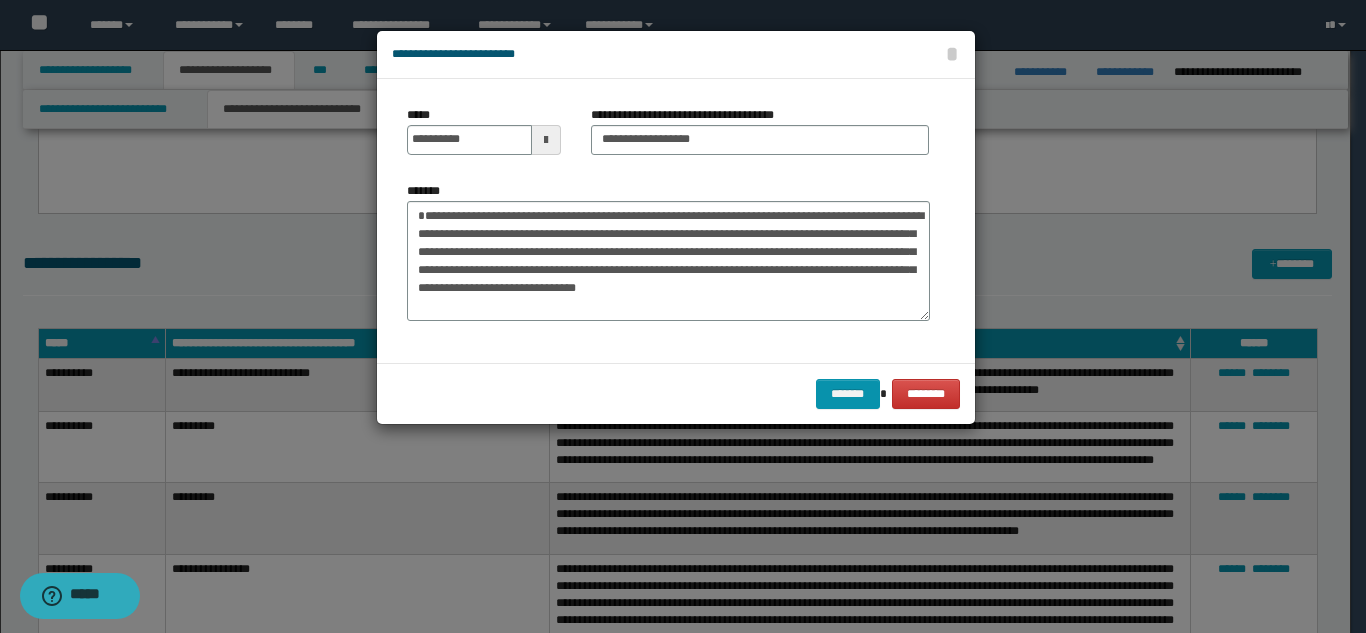 click on "**********" at bounding box center [668, 251] 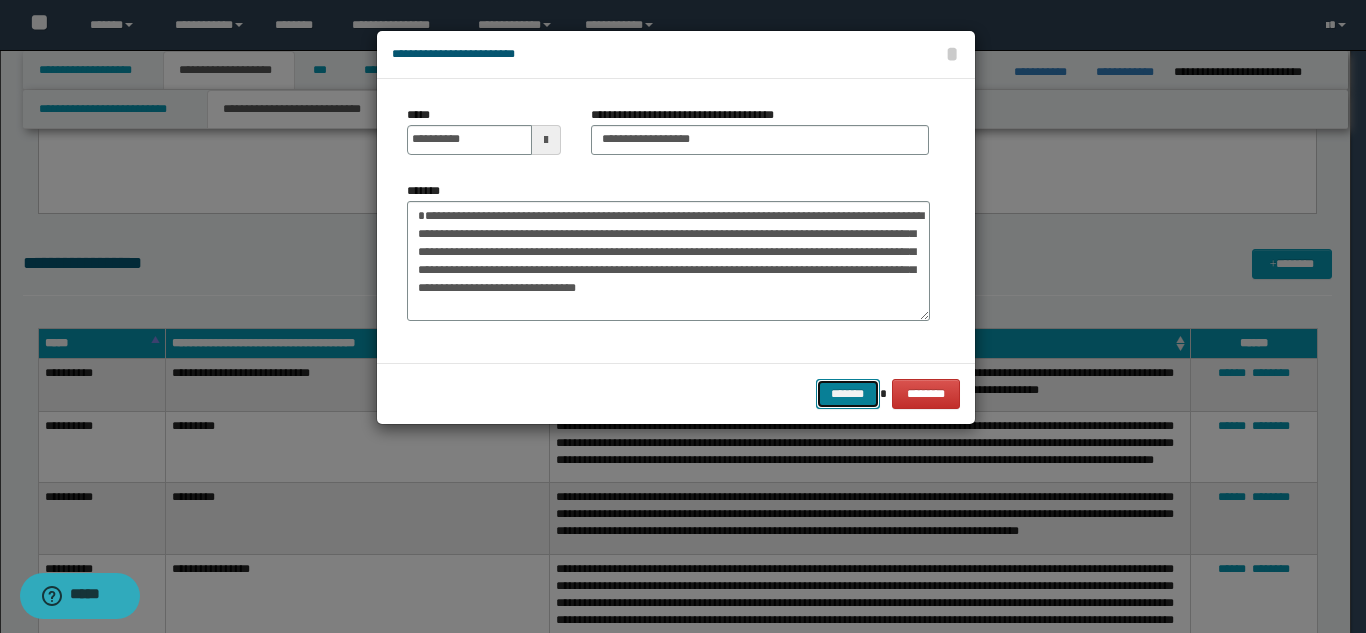 click on "*******" at bounding box center (848, 394) 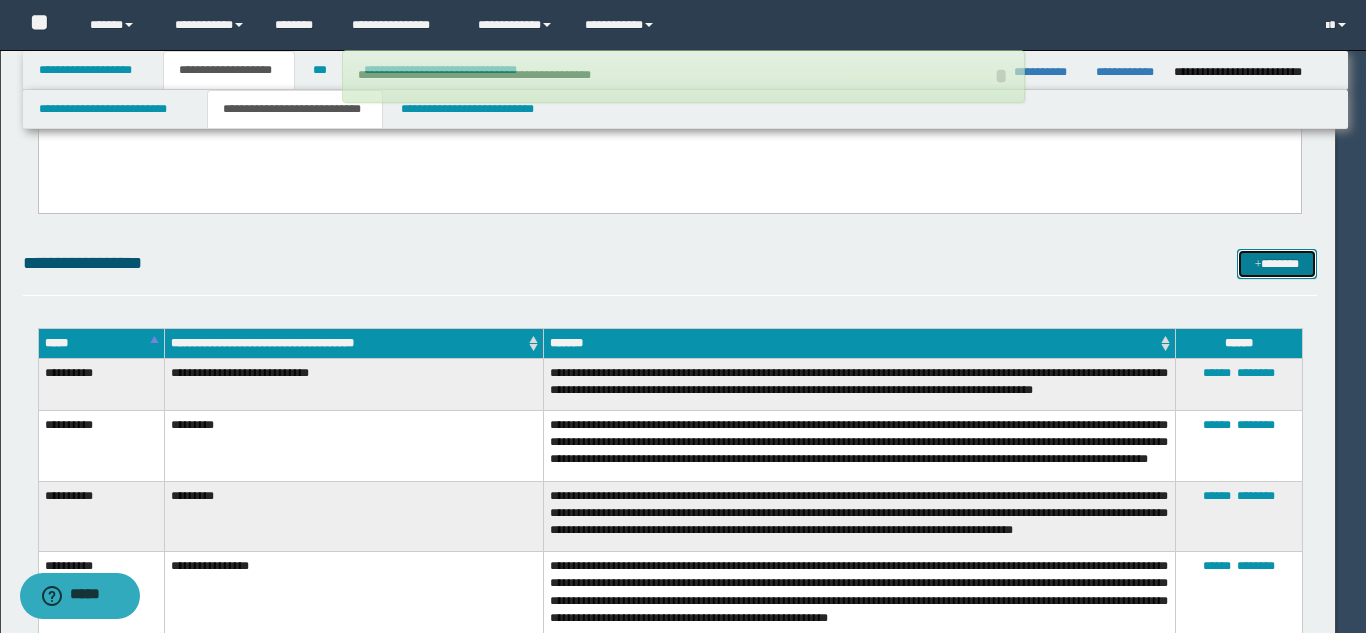 type 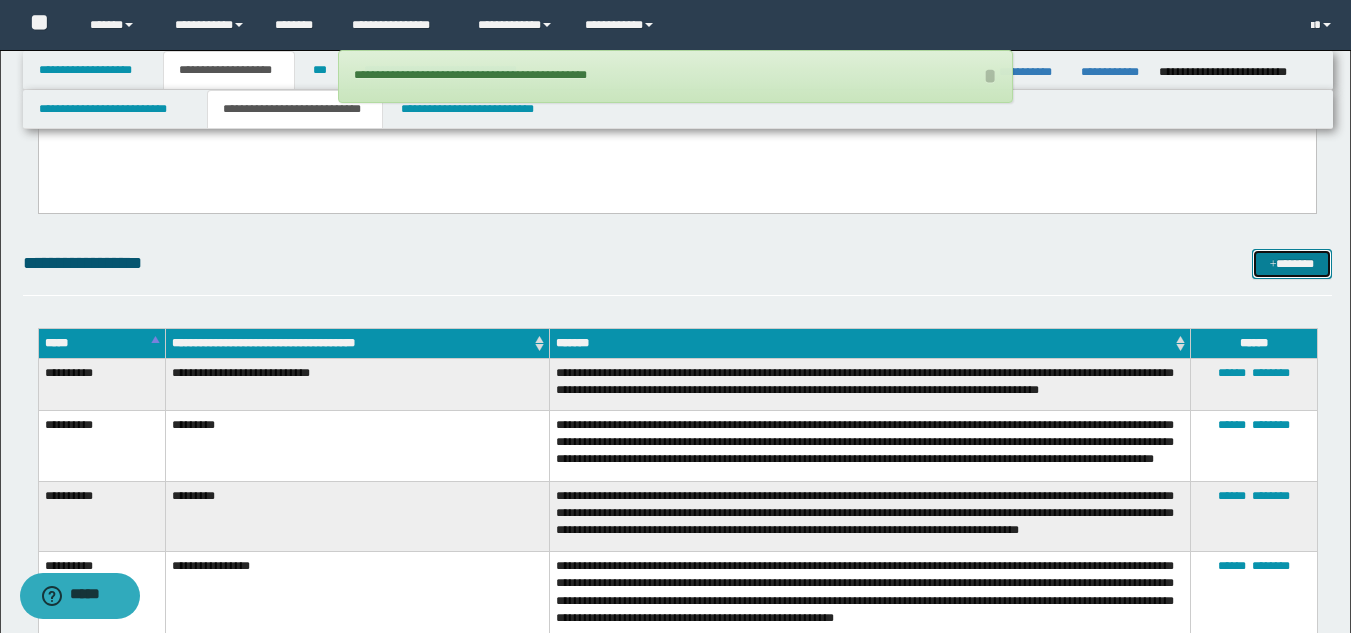 click on "*******" at bounding box center (1292, 264) 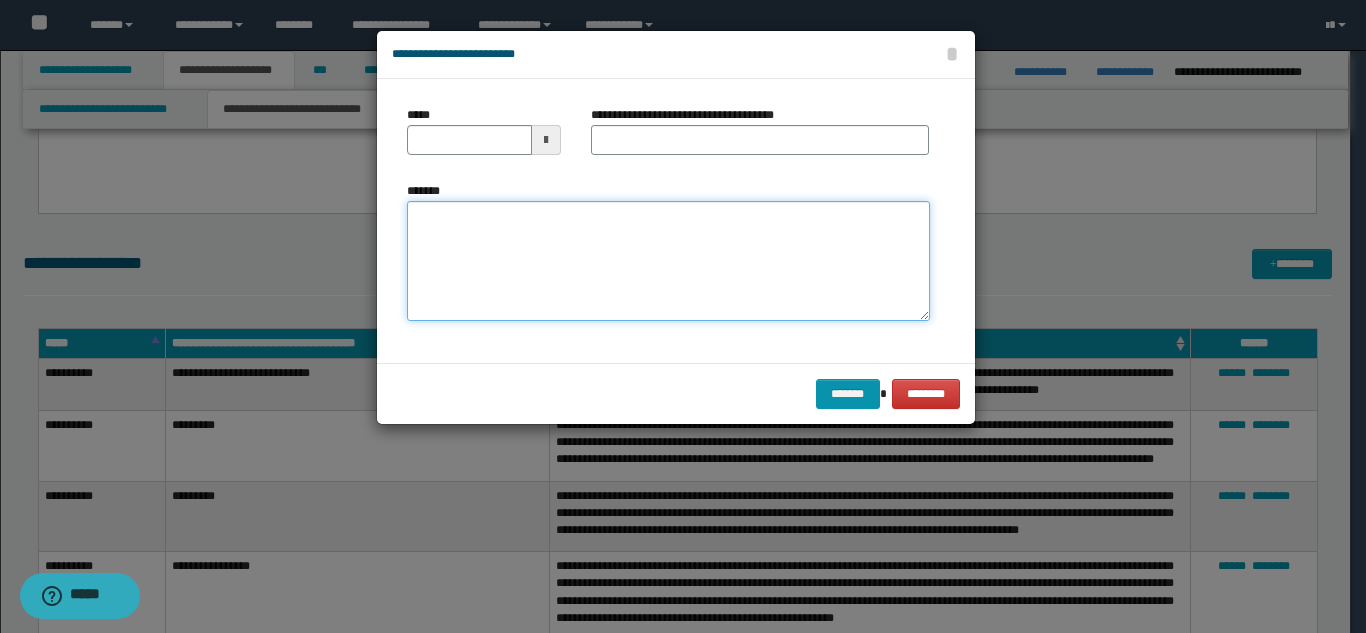 click on "*******" at bounding box center [668, 261] 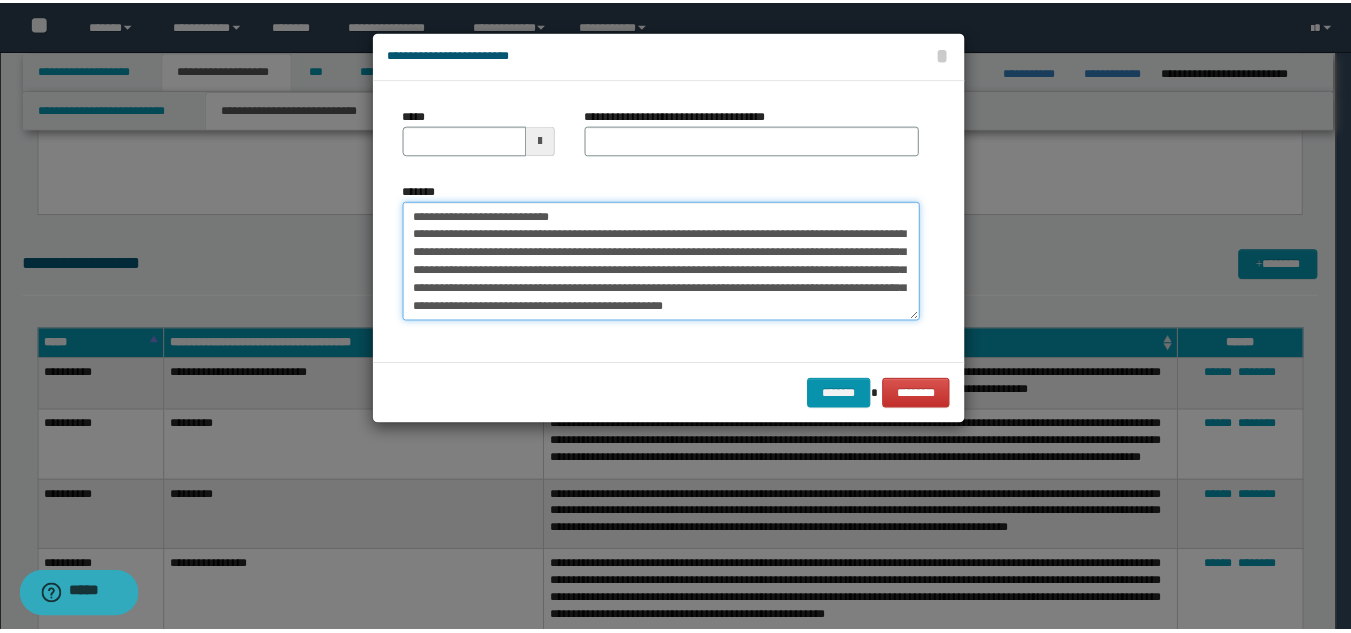 scroll, scrollTop: 0, scrollLeft: 0, axis: both 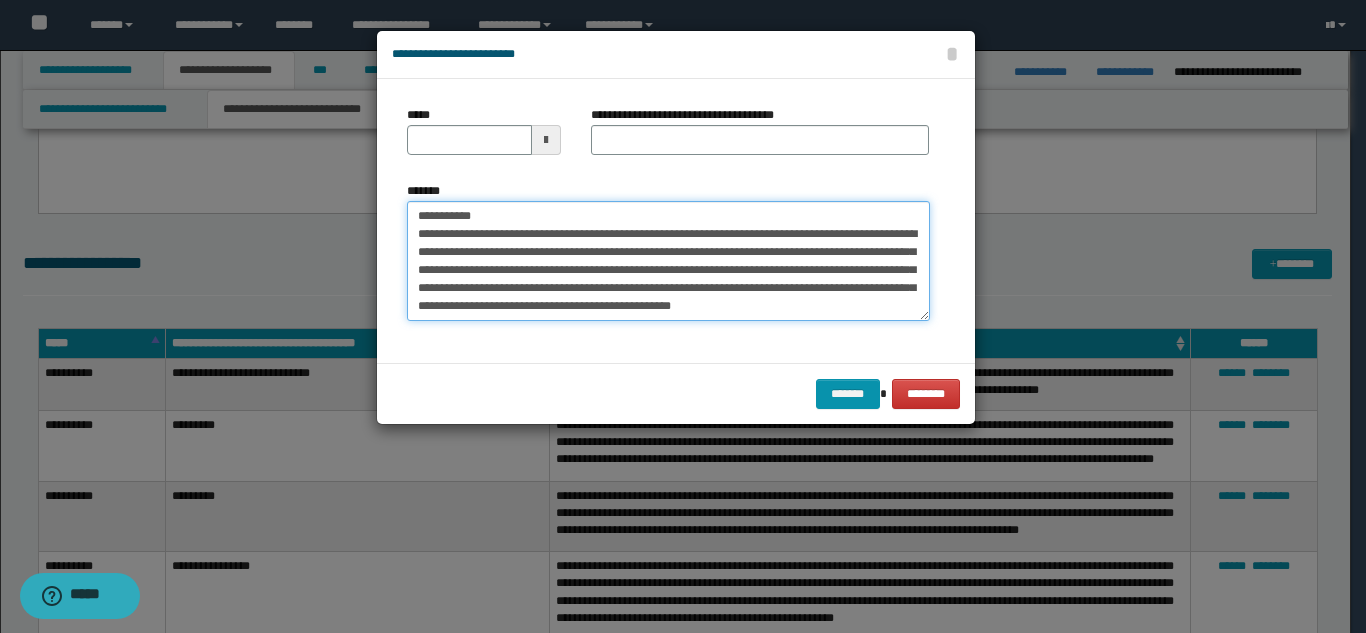 drag, startPoint x: 597, startPoint y: 221, endPoint x: 586, endPoint y: 171, distance: 51.1957 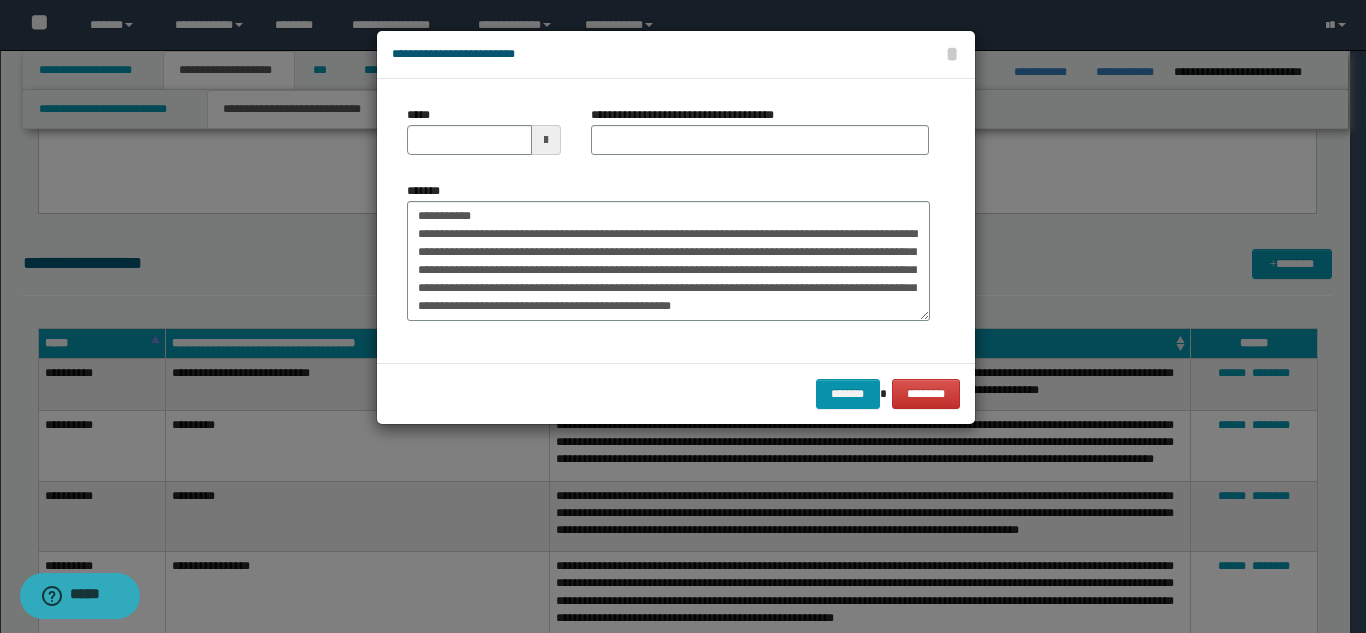 click on "**********" at bounding box center (760, 138) 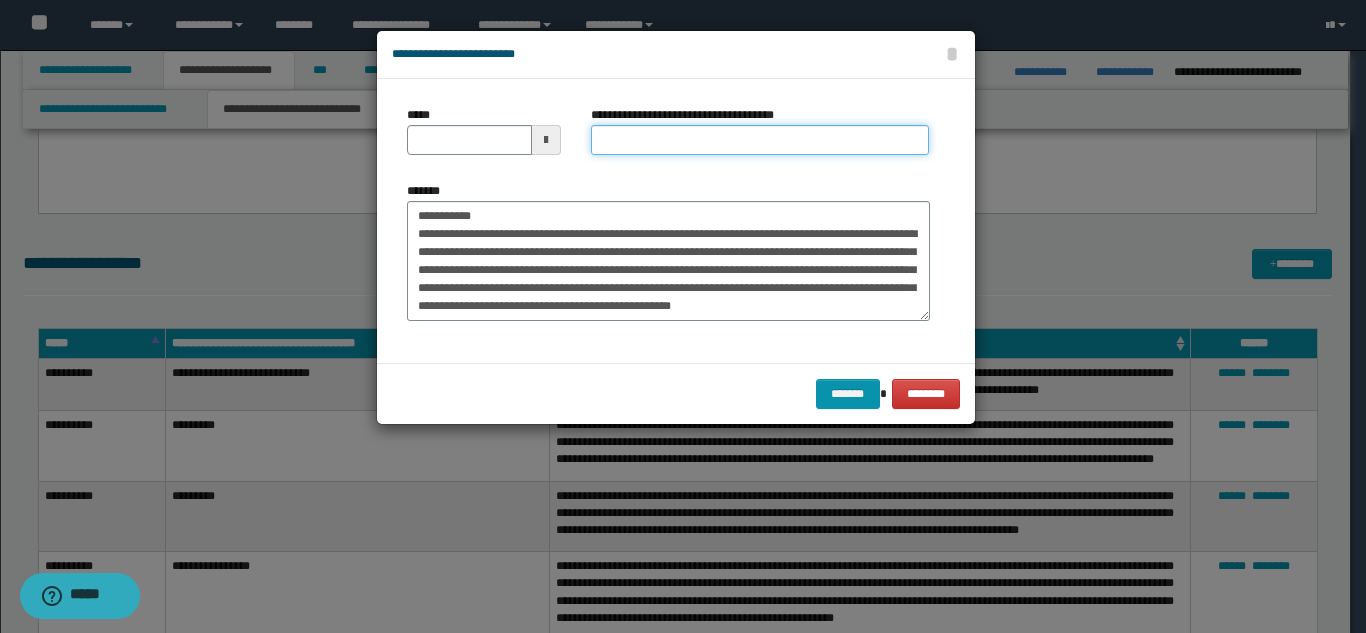 click on "**********" at bounding box center [760, 140] 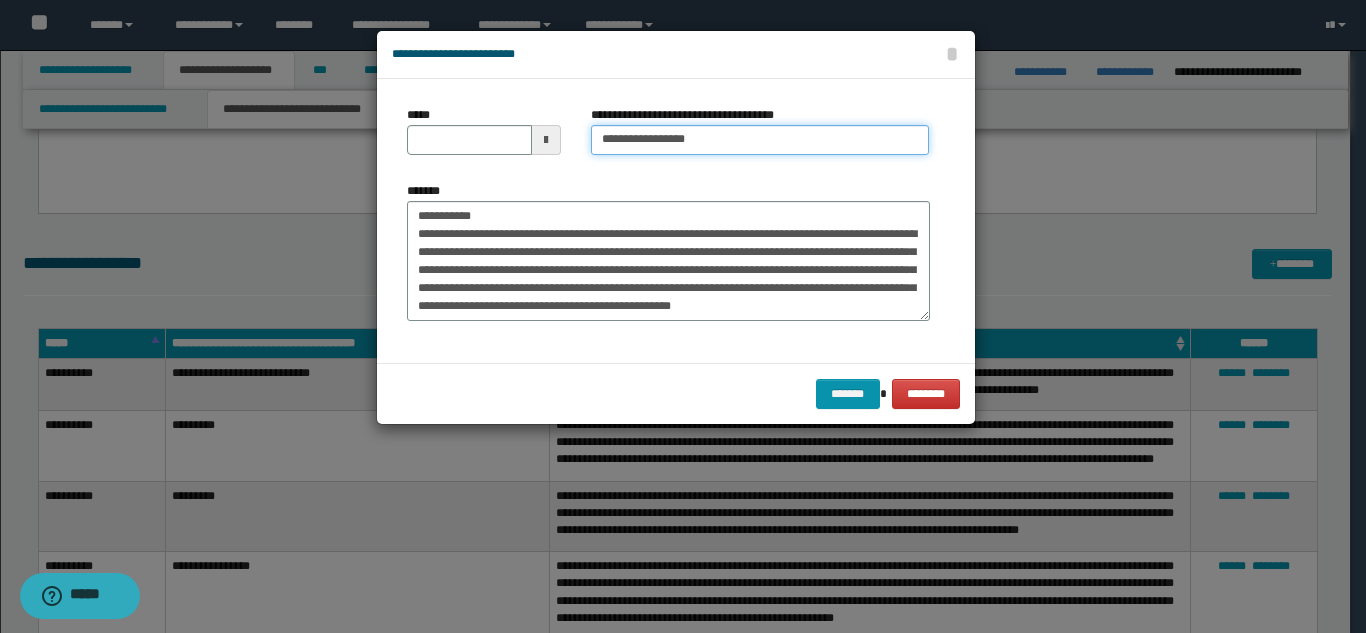 type on "**********" 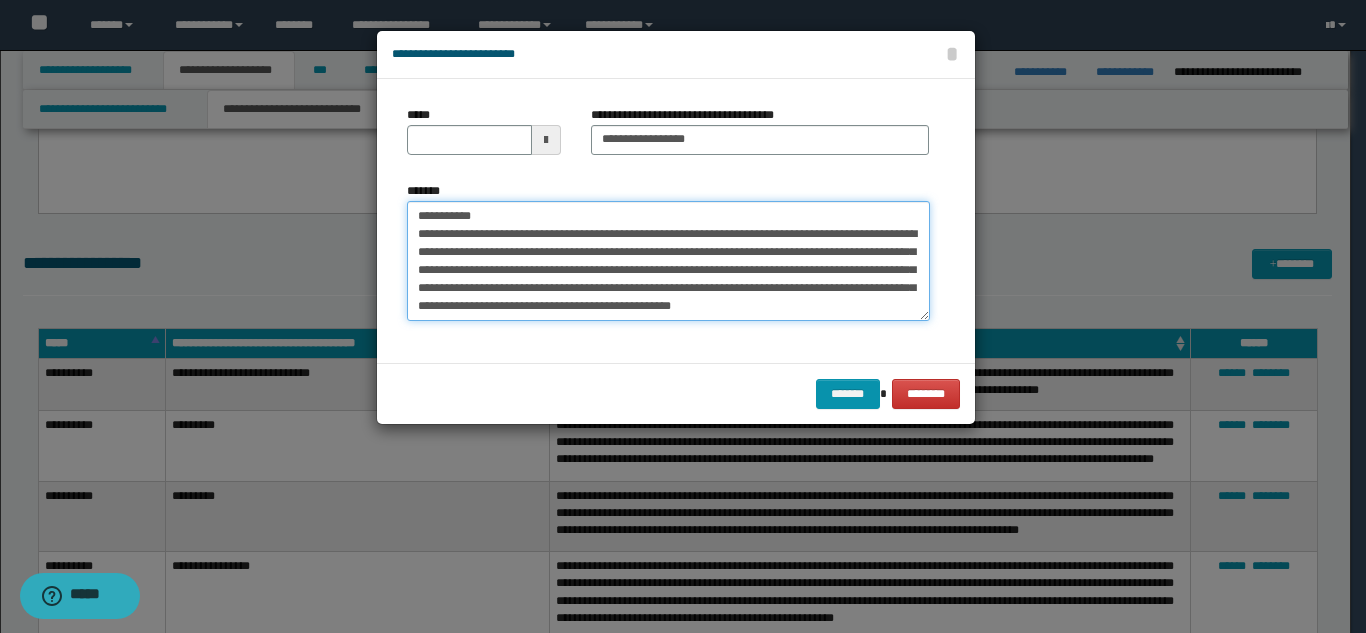drag, startPoint x: 420, startPoint y: 216, endPoint x: 412, endPoint y: 178, distance: 38.832977 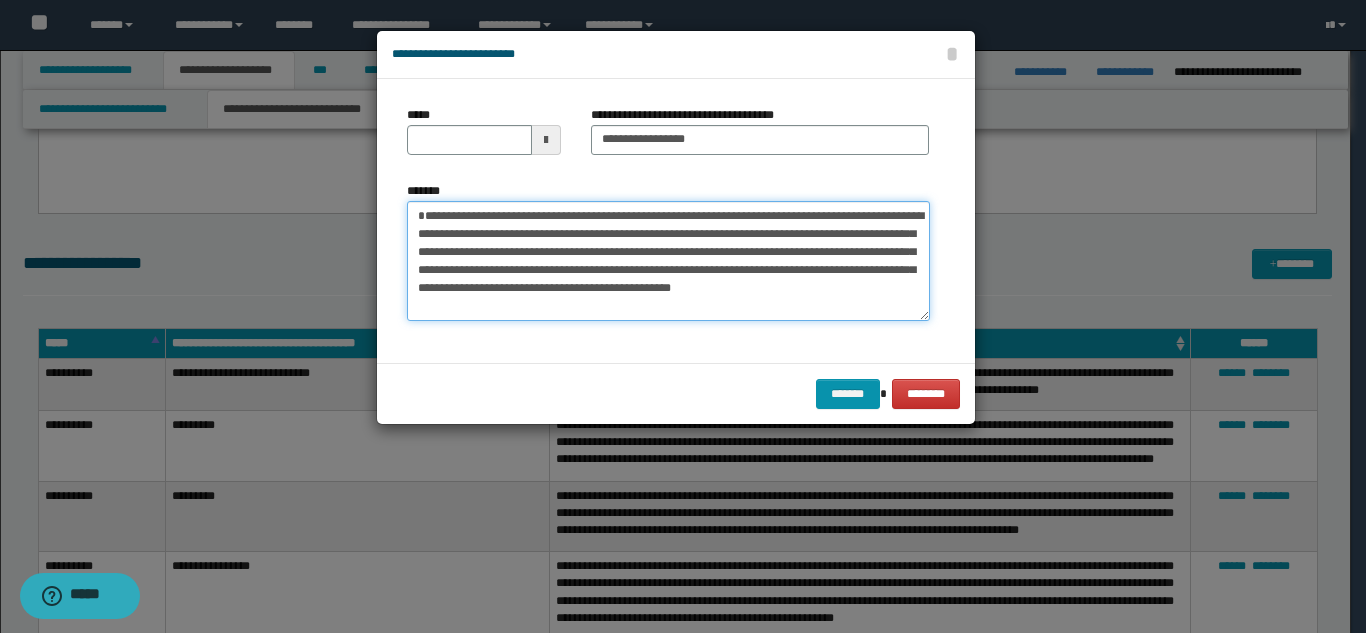 type on "**********" 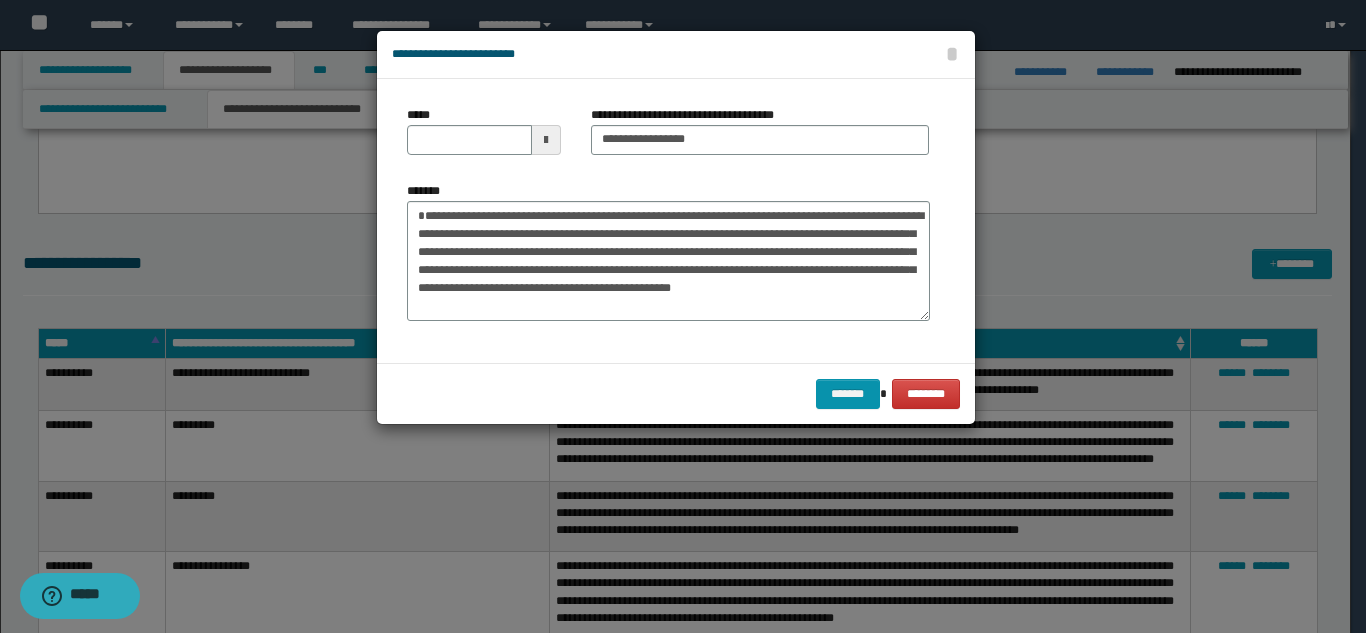 click on "*****" at bounding box center (484, 138) 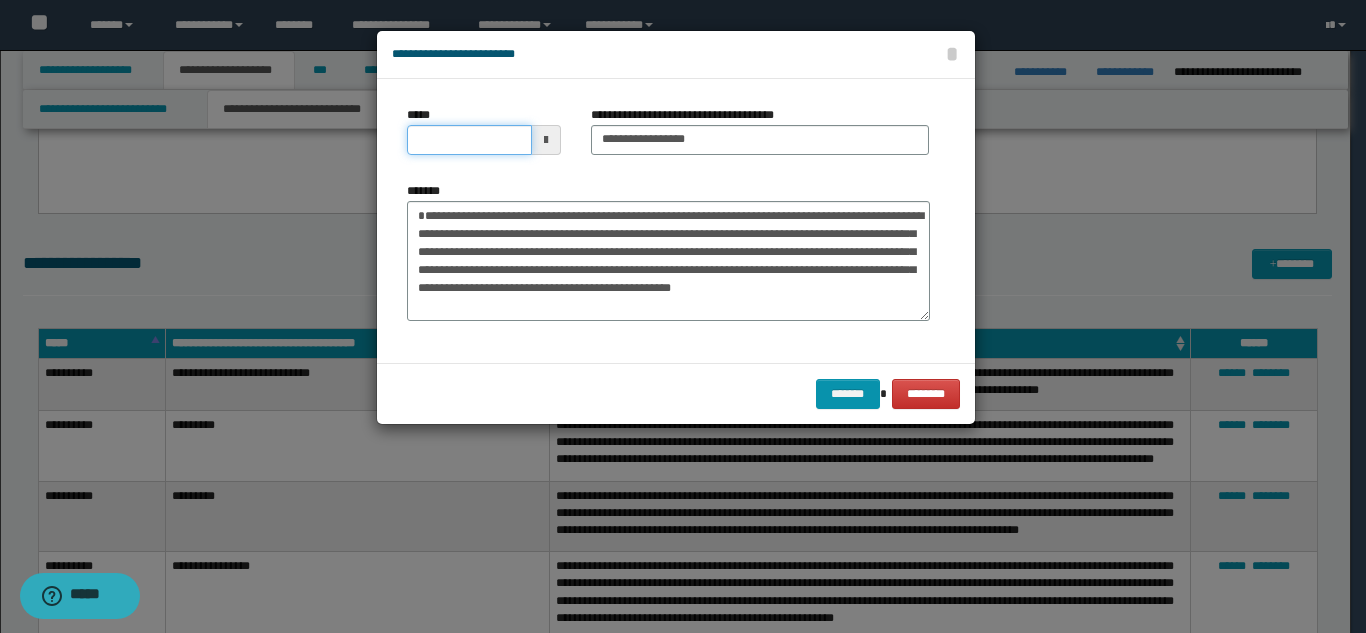 click on "*****" at bounding box center [469, 140] 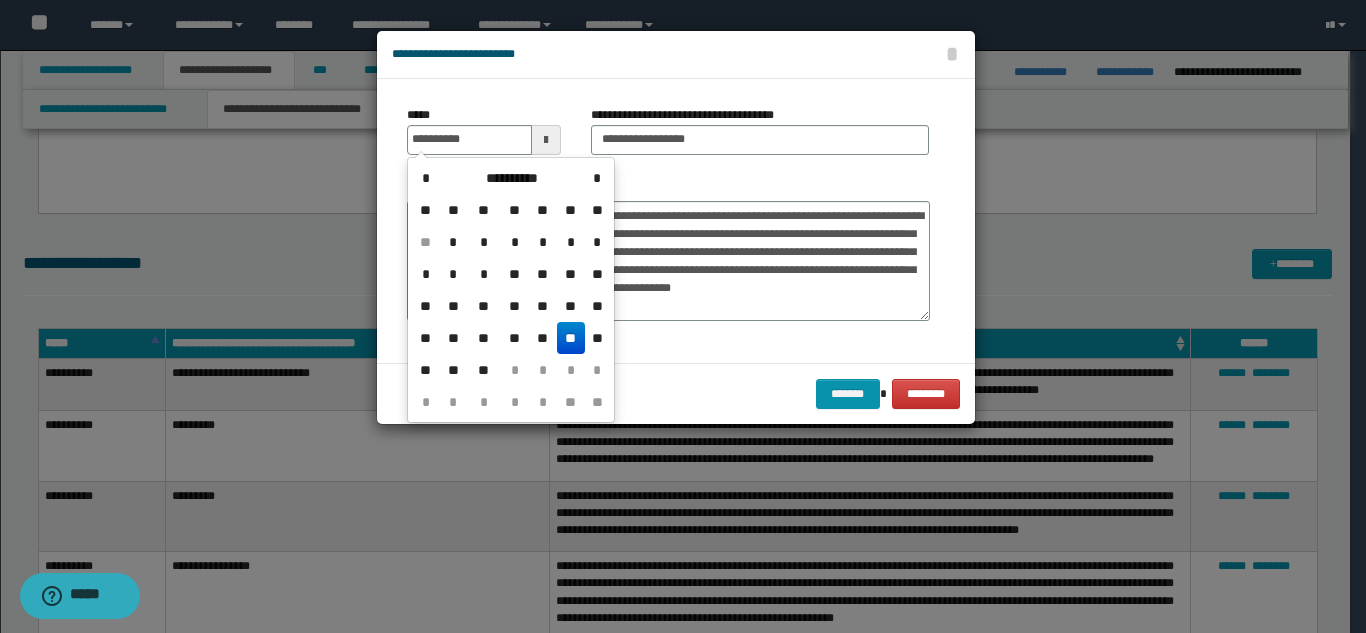type on "**********" 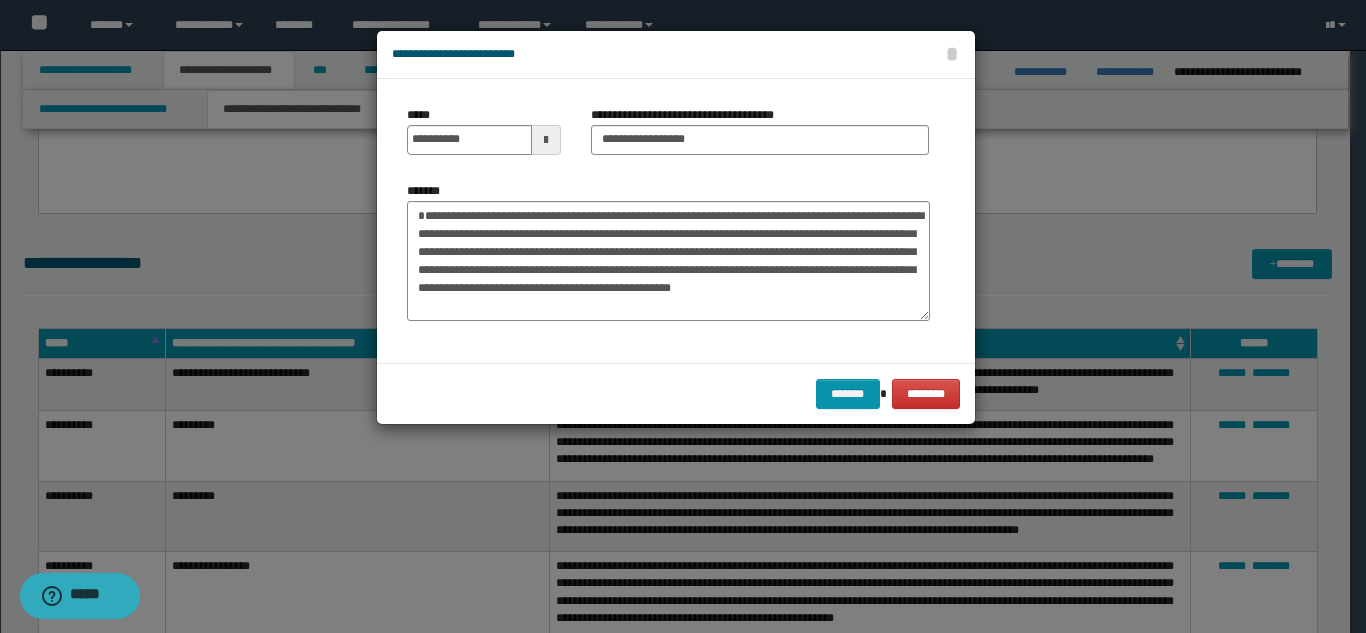 click on "**********" at bounding box center [668, 251] 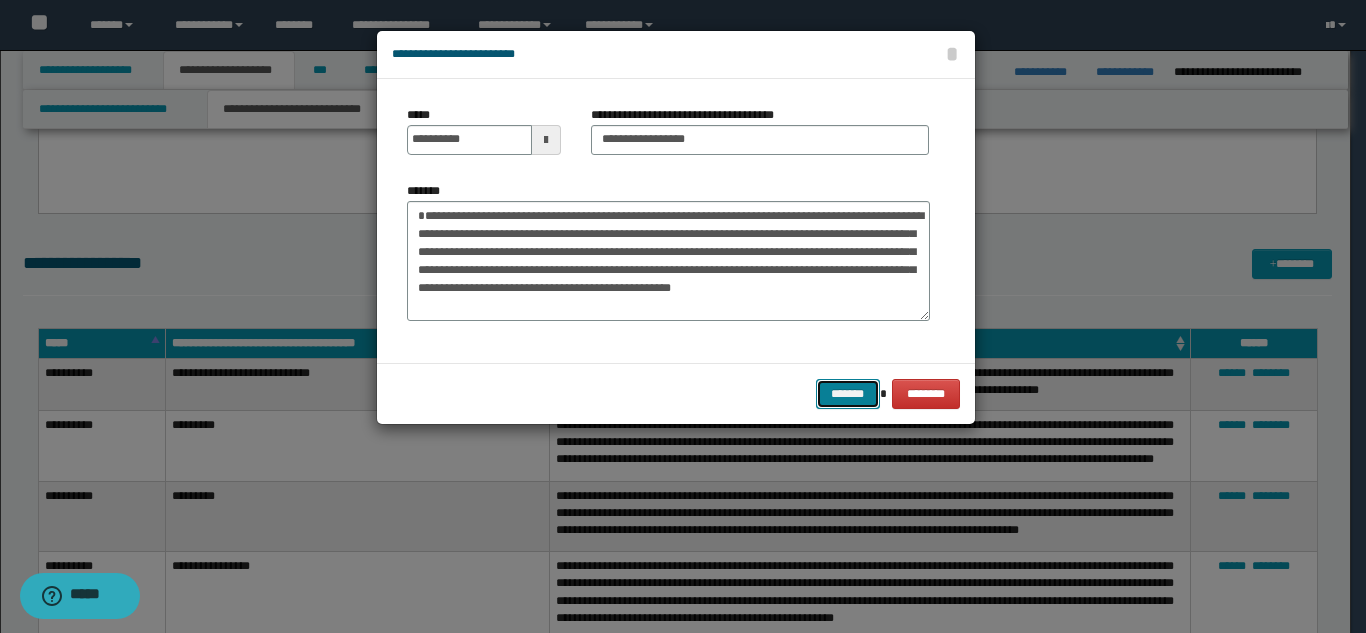 click on "*******" at bounding box center (848, 394) 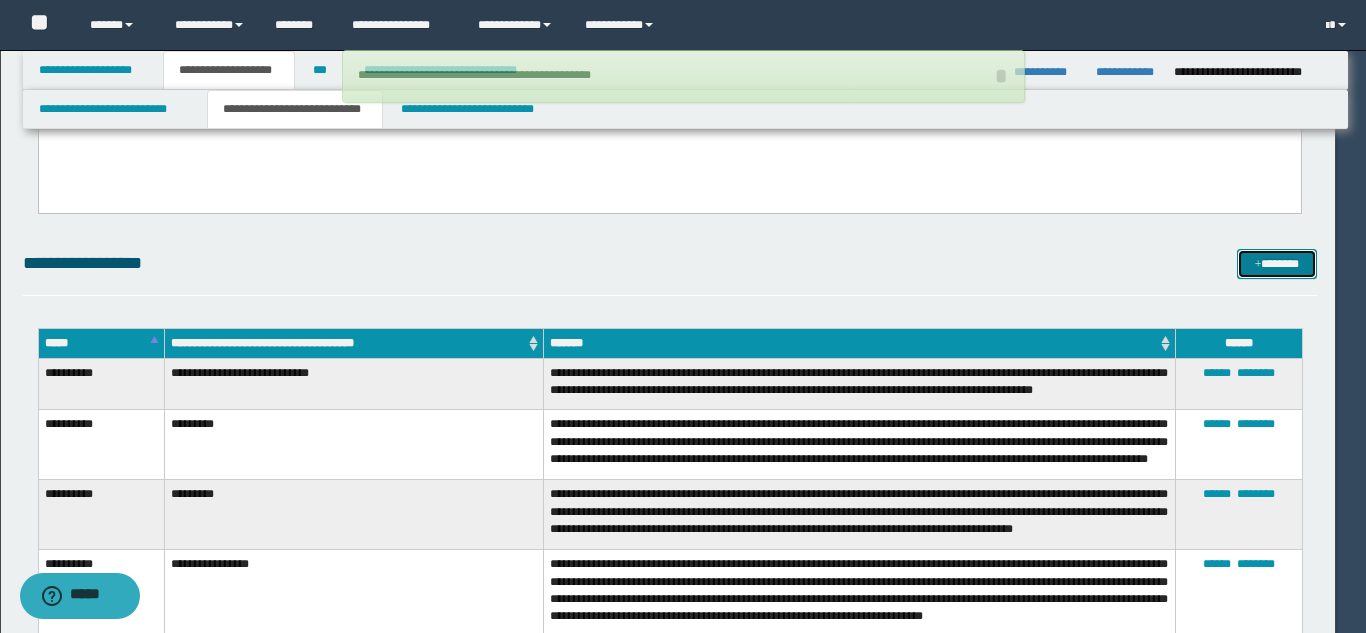 type 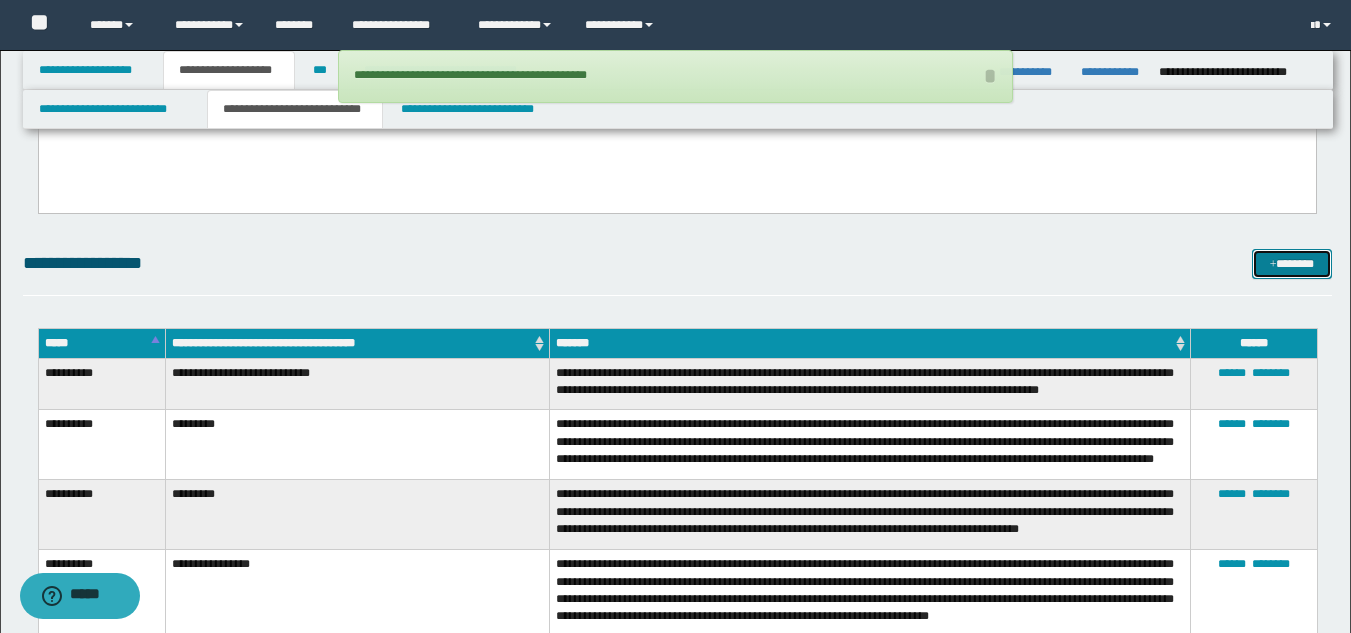 click on "*******" at bounding box center (1292, 264) 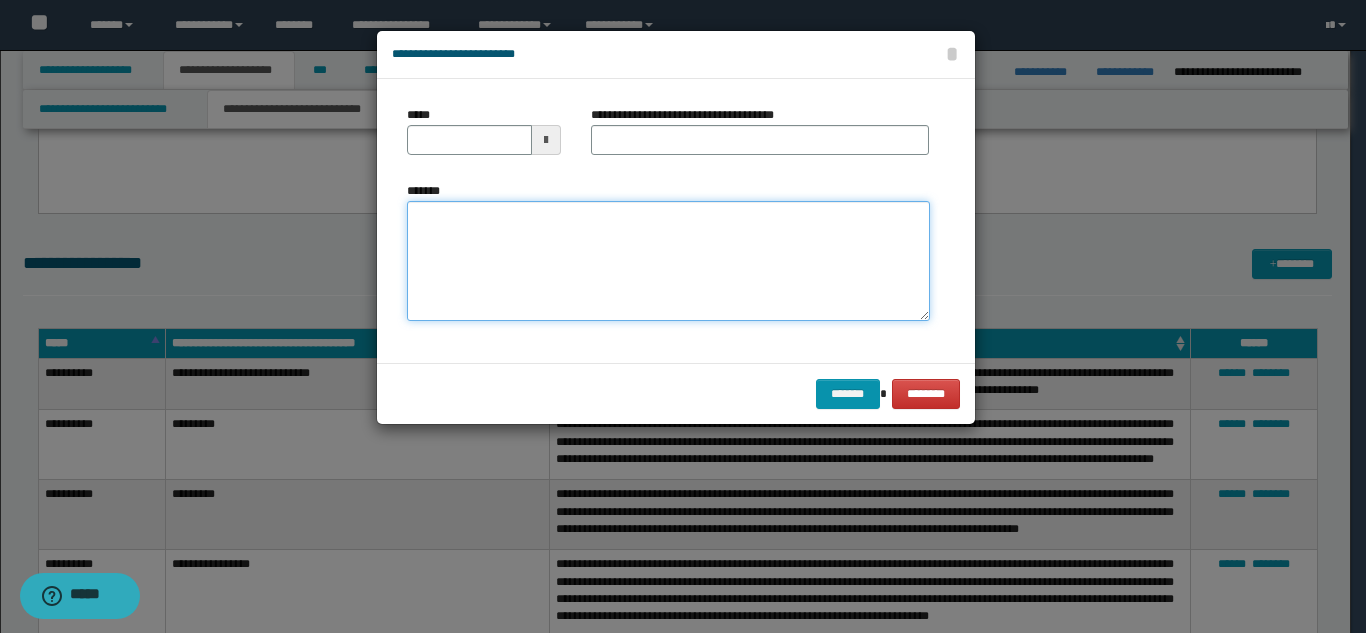 click on "*******" at bounding box center (668, 261) 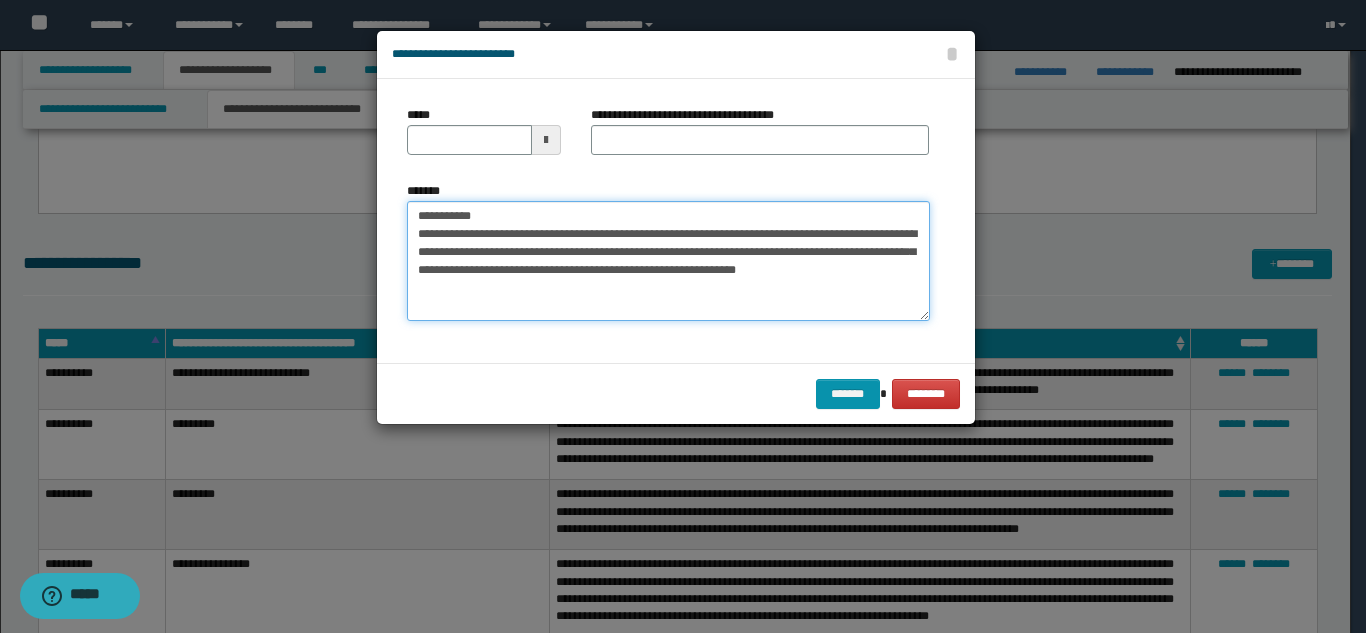drag, startPoint x: 599, startPoint y: 214, endPoint x: 482, endPoint y: 215, distance: 117.00427 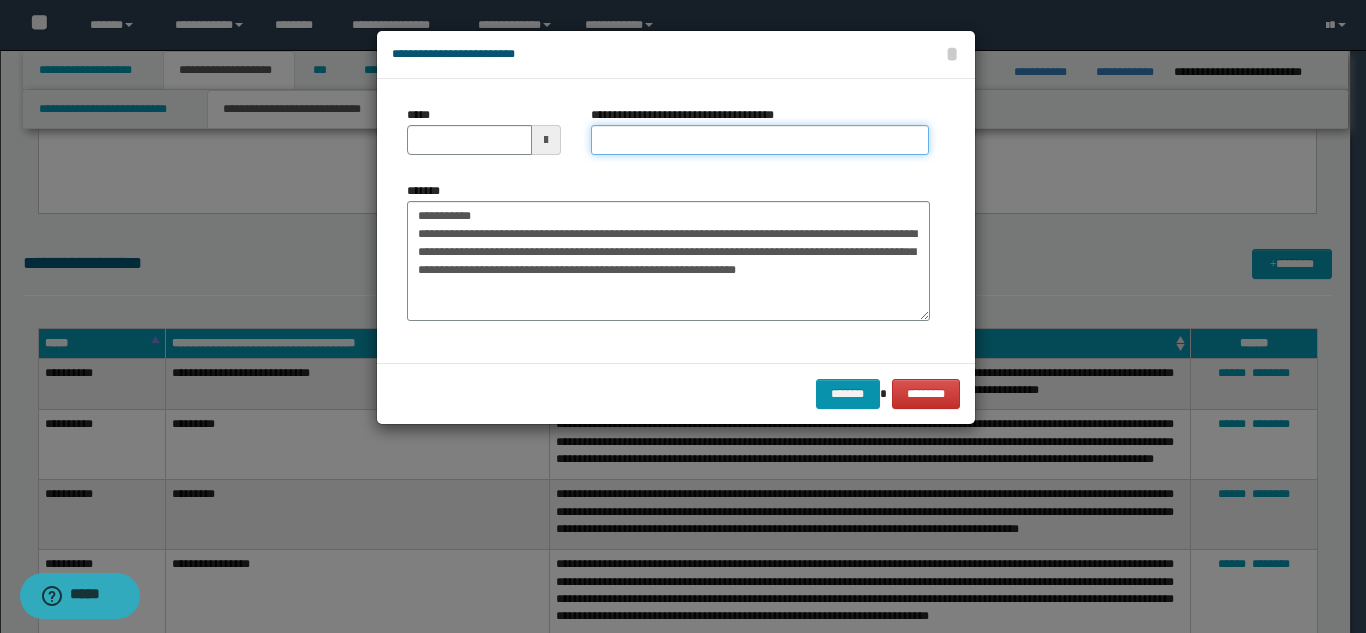 click on "**********" at bounding box center [760, 140] 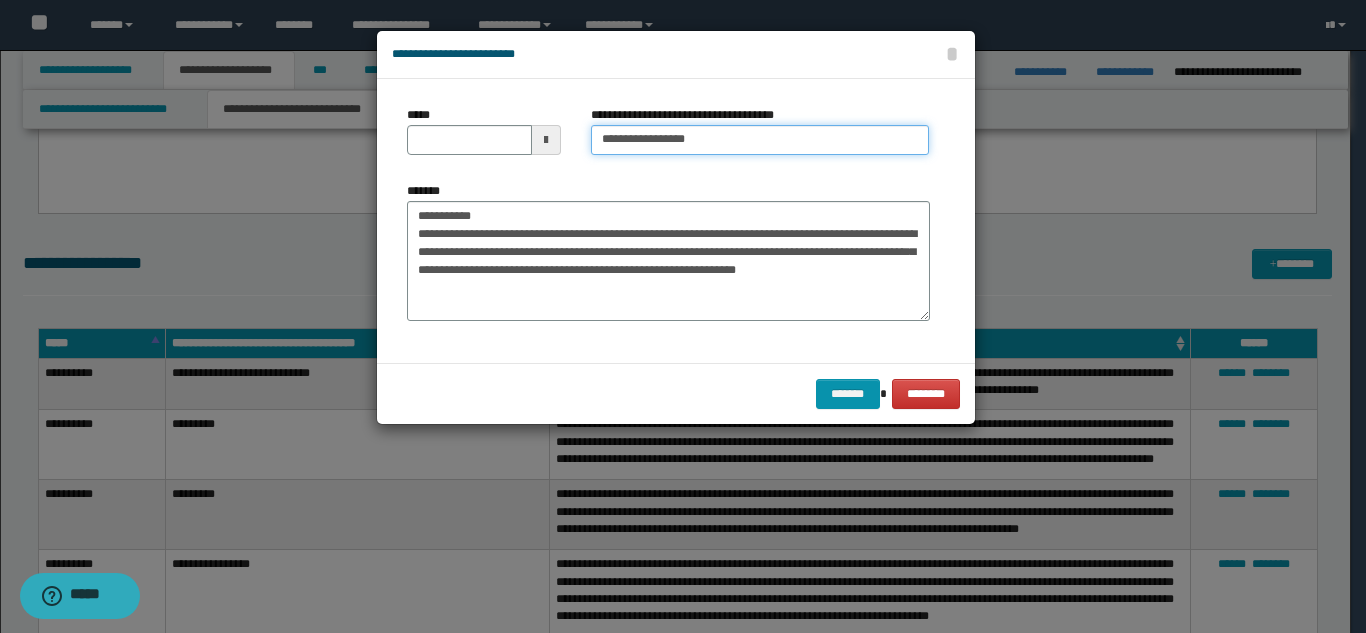 type on "**********" 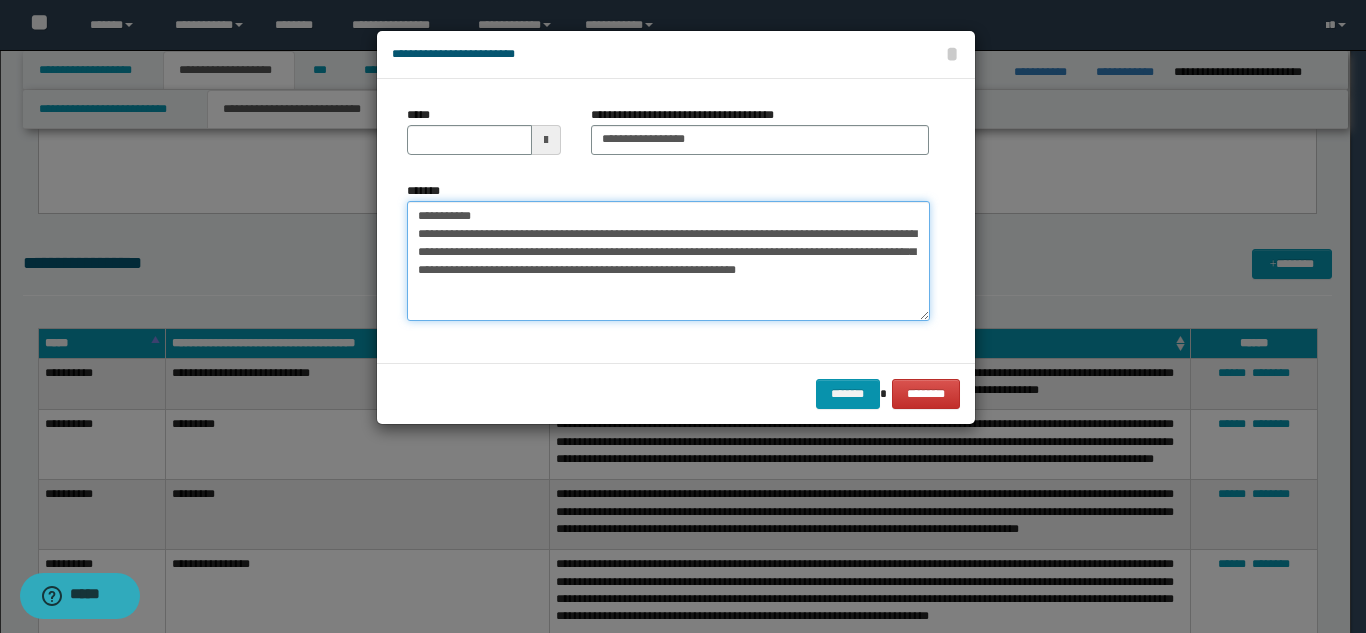 drag, startPoint x: 488, startPoint y: 212, endPoint x: 448, endPoint y: 168, distance: 59.464275 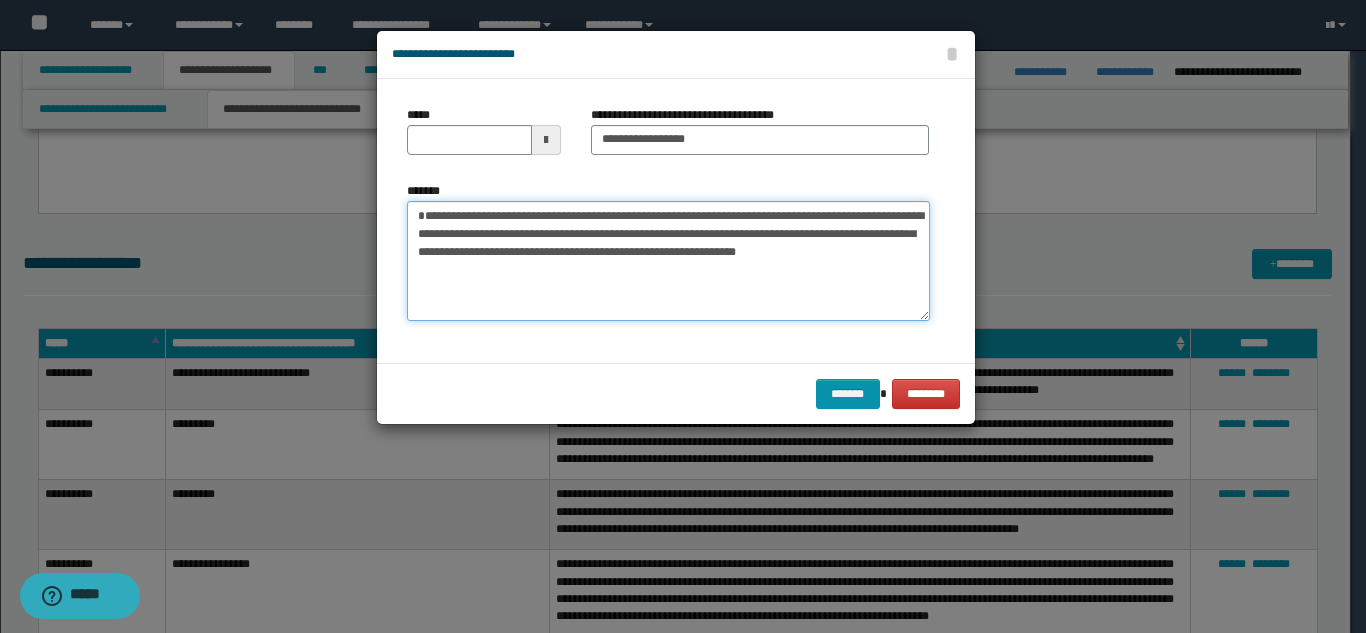 type 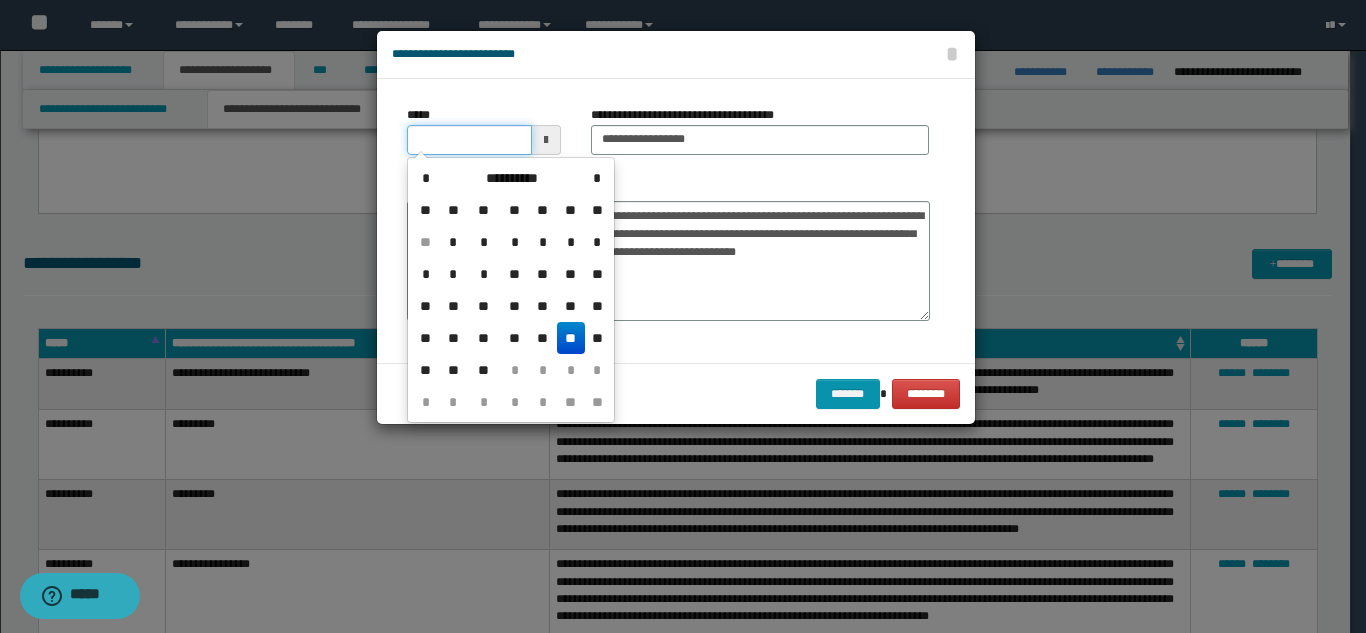 click on "*****" at bounding box center [469, 140] 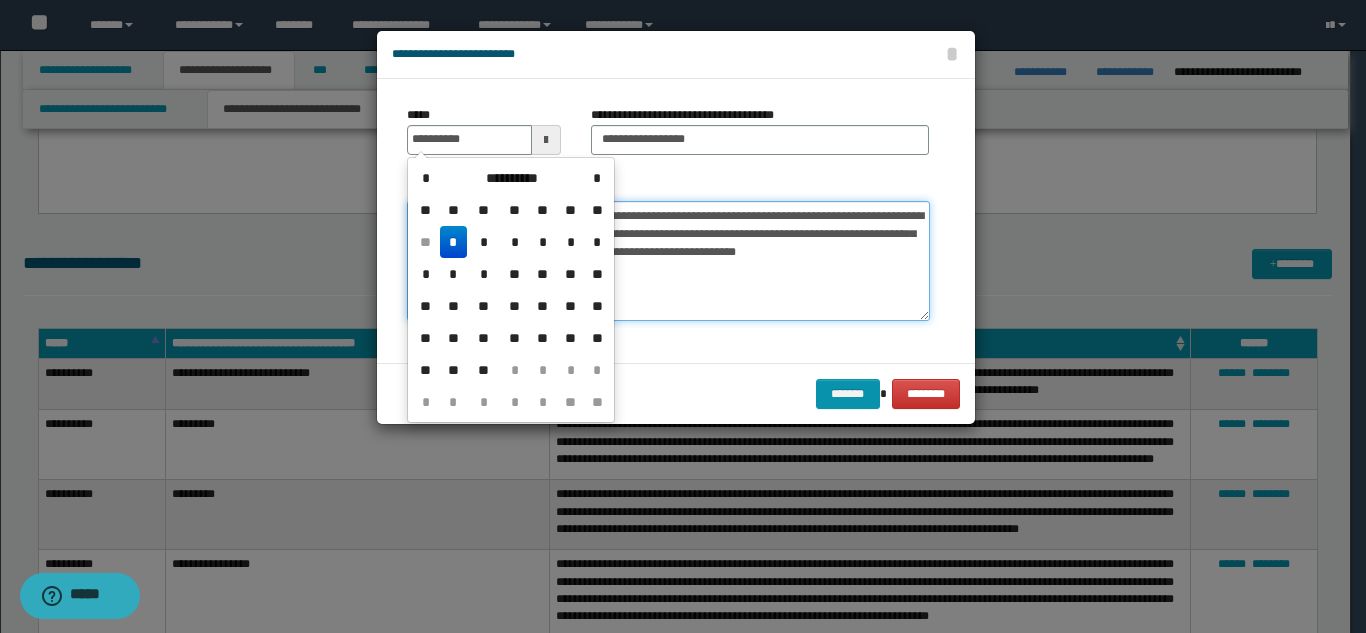 type on "**********" 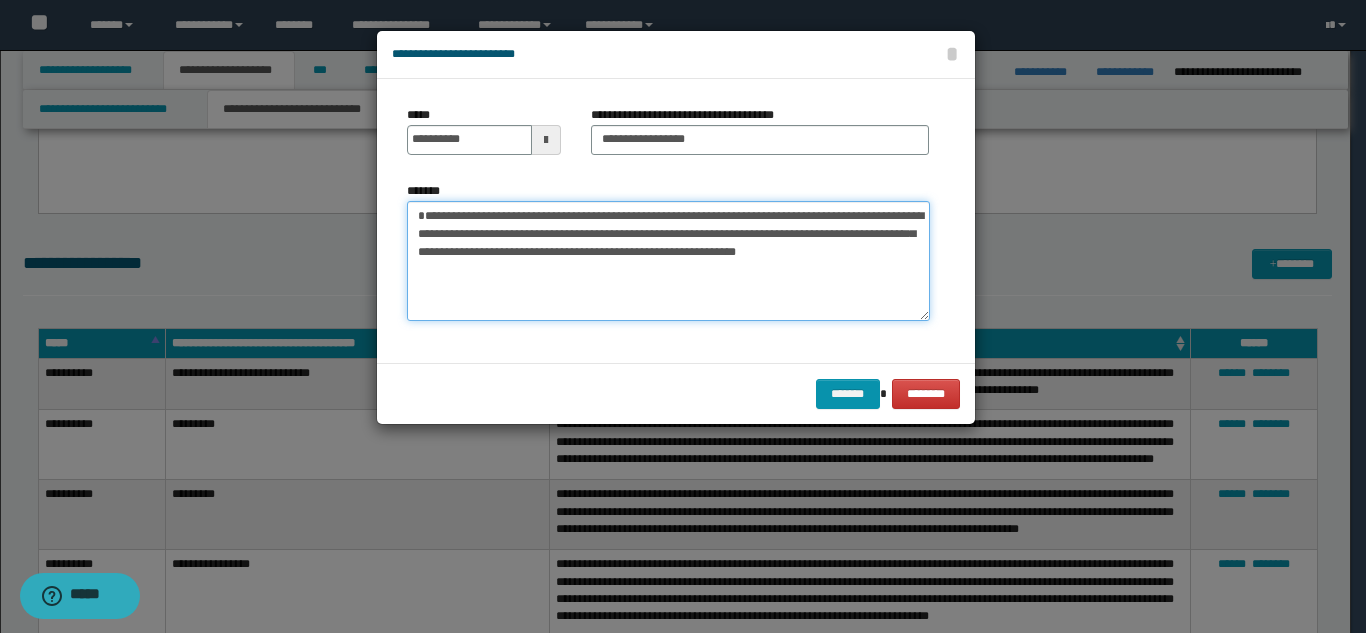 click on "**********" at bounding box center (668, 261) 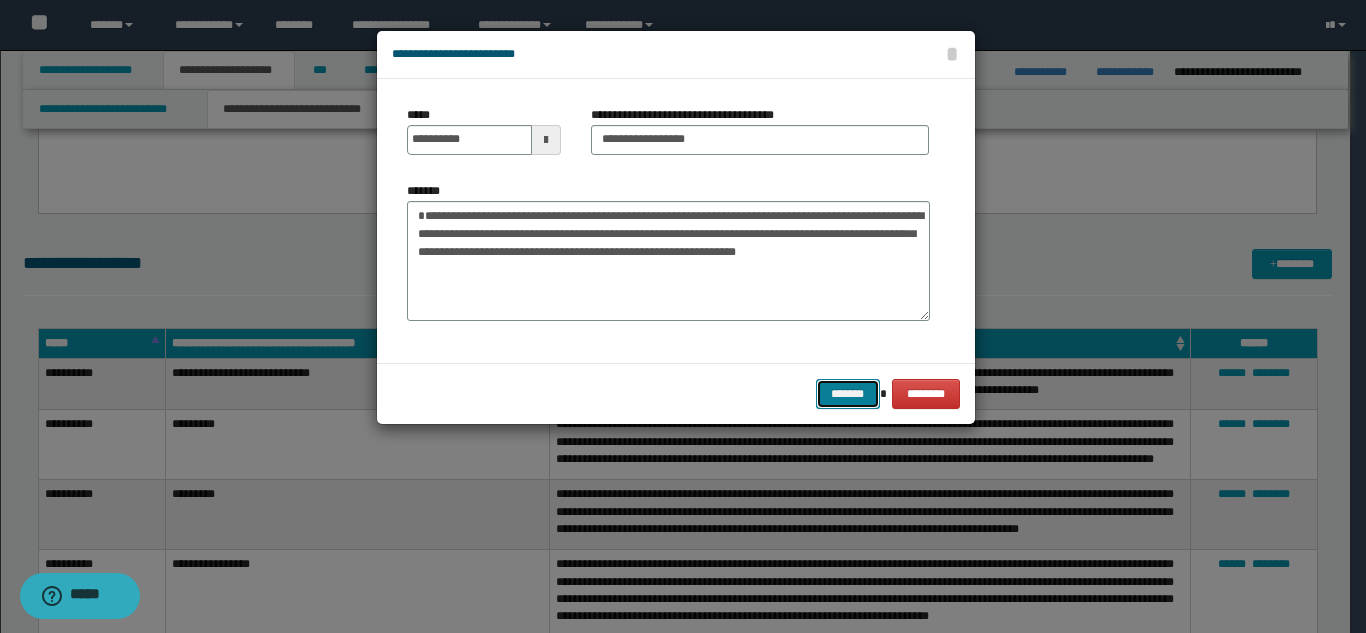 click on "*******" at bounding box center [848, 394] 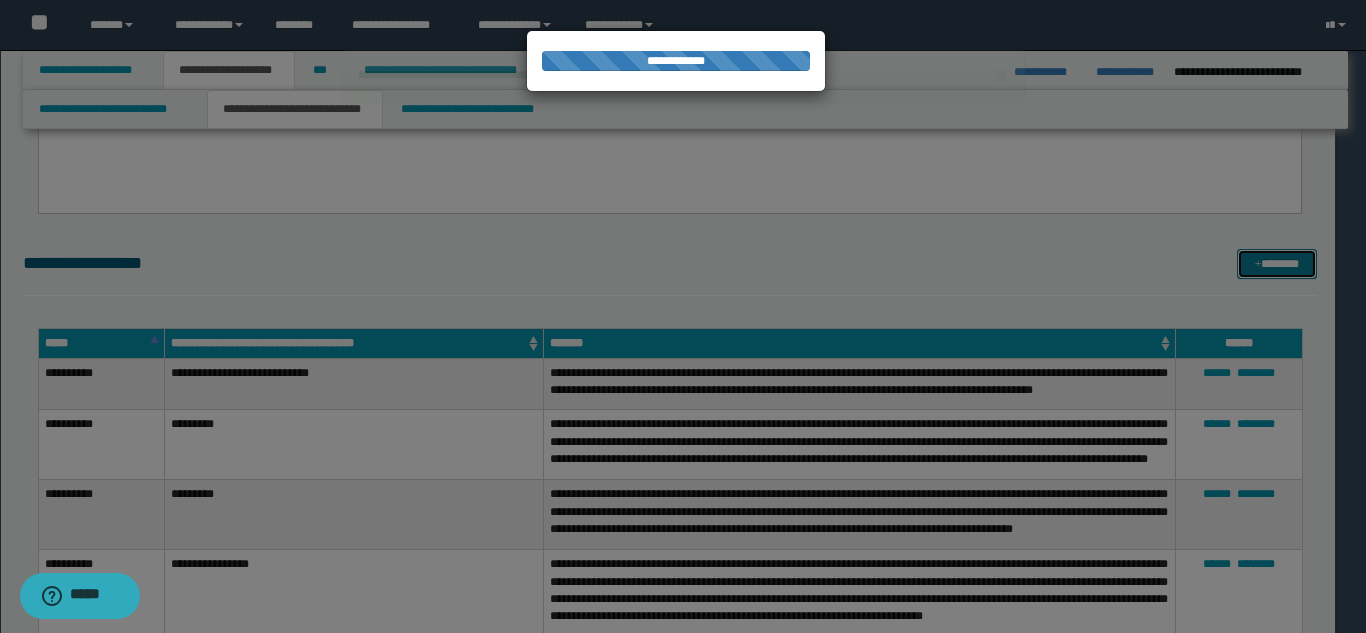 type 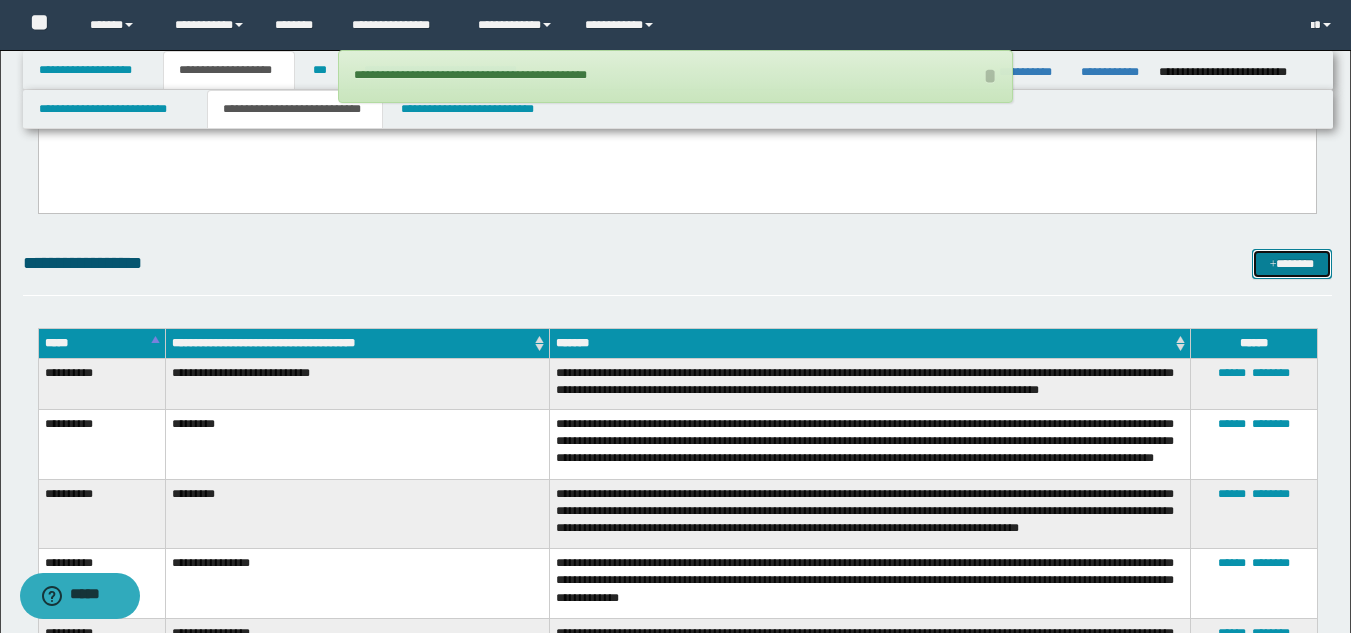 drag, startPoint x: 1277, startPoint y: 265, endPoint x: 1227, endPoint y: 267, distance: 50.039986 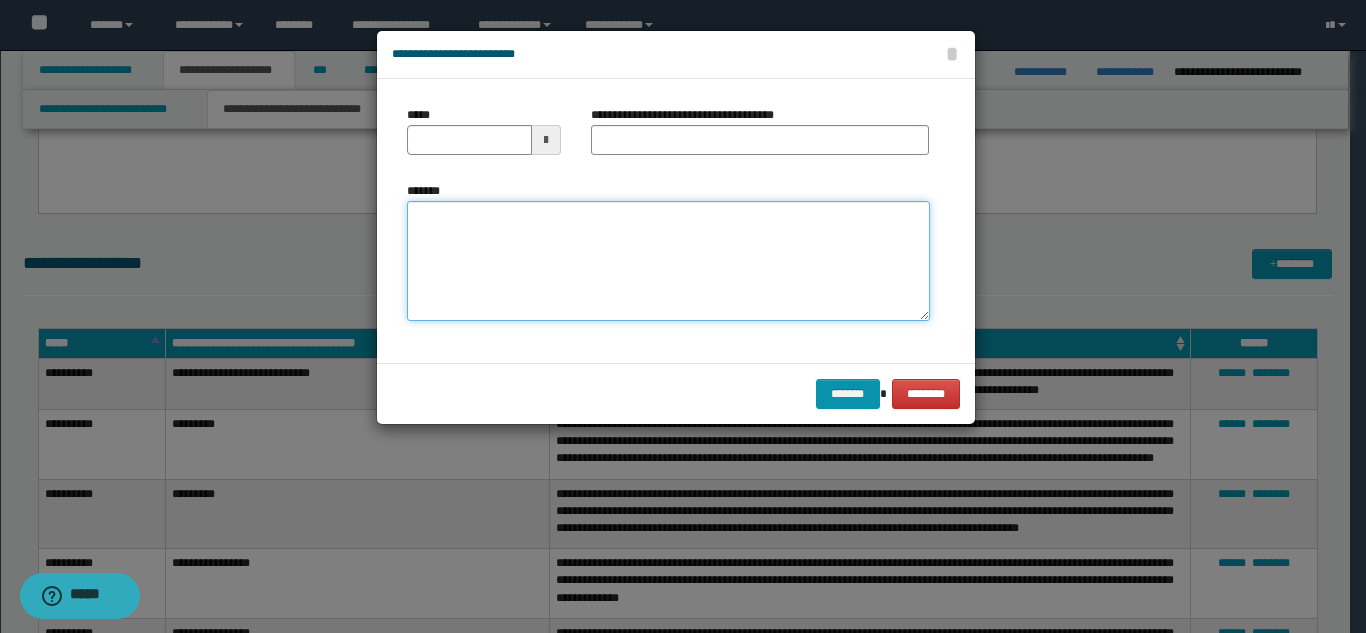 click on "*******" at bounding box center (668, 261) 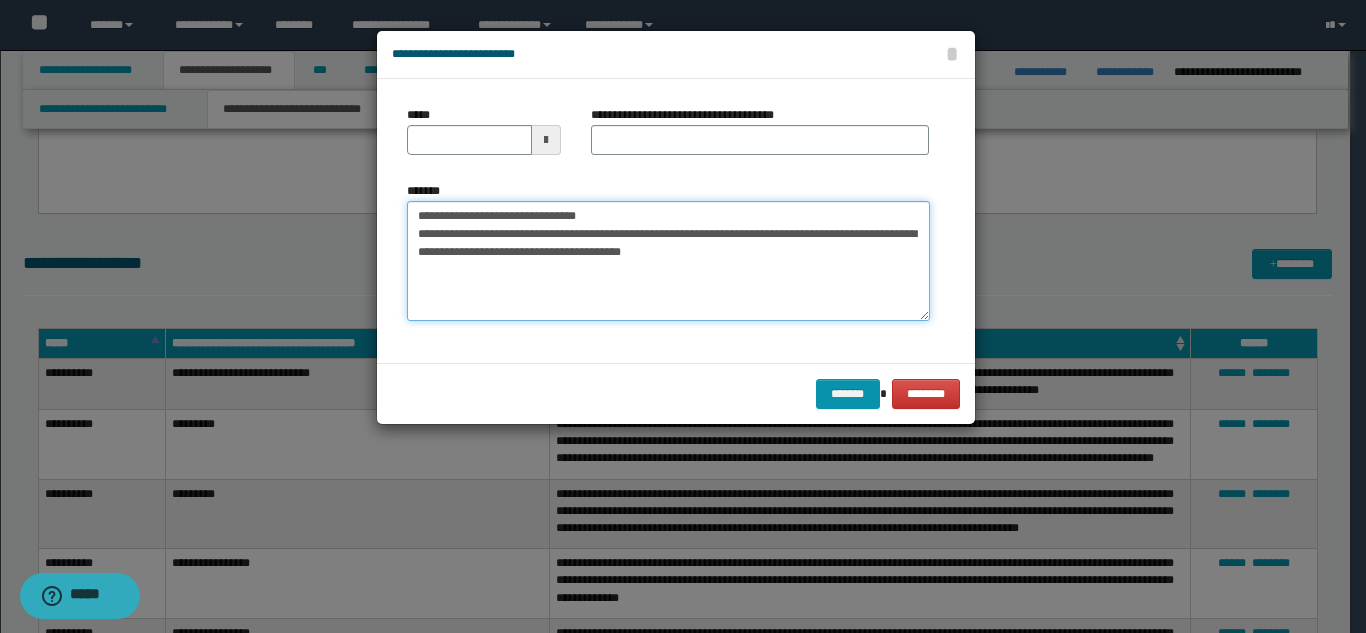click on "**********" at bounding box center [668, 261] 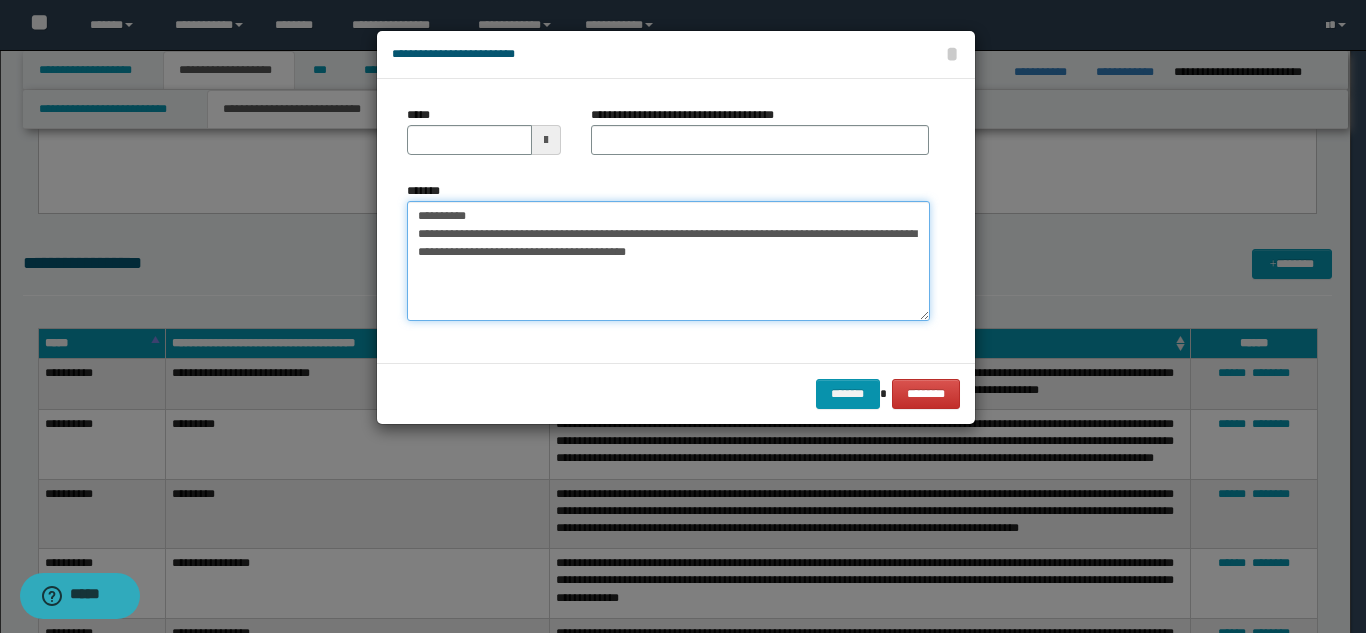 drag, startPoint x: 621, startPoint y: 213, endPoint x: 601, endPoint y: 147, distance: 68.96376 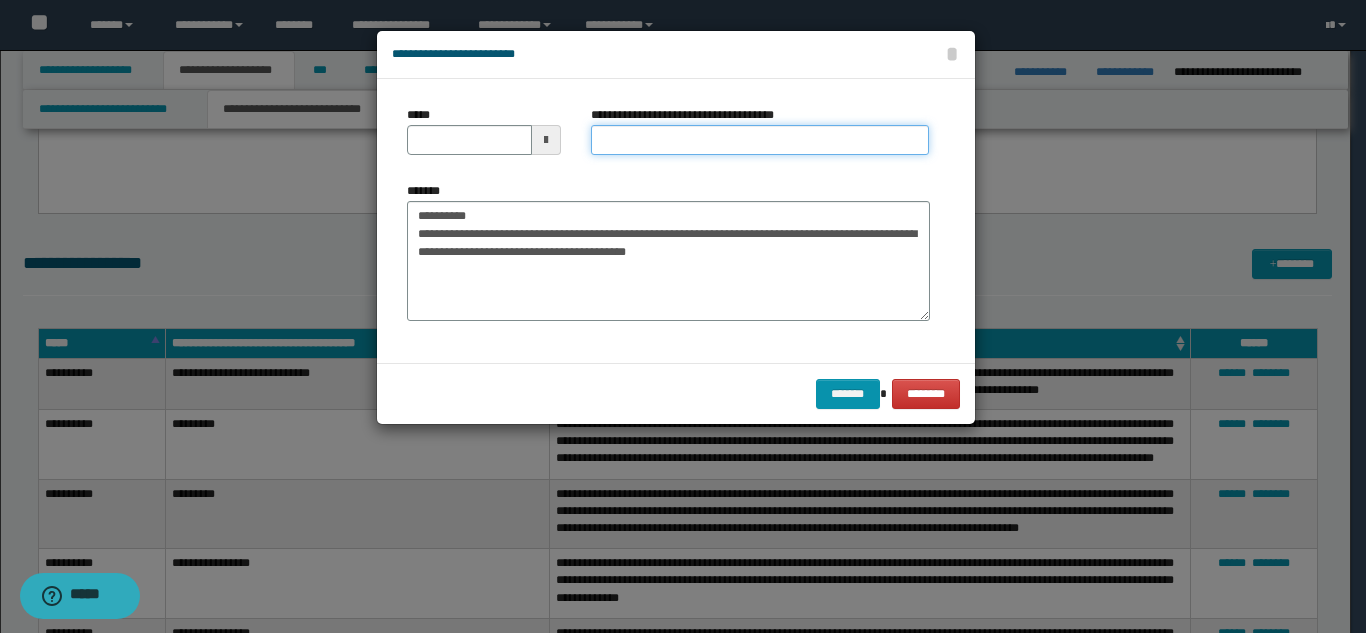 click on "**********" at bounding box center [760, 140] 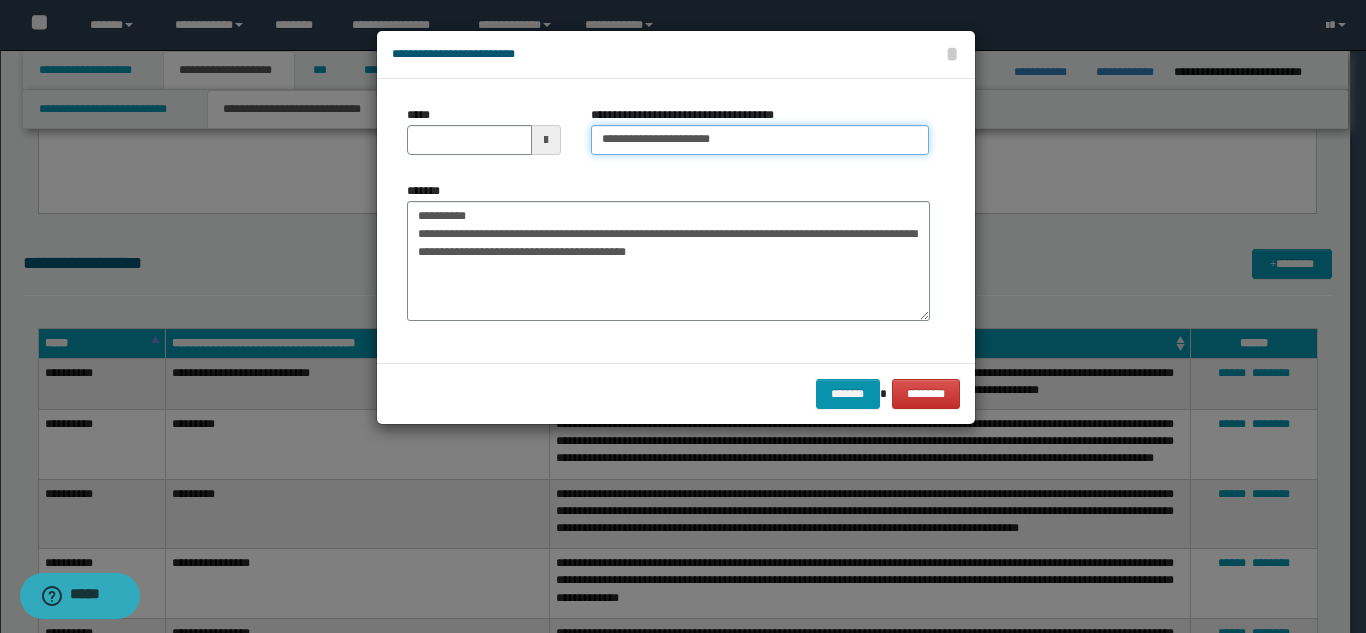 type on "**********" 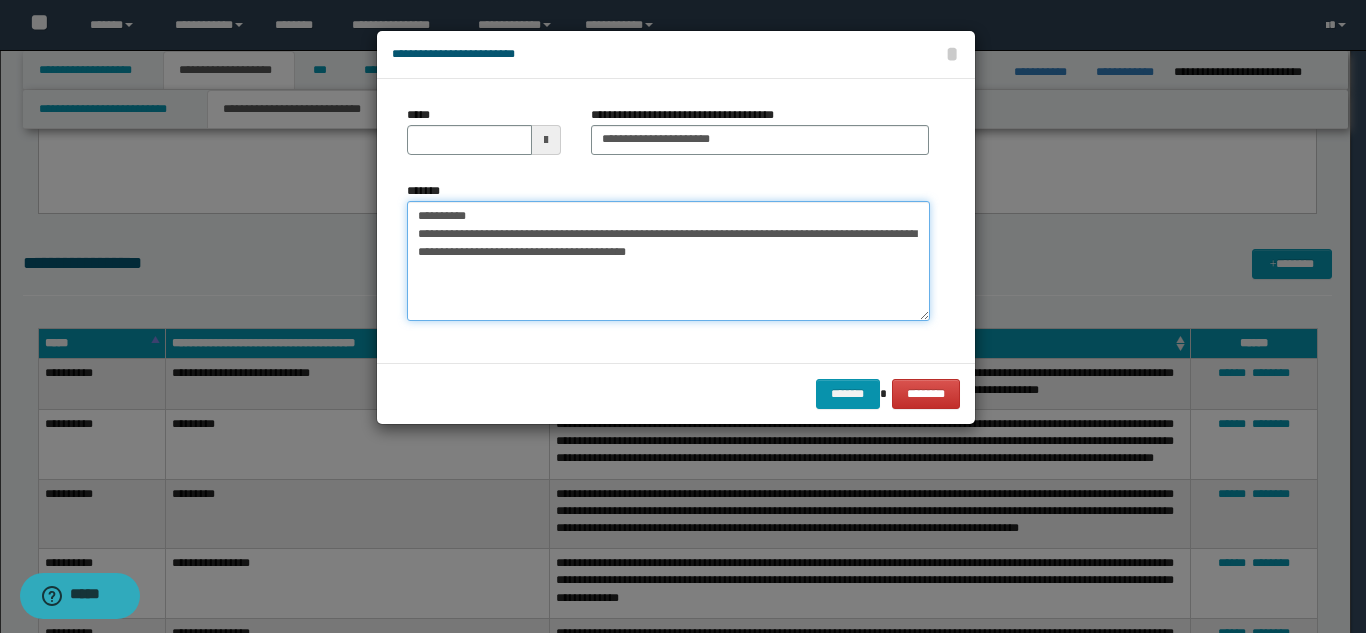 drag, startPoint x: 502, startPoint y: 214, endPoint x: 403, endPoint y: 203, distance: 99.60924 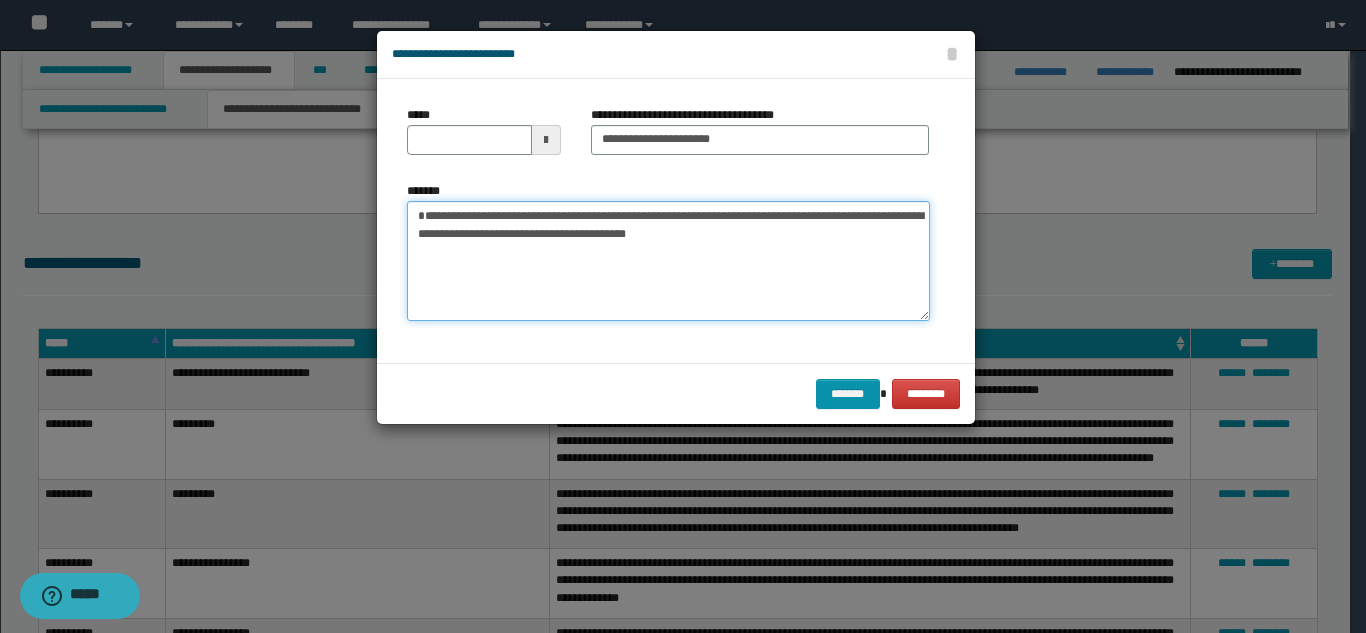 type 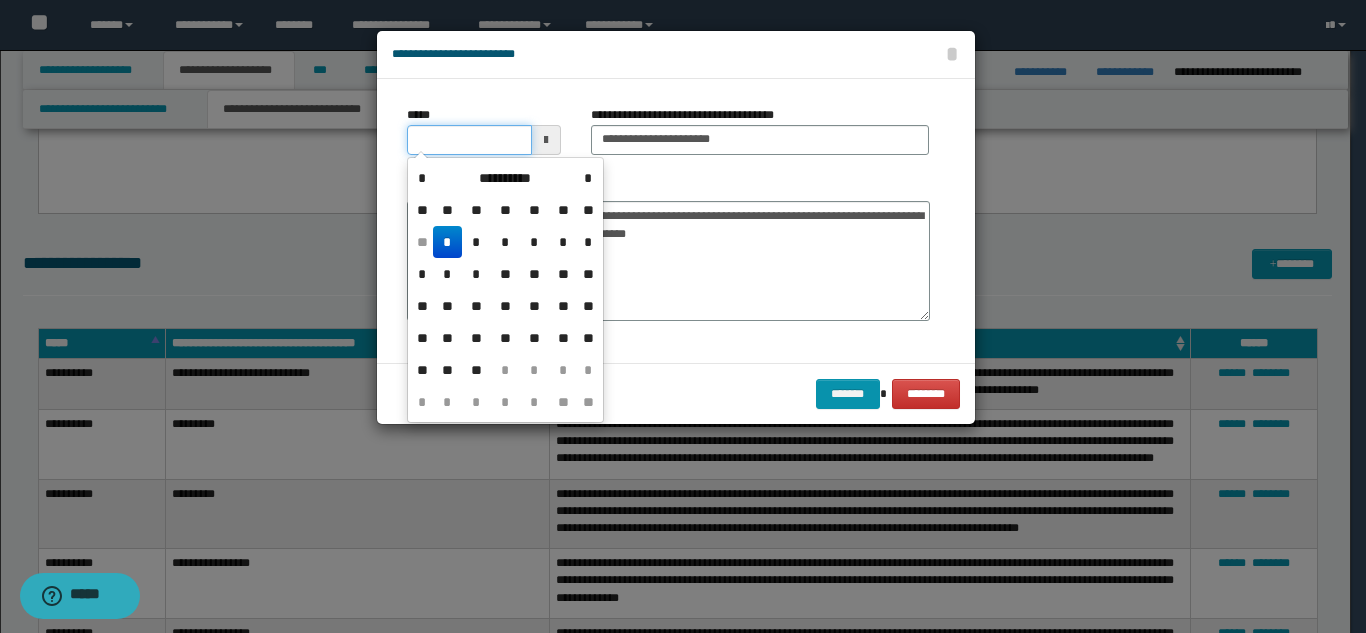 click on "*****" at bounding box center (469, 140) 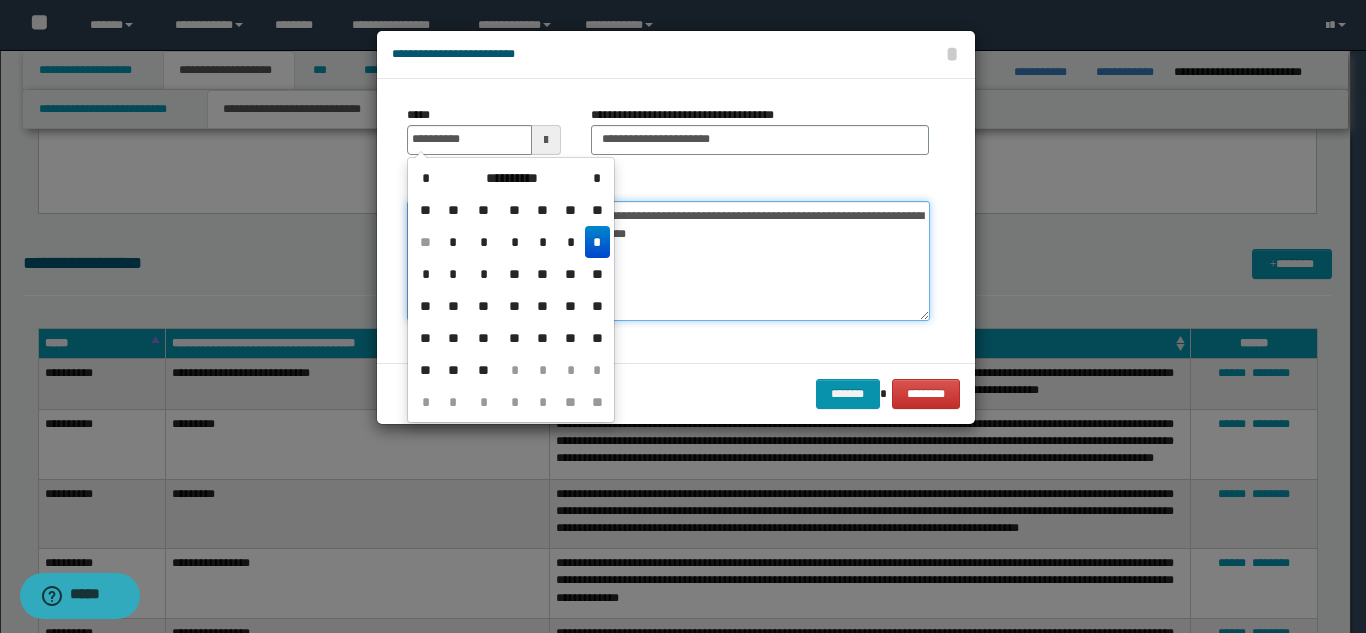 type on "**********" 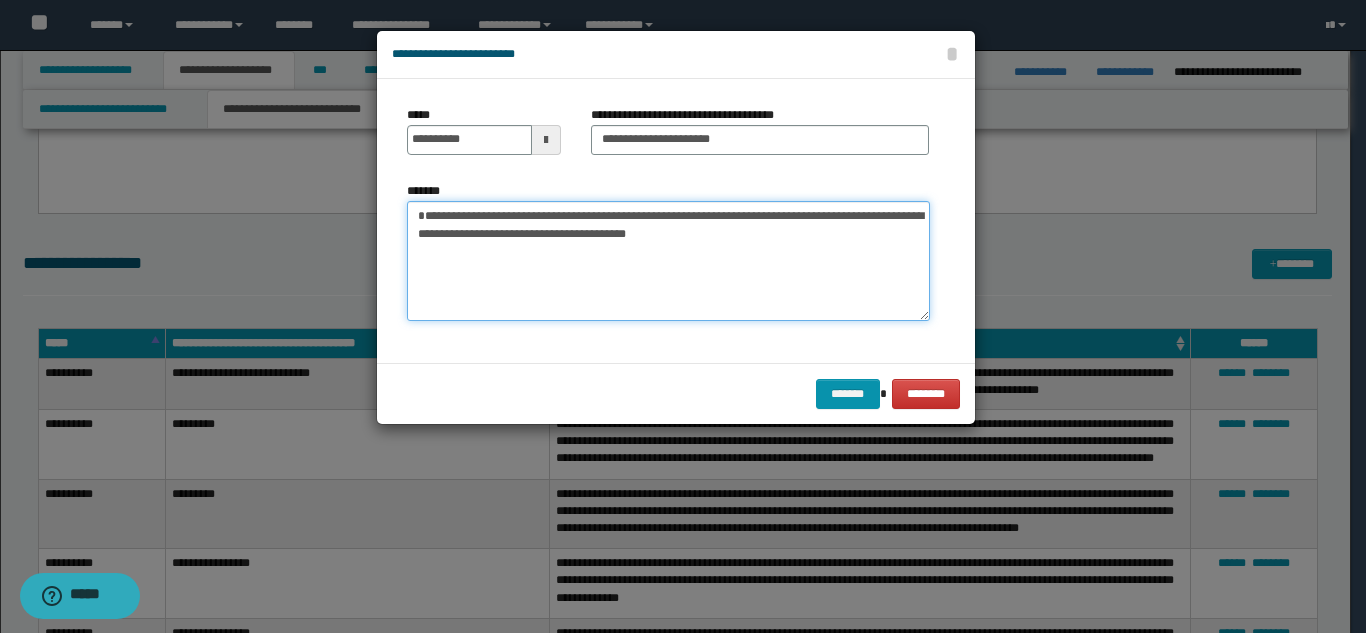 drag, startPoint x: 767, startPoint y: 238, endPoint x: 740, endPoint y: 254, distance: 31.38471 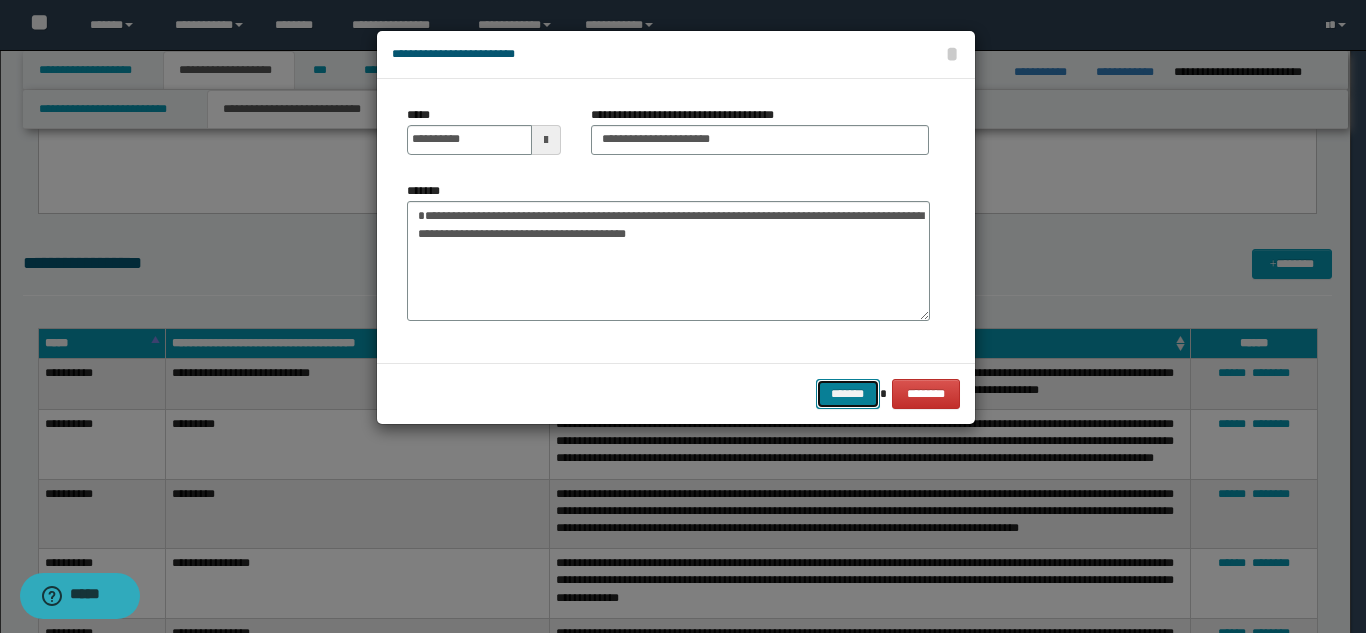 click on "*******" at bounding box center (848, 394) 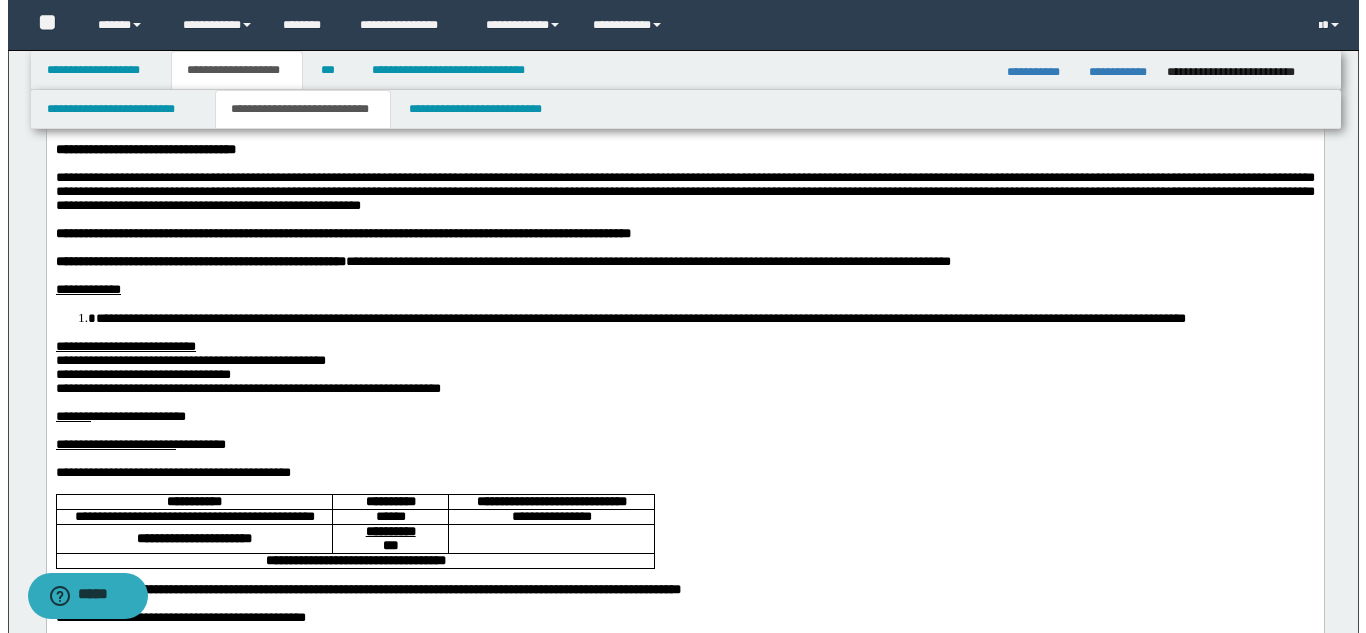 scroll, scrollTop: 0, scrollLeft: 0, axis: both 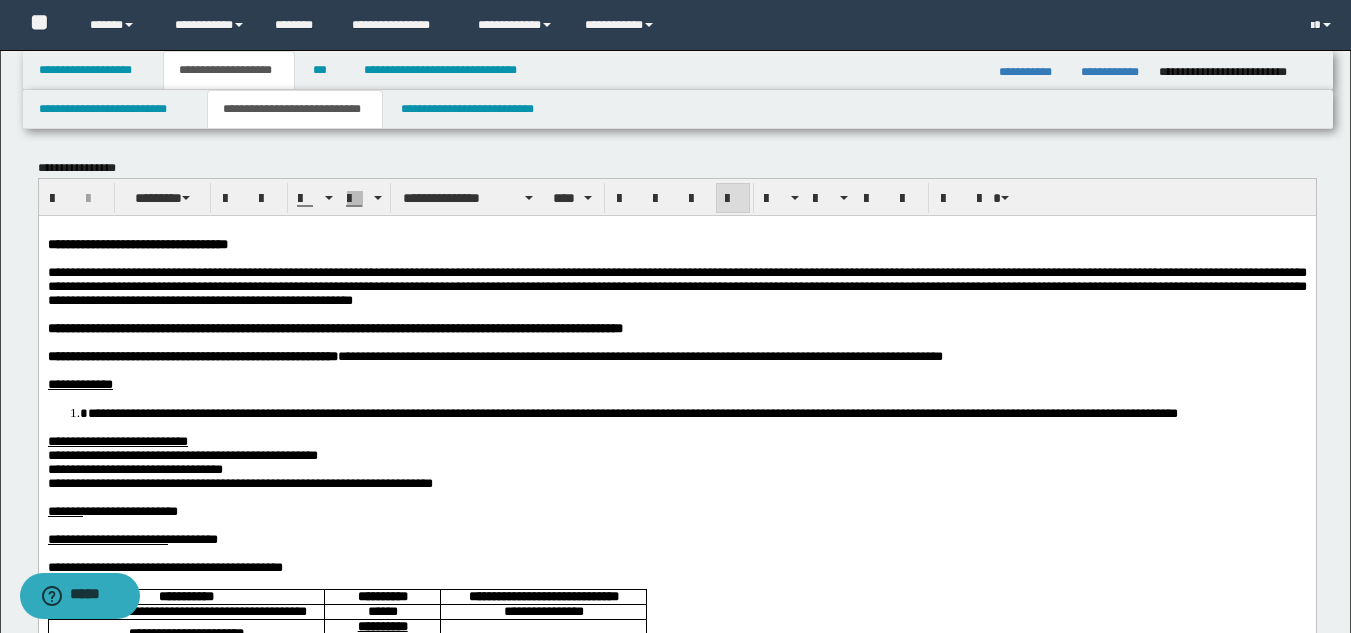 click on "**********" at bounding box center [239, 482] 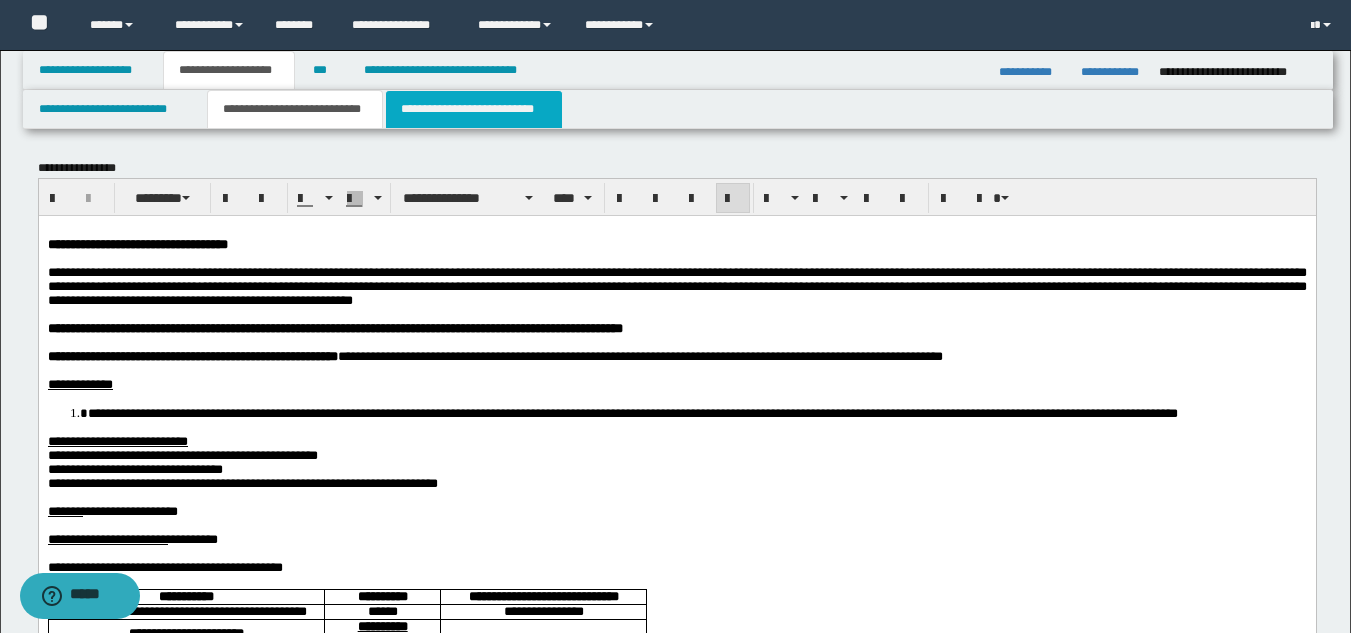 click on "**********" at bounding box center (474, 109) 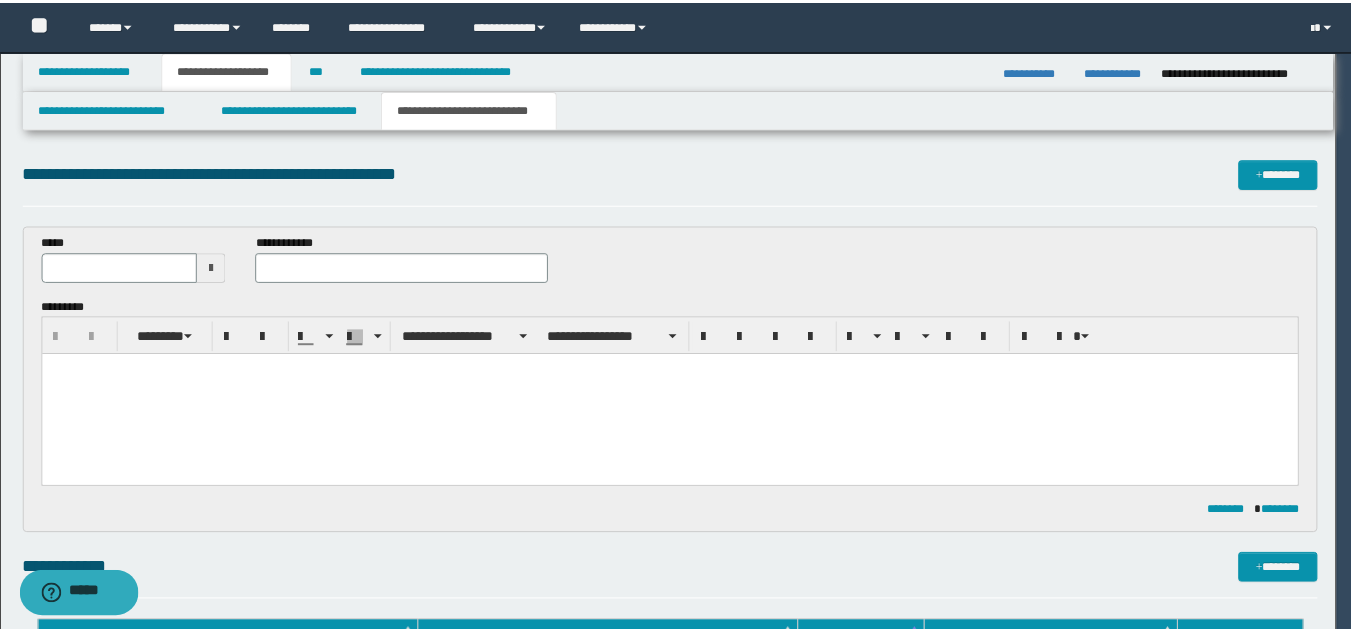 scroll, scrollTop: 0, scrollLeft: 0, axis: both 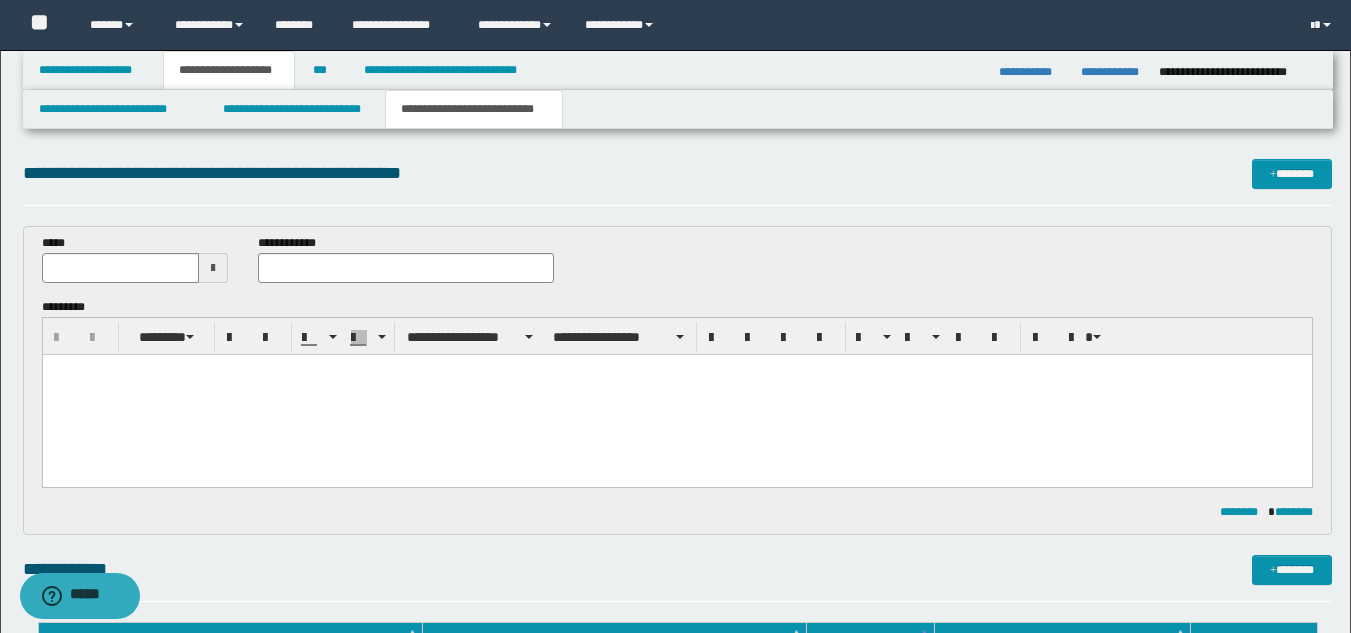 click at bounding box center (213, 268) 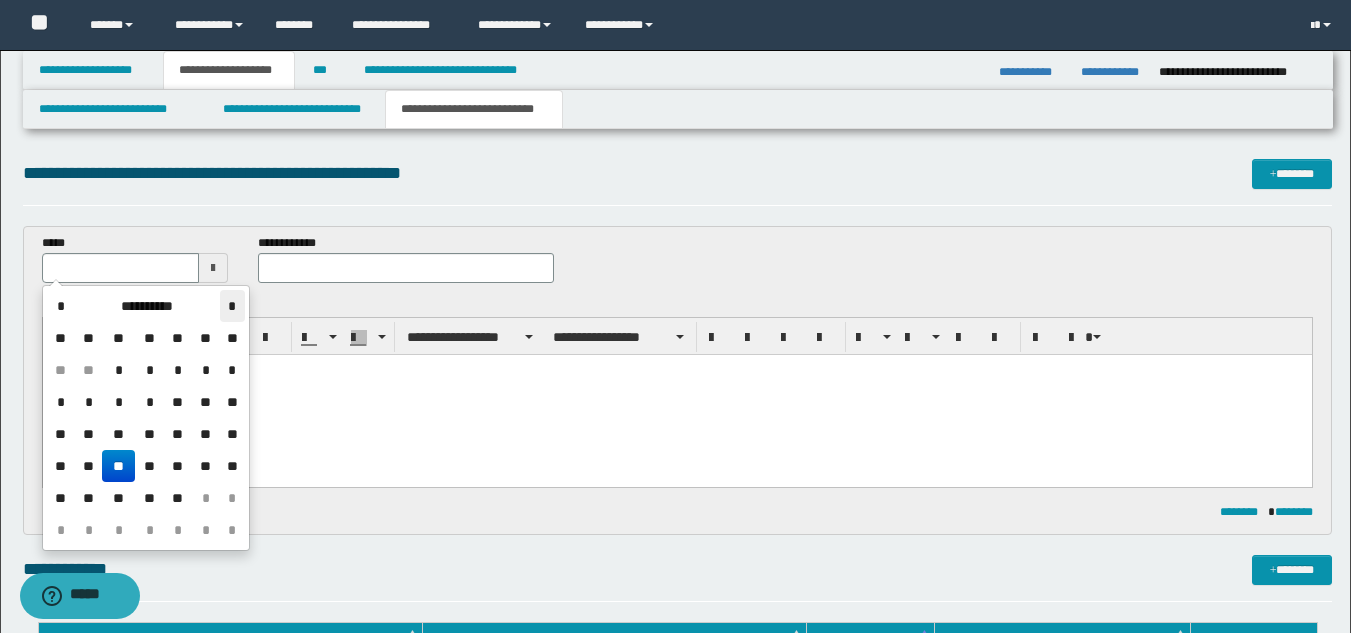 click on "*" at bounding box center [232, 306] 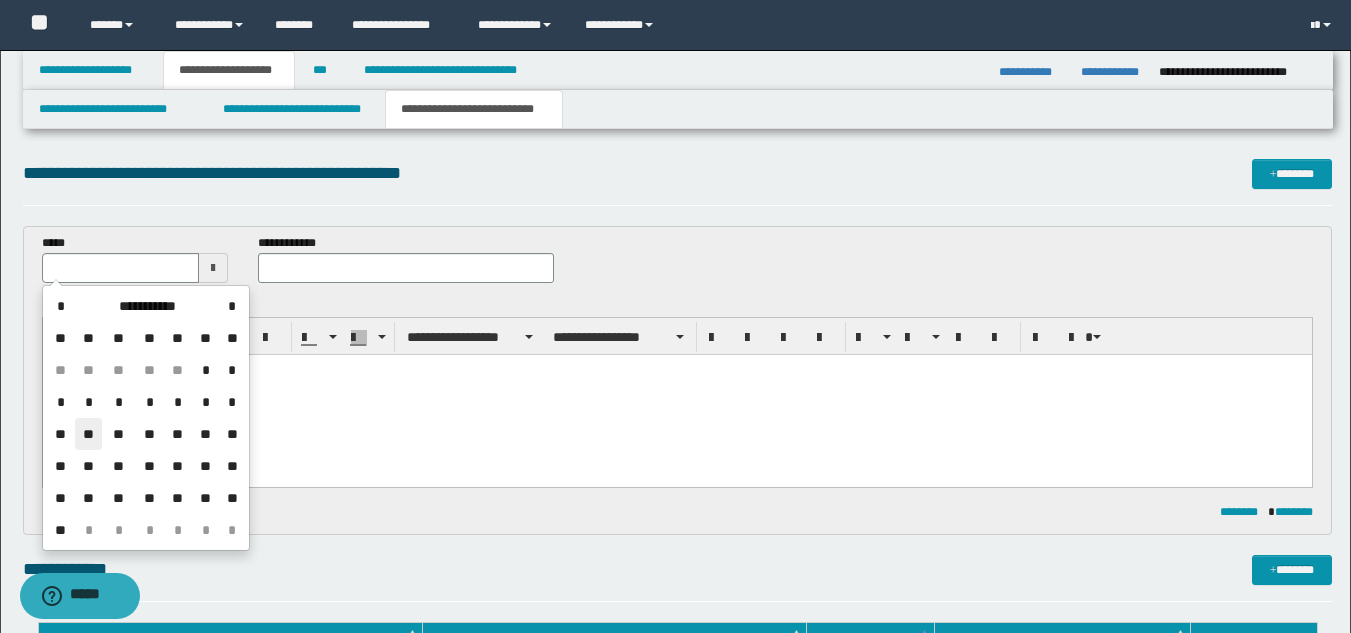 click on "**" at bounding box center [89, 434] 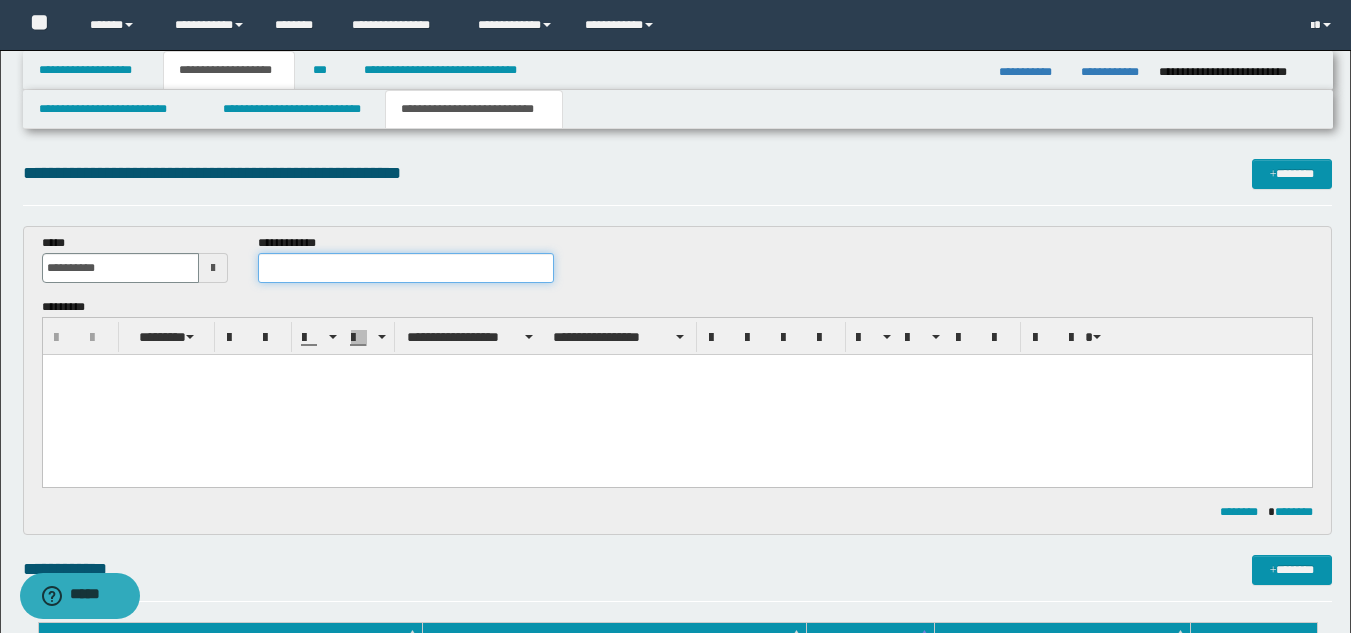 click at bounding box center [405, 268] 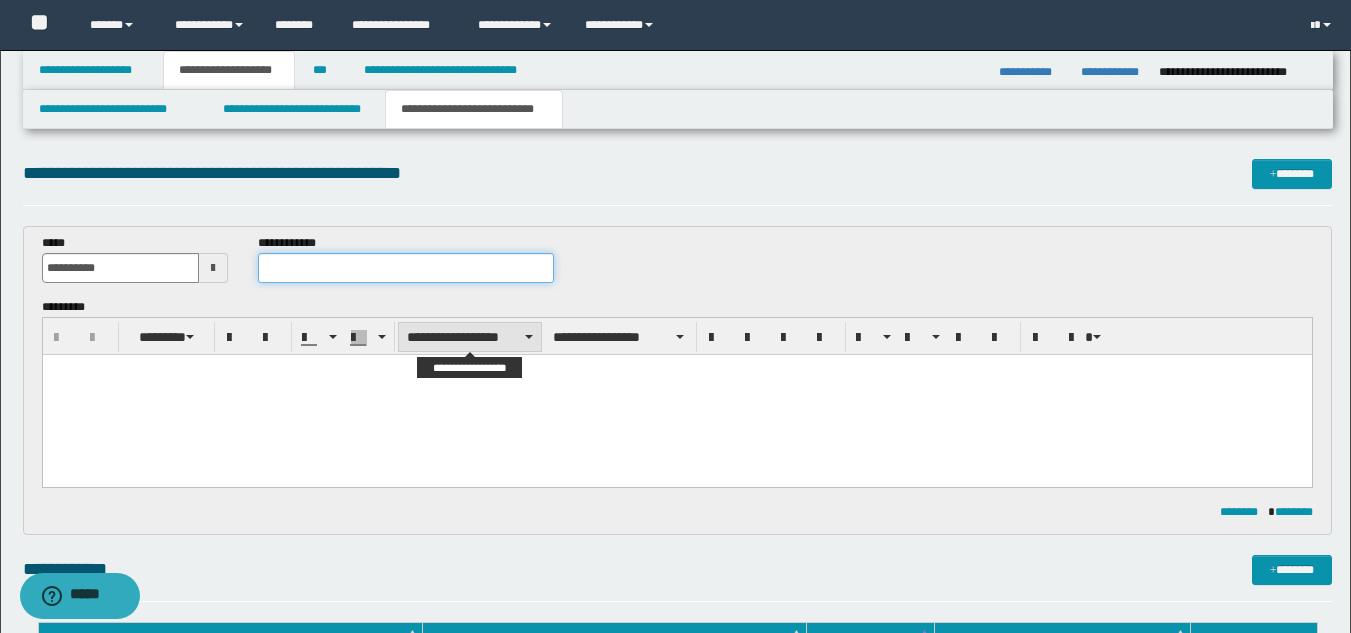paste on "**********" 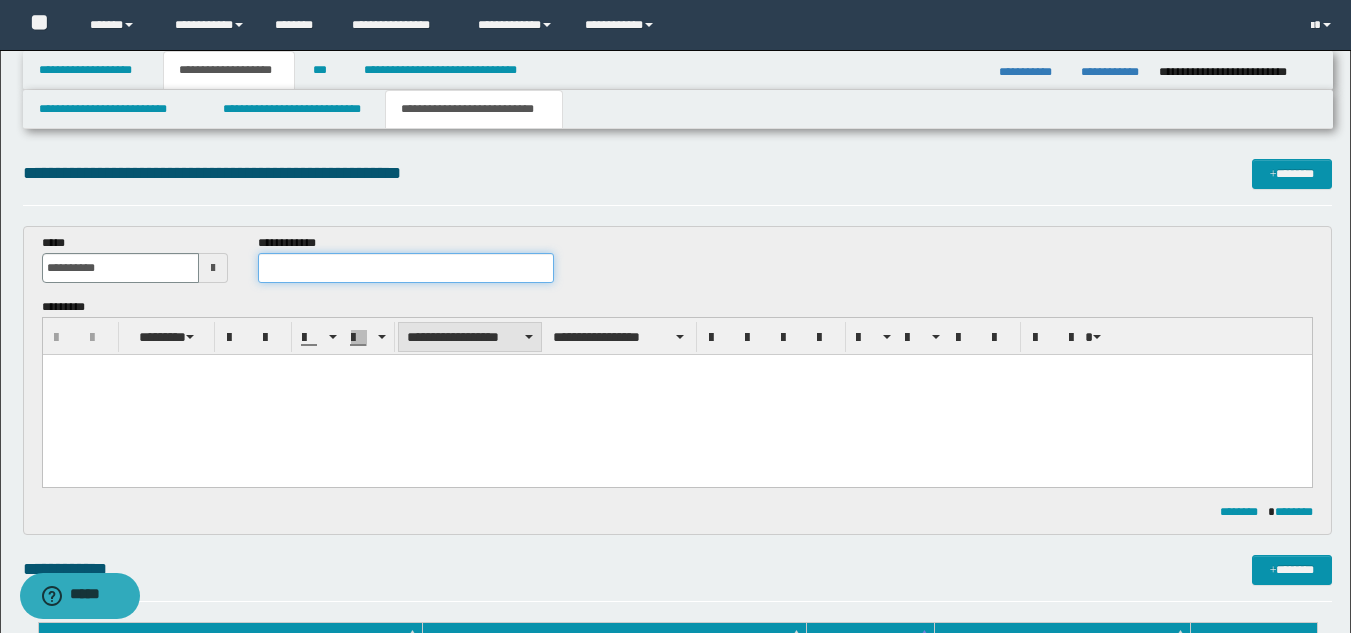 paste on "**********" 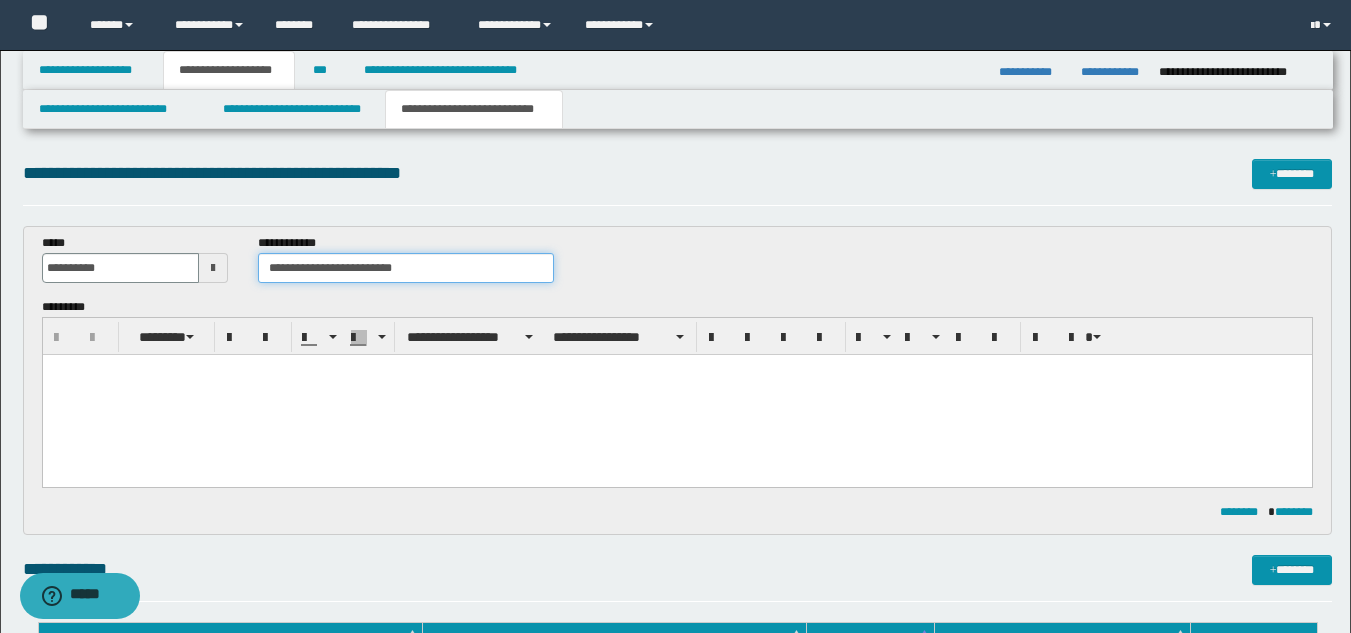 type on "**********" 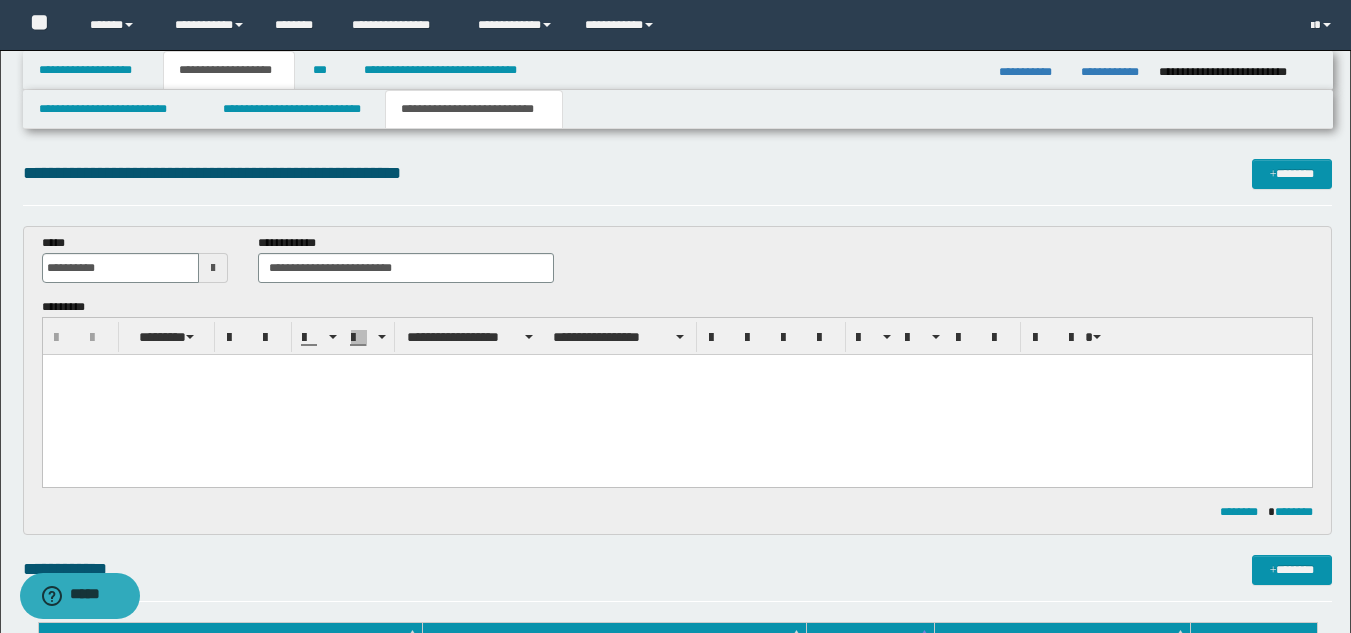click at bounding box center [676, 370] 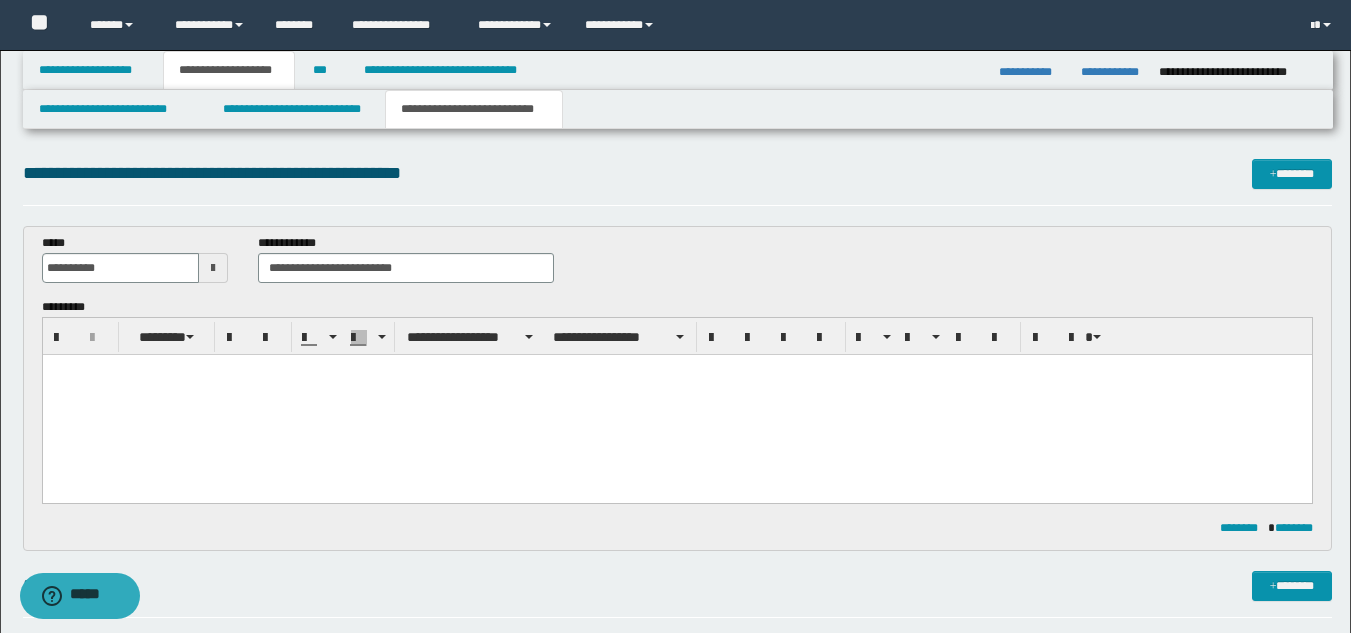 paste 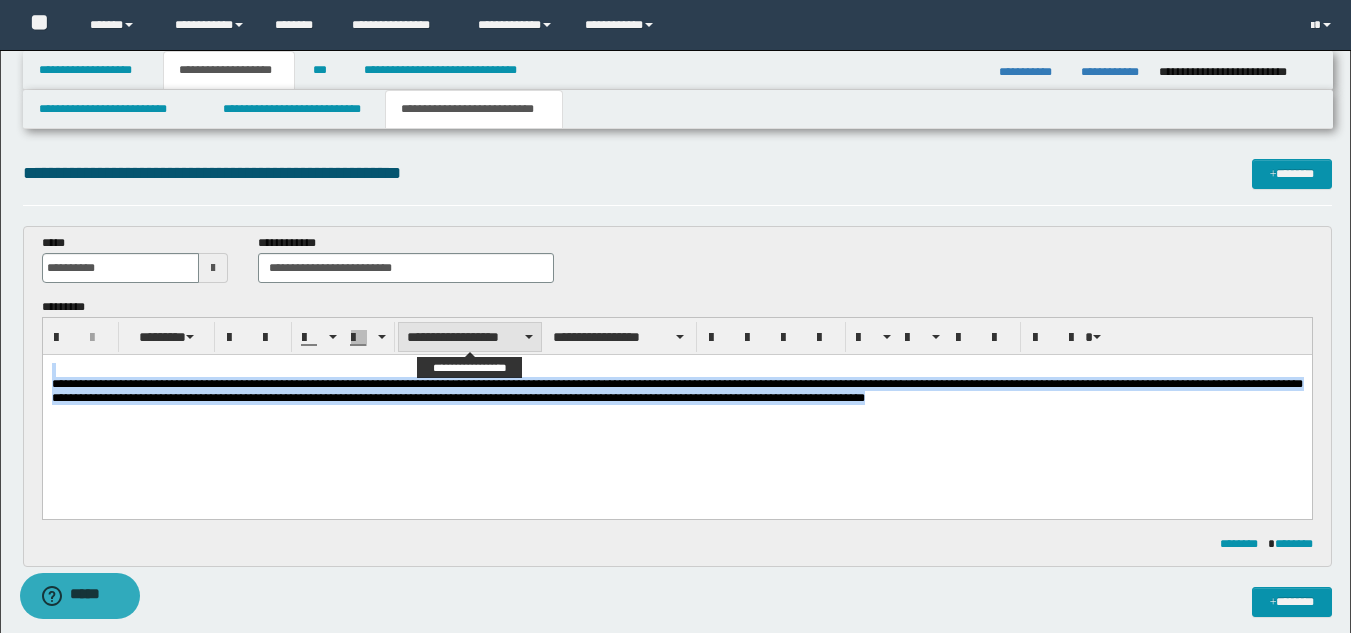 click on "**********" at bounding box center (470, 337) 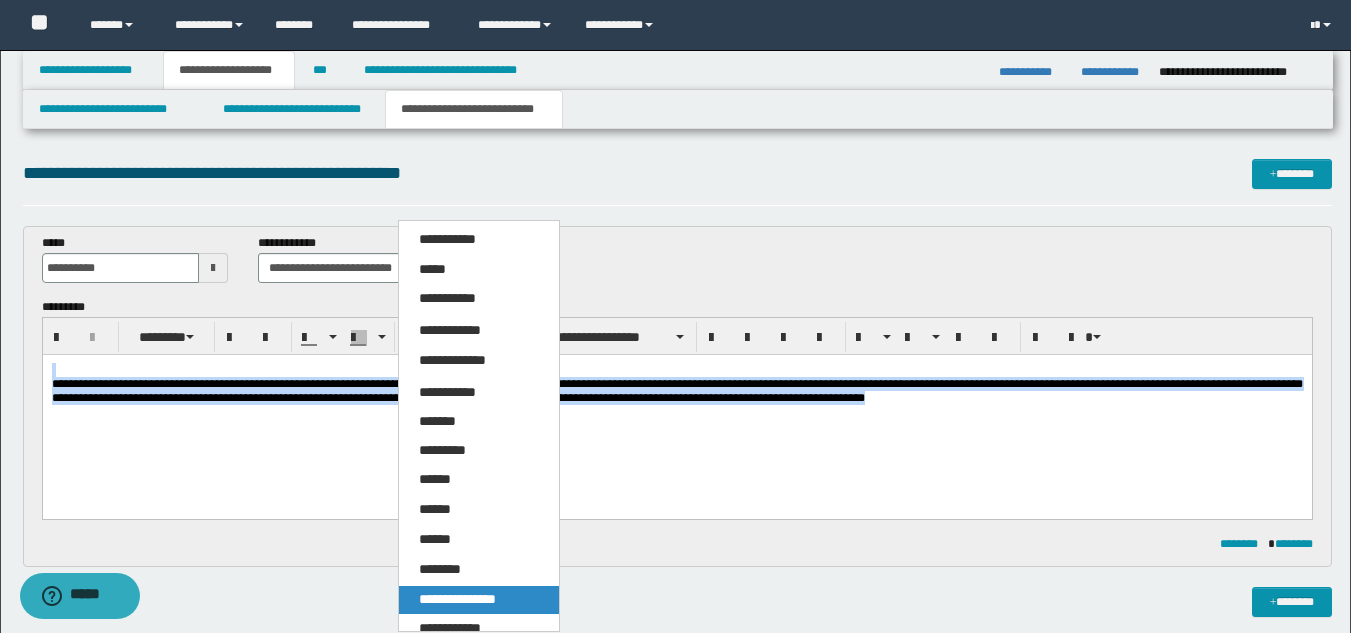 click on "**********" at bounding box center [479, 600] 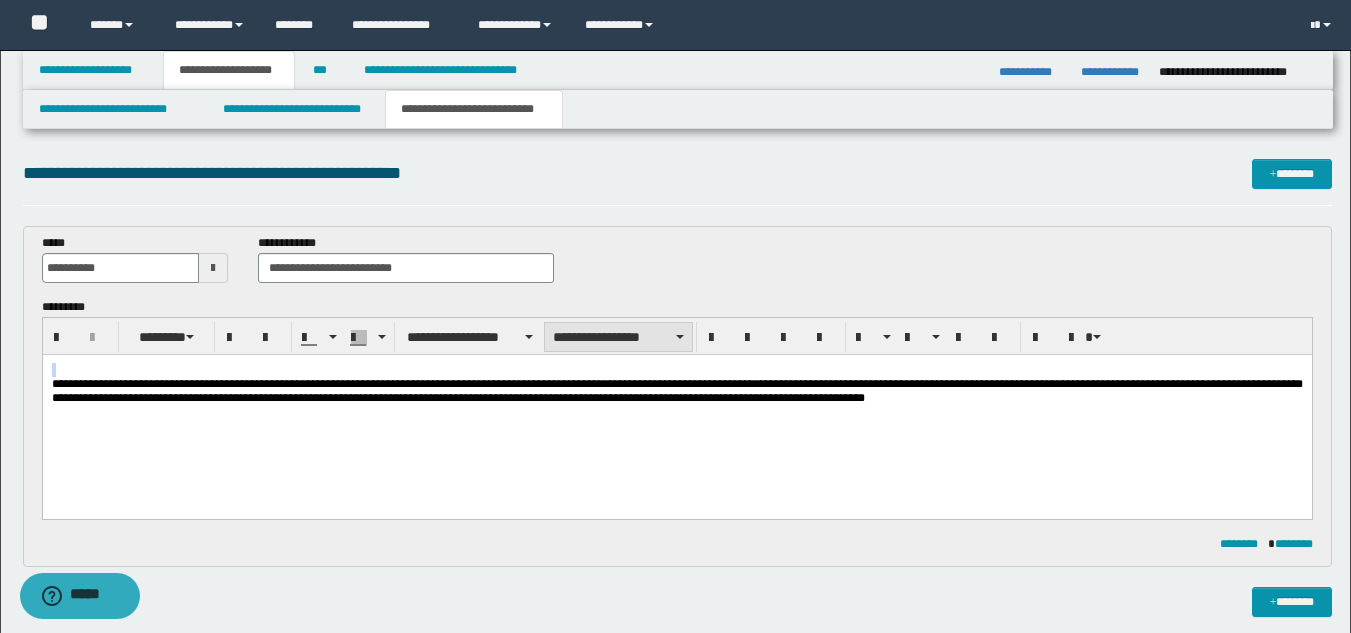 click on "**********" at bounding box center (618, 337) 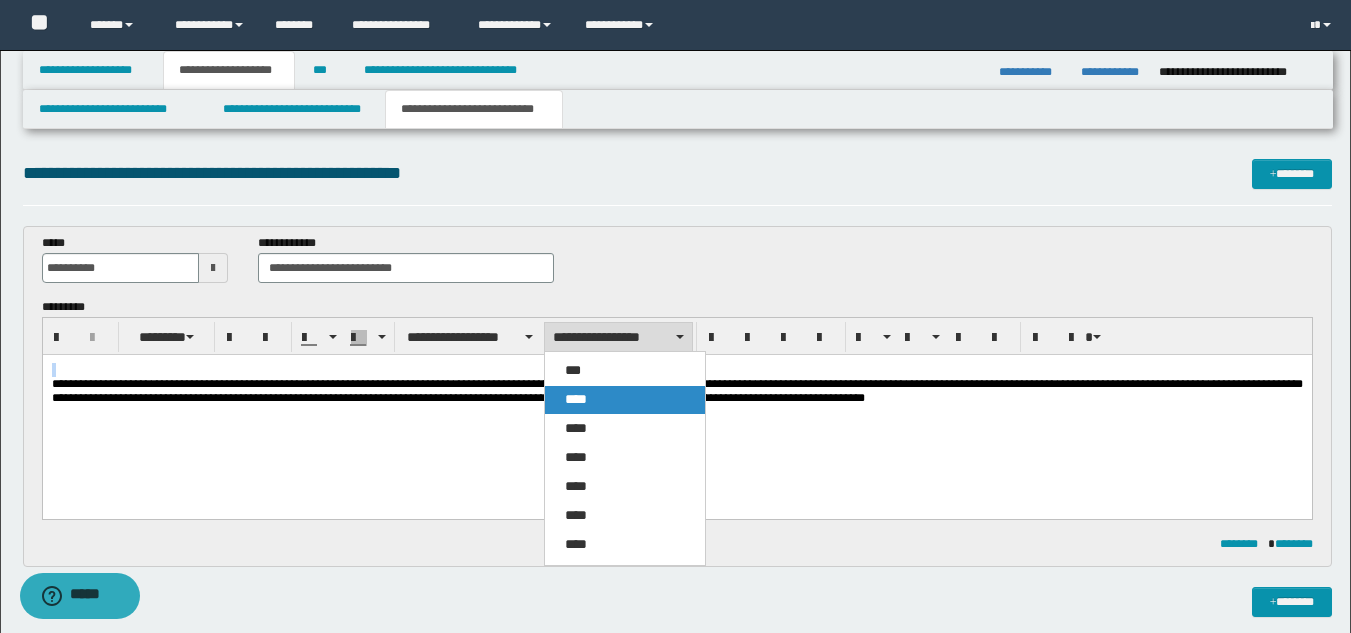 click on "****" at bounding box center [625, 400] 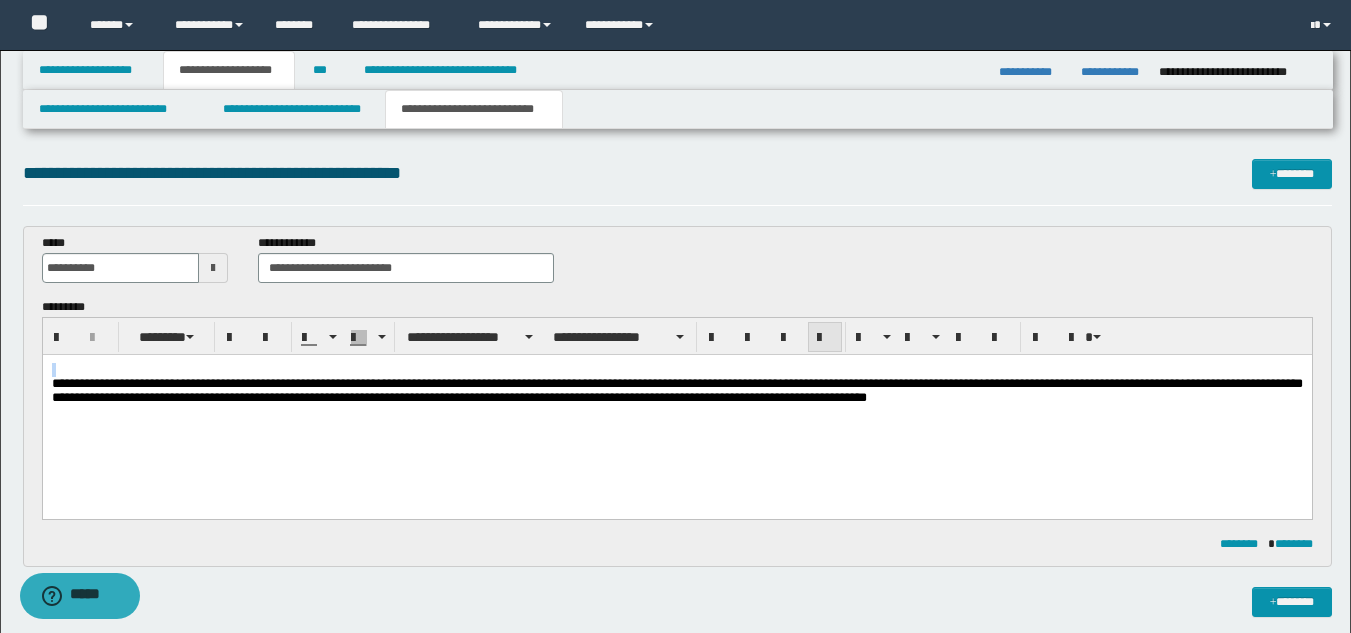 click at bounding box center [825, 337] 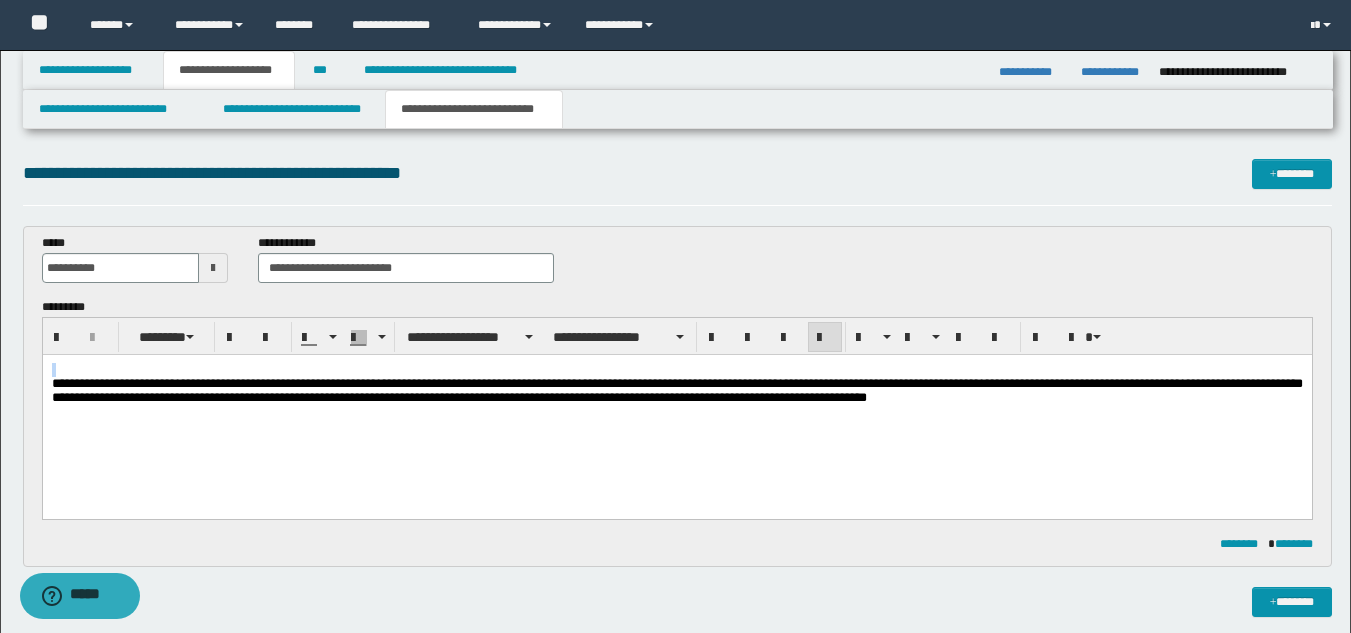 click on "**********" at bounding box center (676, 409) 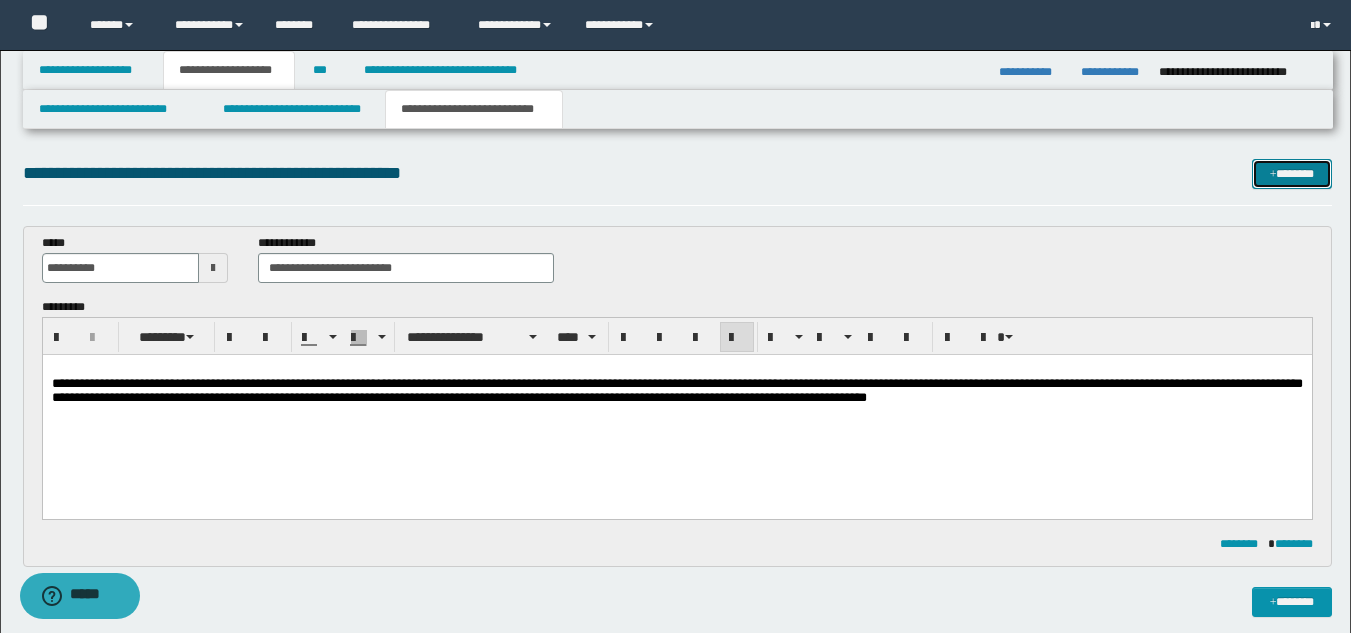 click on "*******" at bounding box center [1292, 174] 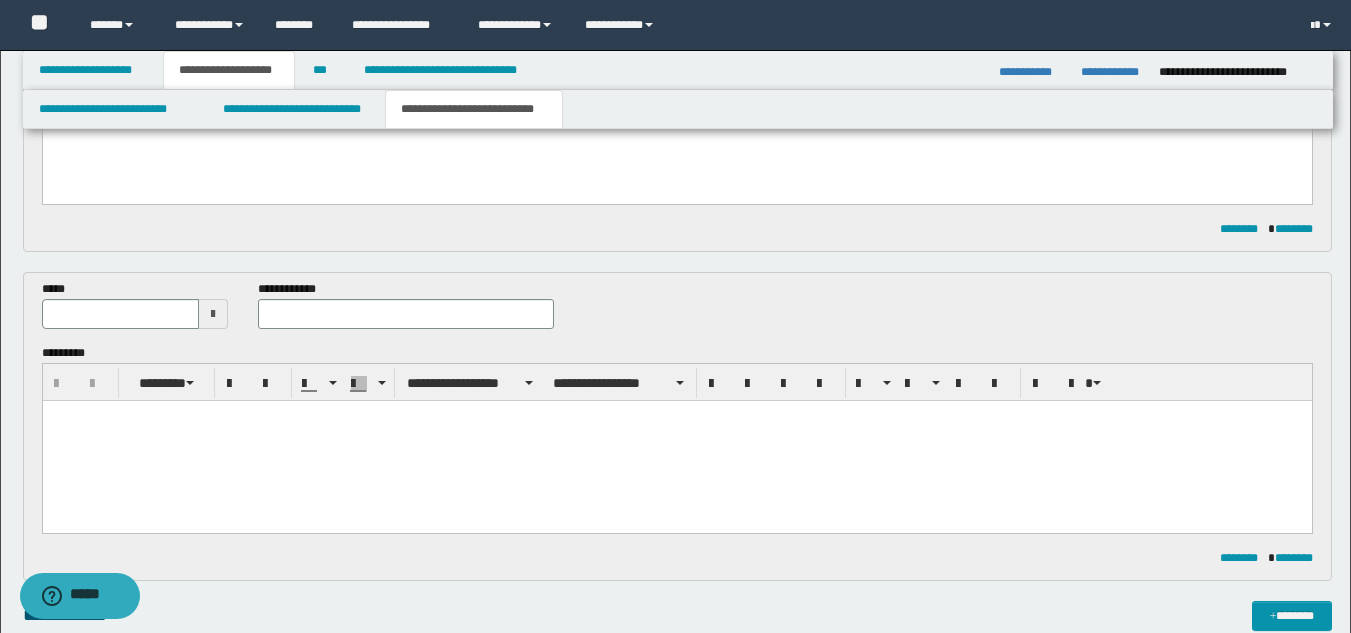 scroll, scrollTop: 314, scrollLeft: 0, axis: vertical 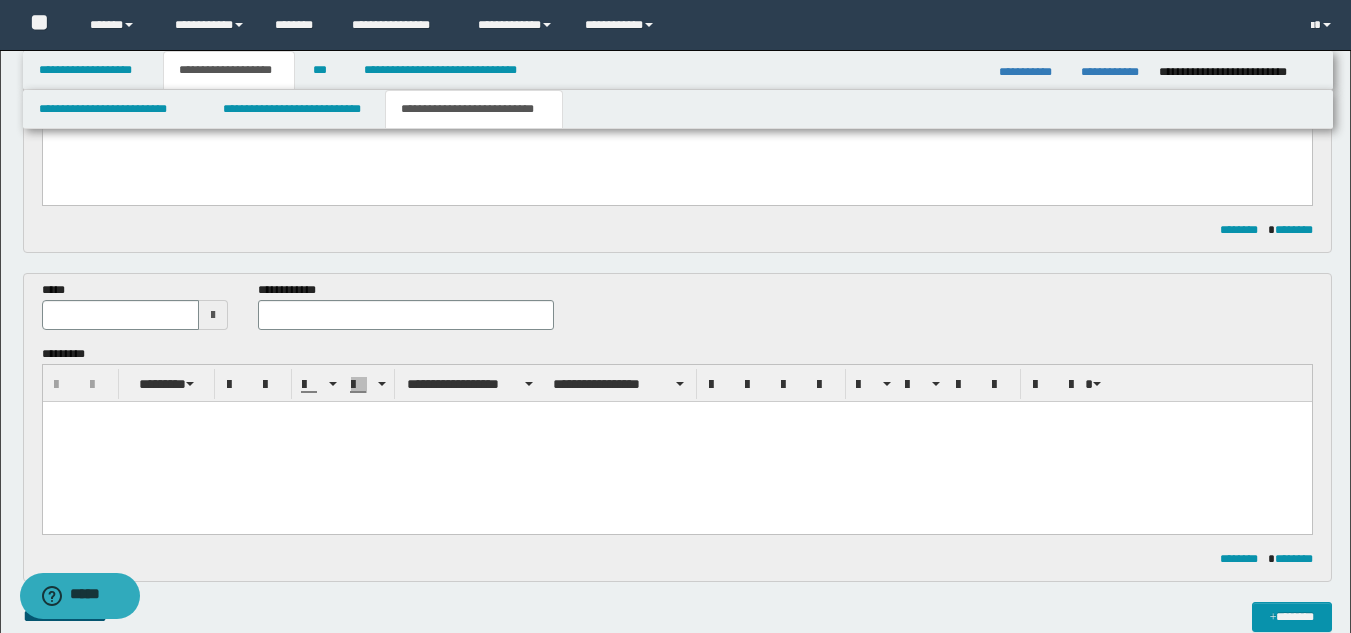 click at bounding box center (213, 315) 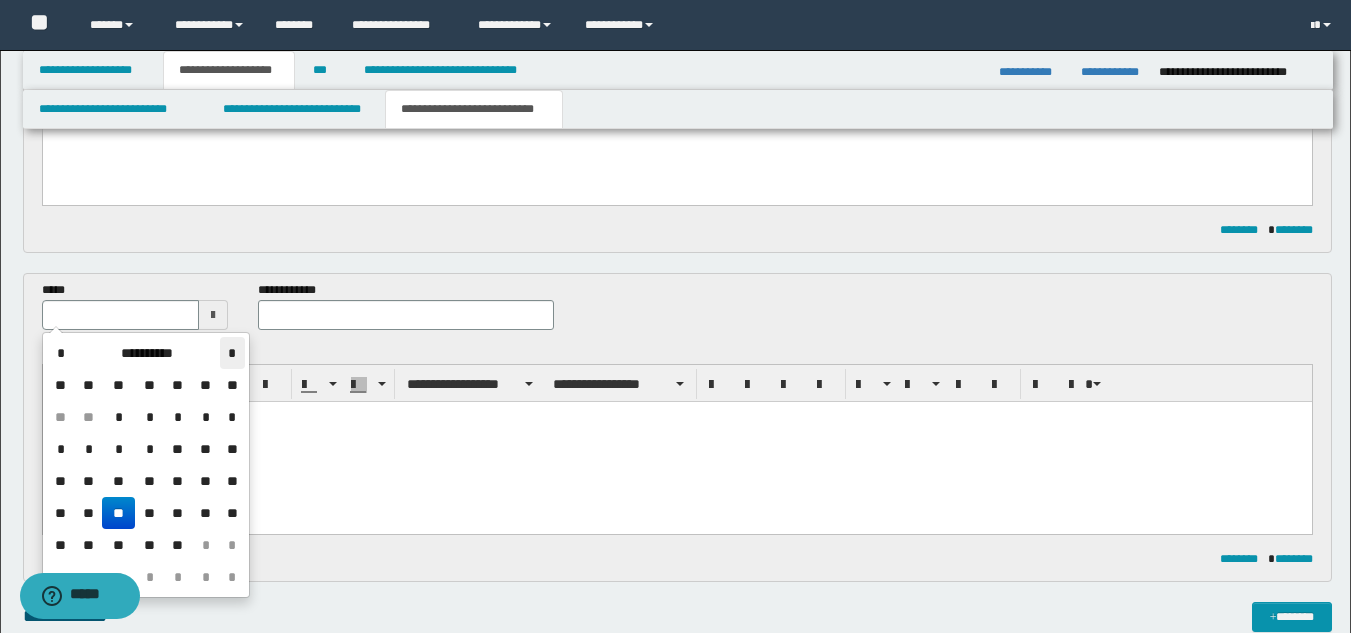 click on "*" at bounding box center (232, 353) 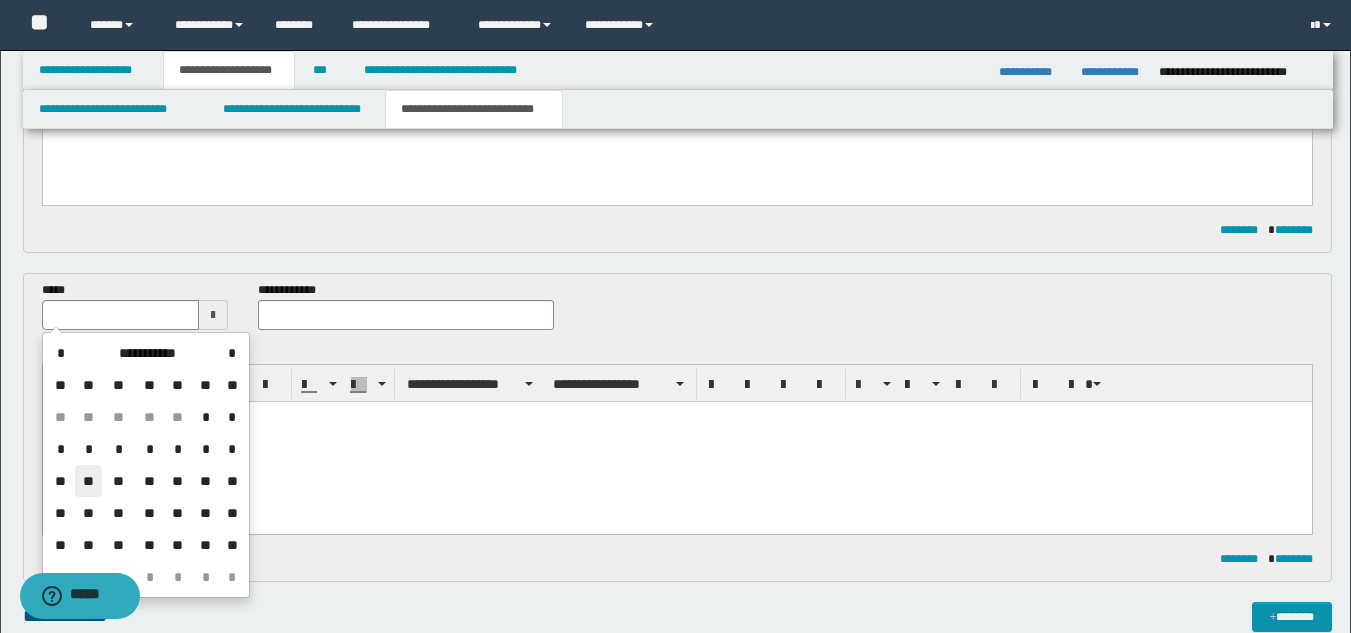click on "**" at bounding box center [89, 481] 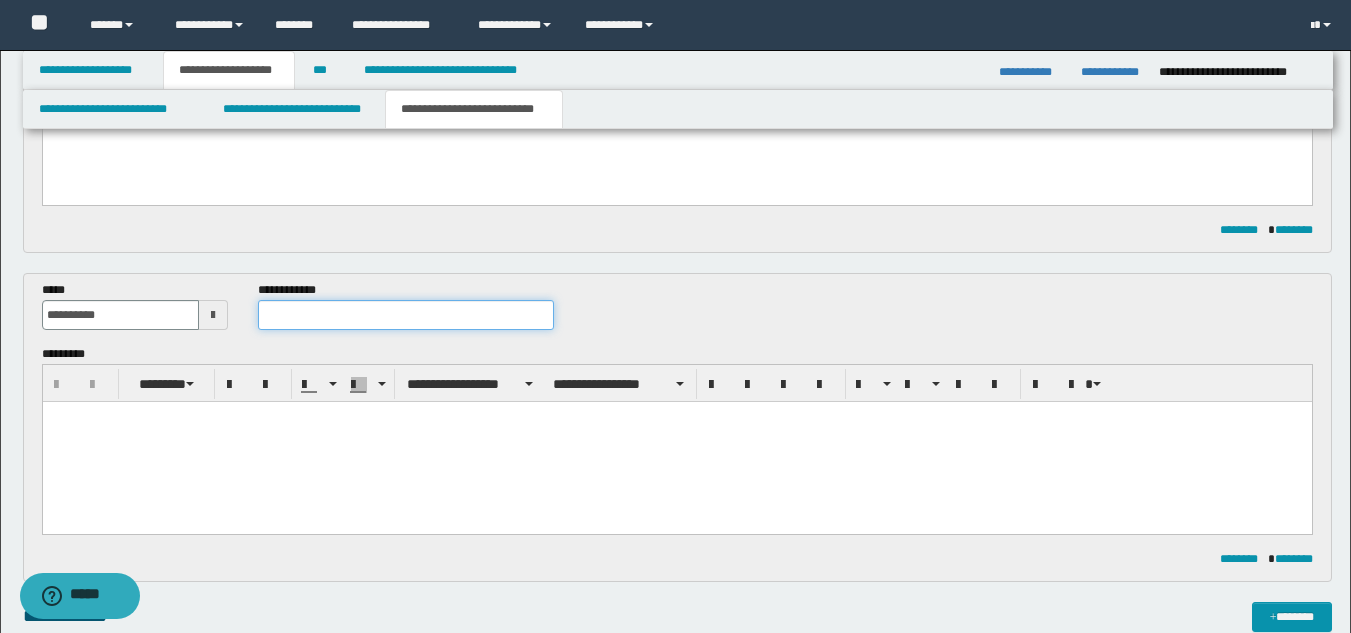 click at bounding box center [405, 315] 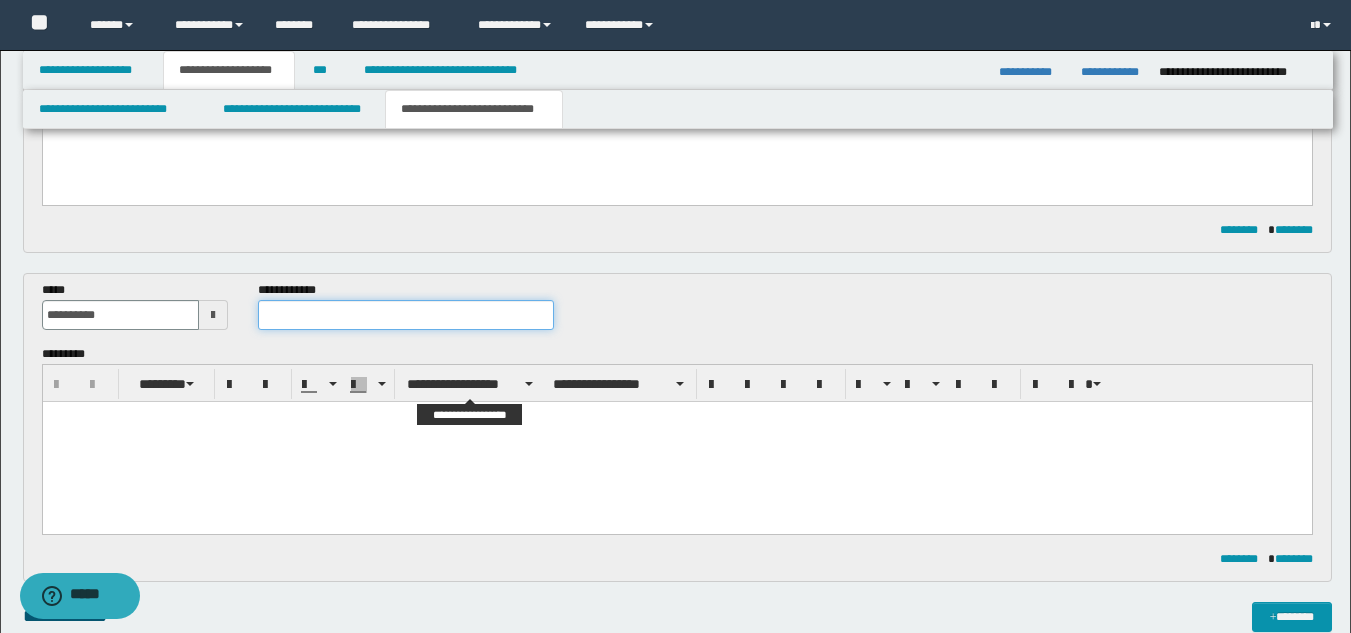 paste on "**********" 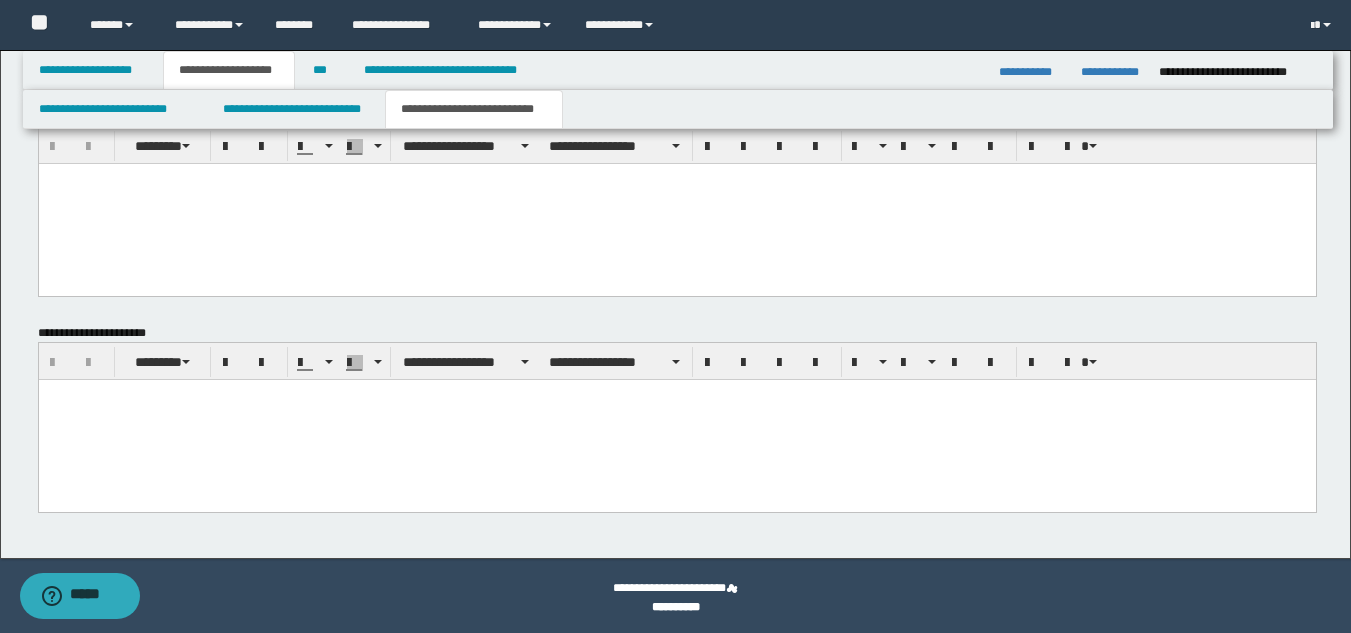 scroll, scrollTop: 1246, scrollLeft: 0, axis: vertical 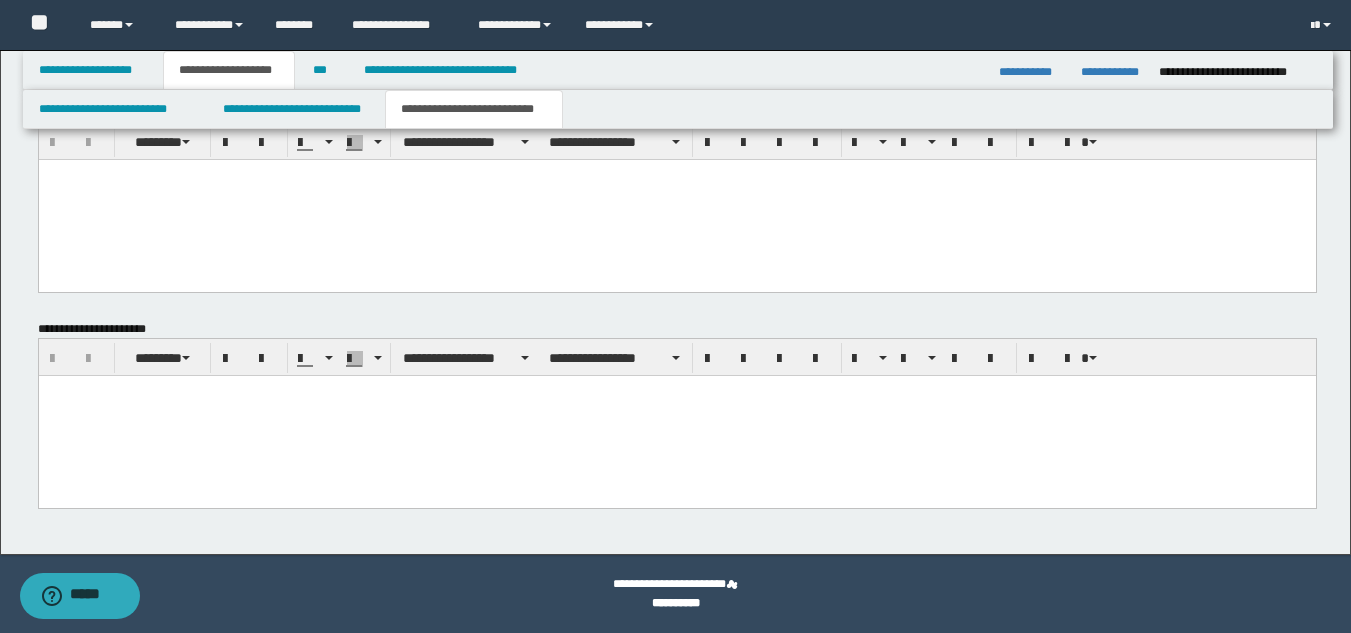 type on "**********" 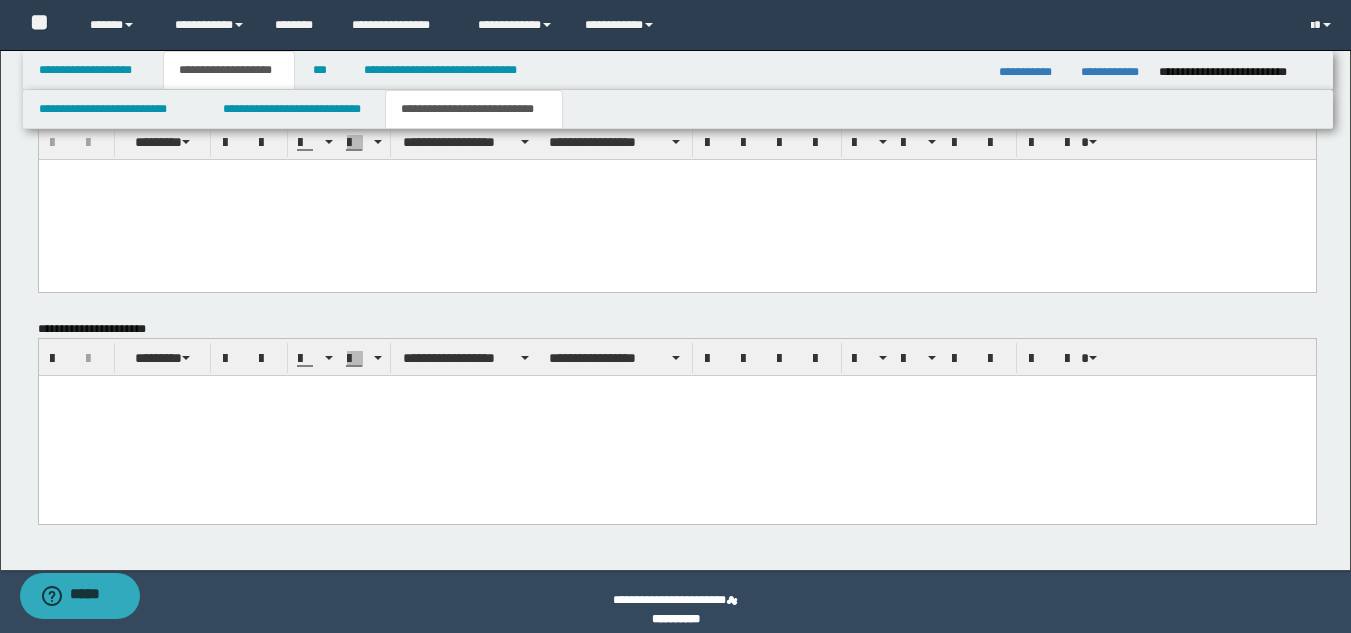 paste 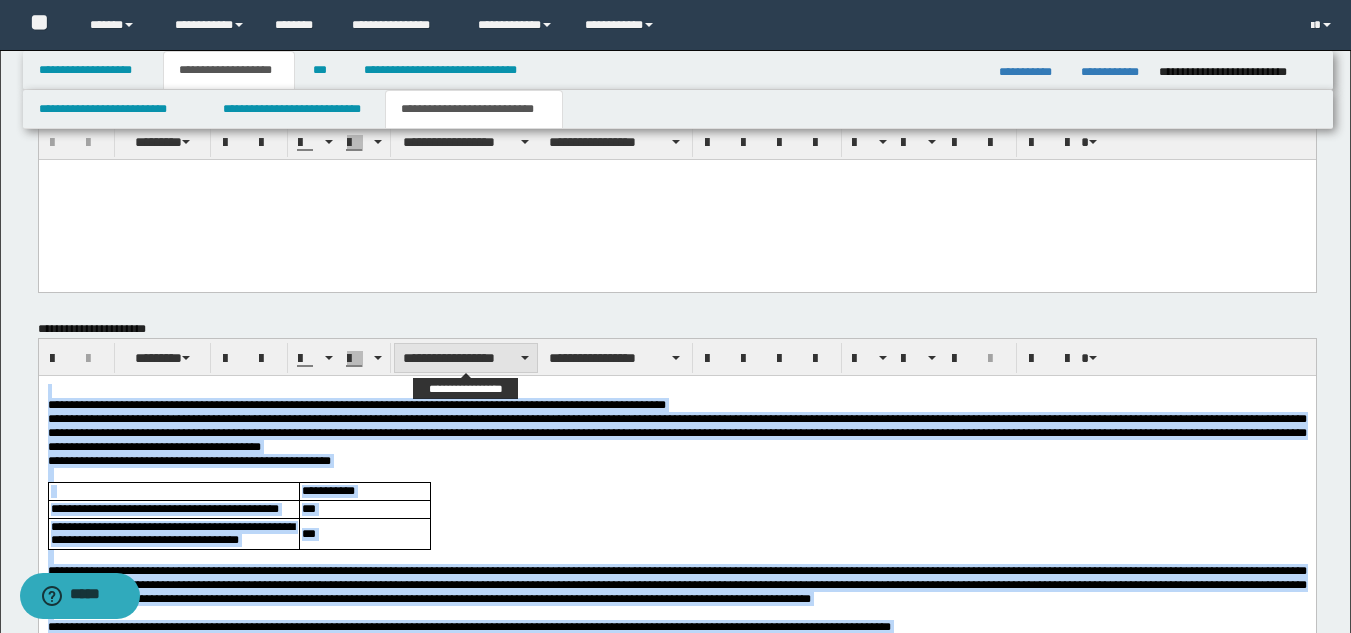 click on "**********" at bounding box center (466, 358) 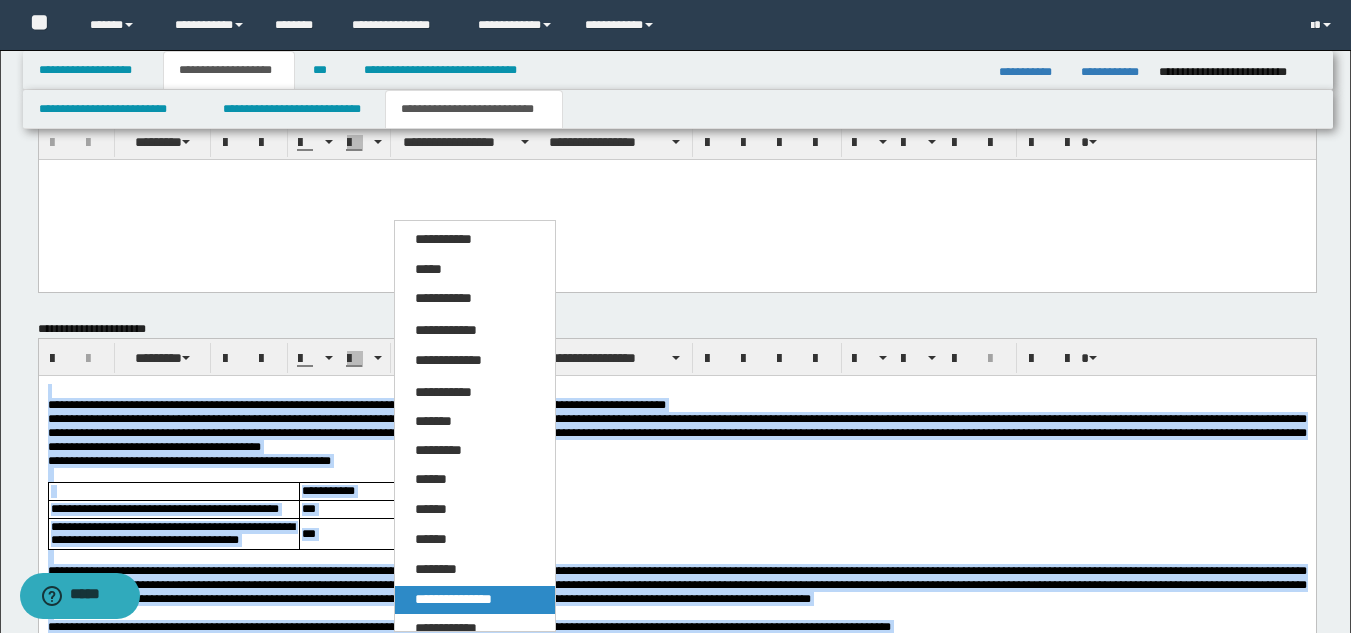 click on "**********" at bounding box center [453, 599] 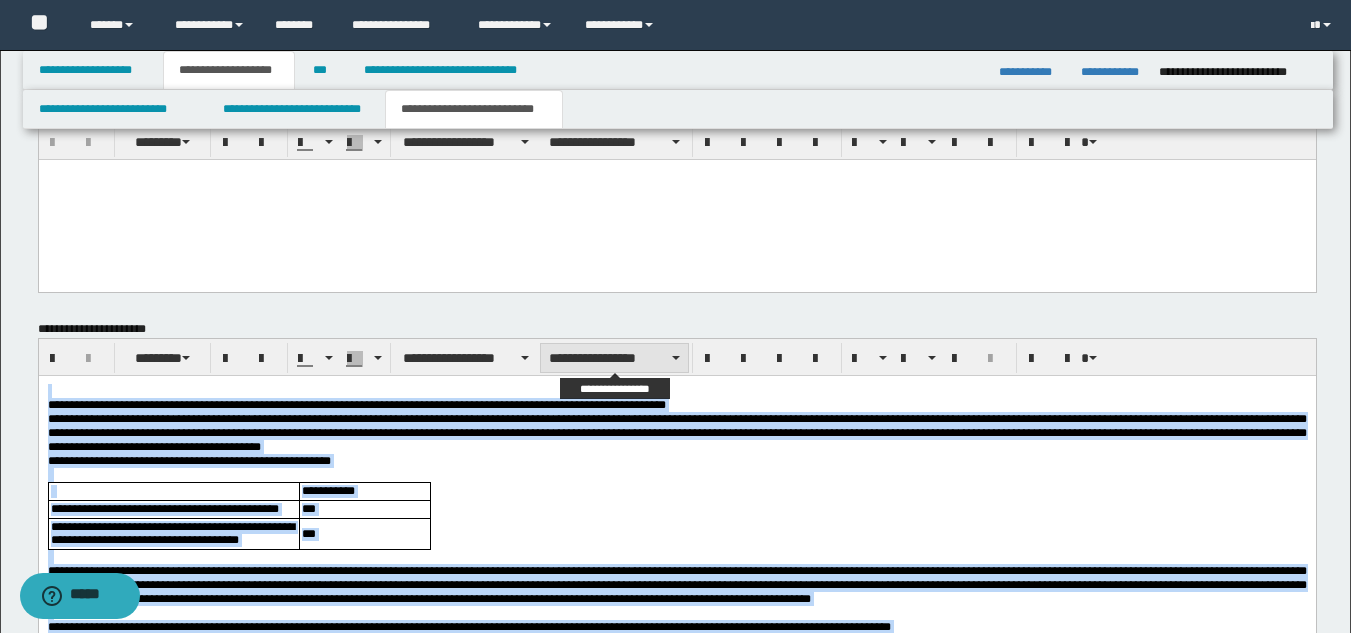 click on "**********" at bounding box center [614, 358] 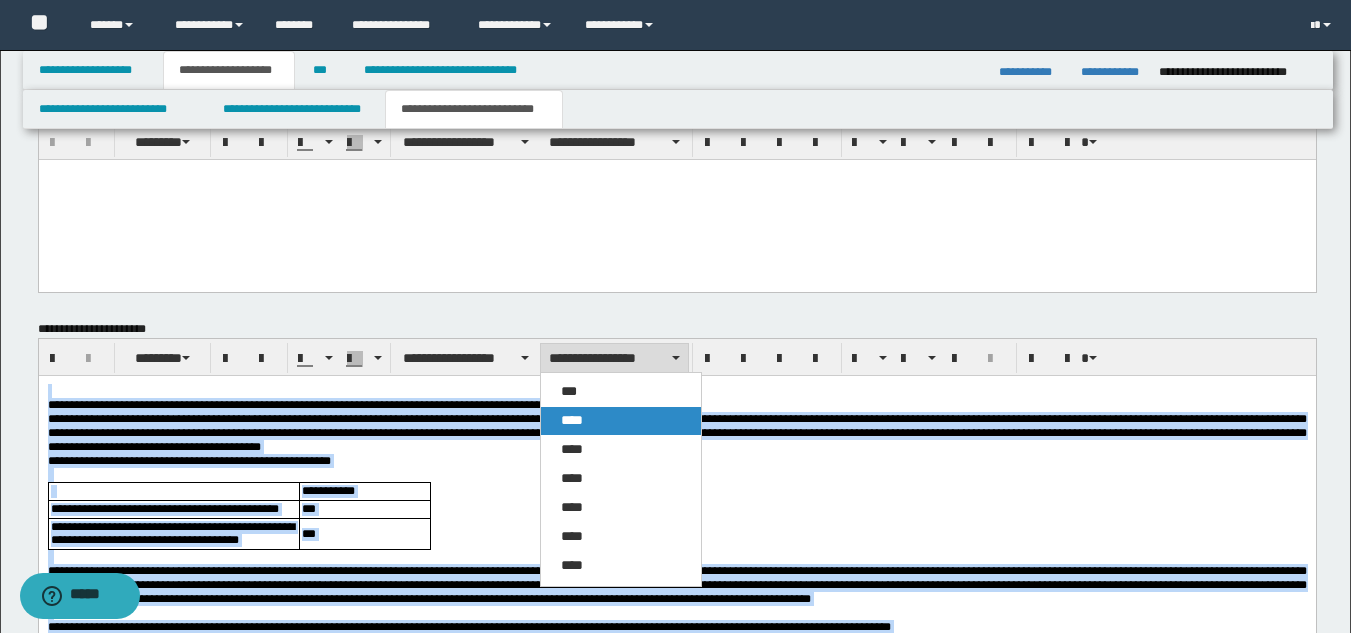 click on "****" at bounding box center [621, 421] 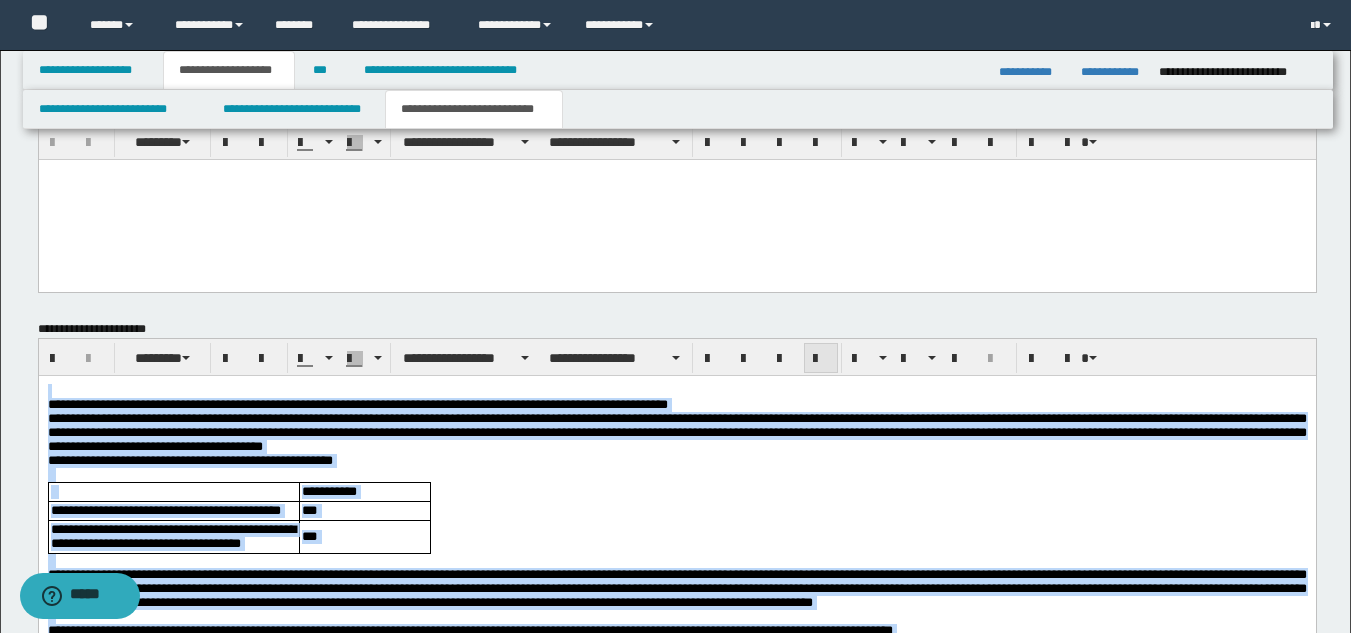click at bounding box center (821, 359) 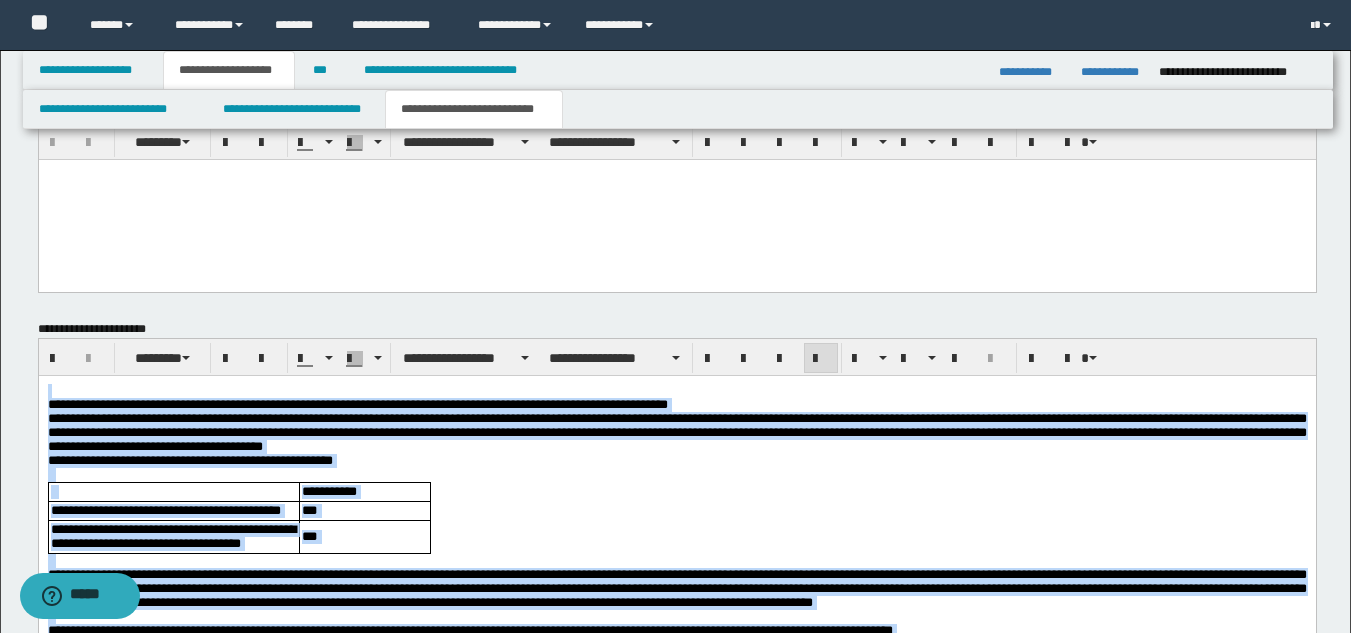 click on "**********" at bounding box center [676, 405] 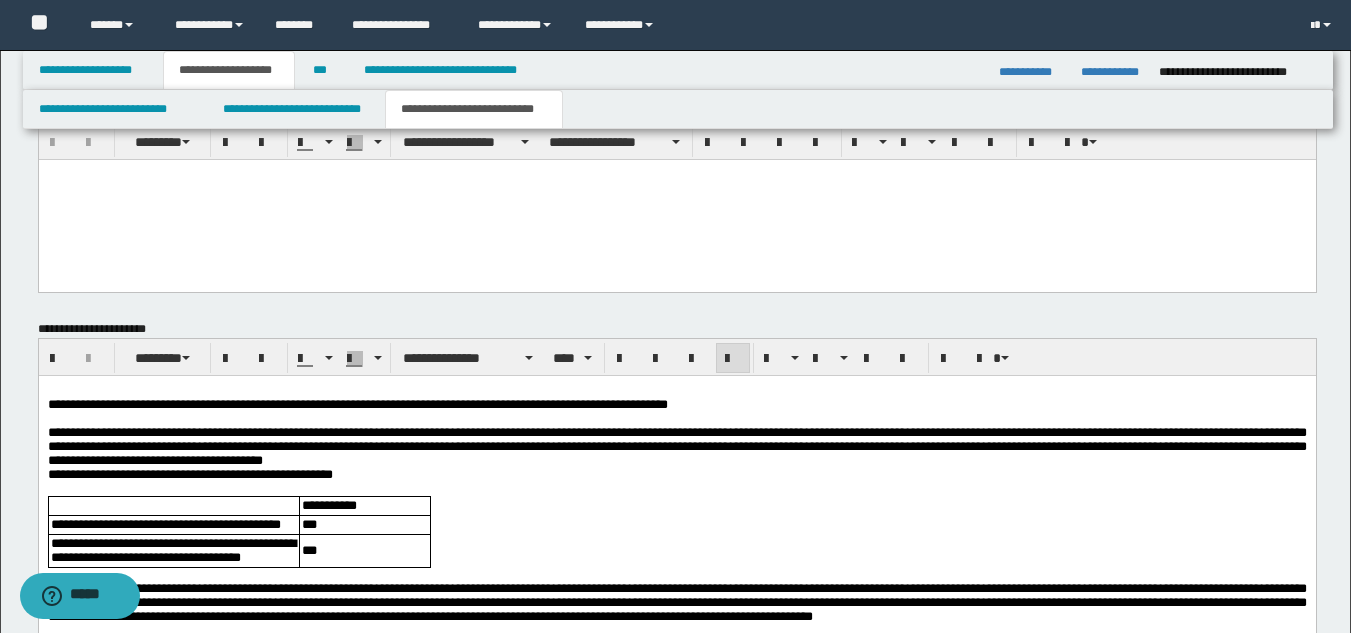 click on "**********" at bounding box center (676, 447) 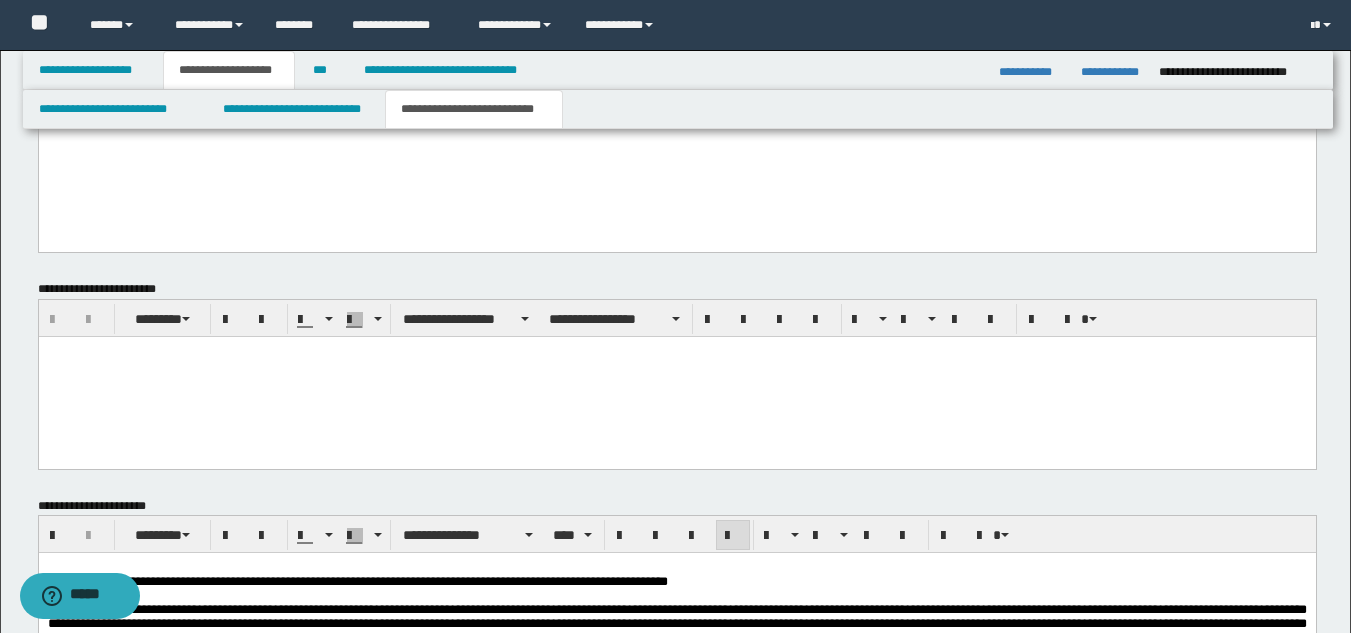 scroll, scrollTop: 1046, scrollLeft: 0, axis: vertical 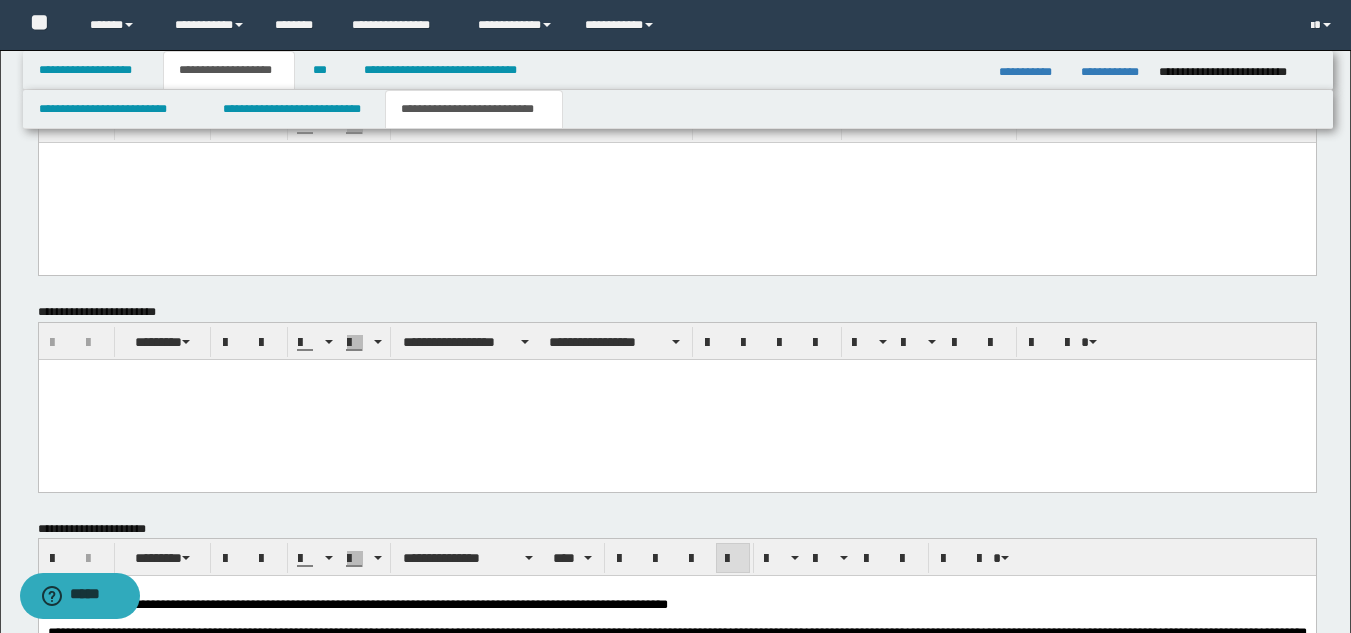 click at bounding box center (676, 182) 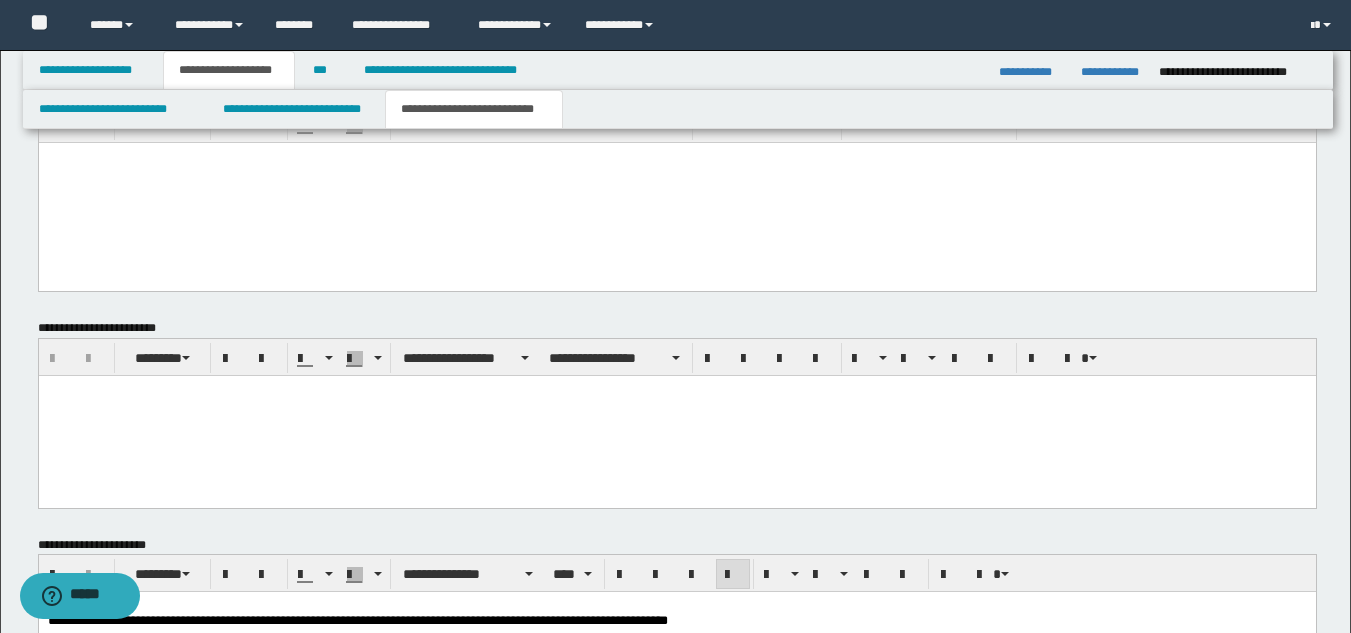 paste 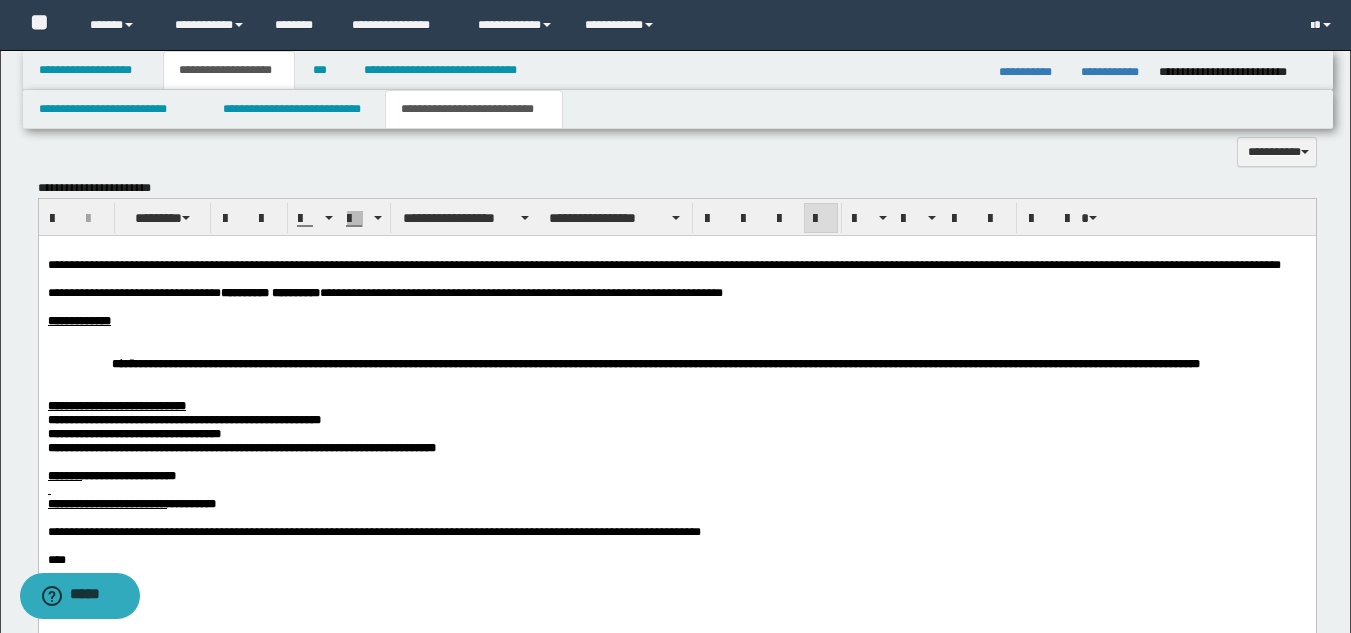 scroll, scrollTop: 846, scrollLeft: 0, axis: vertical 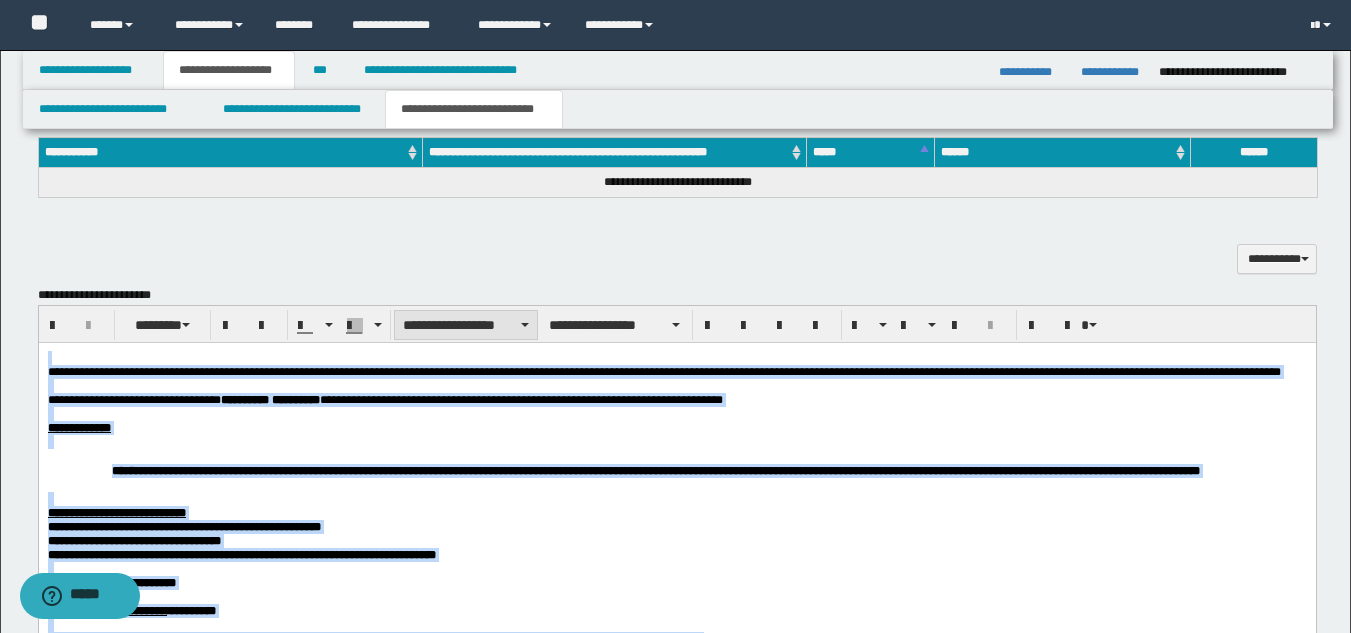 click on "**********" at bounding box center [466, 325] 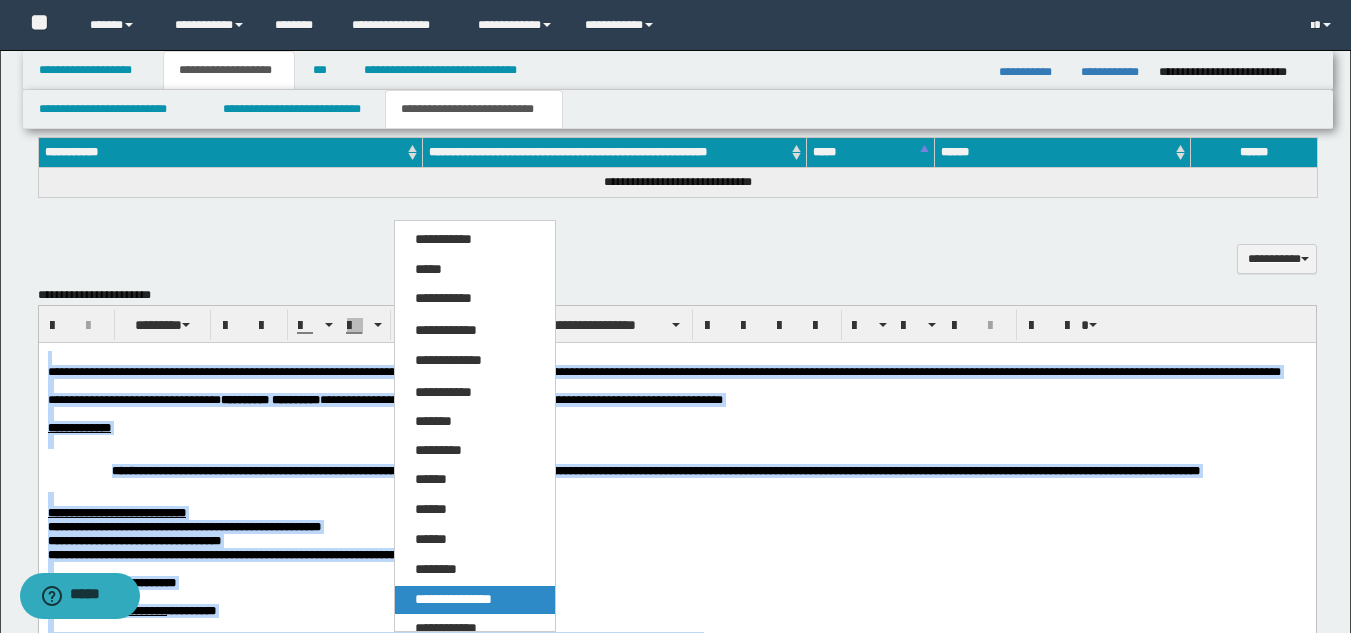 click on "**********" at bounding box center [453, 599] 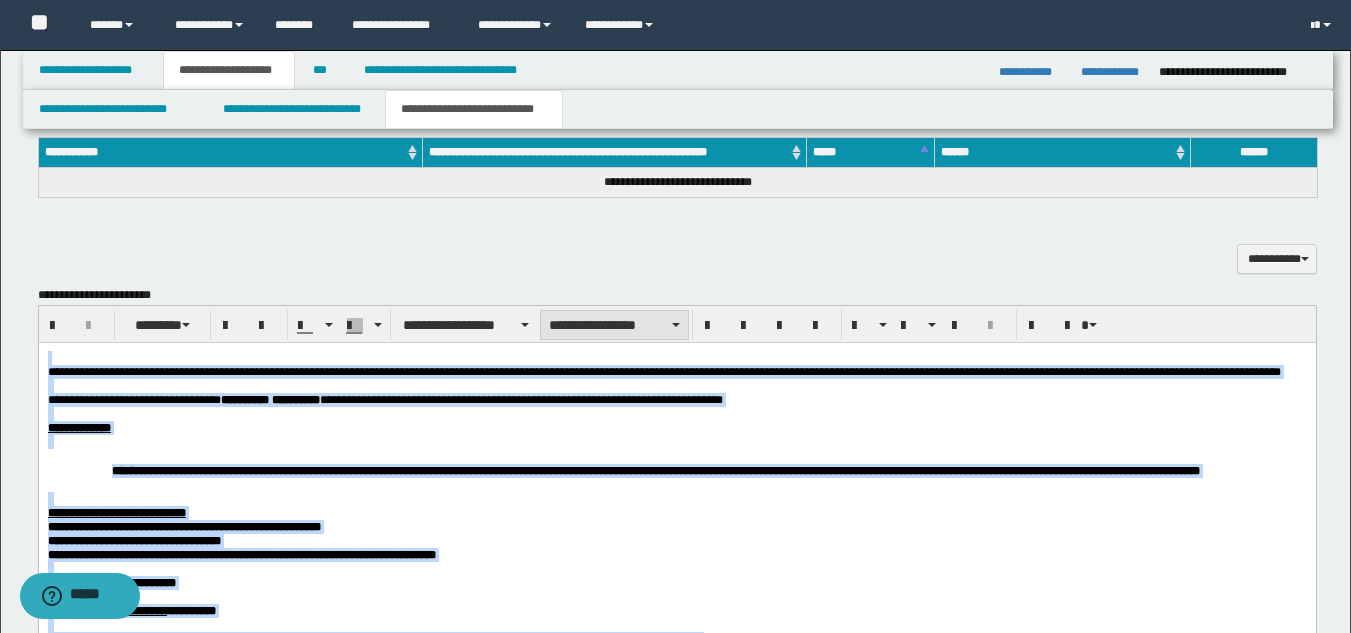 click on "**********" at bounding box center (614, 325) 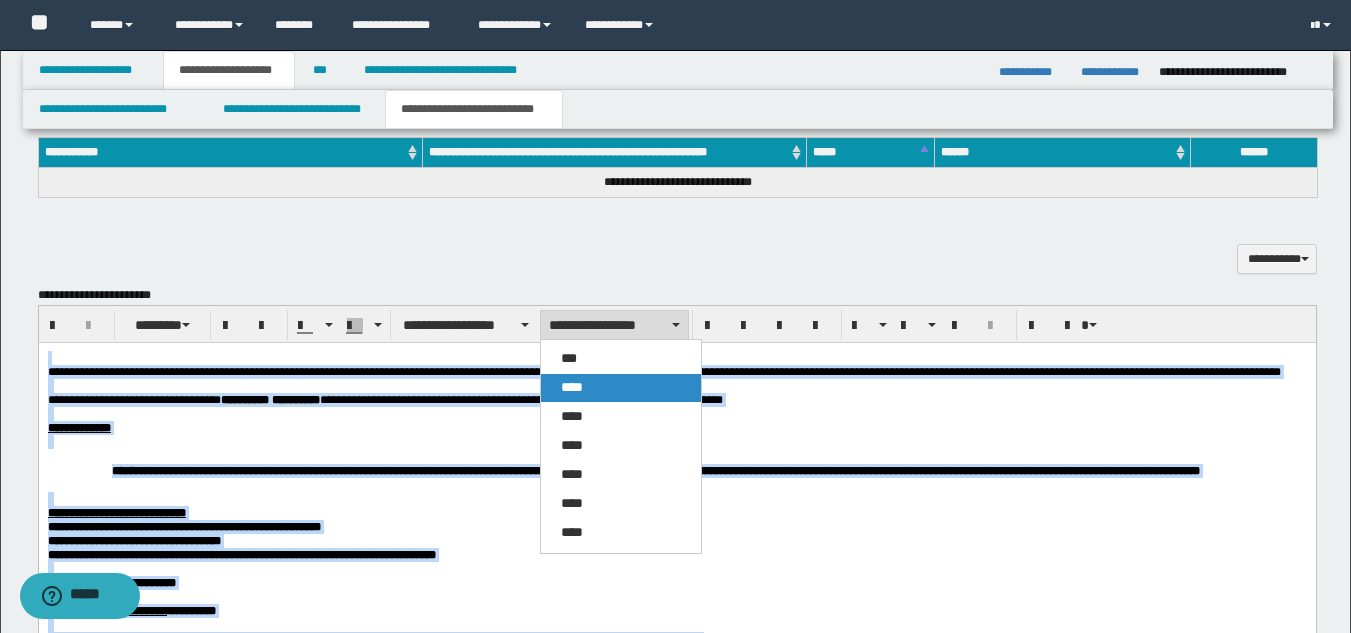 click on "****" at bounding box center (621, 388) 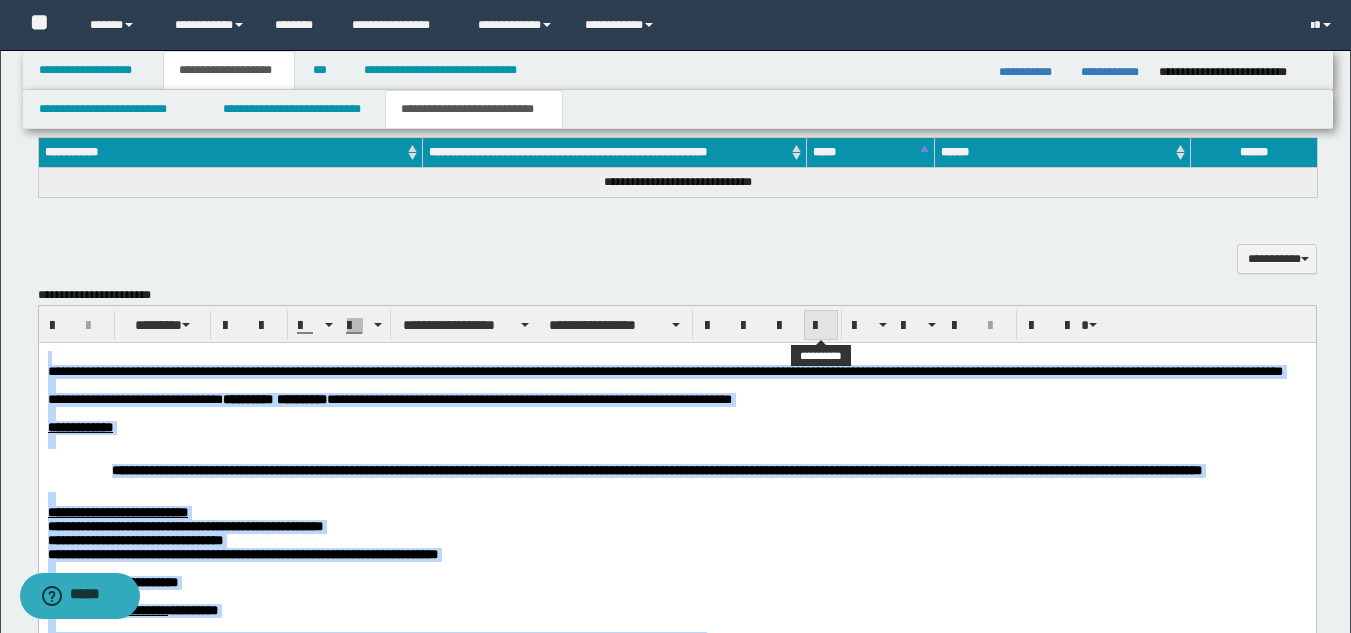 click at bounding box center [821, 325] 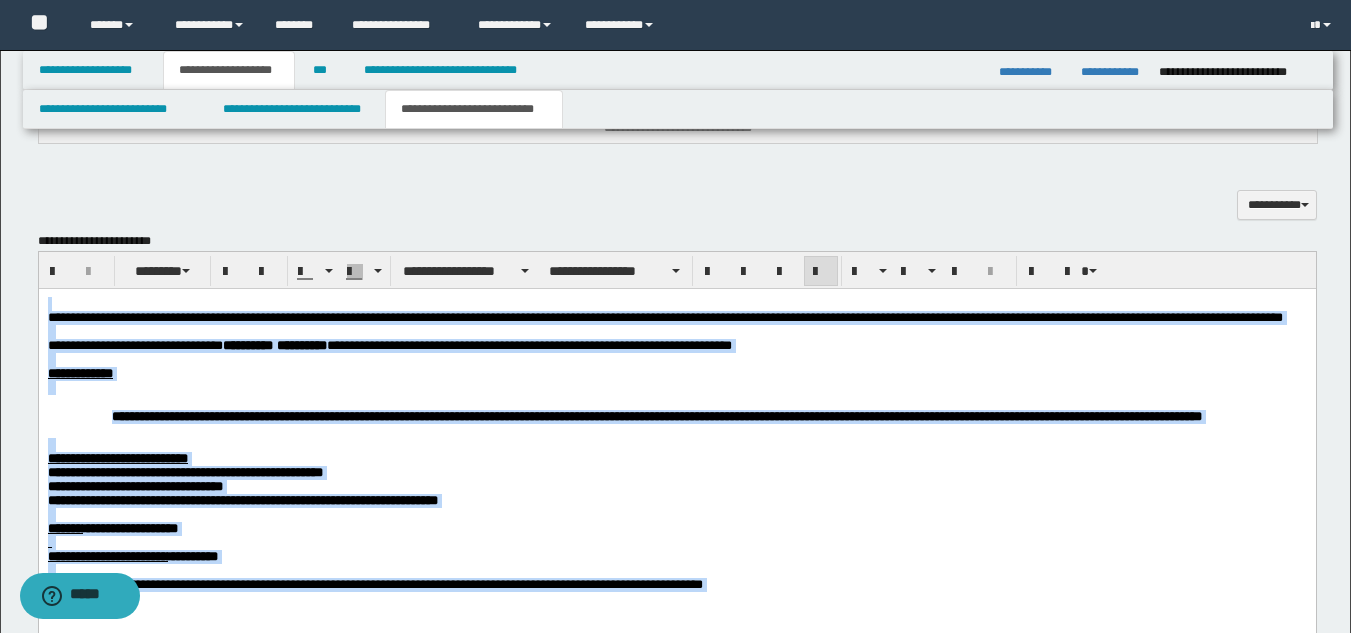scroll, scrollTop: 946, scrollLeft: 0, axis: vertical 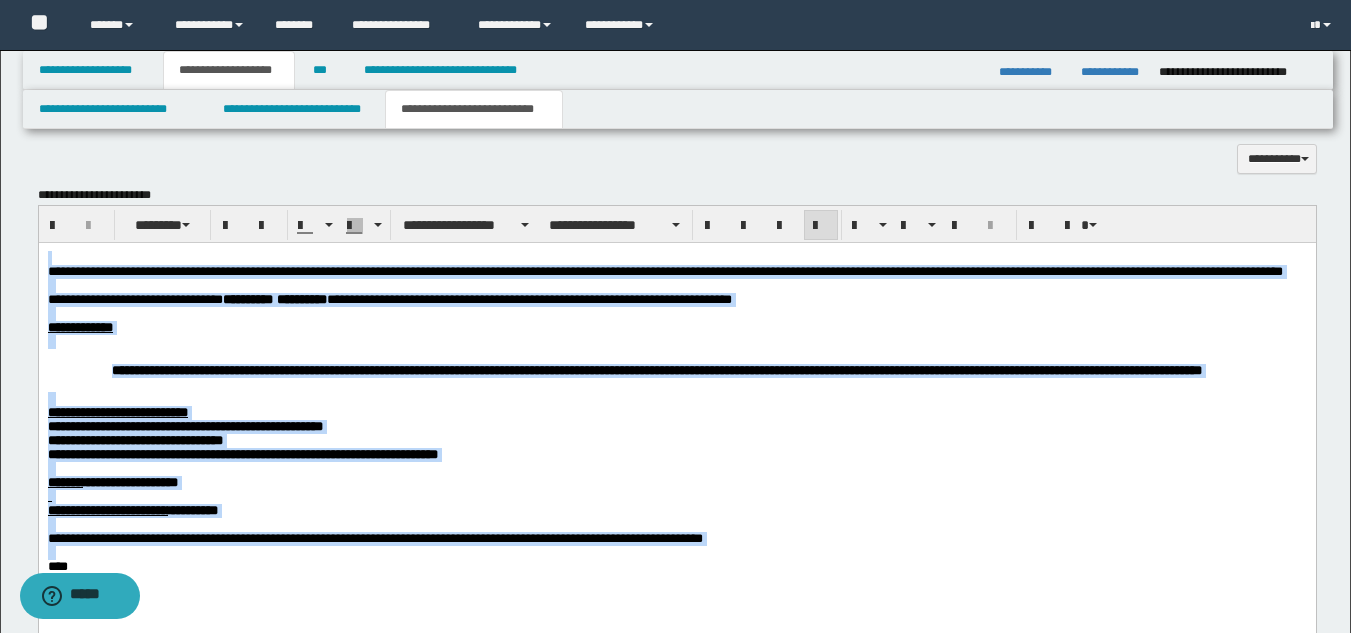click on "**********" at bounding box center (656, 369) 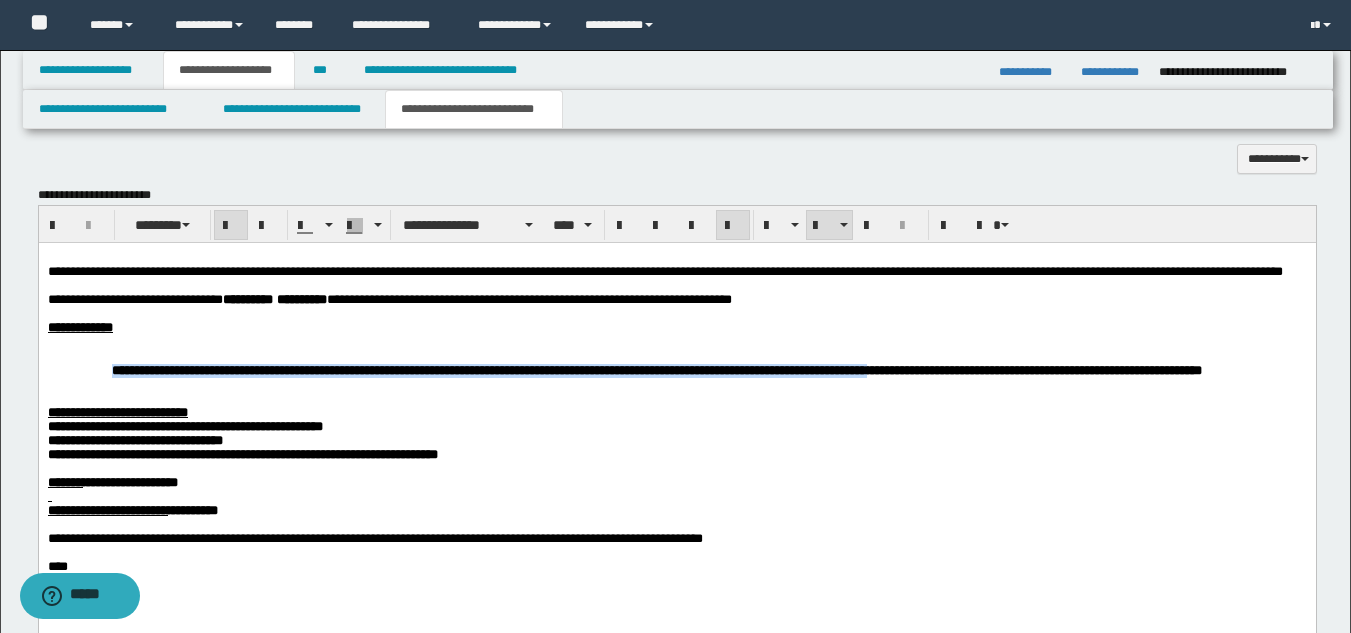 drag, startPoint x: 109, startPoint y: 394, endPoint x: 156, endPoint y: 401, distance: 47.518417 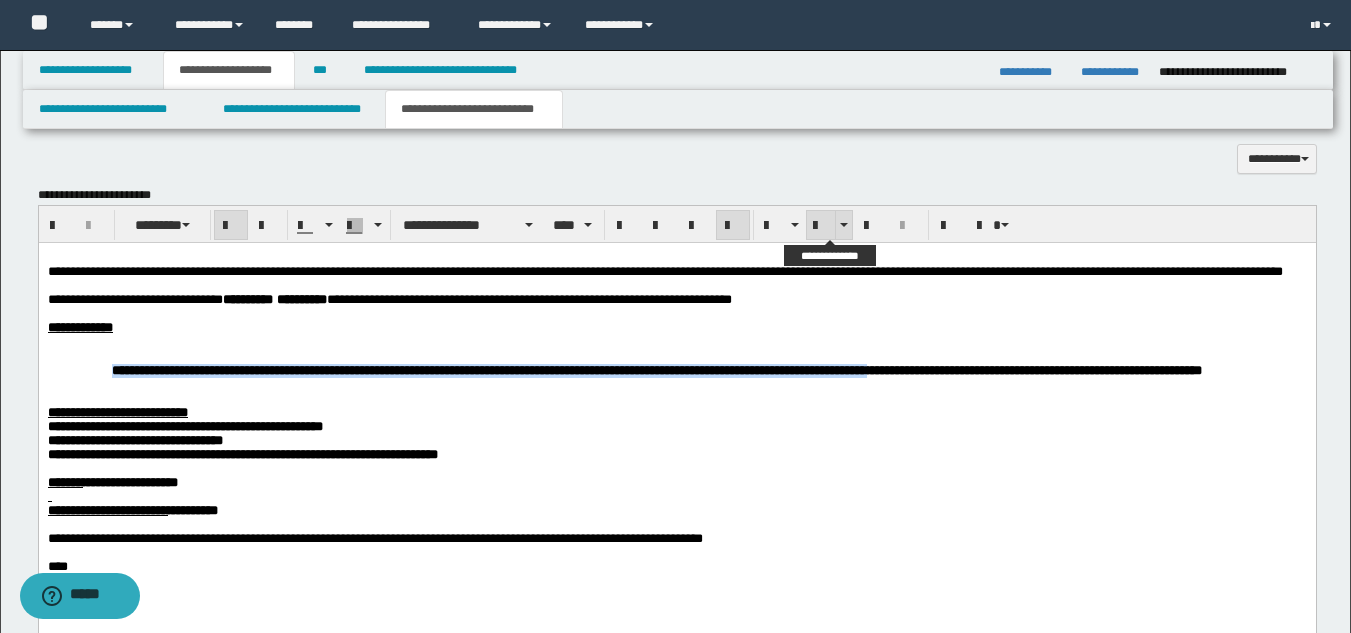 click at bounding box center [821, 226] 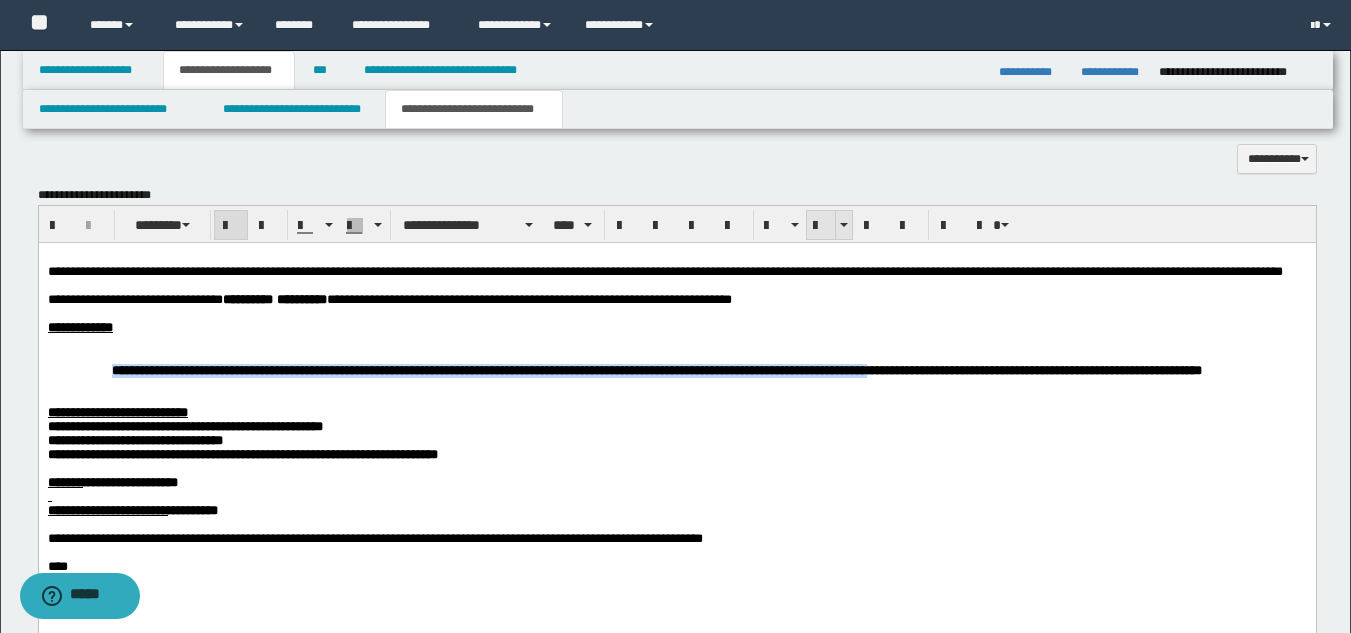 click at bounding box center (821, 226) 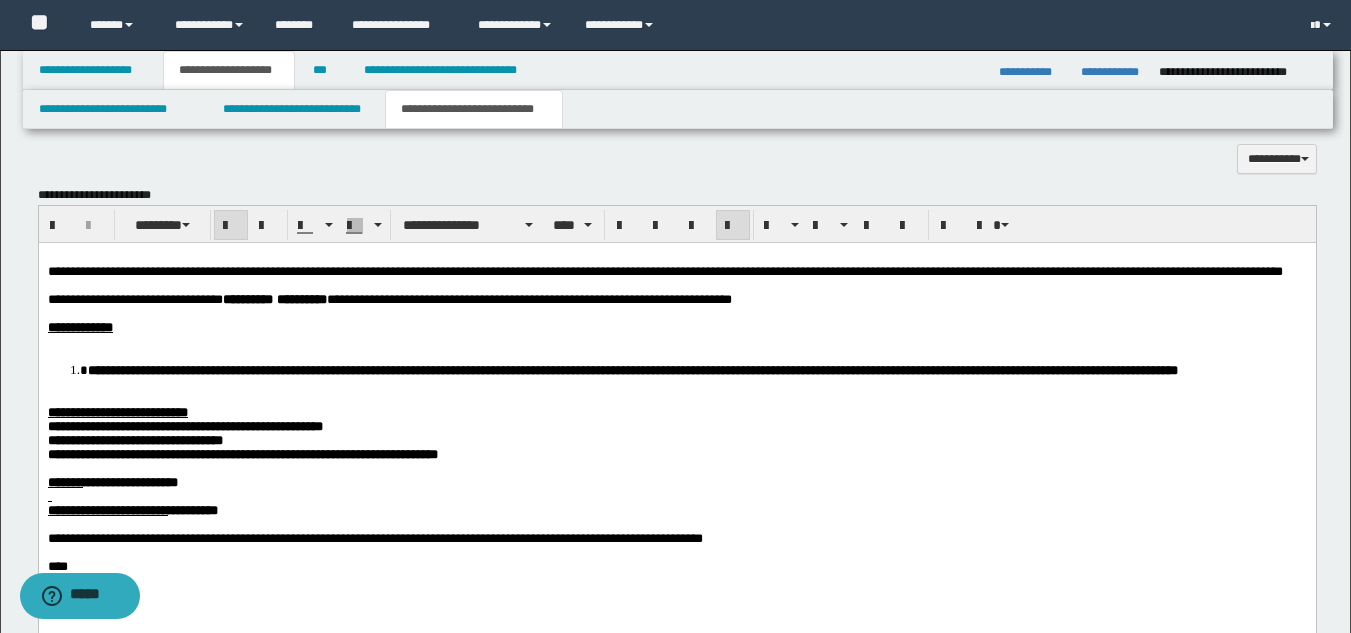click at bounding box center (676, 341) 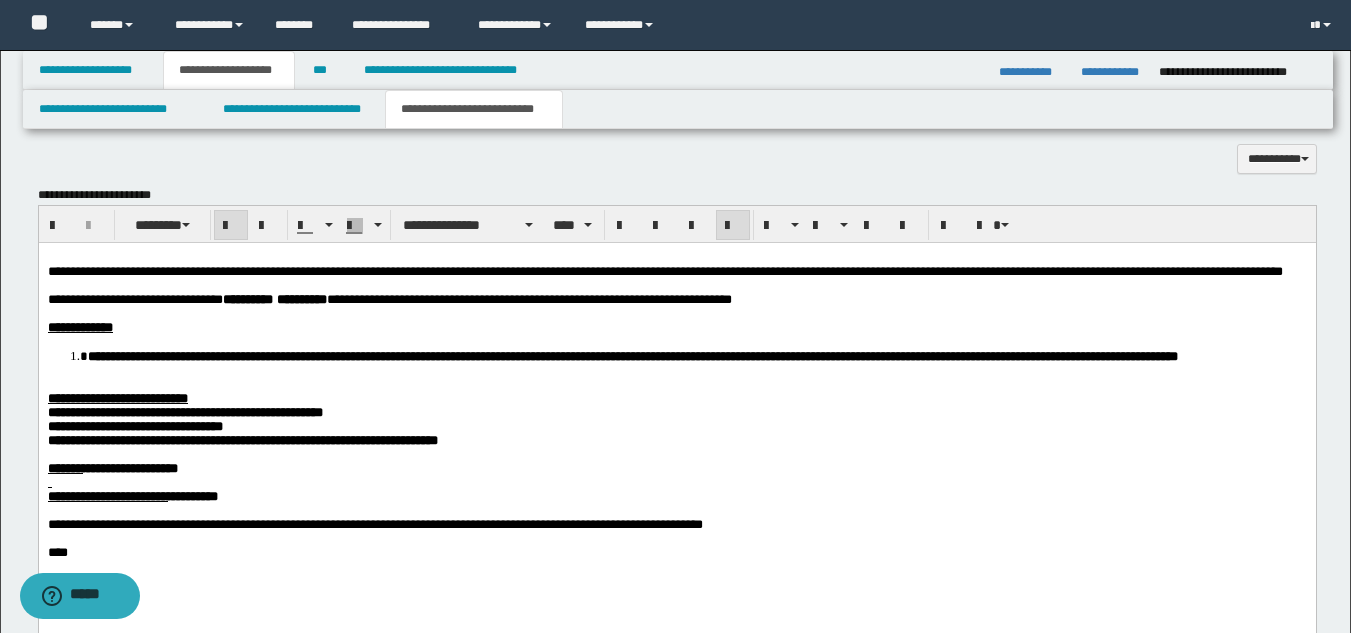 click on "**********" at bounding box center [676, 429] 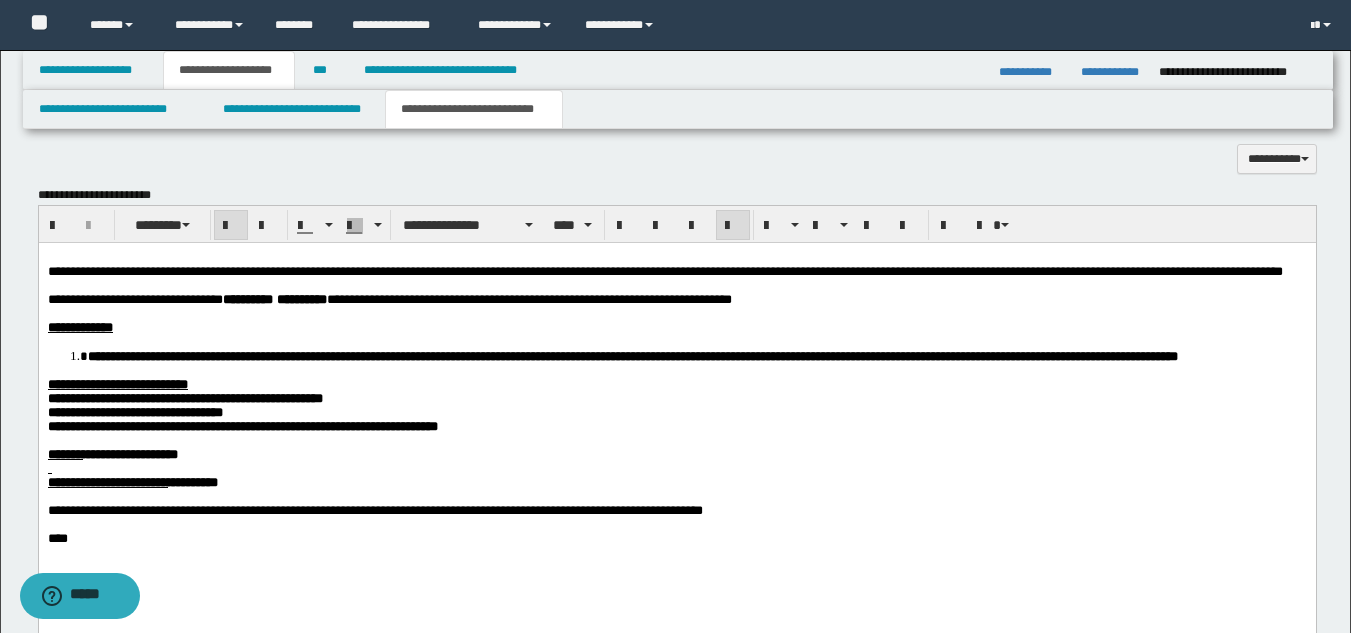 click on "**********" at bounding box center (242, 425) 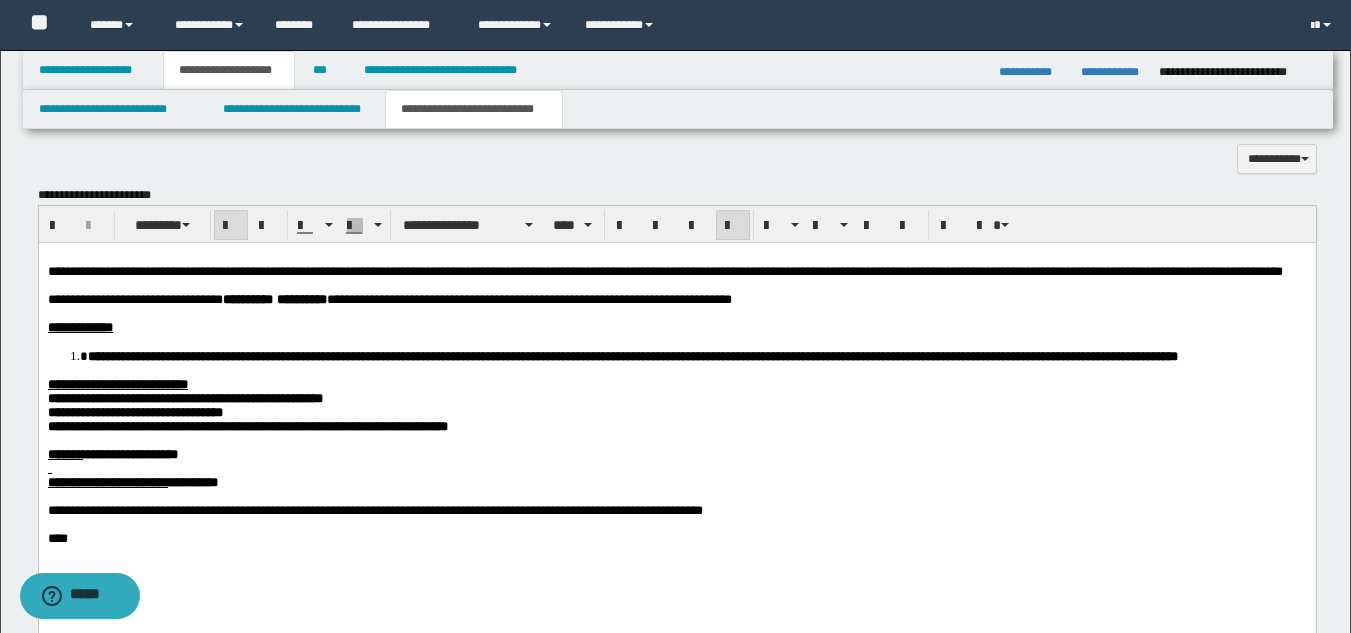 click at bounding box center (676, 468) 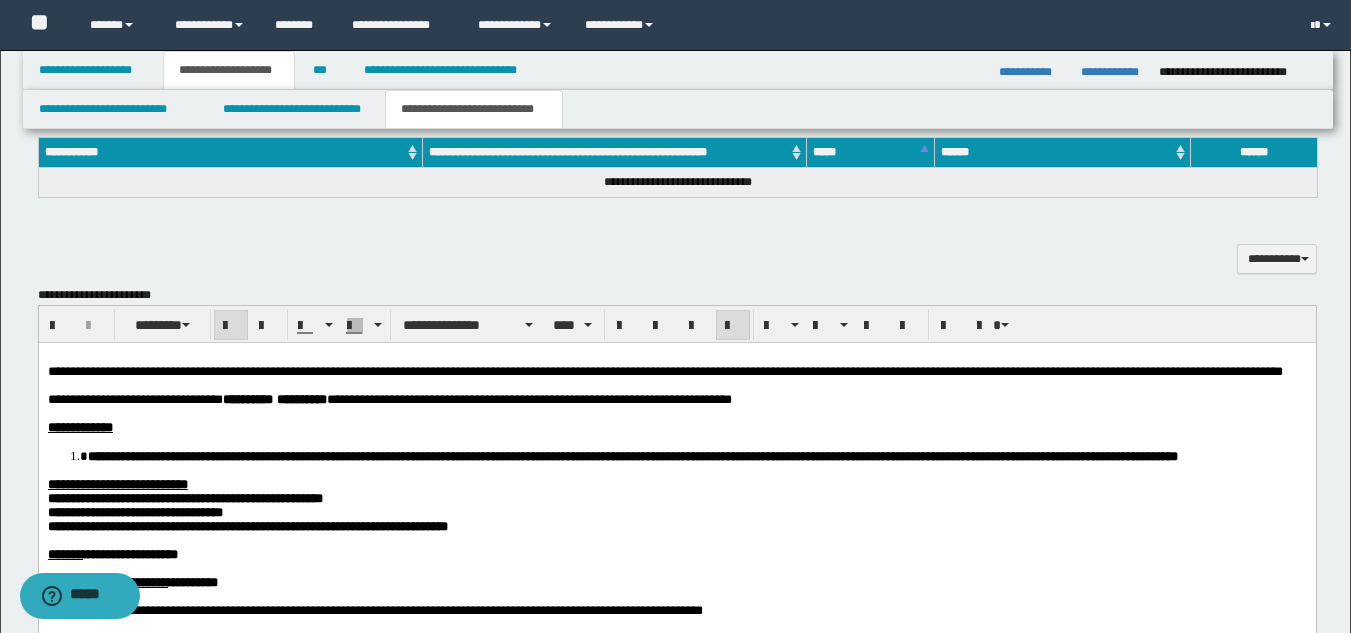 scroll, scrollTop: 746, scrollLeft: 0, axis: vertical 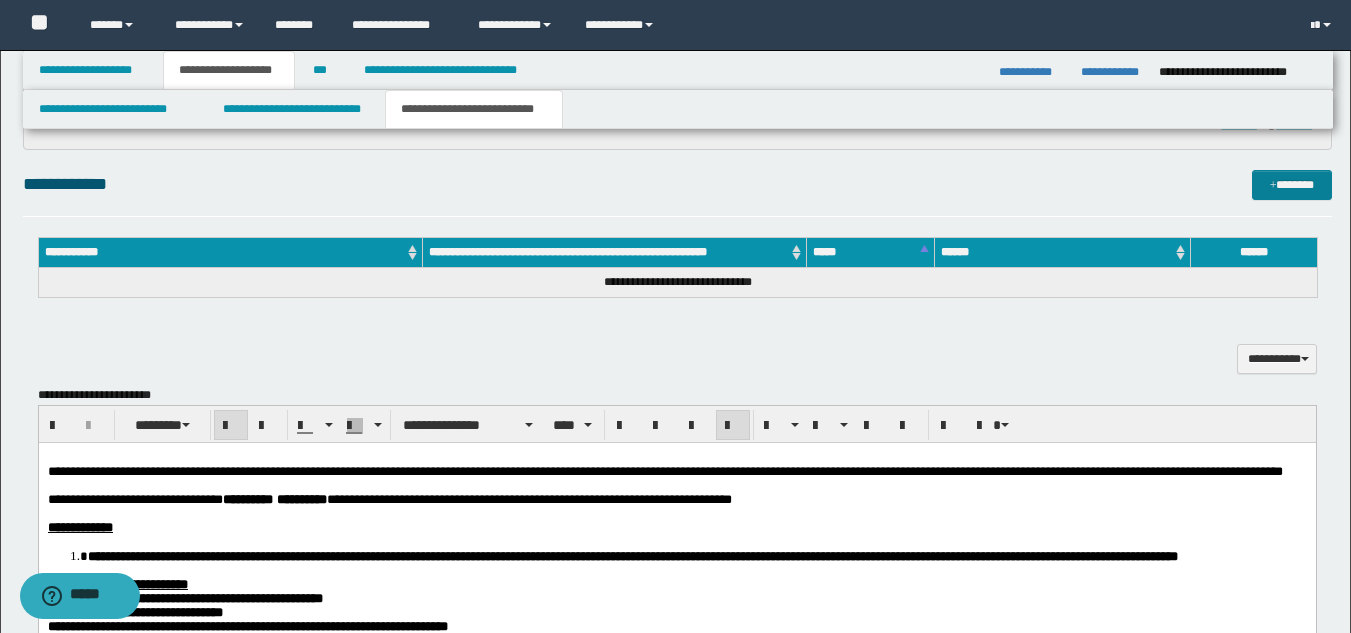 click on "*******" at bounding box center [1292, 185] 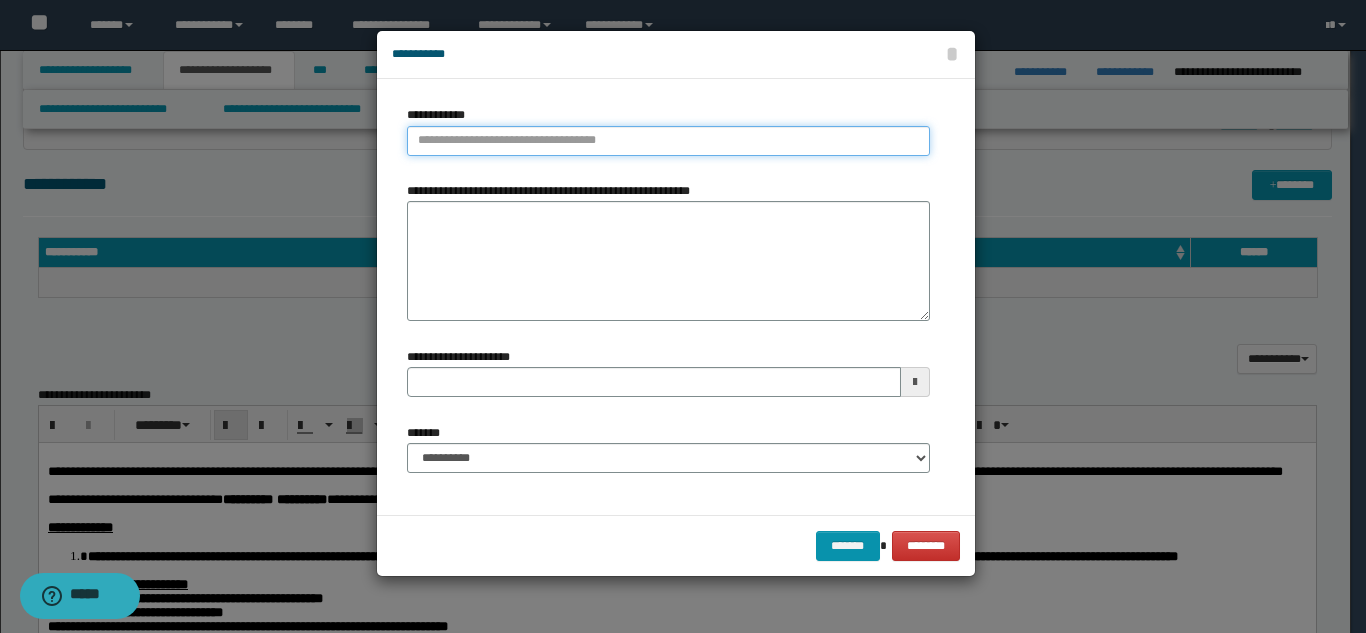 click on "**********" at bounding box center (668, 141) 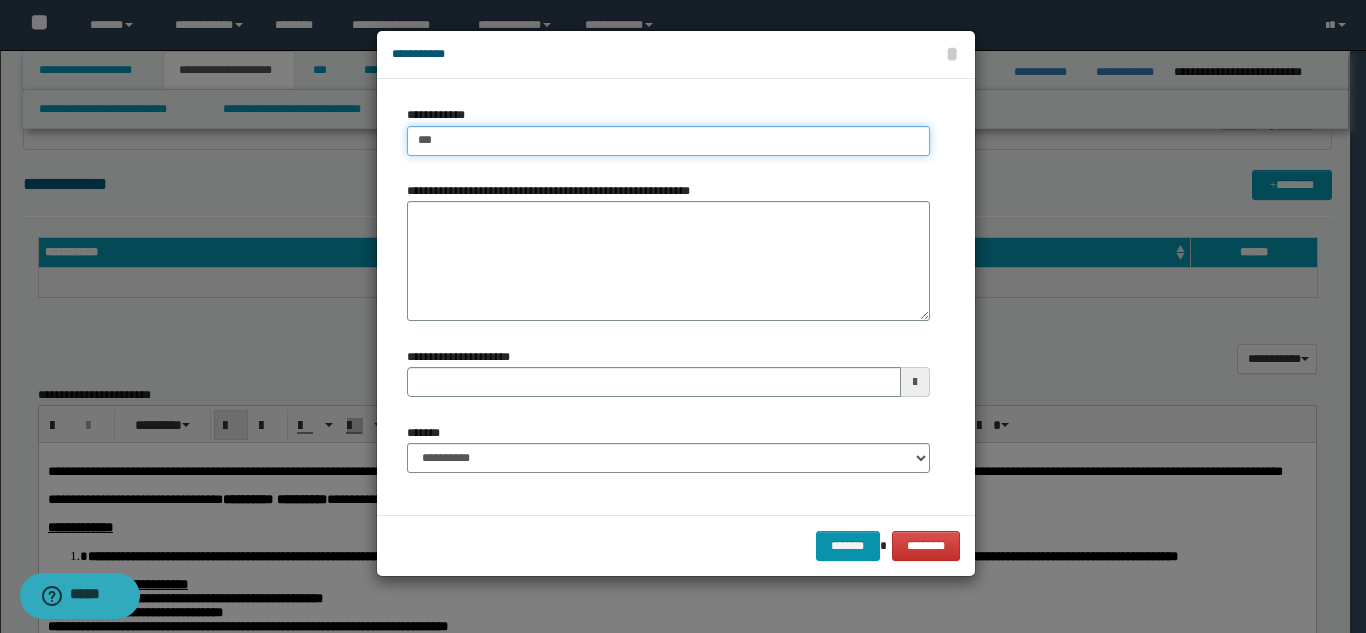 type on "****" 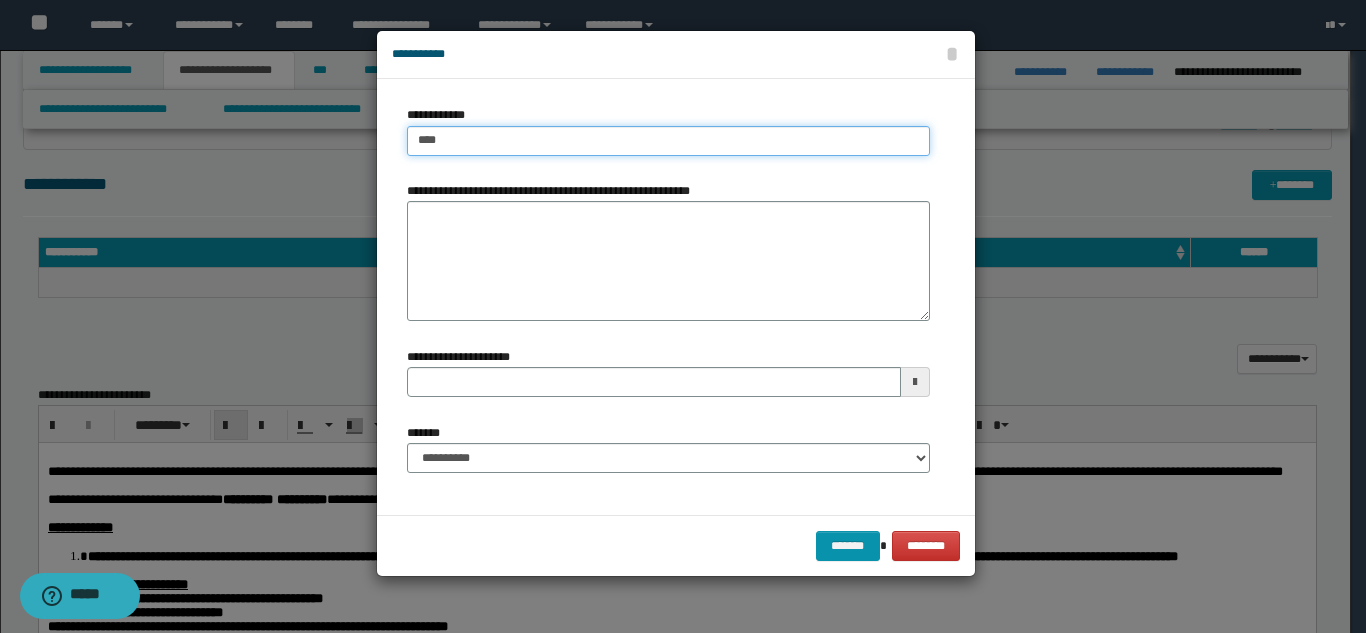 type on "****" 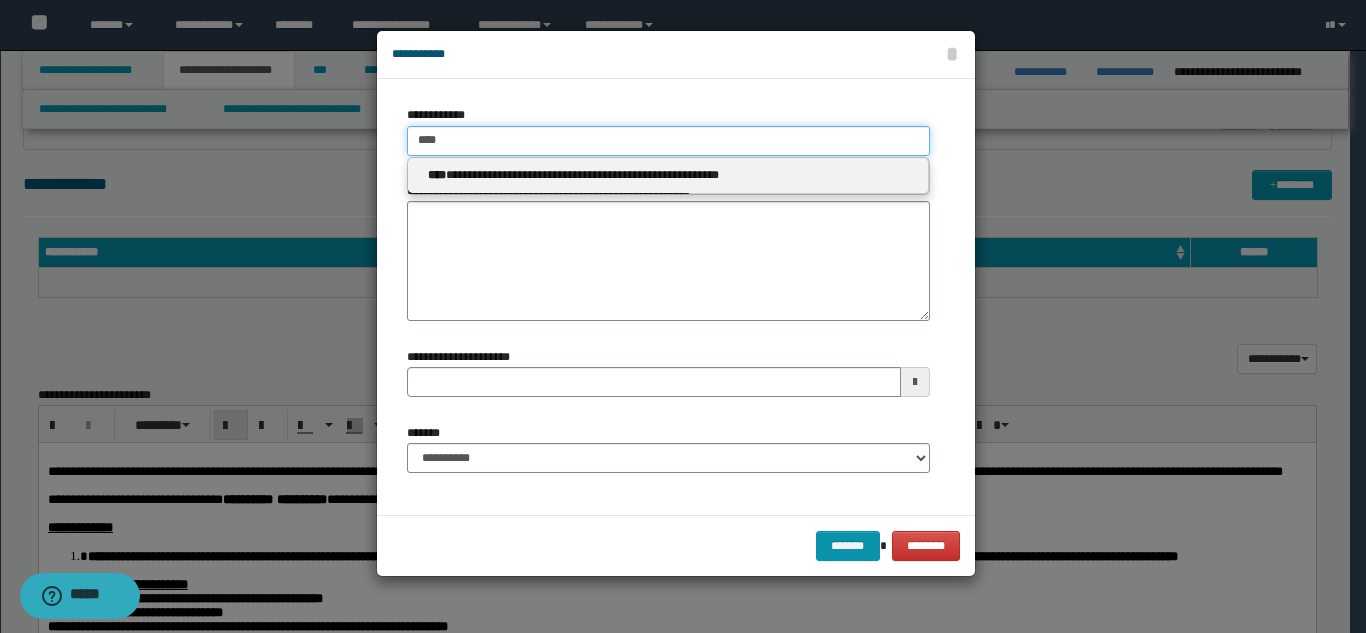 type on "****" 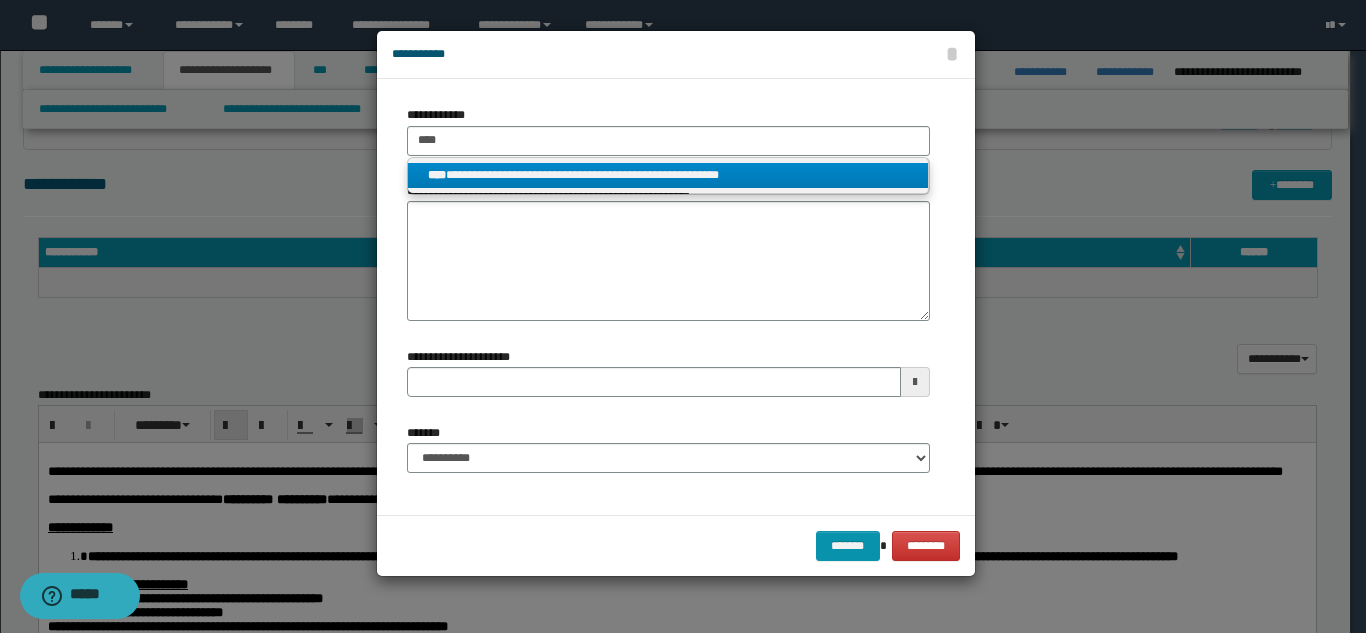 click on "**********" at bounding box center (668, 175) 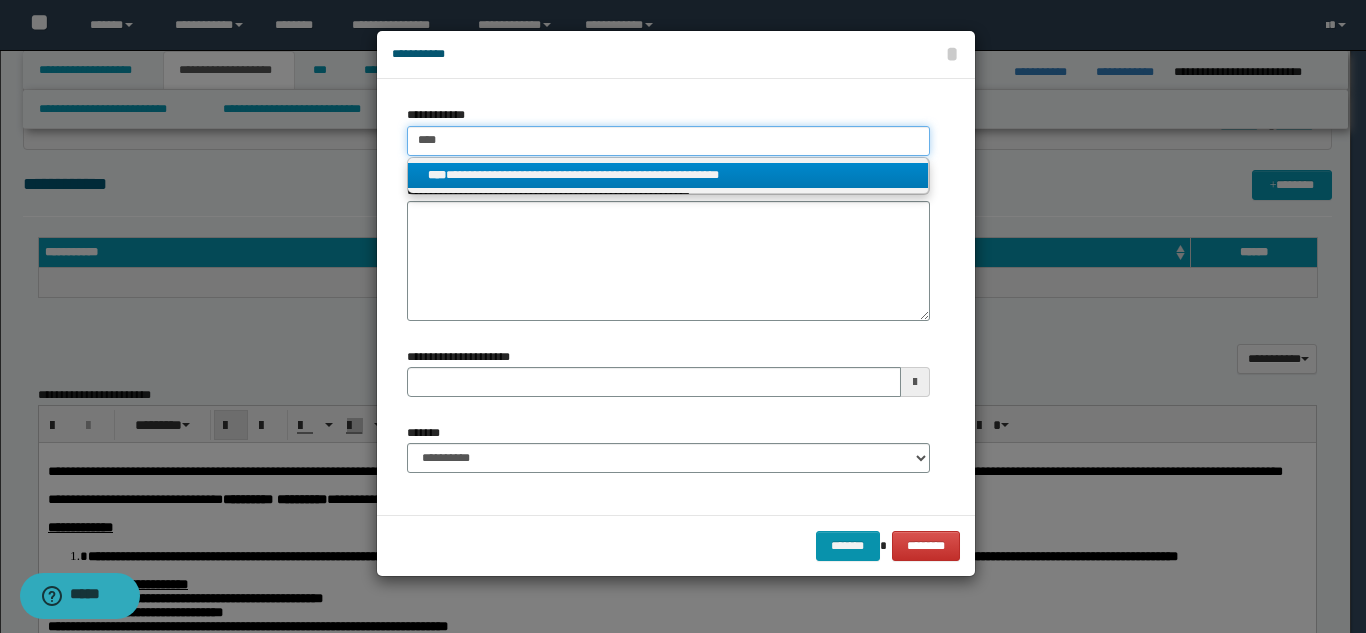 type 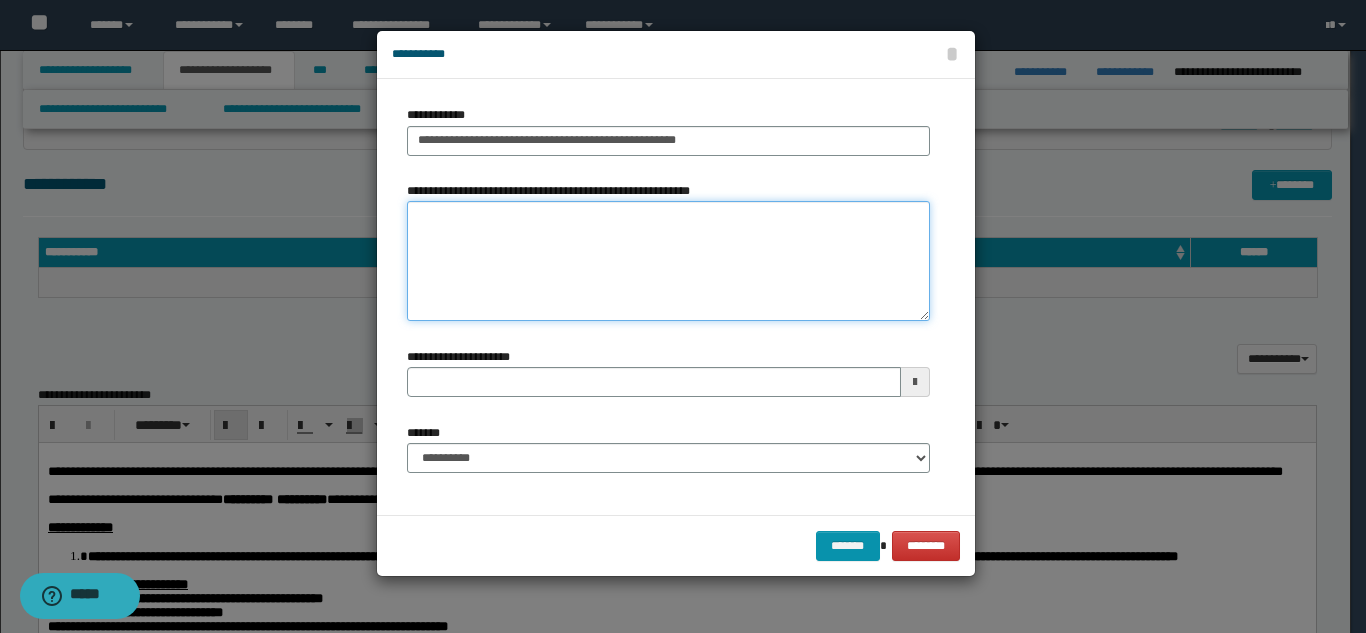 click on "**********" at bounding box center [668, 261] 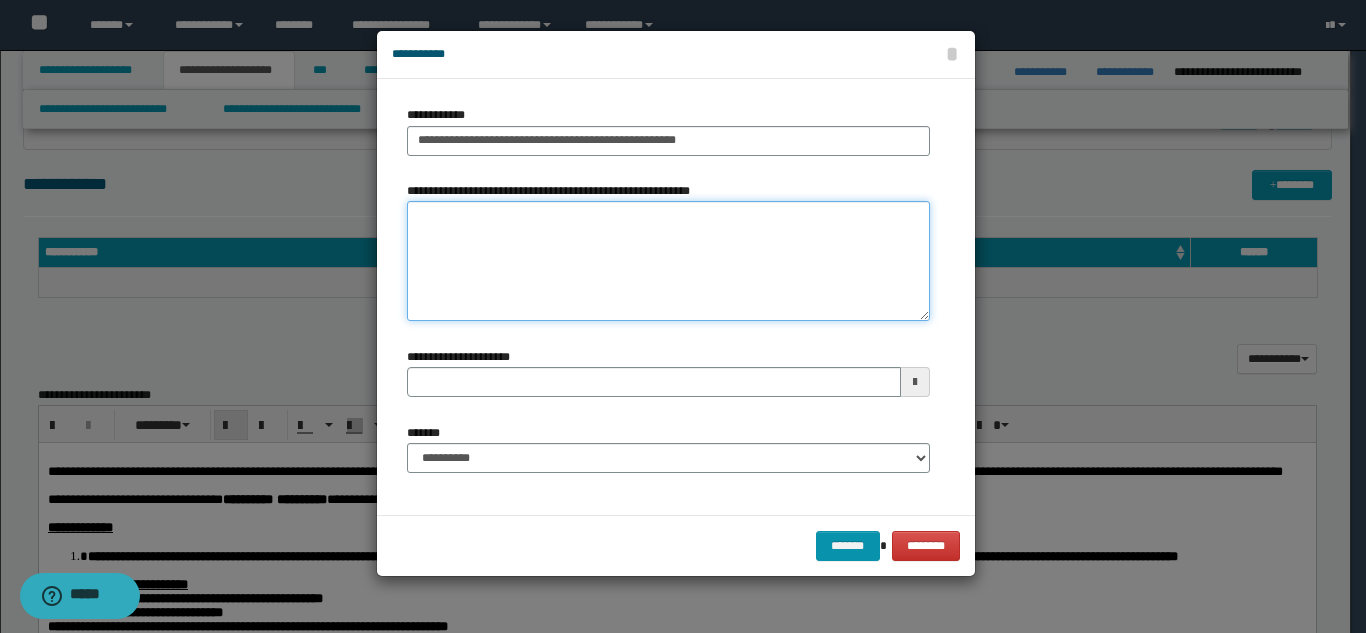 paste on "**********" 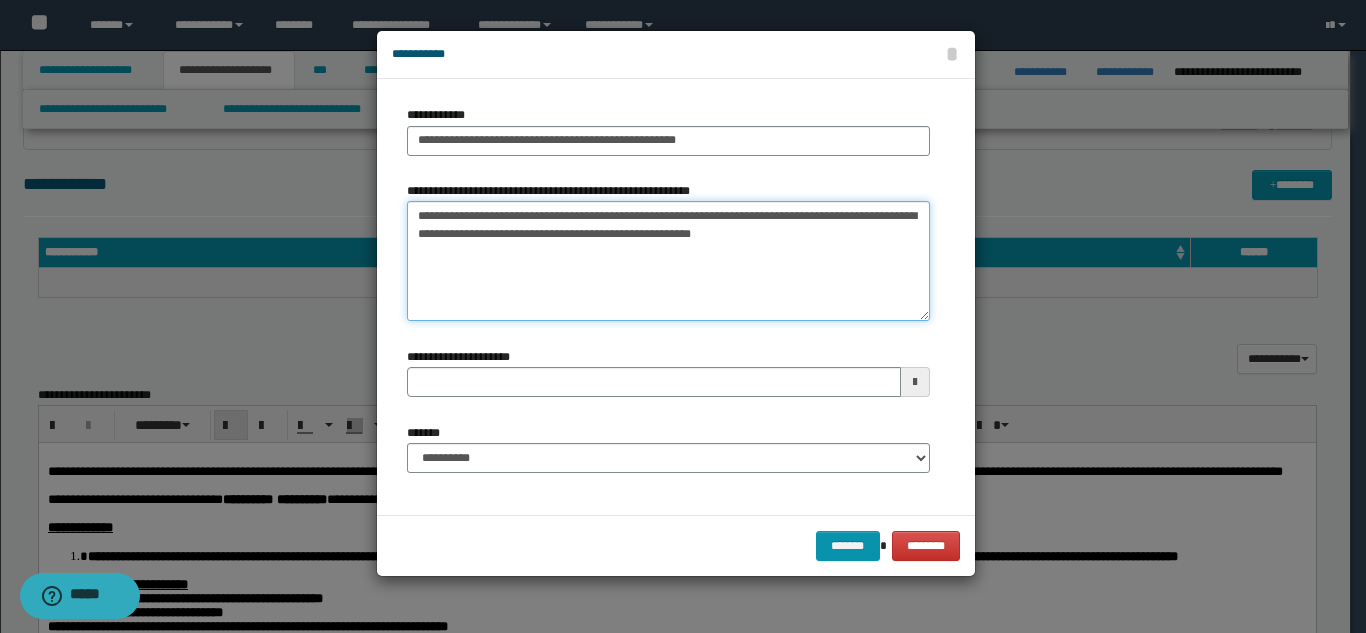 click on "**********" at bounding box center (668, 261) 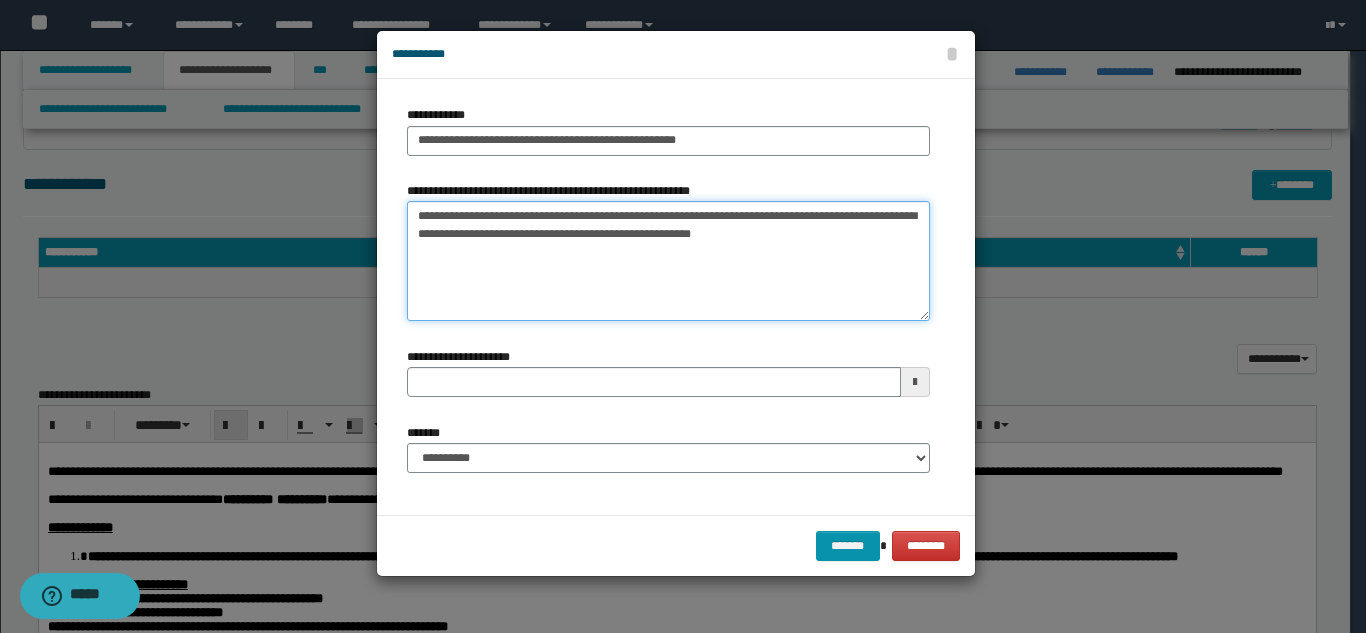 click on "**********" at bounding box center (668, 261) 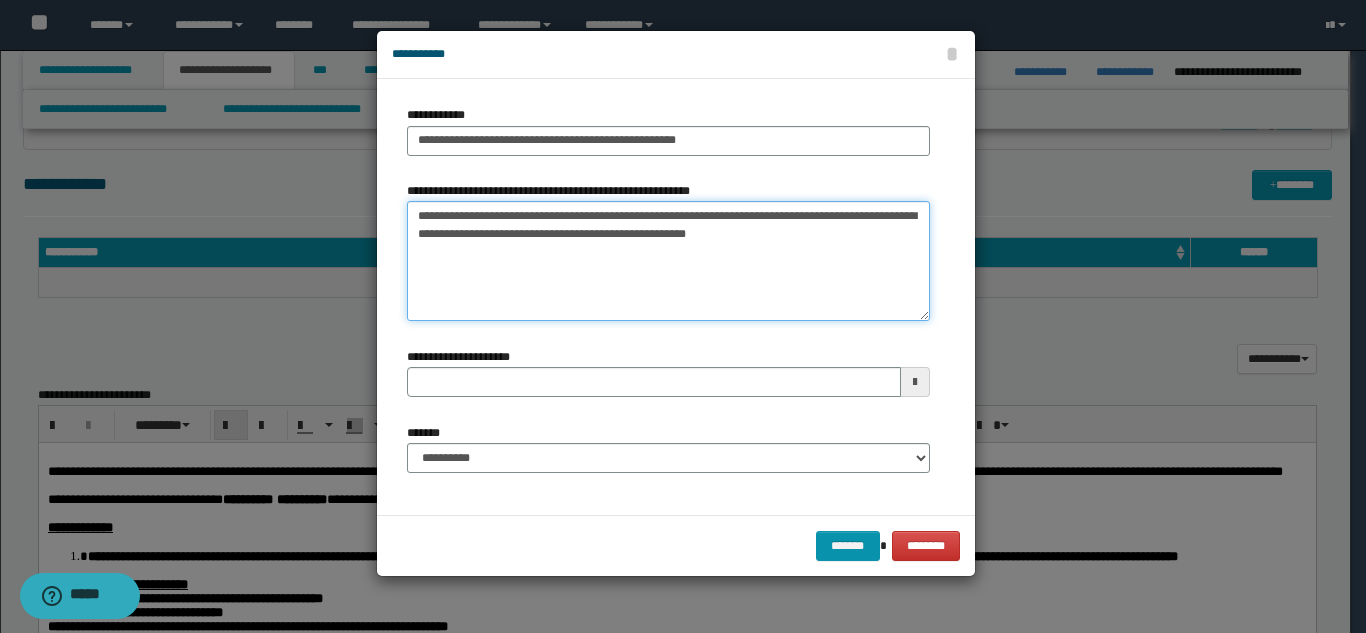 type on "**********" 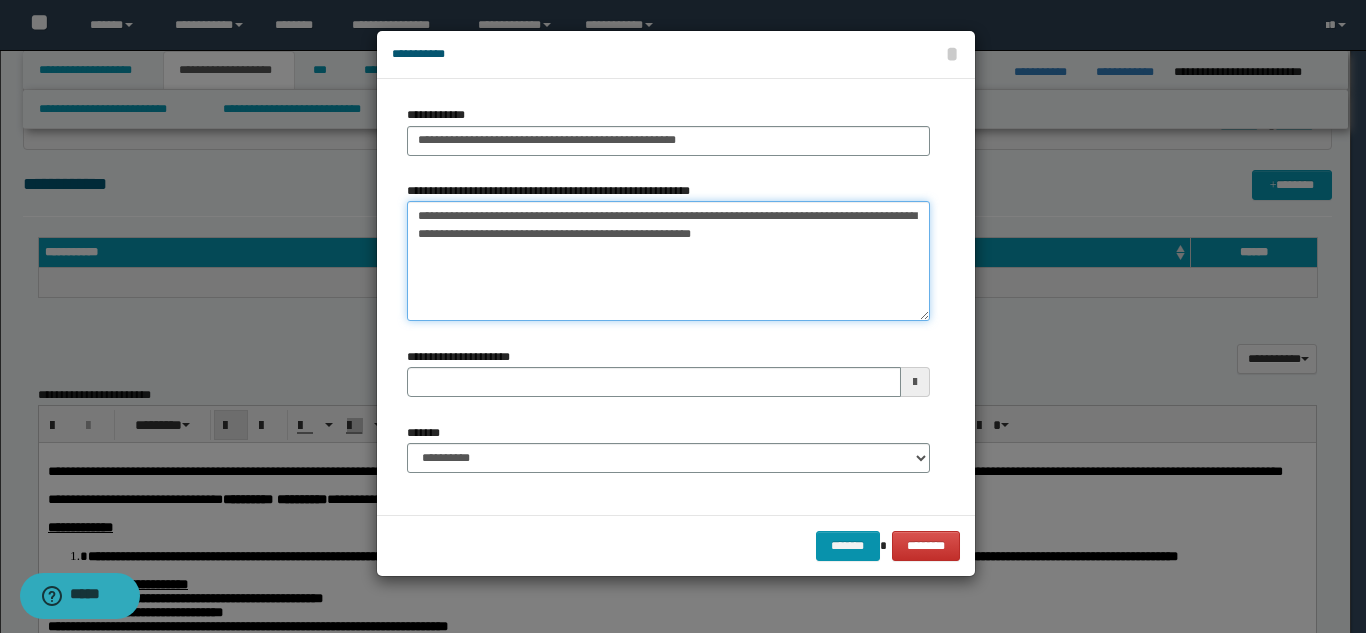 type 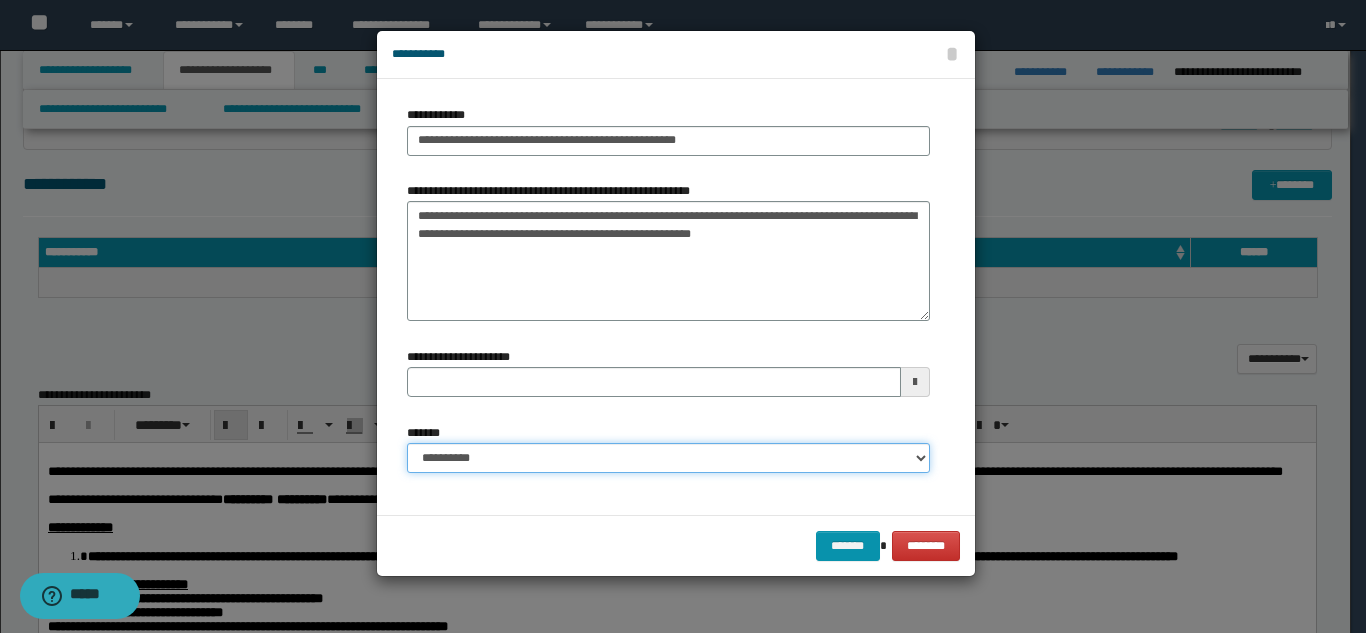 click on "**********" at bounding box center (668, 458) 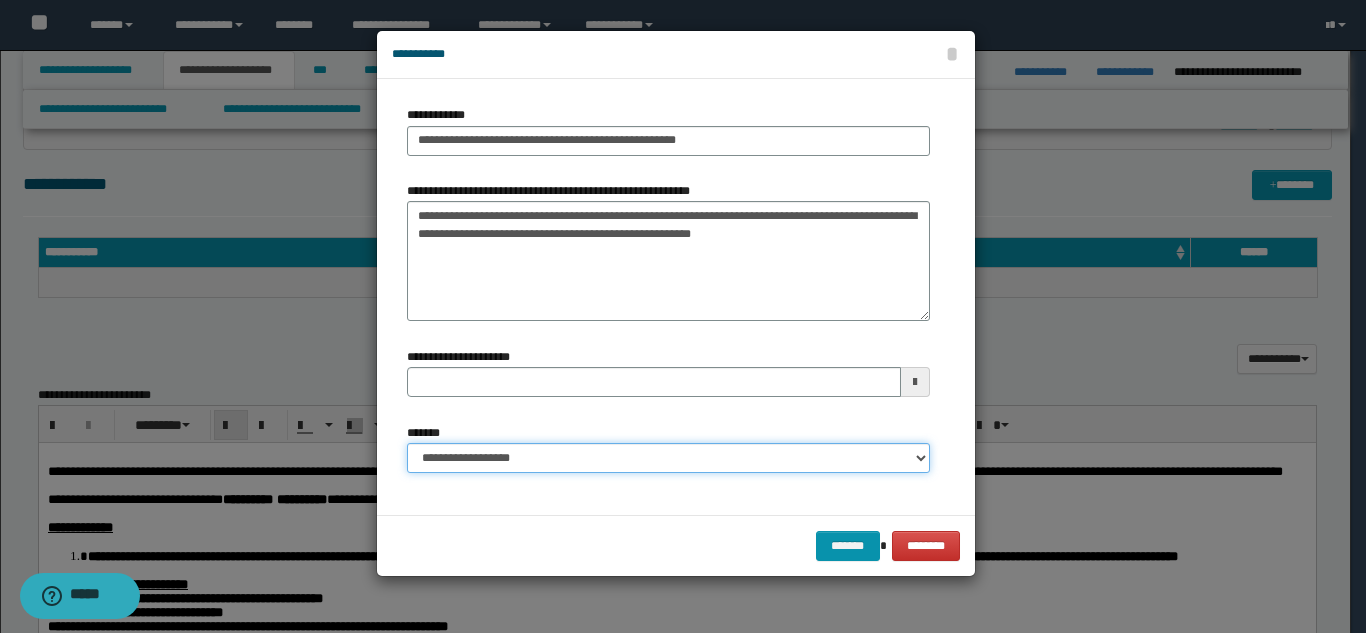 click on "**********" at bounding box center (668, 458) 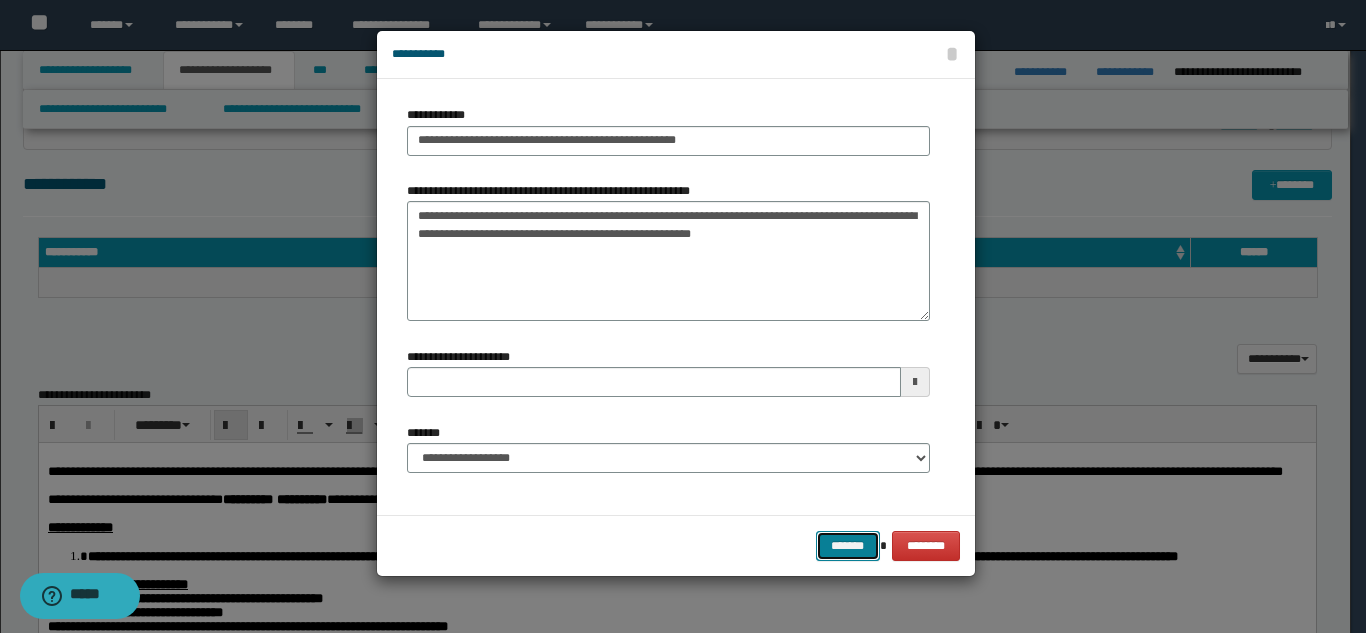 click on "*******" at bounding box center (848, 546) 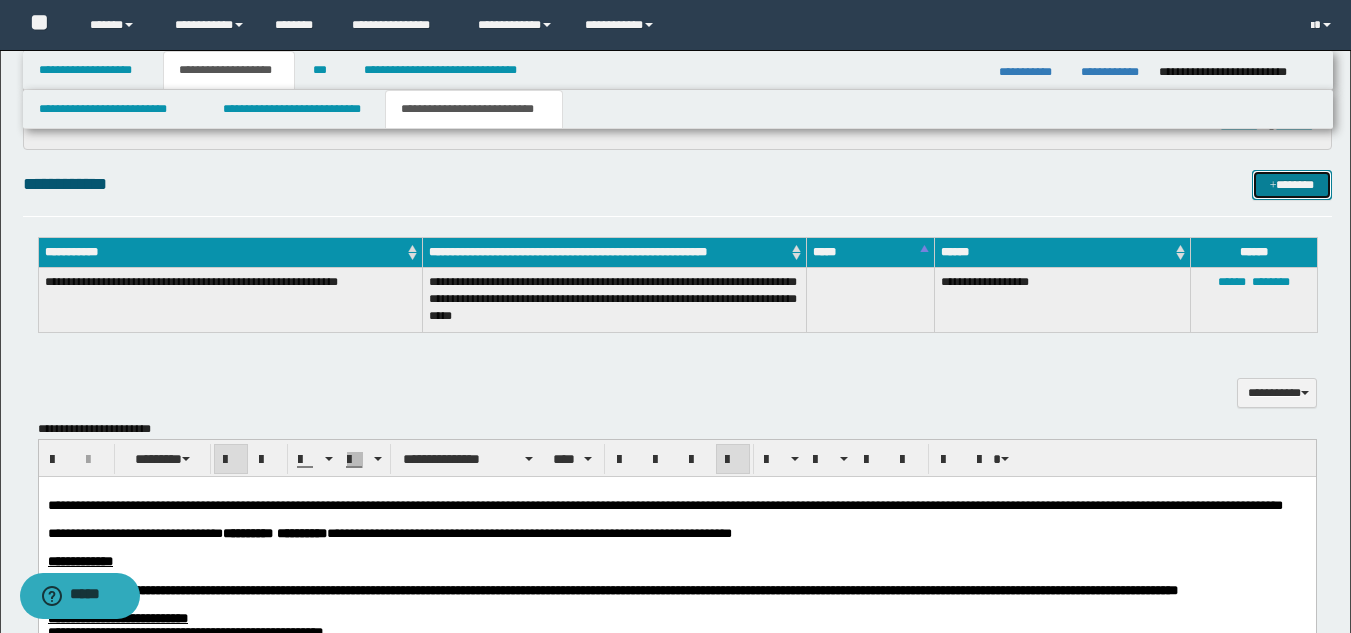 type 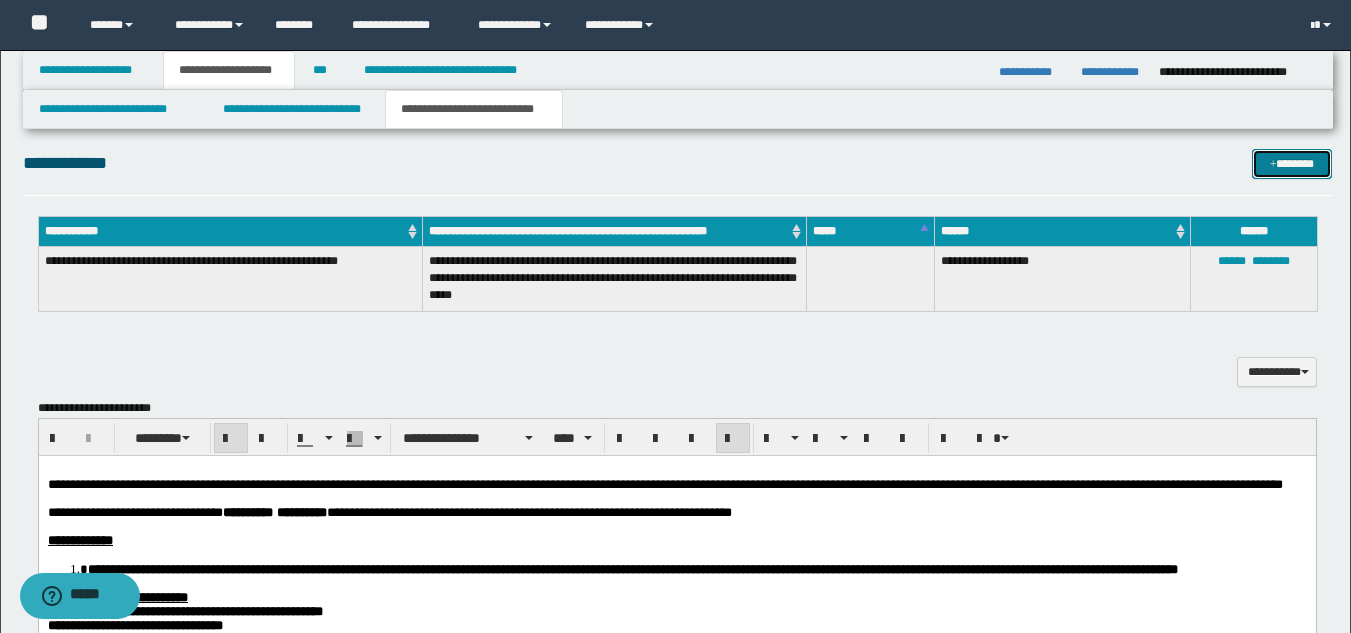 scroll, scrollTop: 746, scrollLeft: 0, axis: vertical 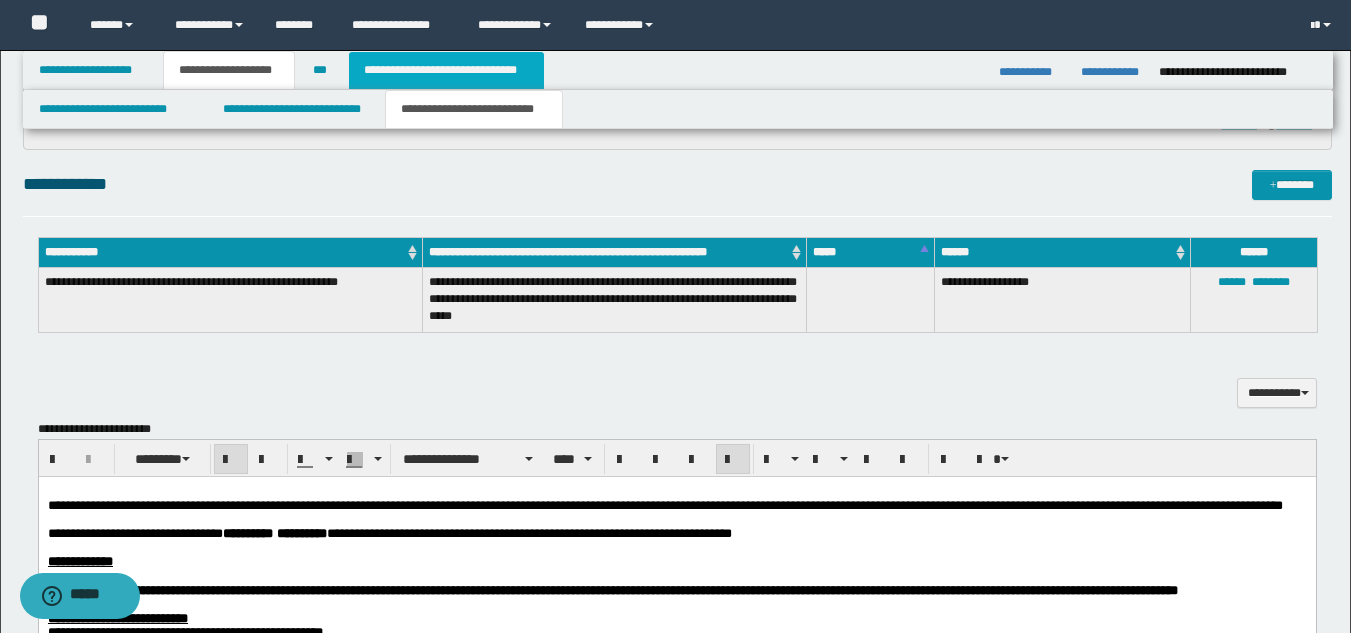 click on "**********" at bounding box center [446, 70] 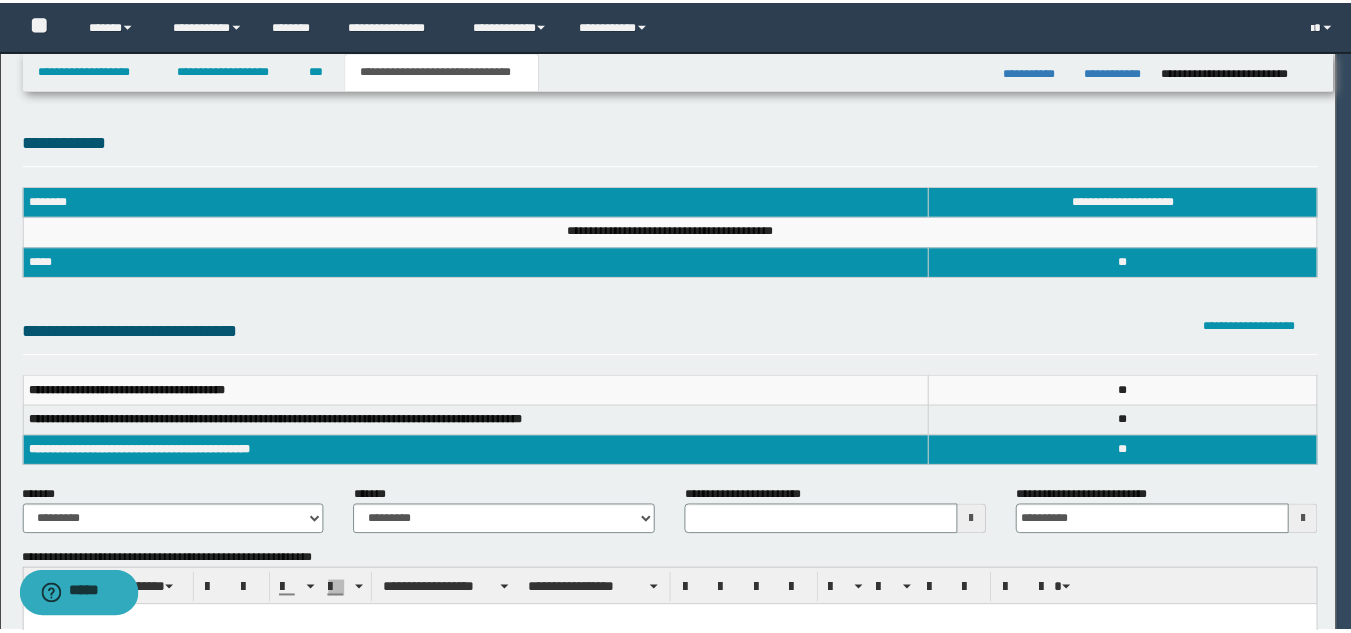 scroll, scrollTop: 0, scrollLeft: 0, axis: both 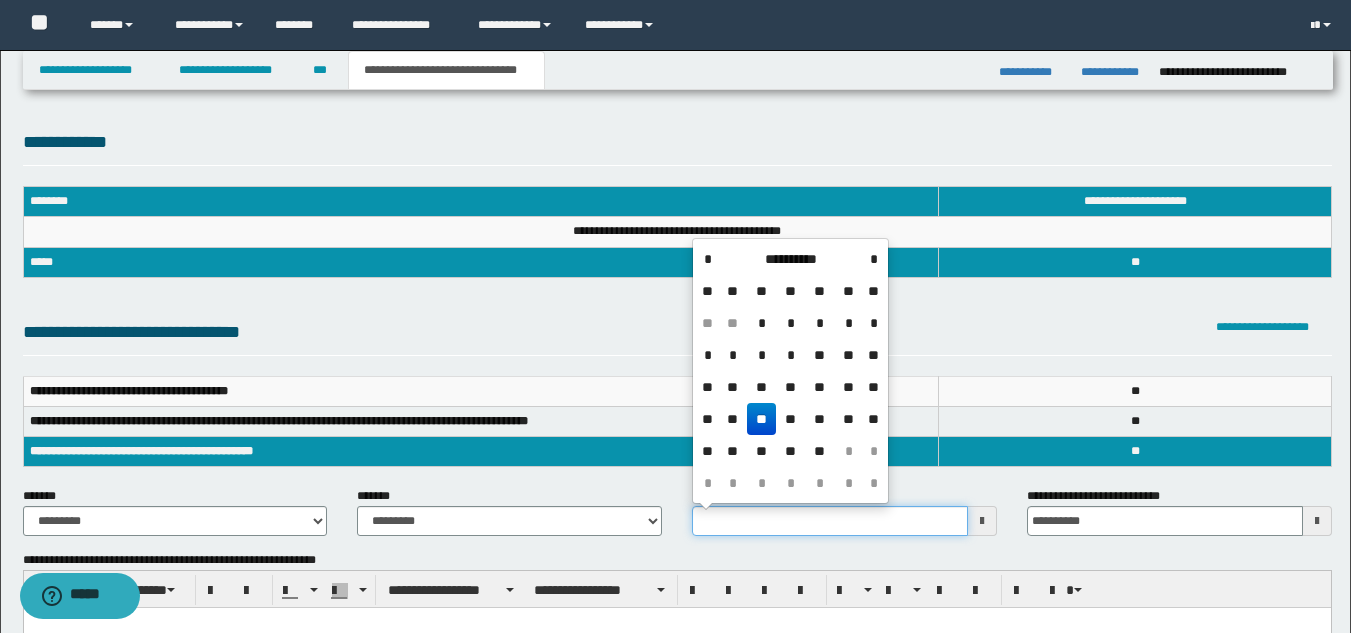 drag, startPoint x: 692, startPoint y: 523, endPoint x: 725, endPoint y: 529, distance: 33.54102 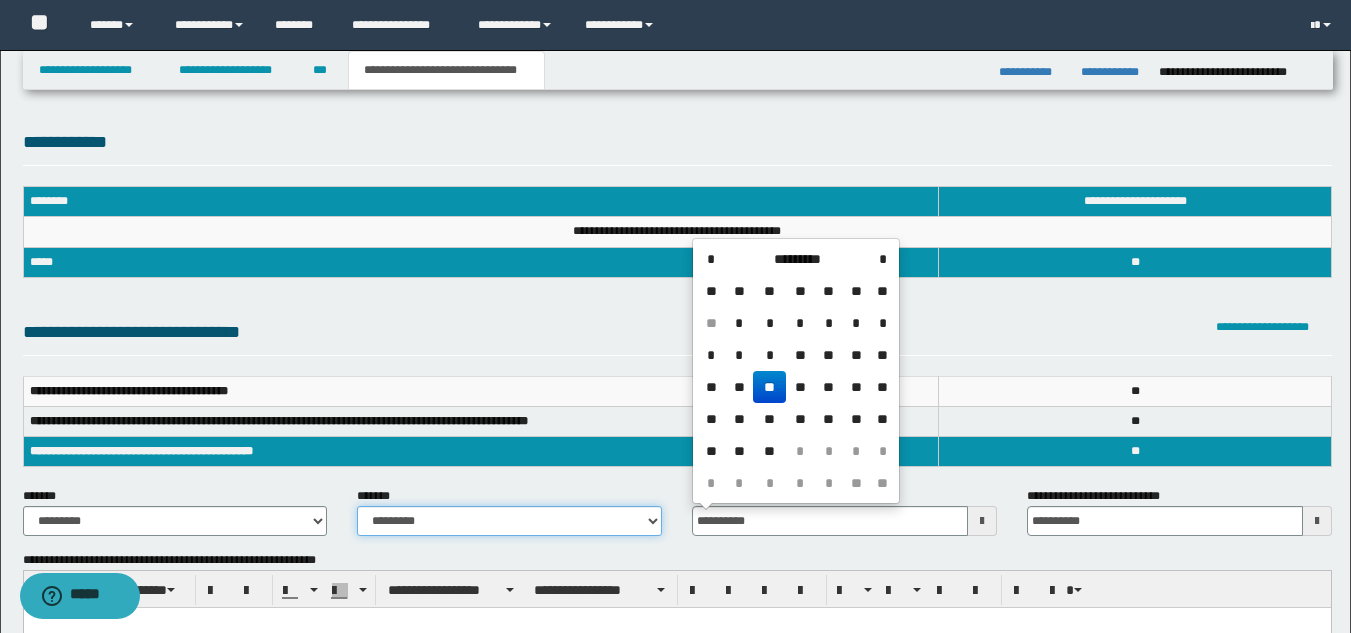 type on "**********" 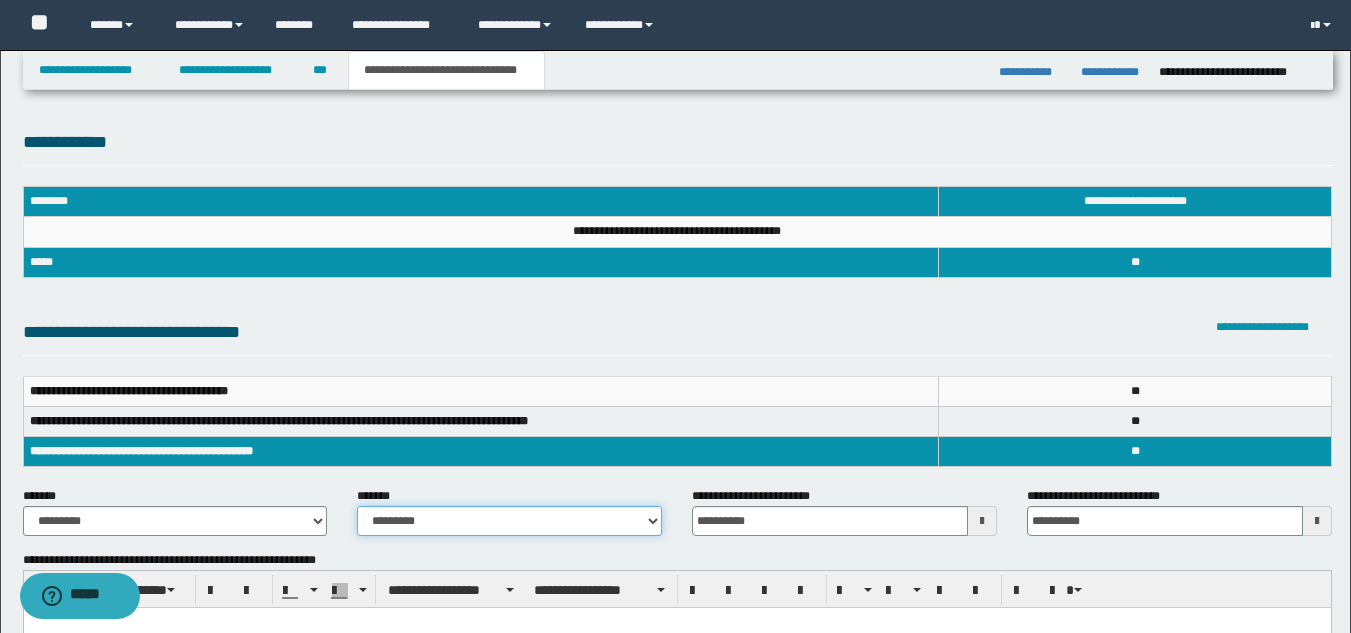 select on "*" 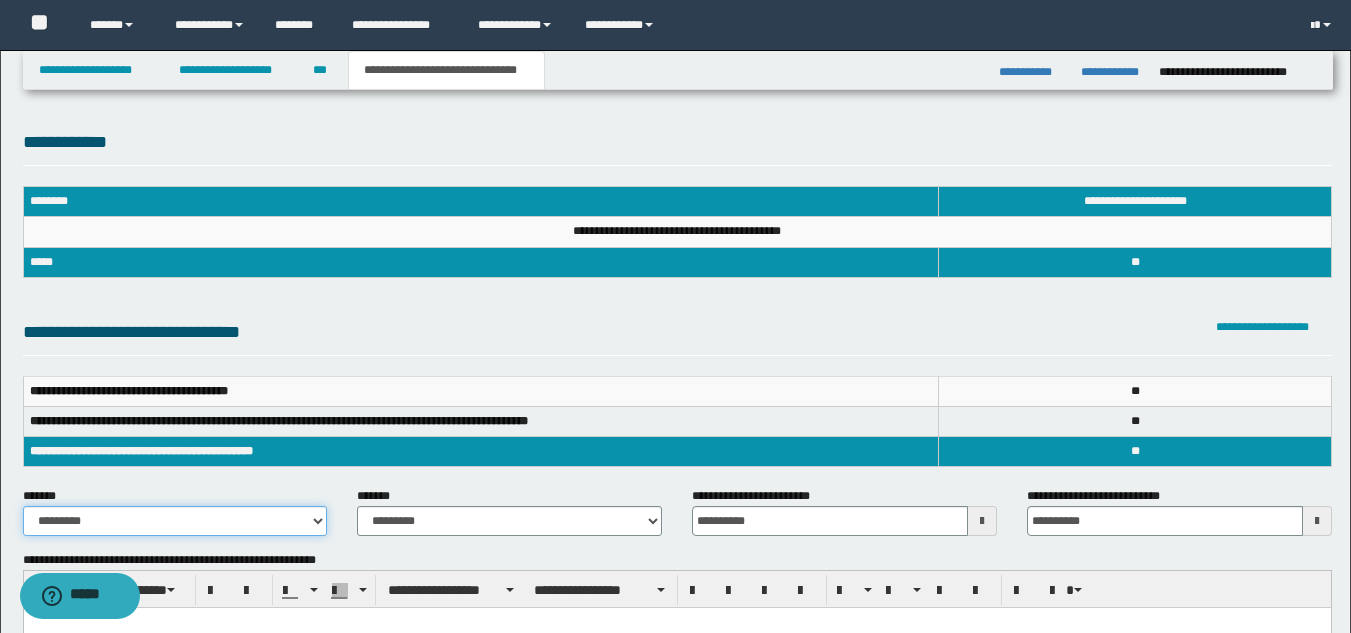 click on "**********" at bounding box center [175, 521] 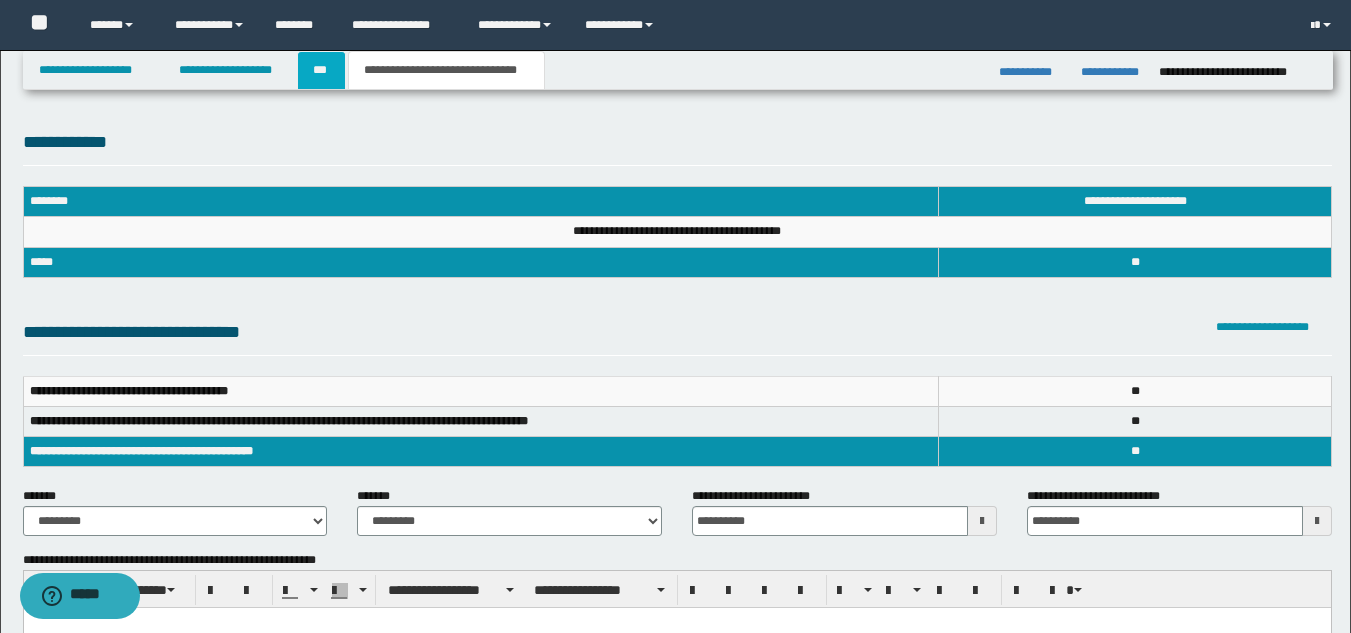 click on "***" at bounding box center [321, 70] 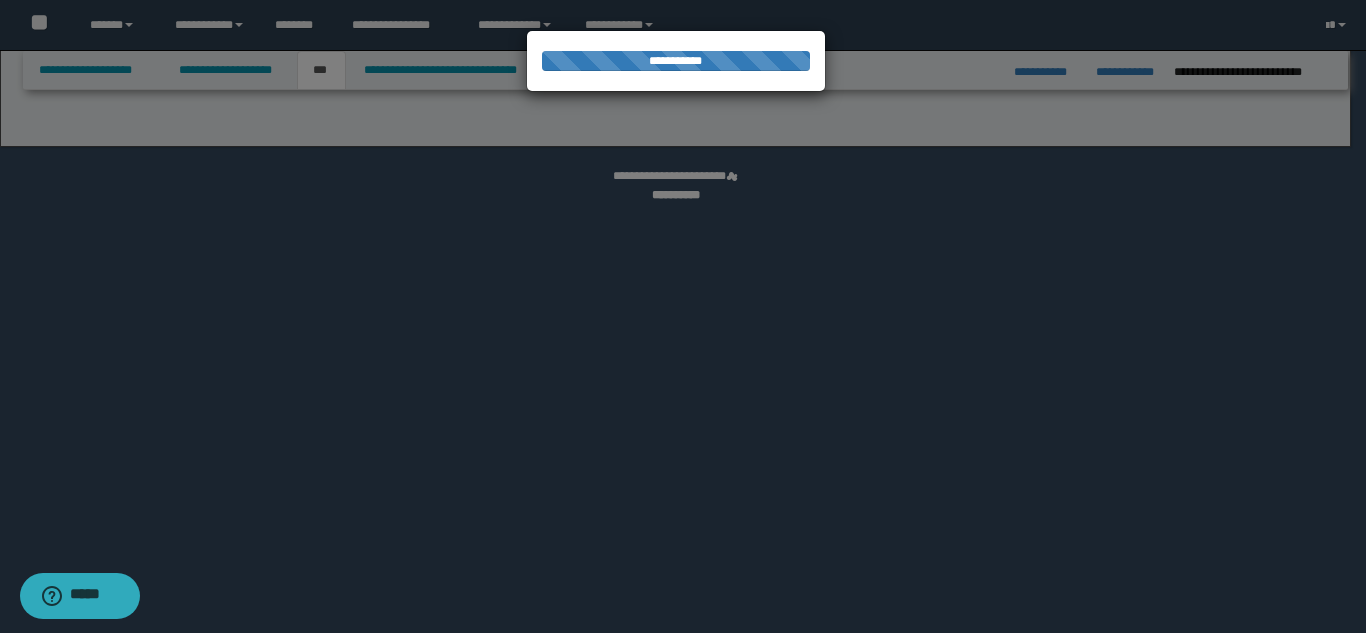 select on "***" 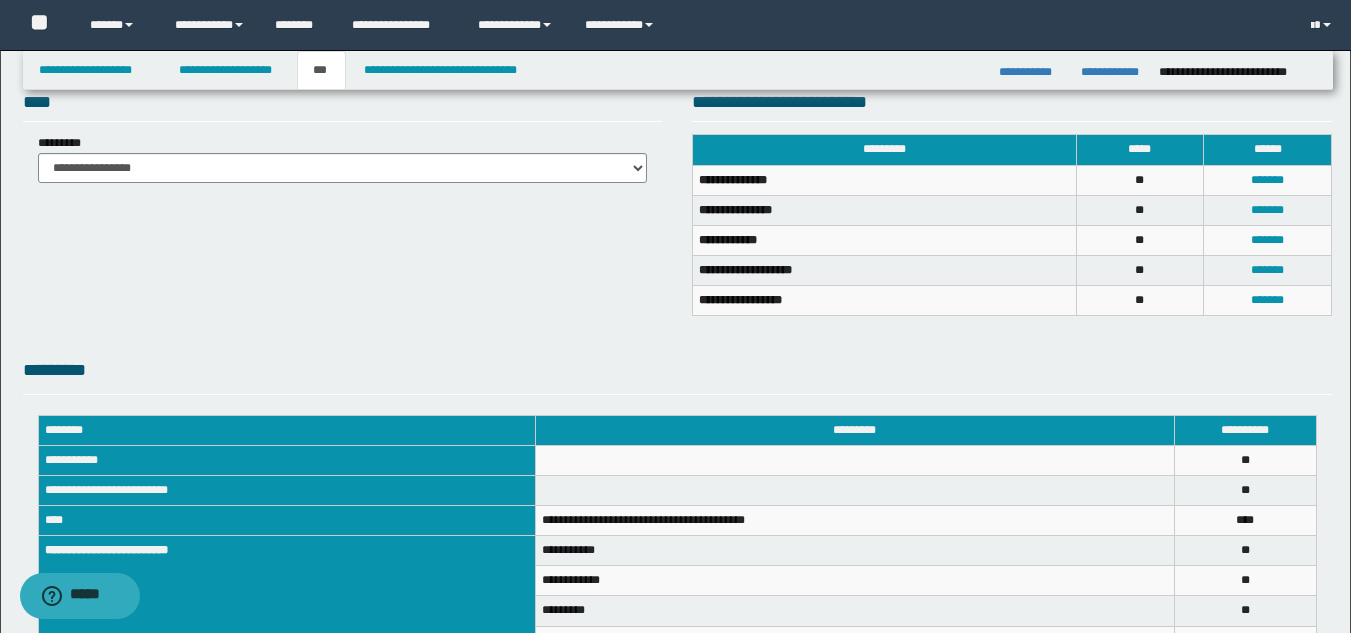 scroll, scrollTop: 200, scrollLeft: 0, axis: vertical 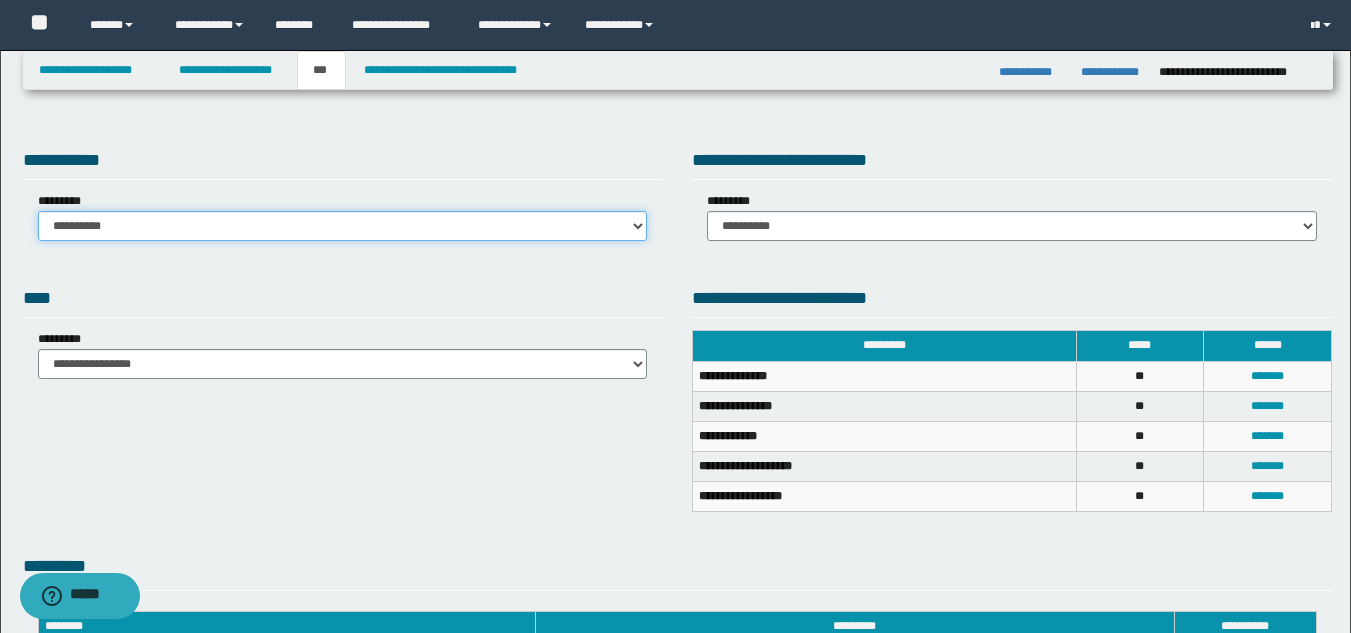 click on "**********" at bounding box center [343, 226] 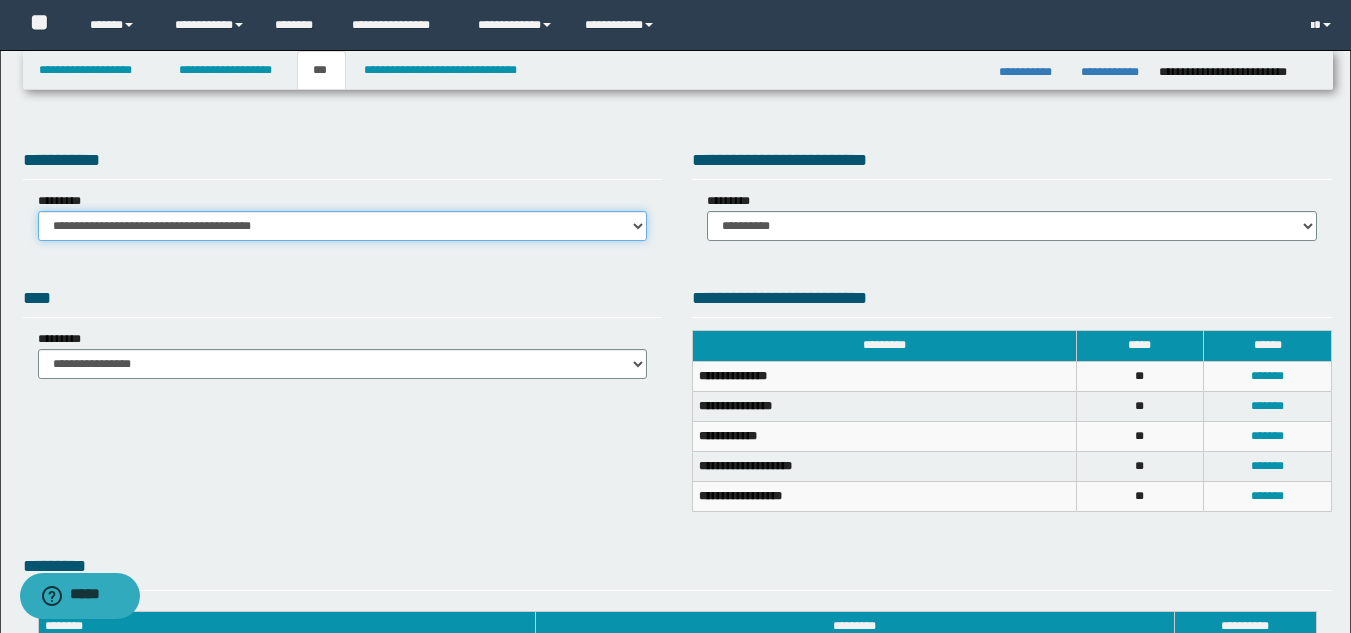 click on "**********" at bounding box center [343, 226] 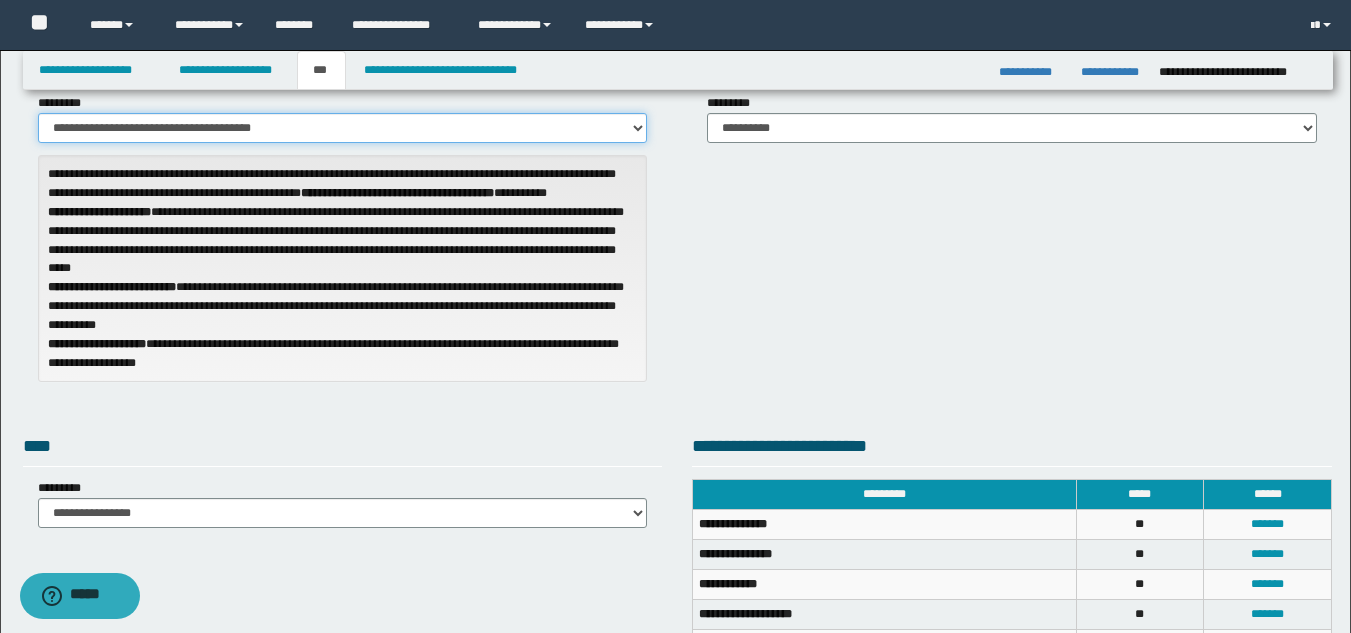 scroll, scrollTop: 0, scrollLeft: 0, axis: both 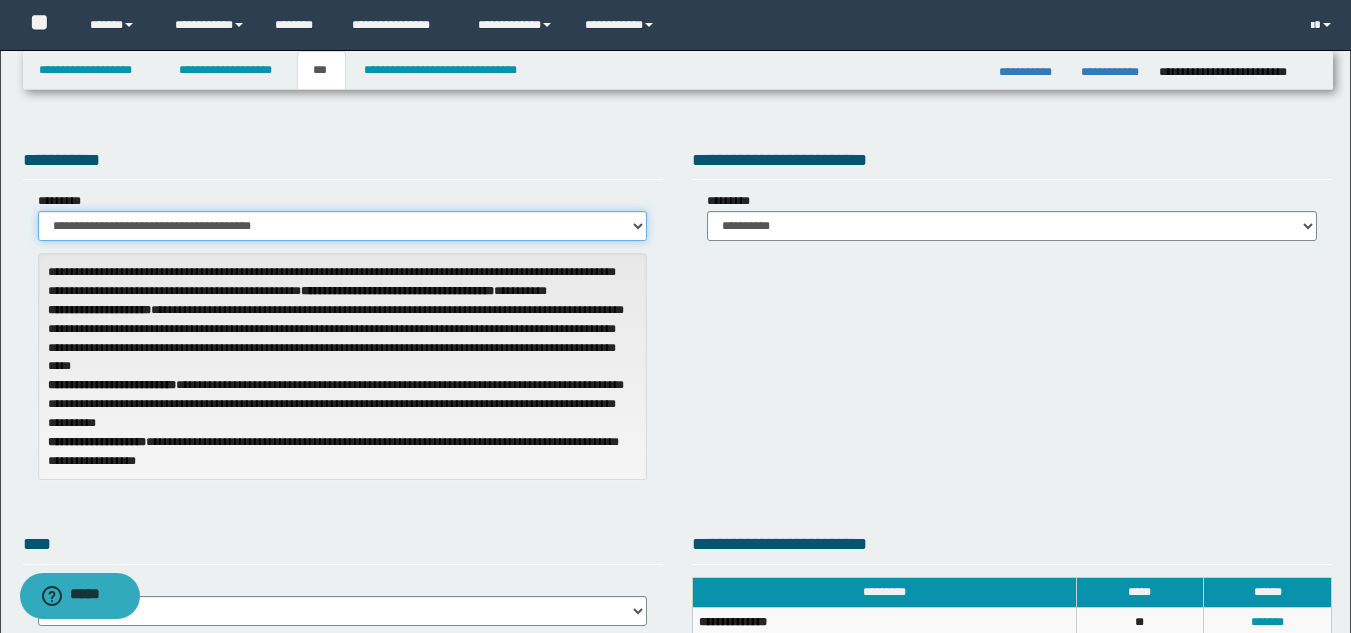 click on "**********" at bounding box center (343, 226) 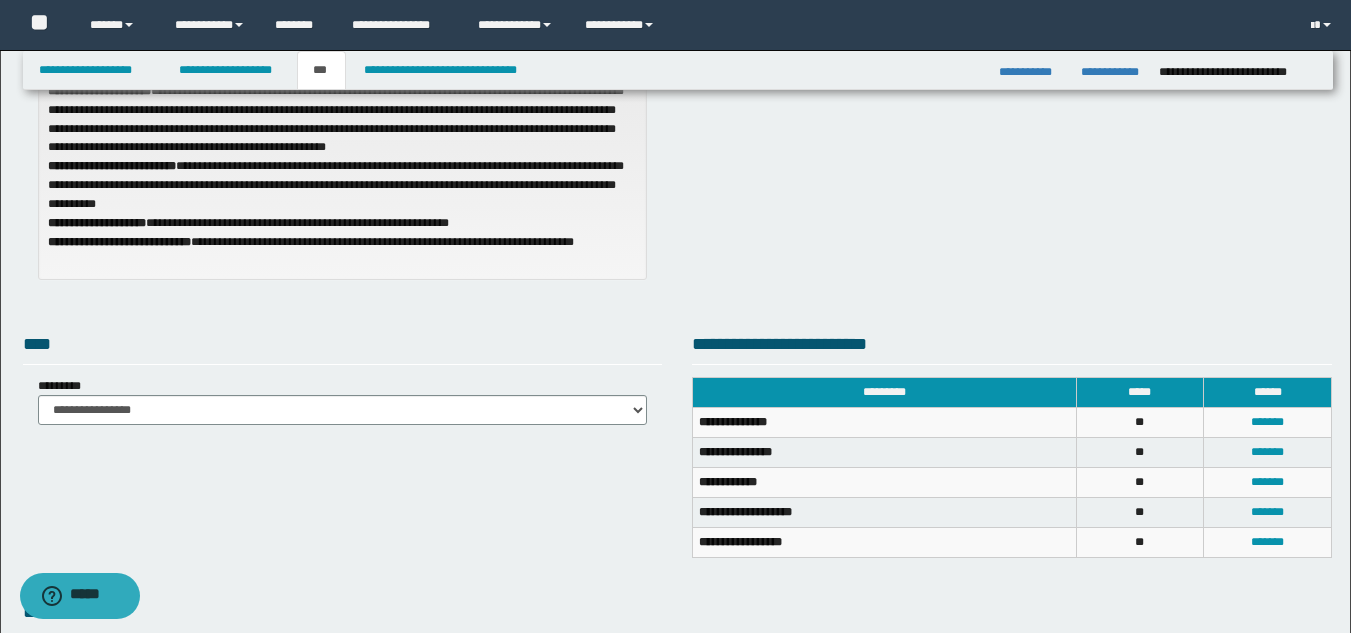scroll, scrollTop: 200, scrollLeft: 0, axis: vertical 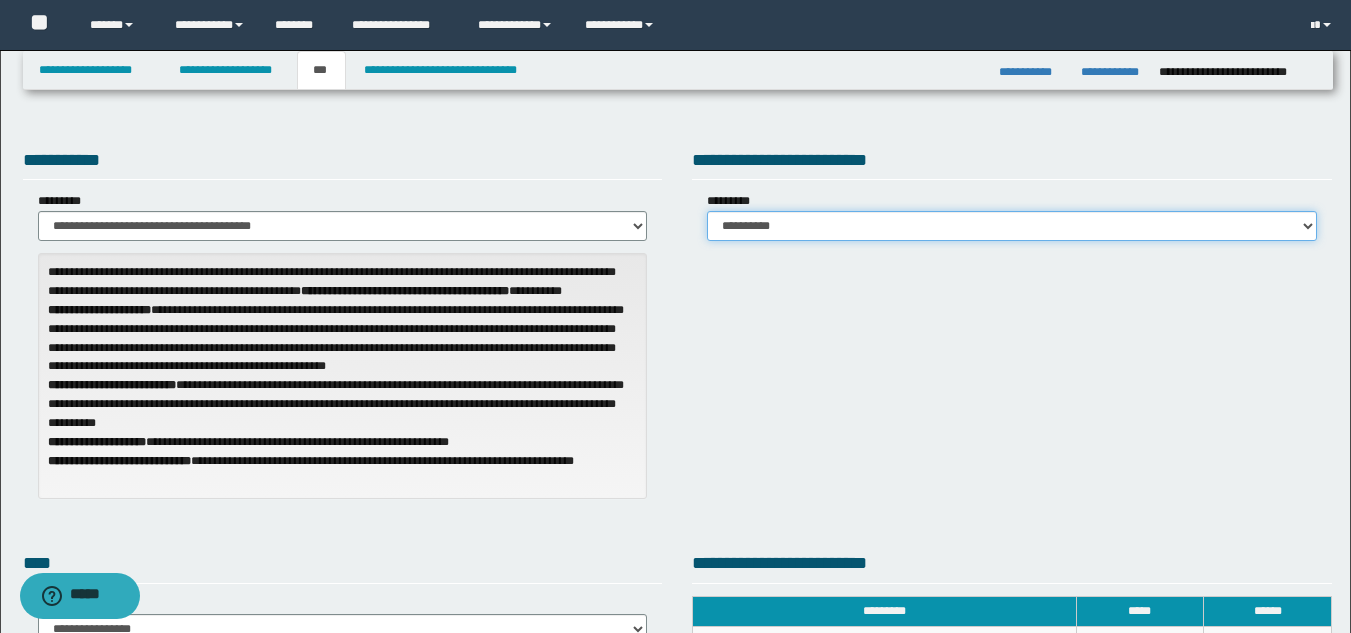 drag, startPoint x: 787, startPoint y: 227, endPoint x: 787, endPoint y: 243, distance: 16 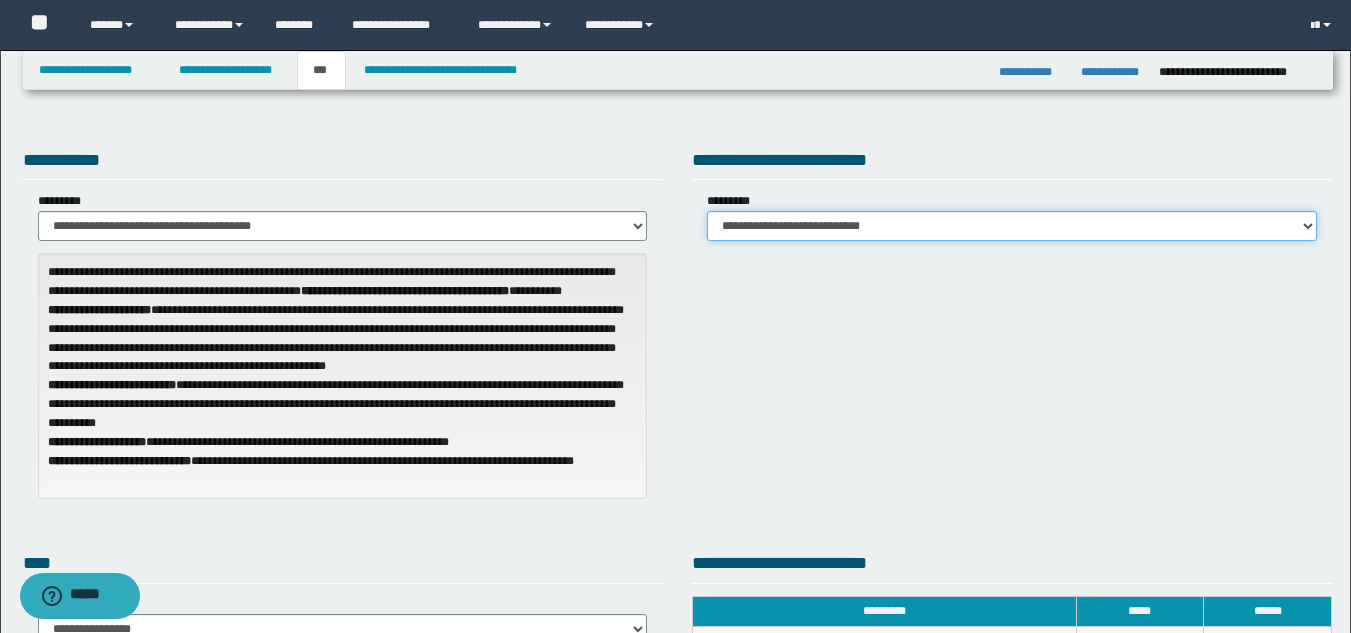 click on "**********" at bounding box center [1012, 226] 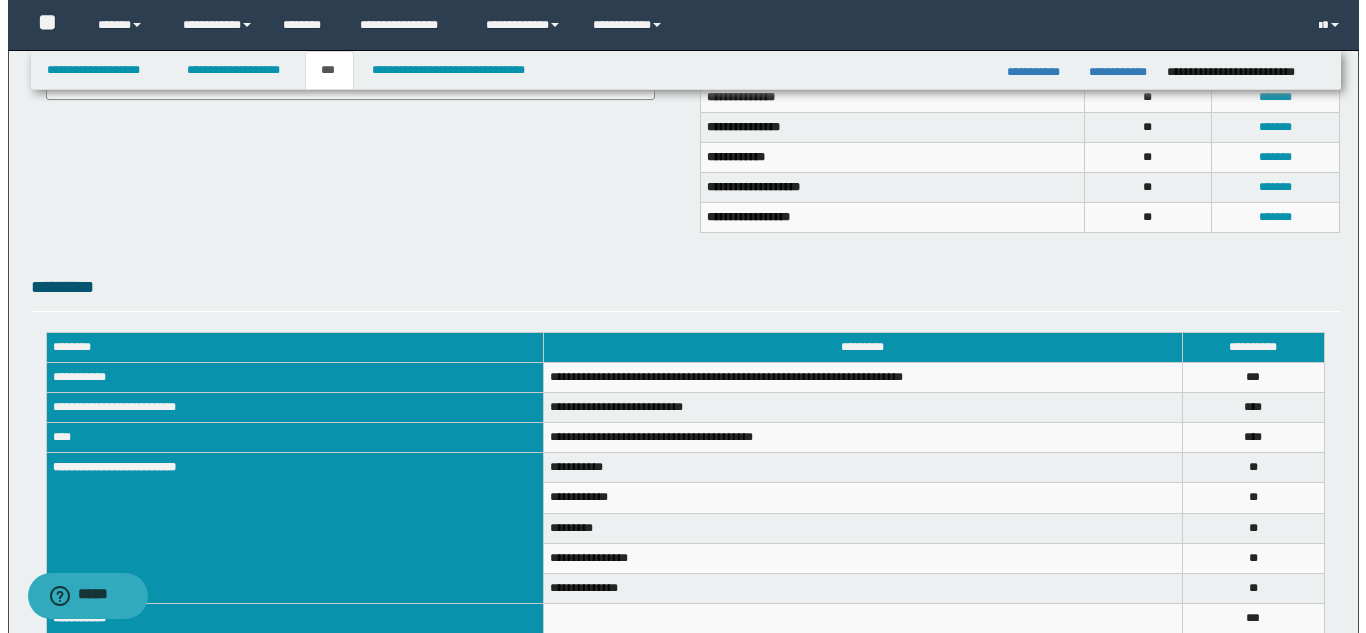 scroll, scrollTop: 500, scrollLeft: 0, axis: vertical 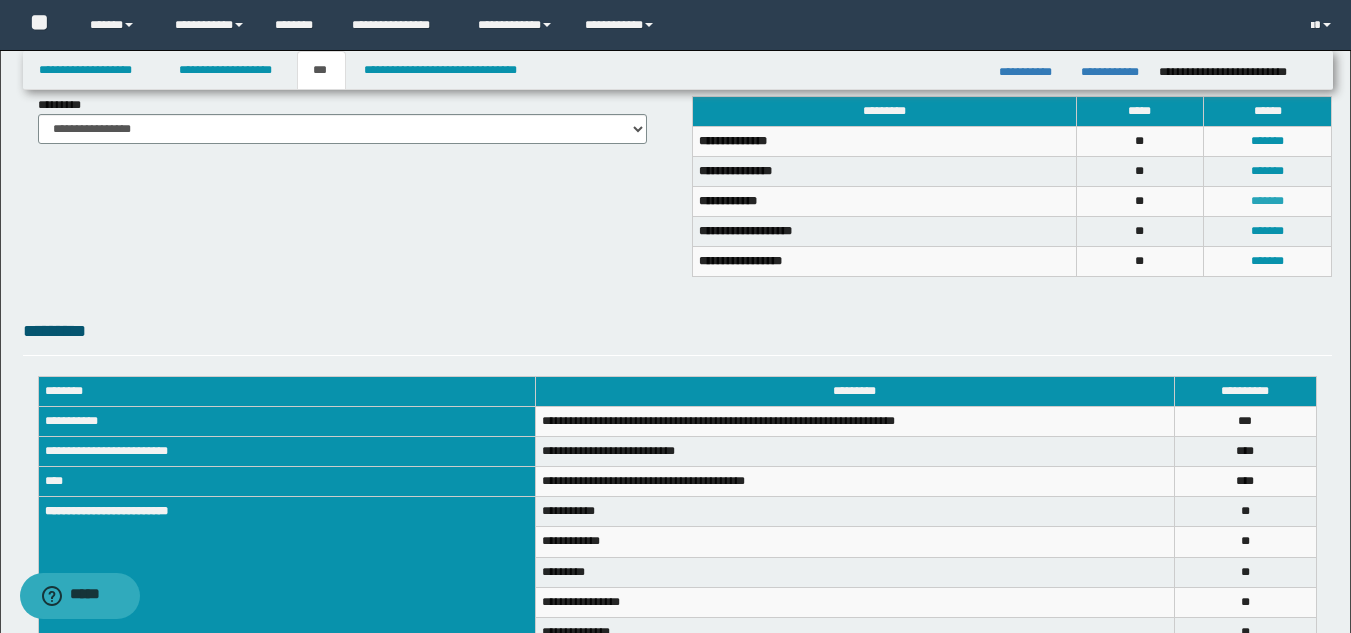 click on "*******" at bounding box center [1267, 201] 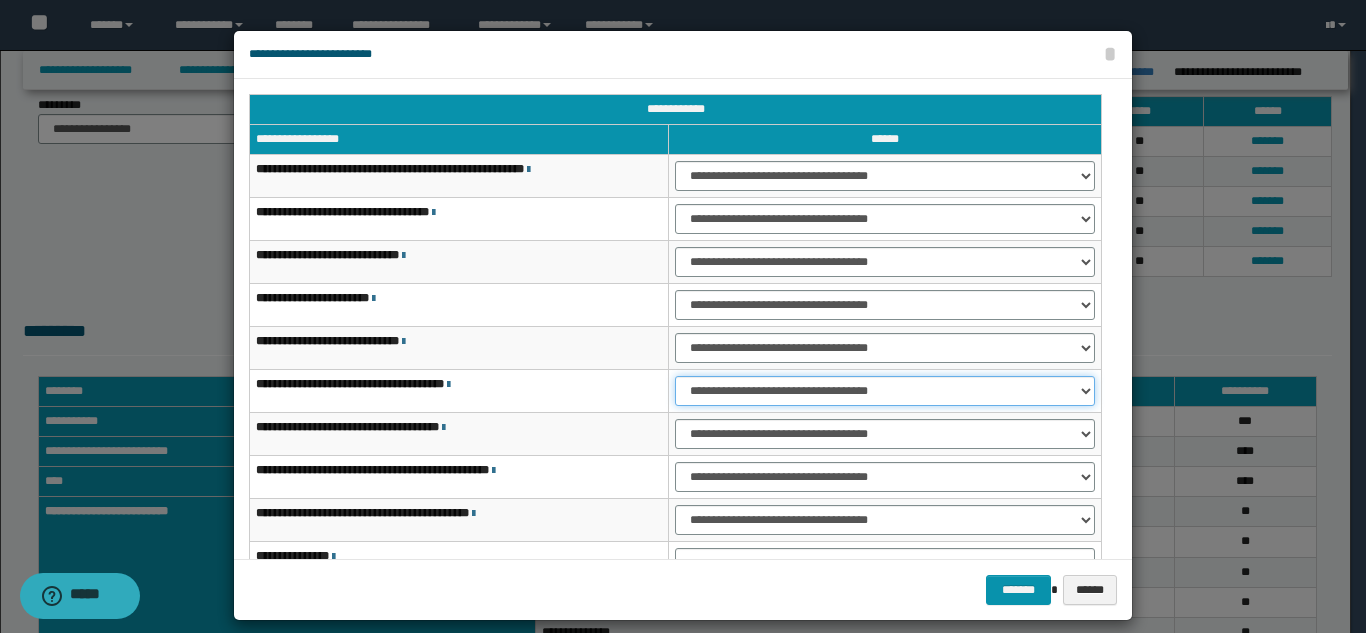 click on "**********" at bounding box center (885, 391) 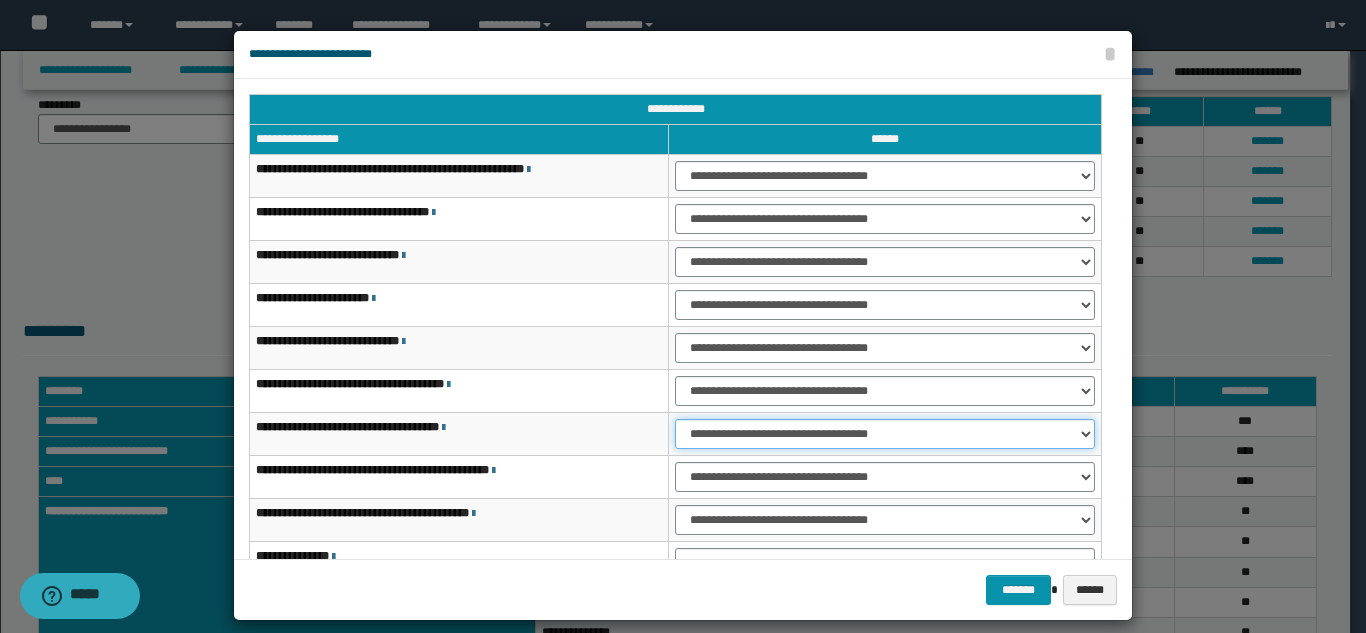 drag, startPoint x: 768, startPoint y: 435, endPoint x: 768, endPoint y: 446, distance: 11 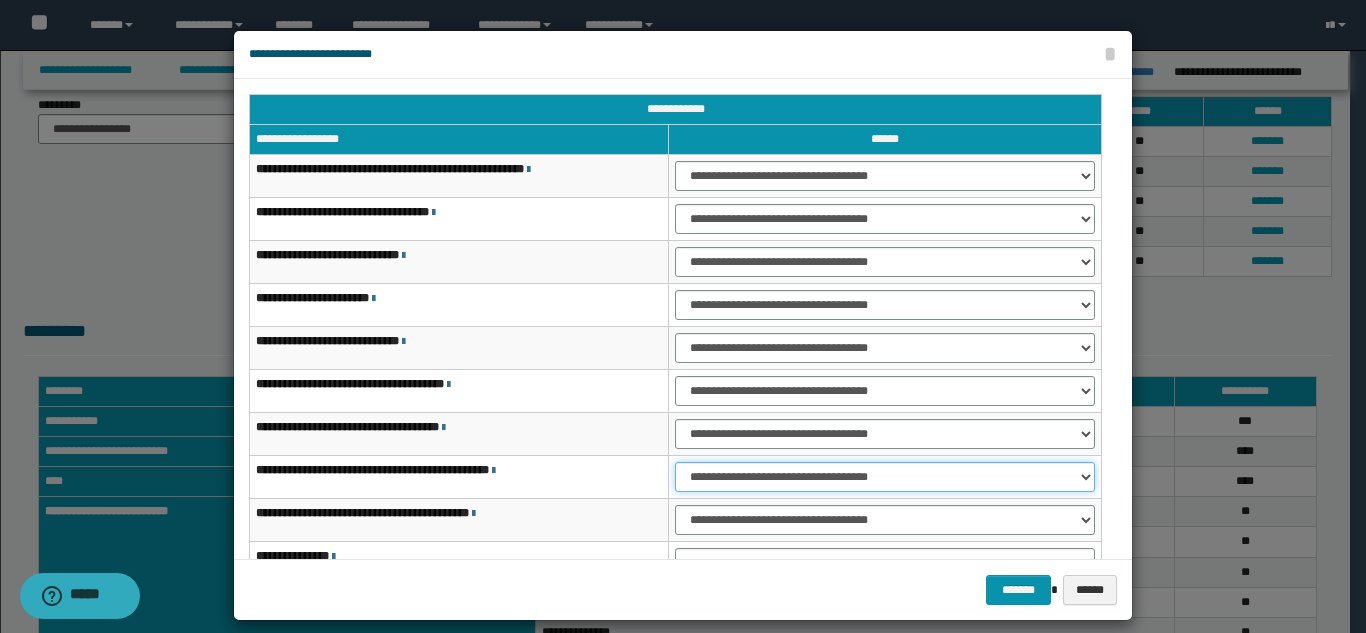click on "**********" at bounding box center (885, 477) 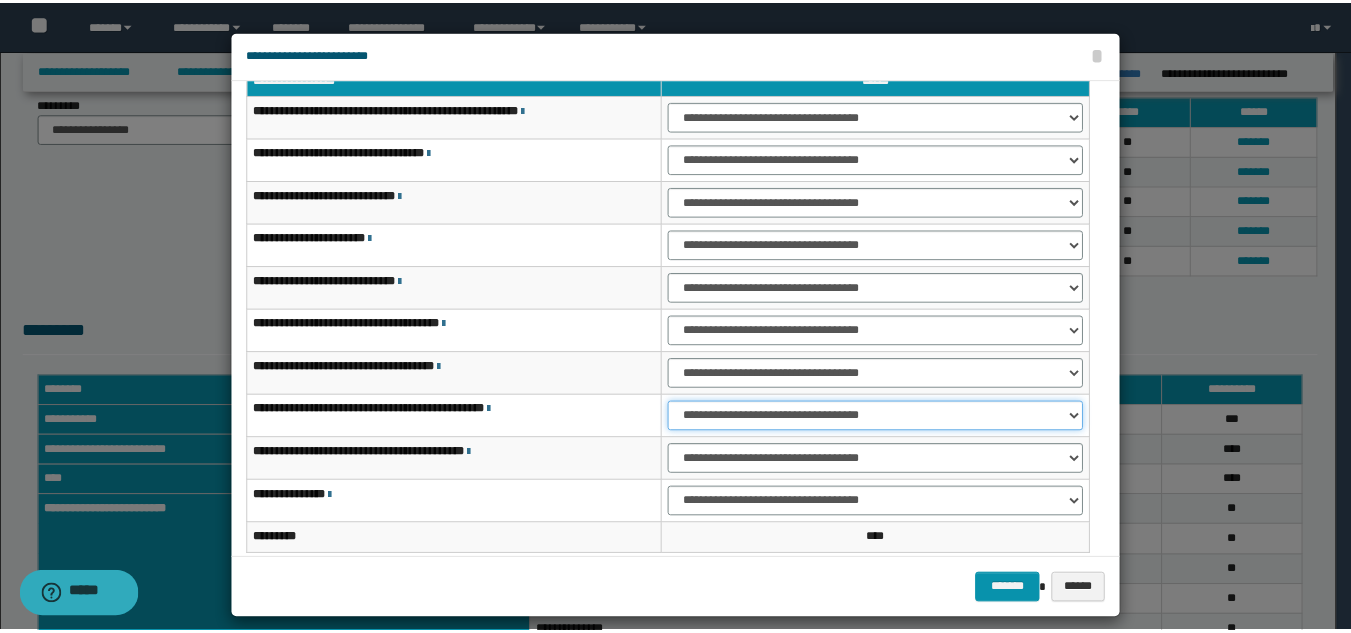scroll, scrollTop: 121, scrollLeft: 0, axis: vertical 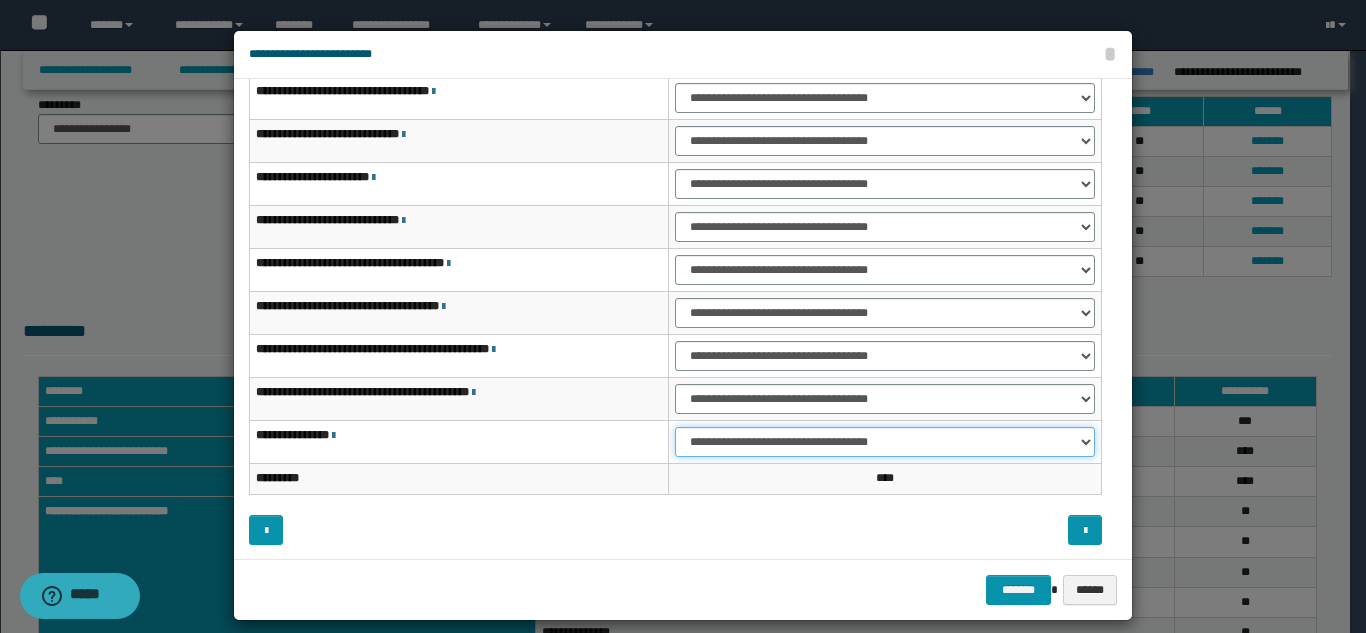 click on "**********" at bounding box center [885, 442] 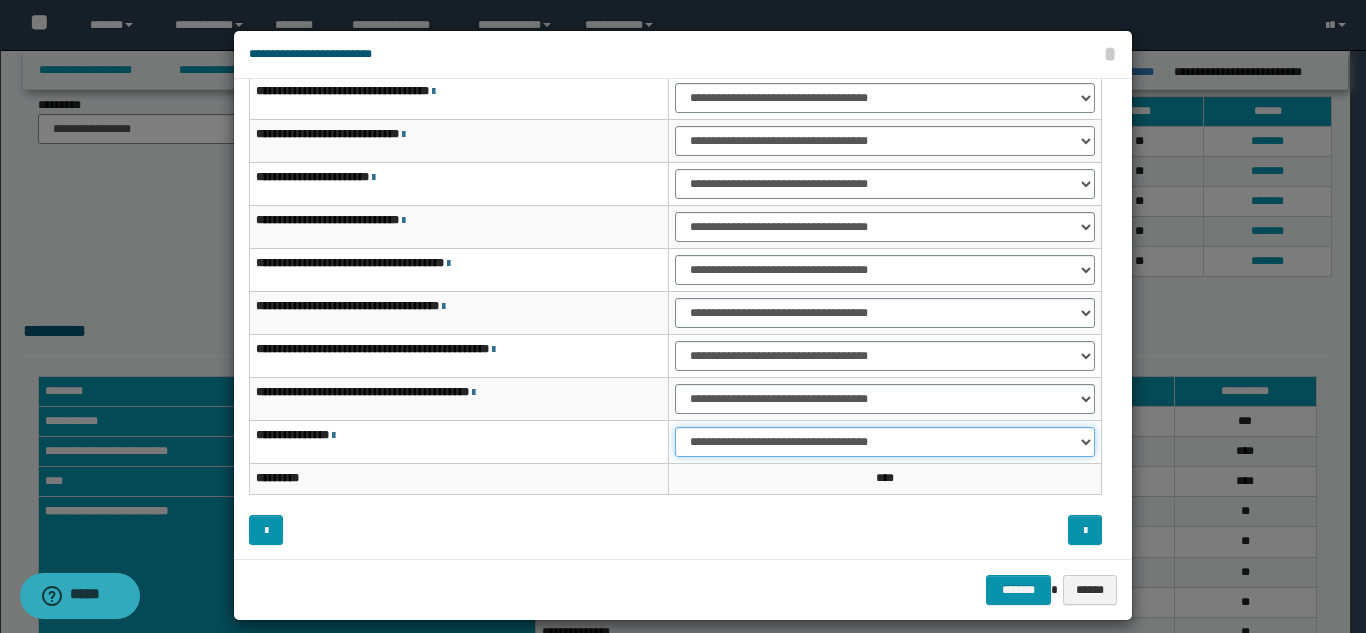 select on "***" 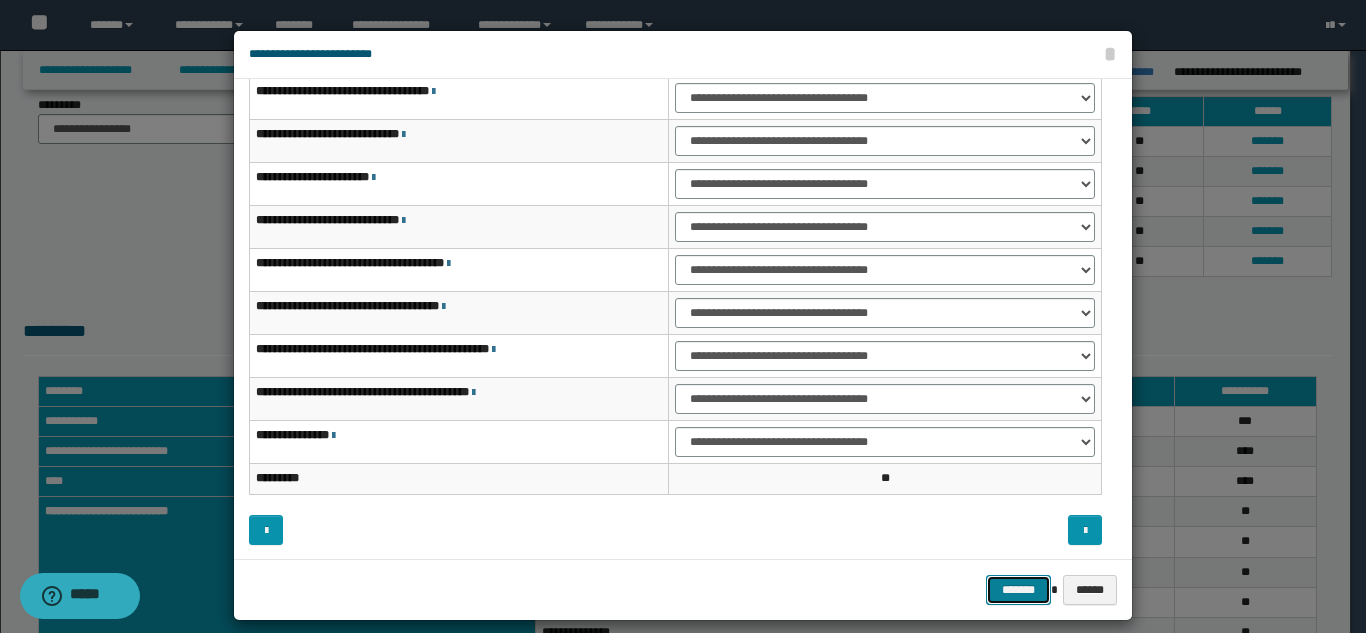 click on "*******" at bounding box center [1018, 590] 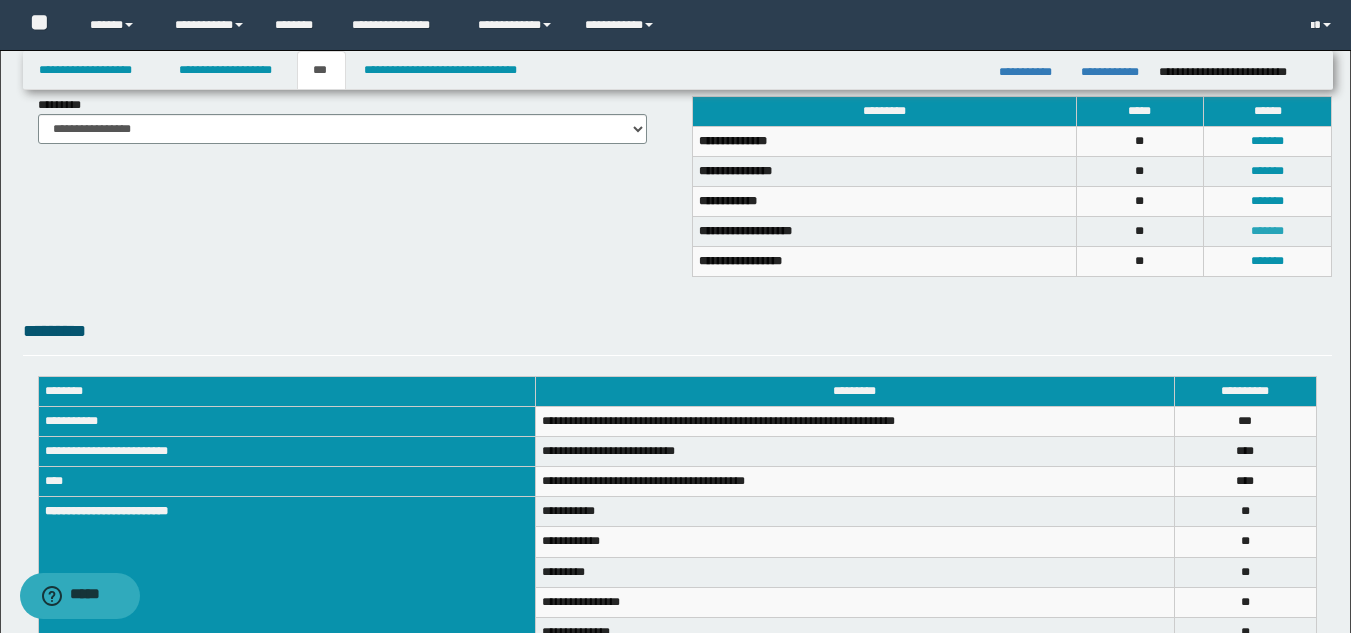 click on "*******" at bounding box center [1267, 231] 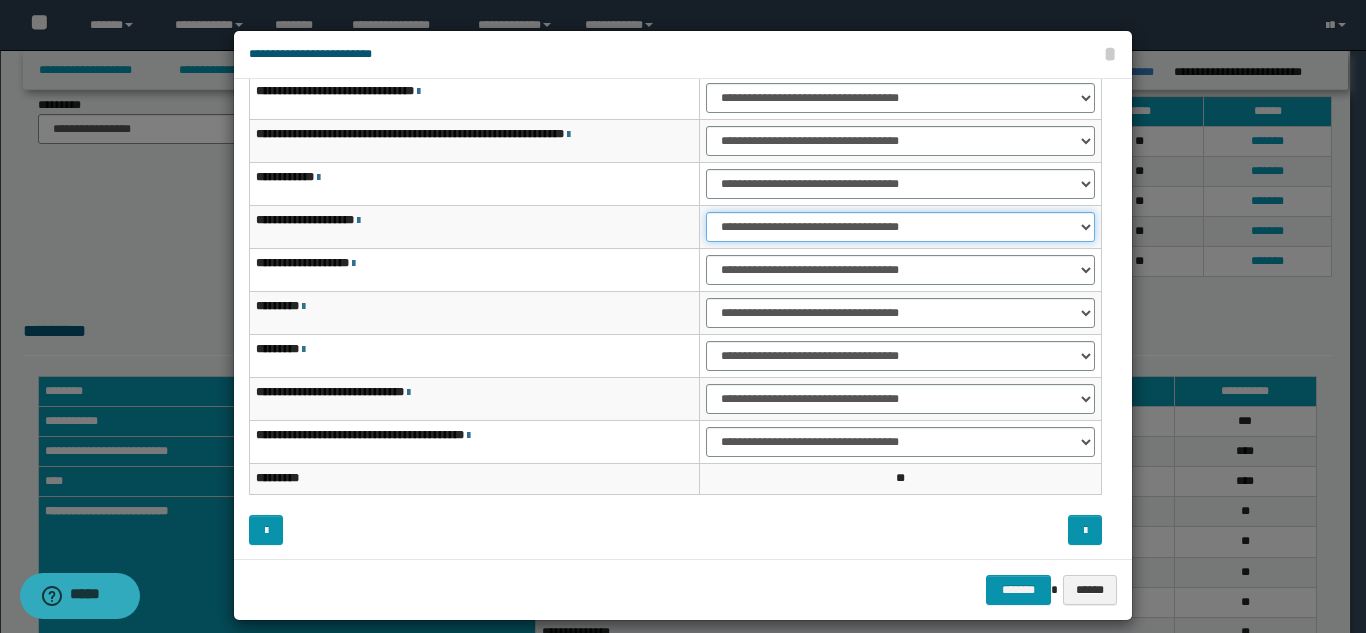 click on "**********" at bounding box center [900, 227] 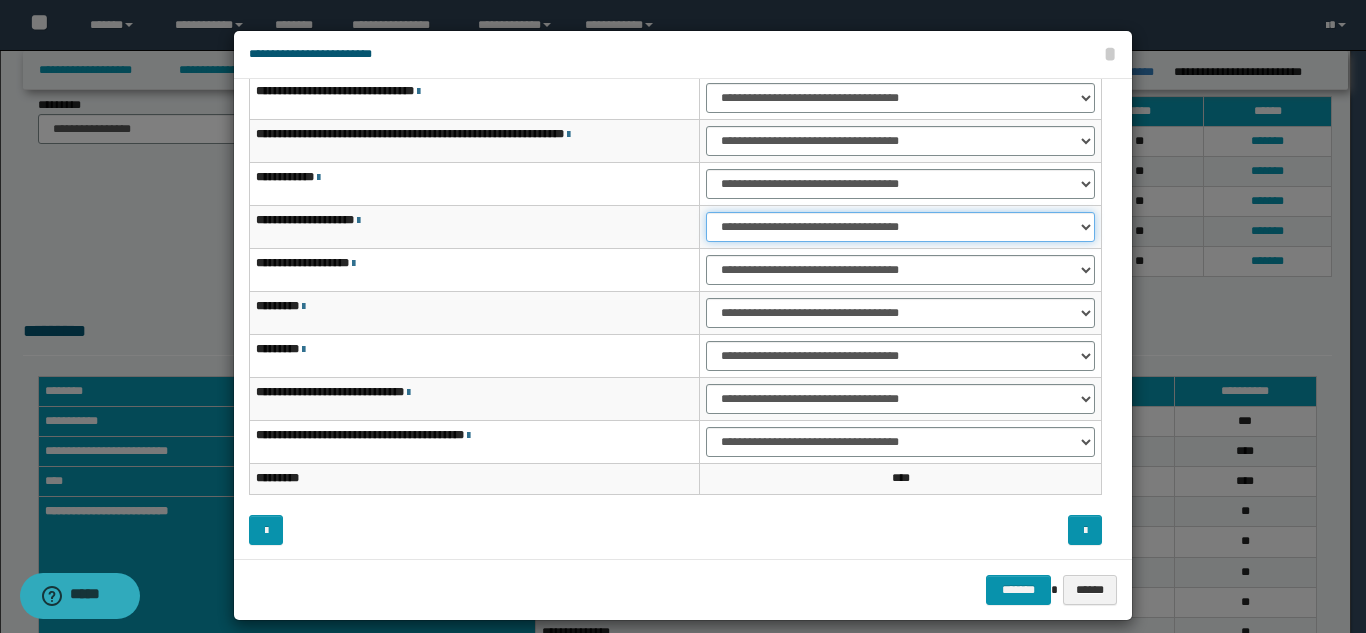 click on "**********" at bounding box center [900, 227] 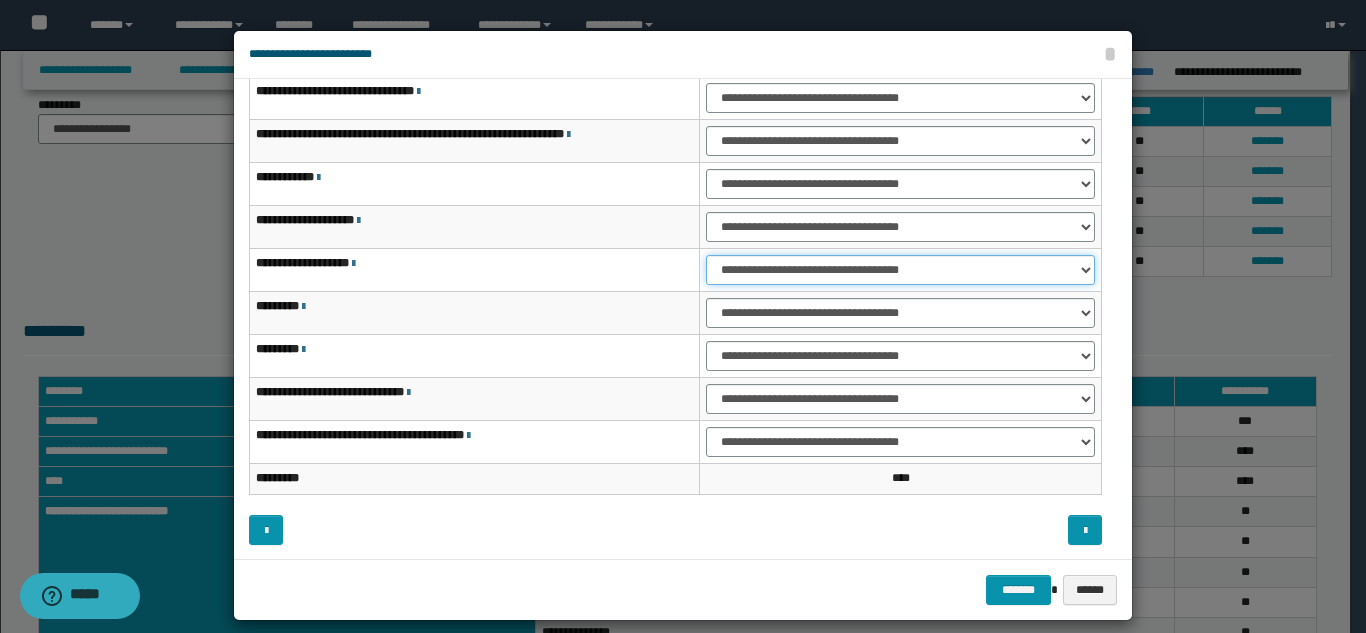 click on "**********" at bounding box center [900, 270] 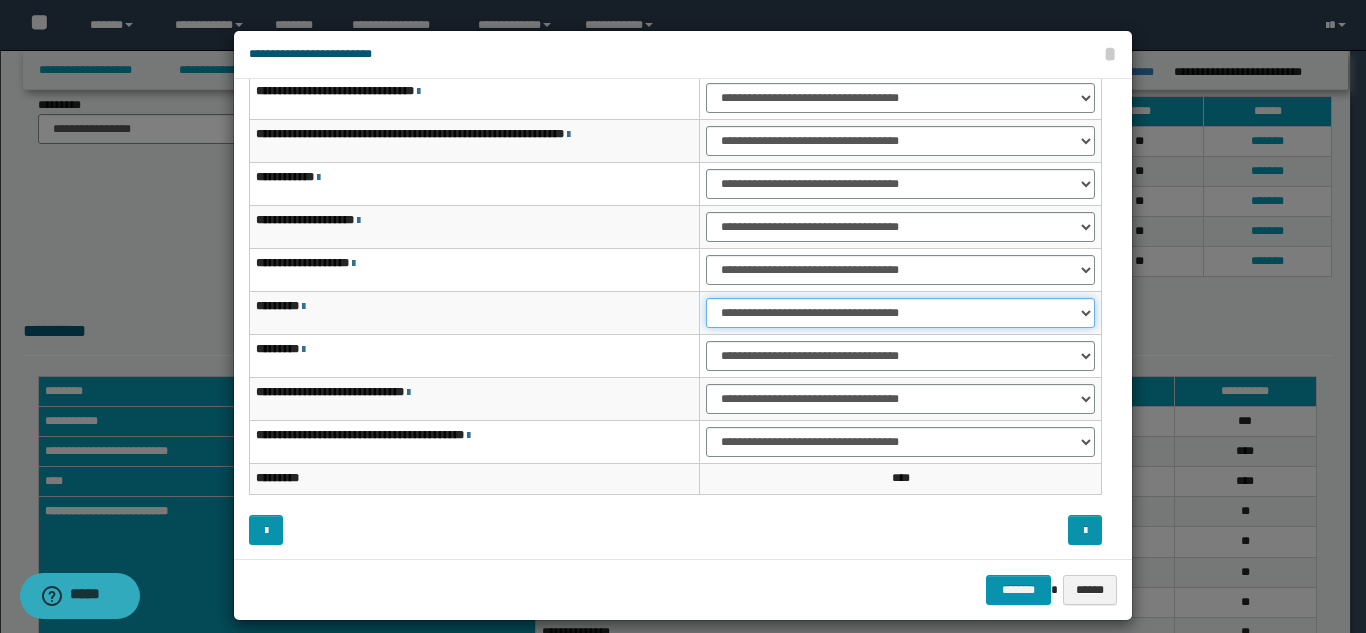 click on "**********" at bounding box center (900, 313) 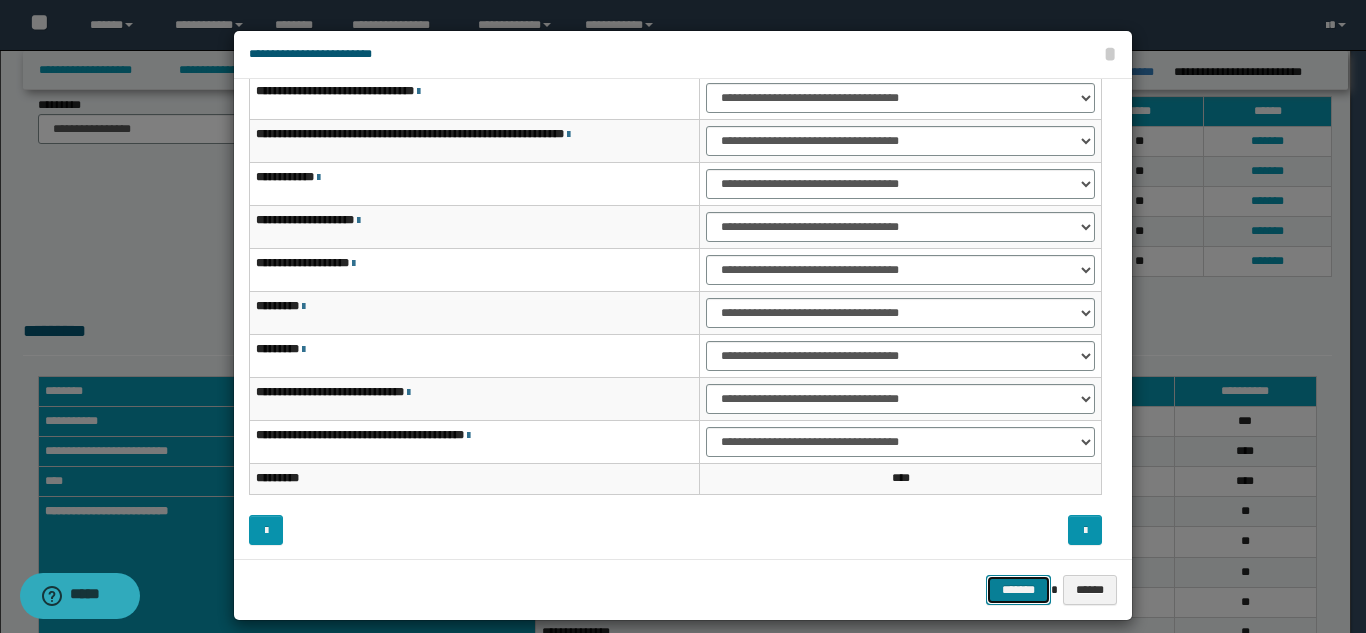 click on "*******" at bounding box center (1018, 590) 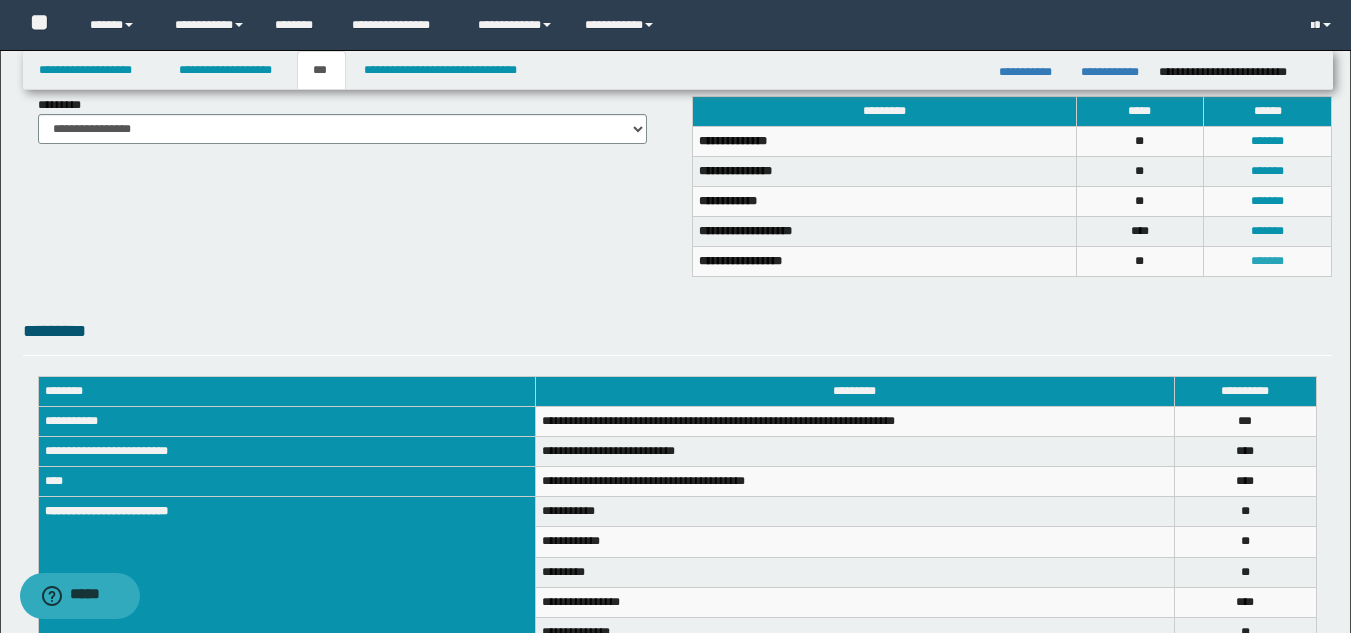click on "*******" at bounding box center [1267, 261] 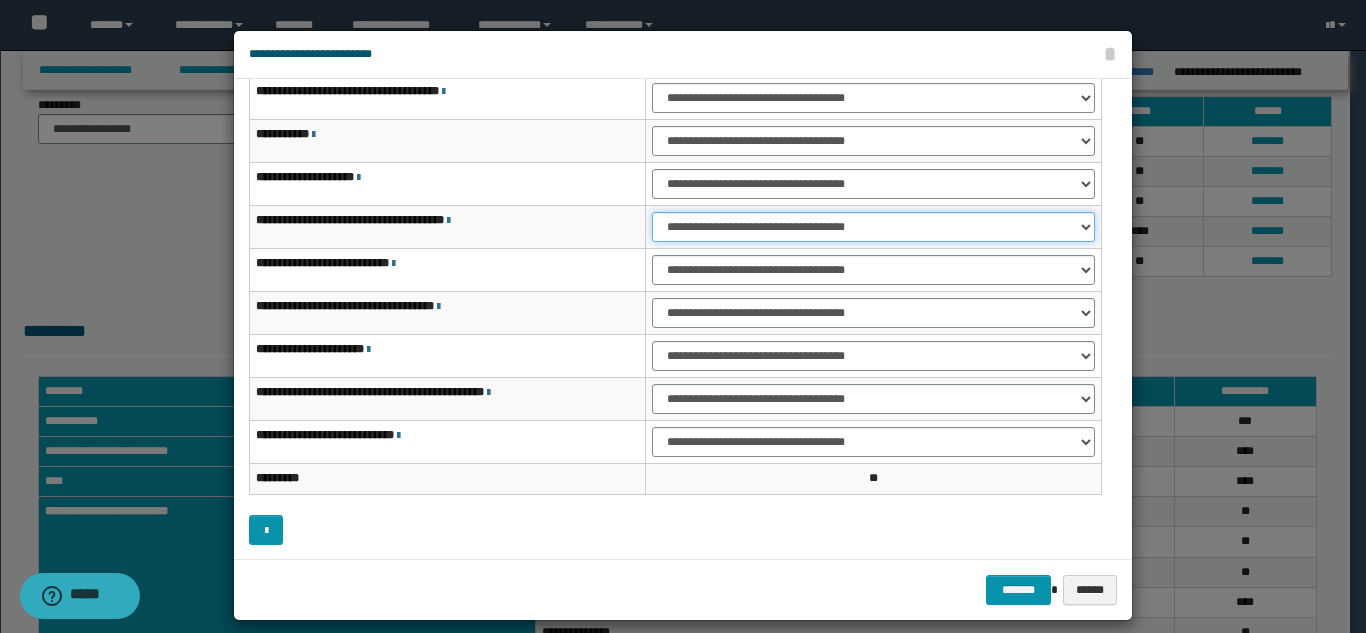 drag, startPoint x: 677, startPoint y: 229, endPoint x: 677, endPoint y: 240, distance: 11 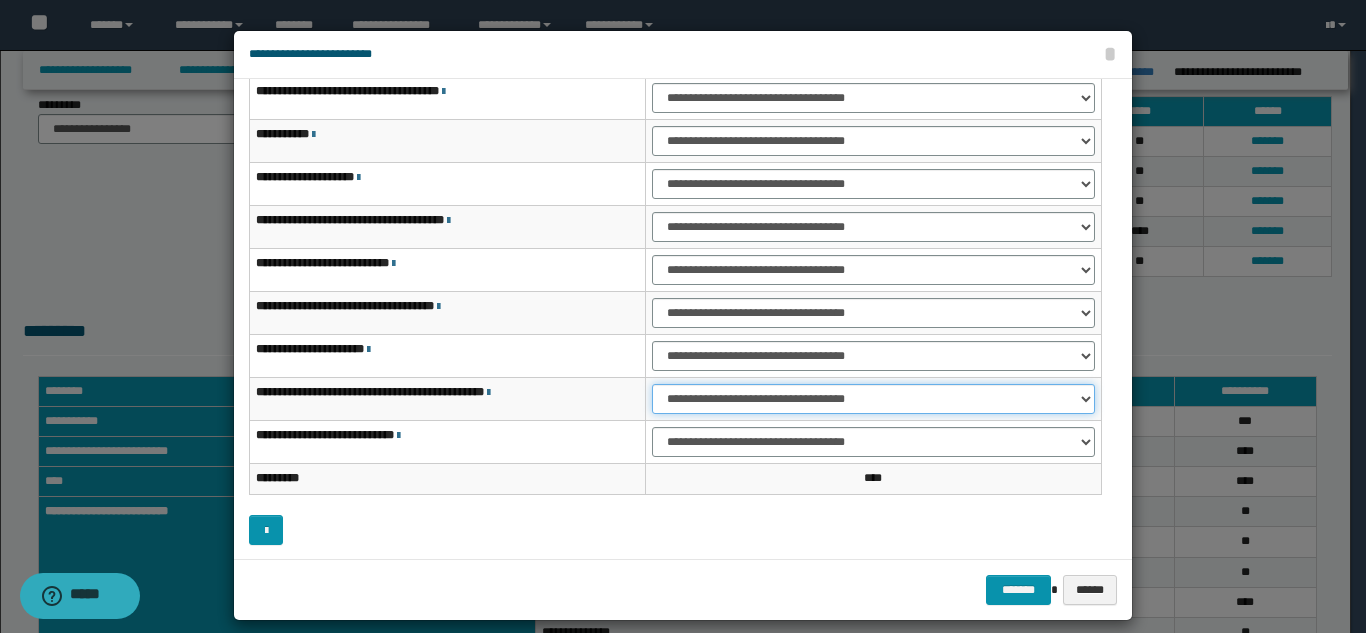 click on "**********" at bounding box center (873, 399) 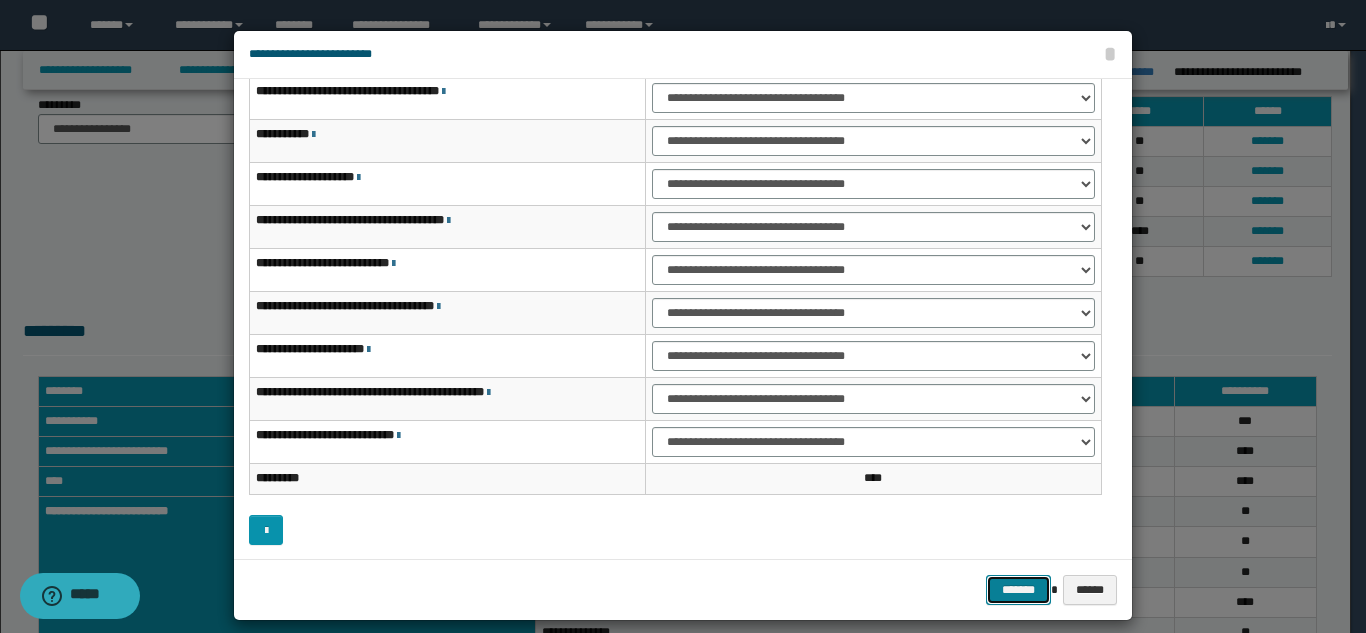 click on "*******" at bounding box center [1018, 590] 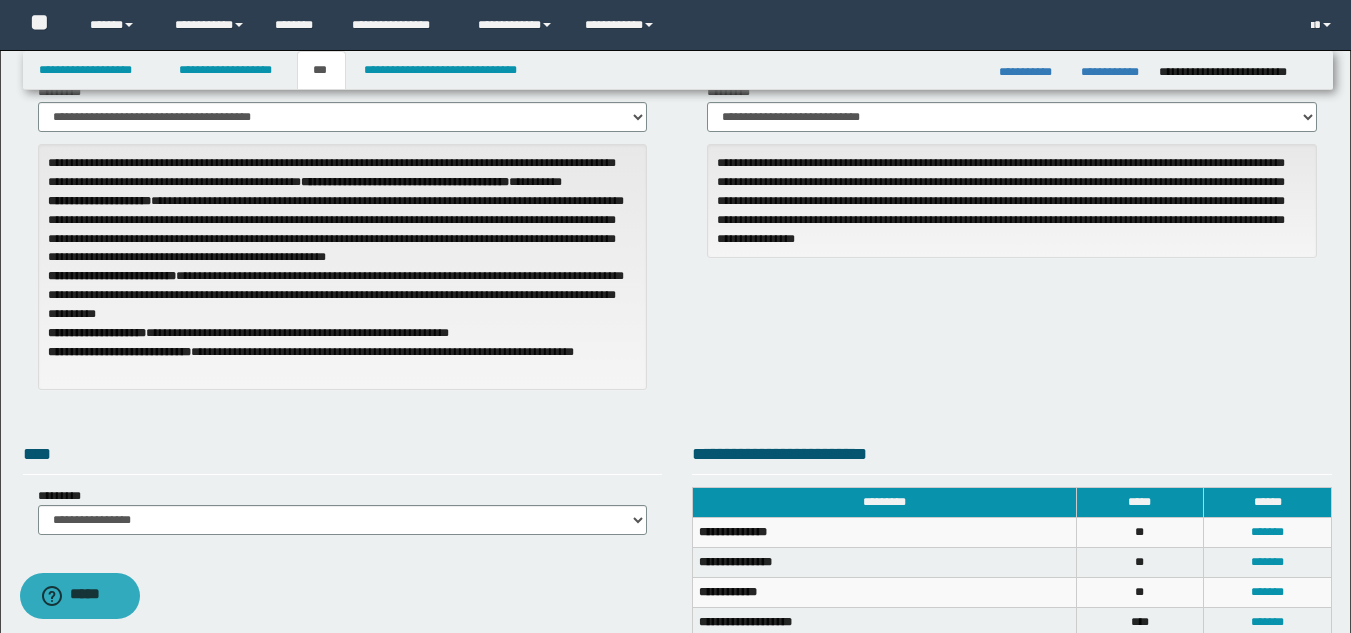 scroll, scrollTop: 0, scrollLeft: 0, axis: both 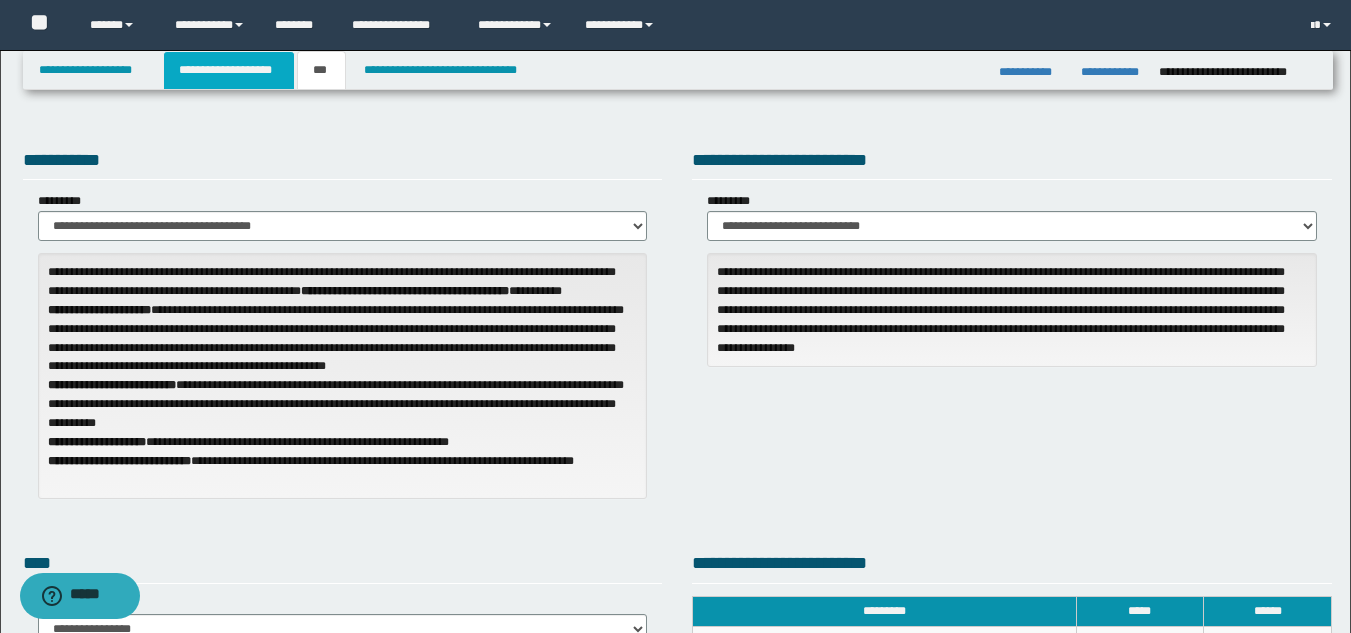 click on "**********" at bounding box center (229, 70) 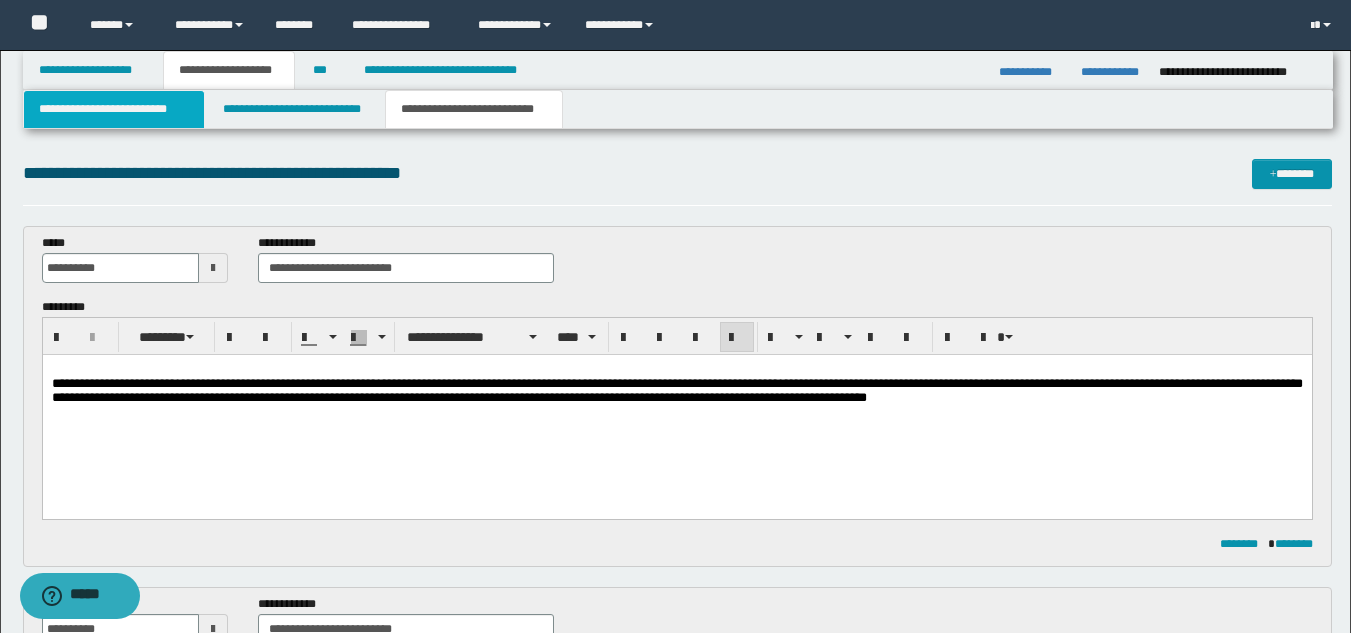 click on "**********" at bounding box center [114, 109] 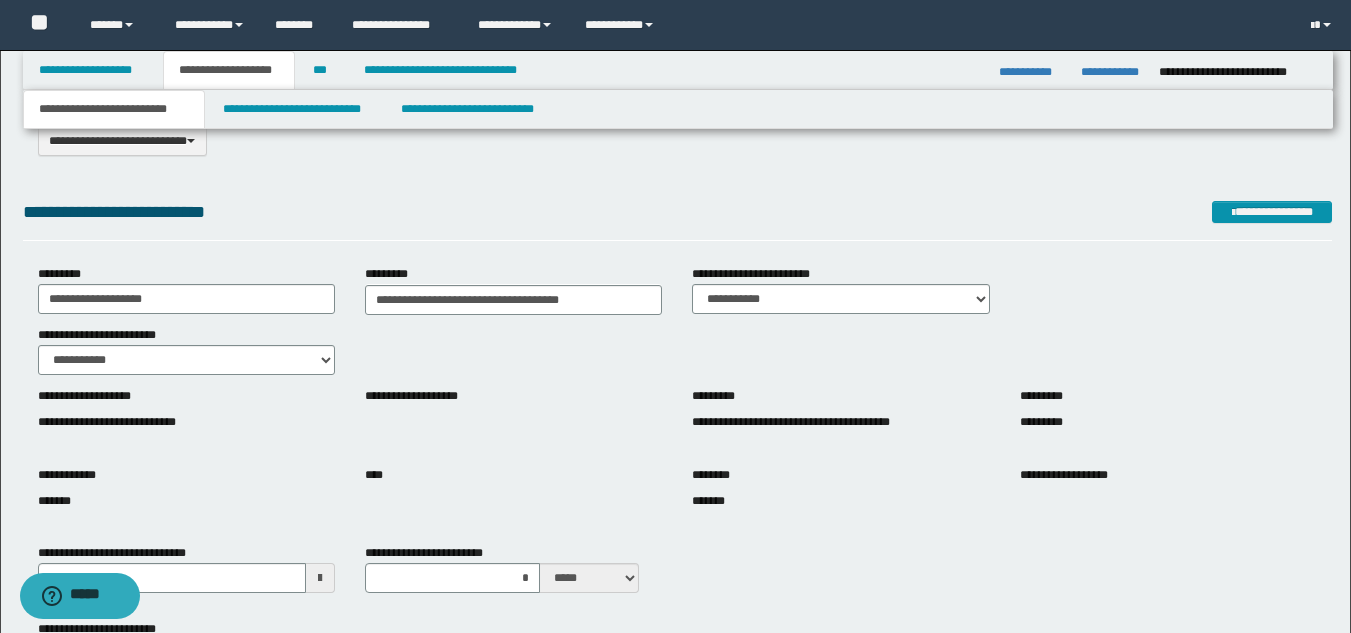 scroll, scrollTop: 0, scrollLeft: 0, axis: both 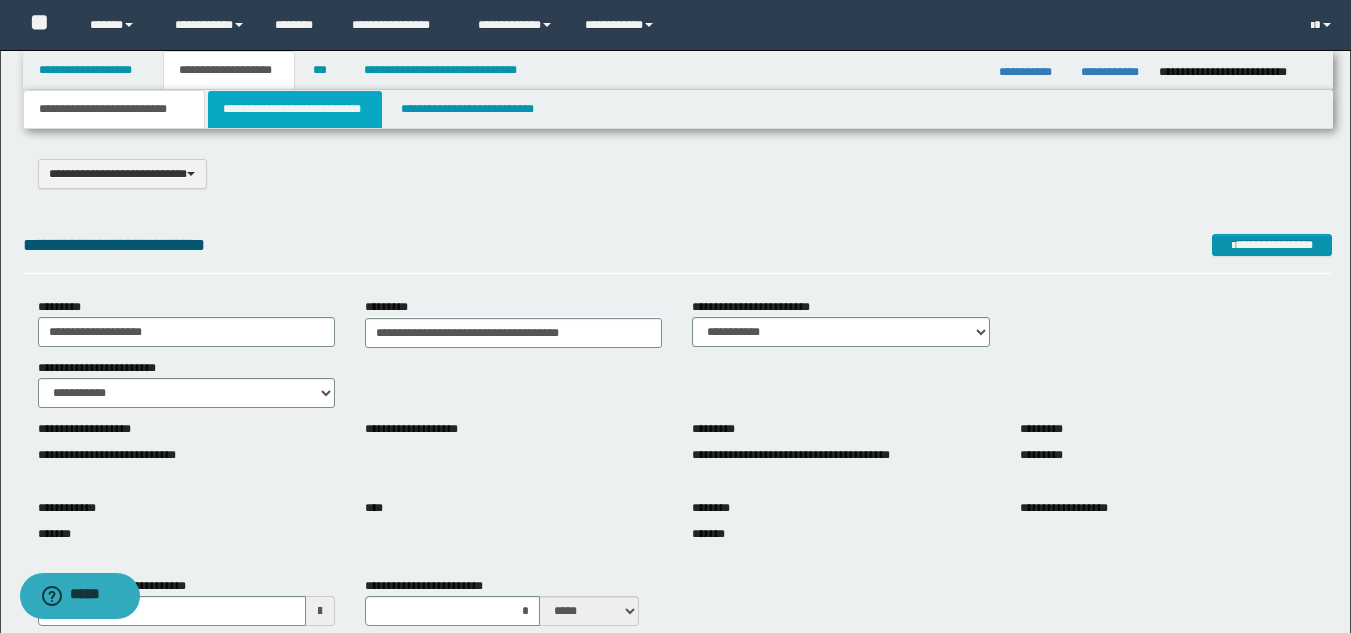 click on "**********" at bounding box center [295, 109] 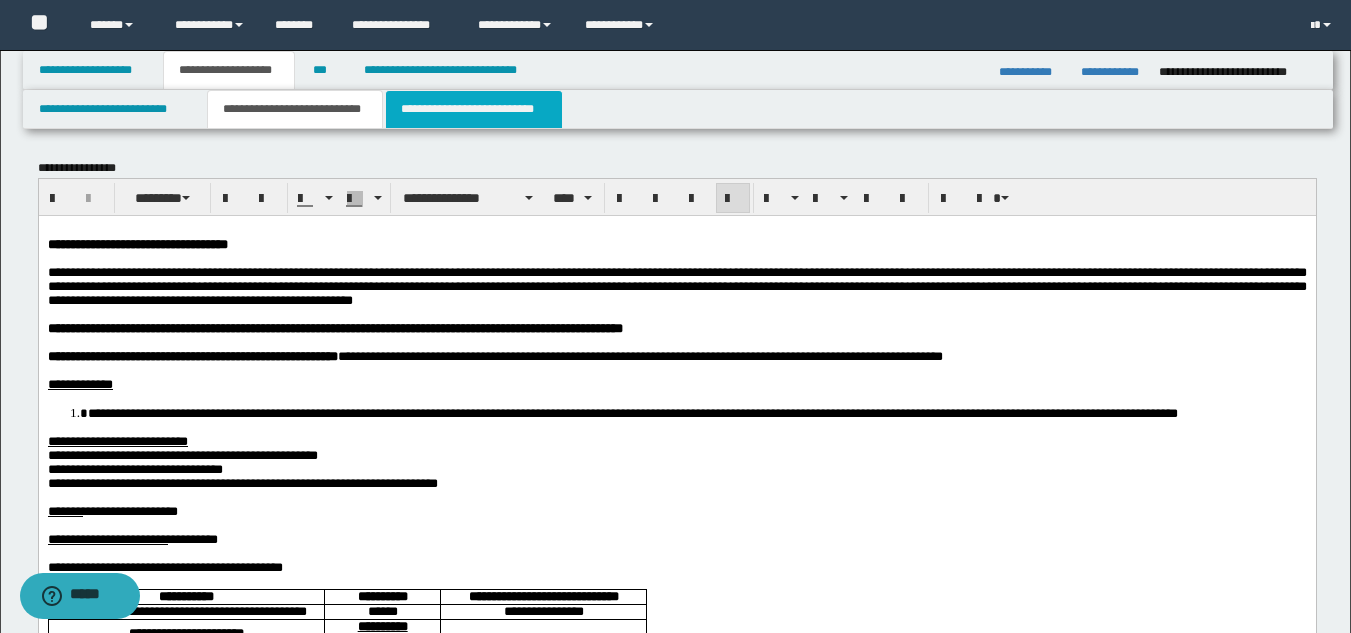 click on "**********" at bounding box center (474, 109) 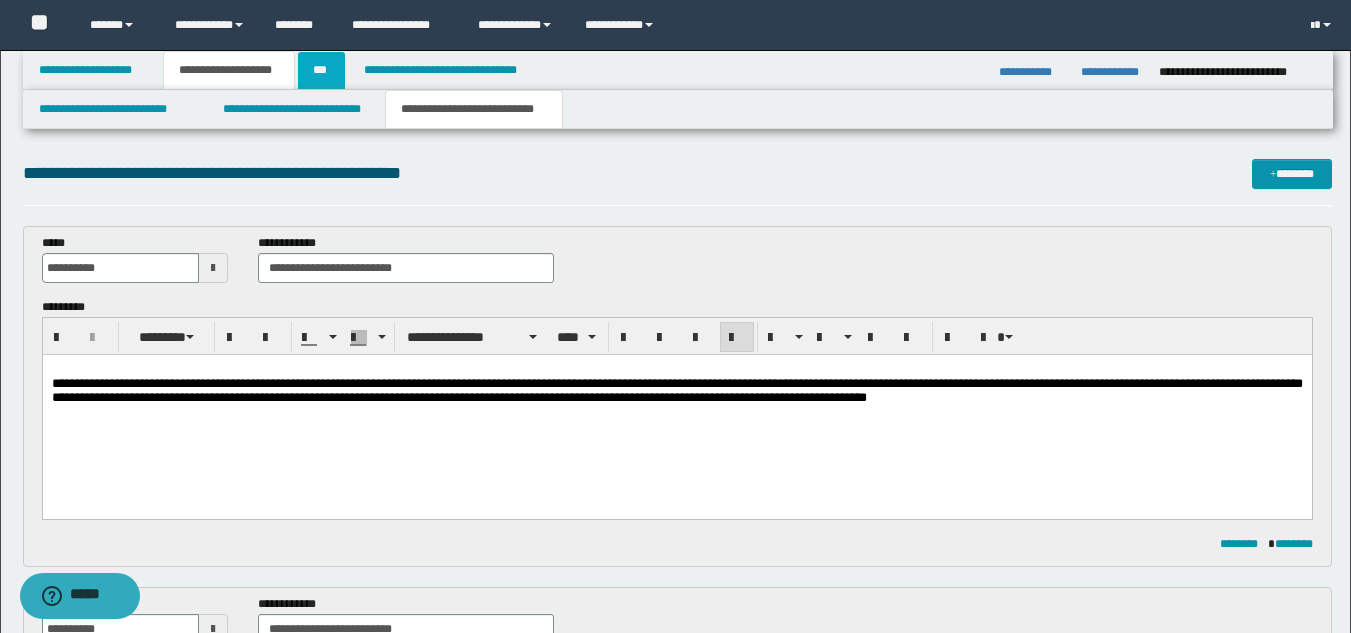 click on "***" at bounding box center (321, 70) 